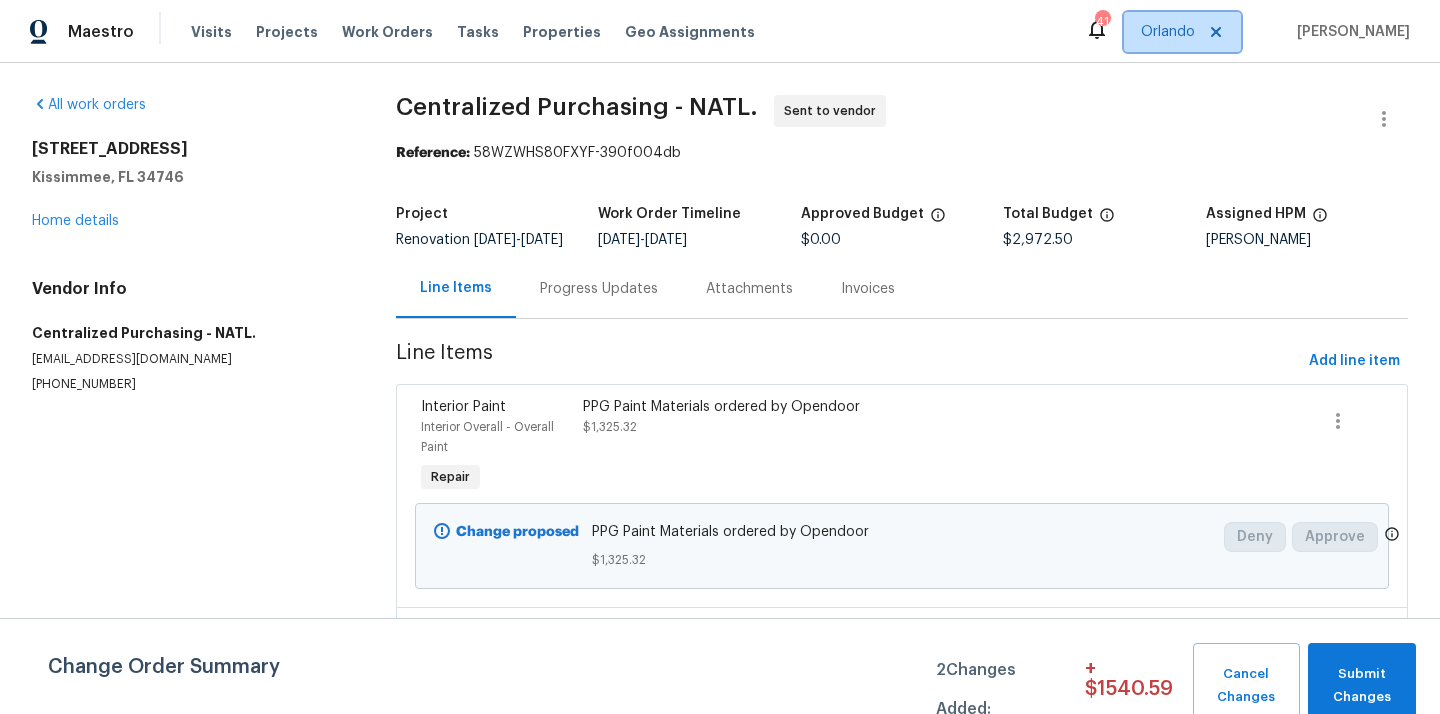 scroll, scrollTop: 0, scrollLeft: 0, axis: both 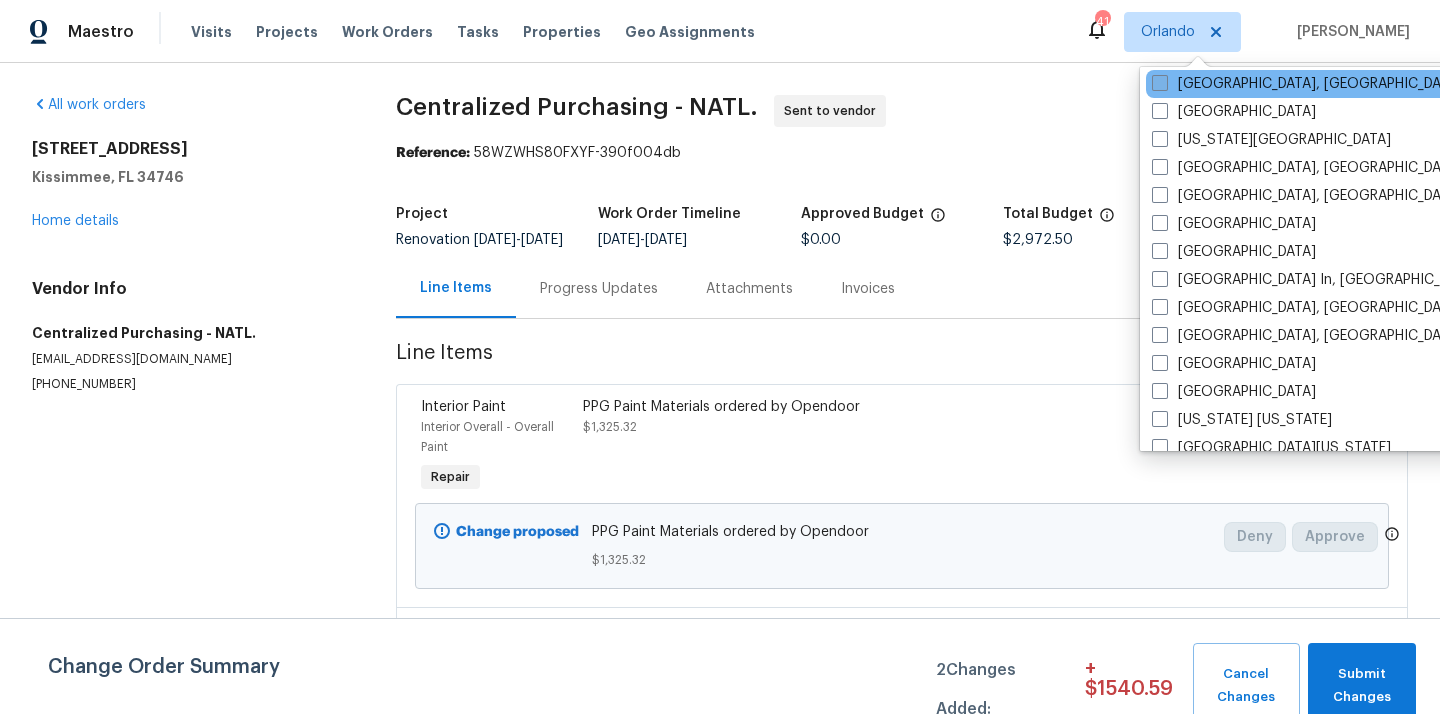 click on "[GEOGRAPHIC_DATA], [GEOGRAPHIC_DATA]" at bounding box center [1307, 84] 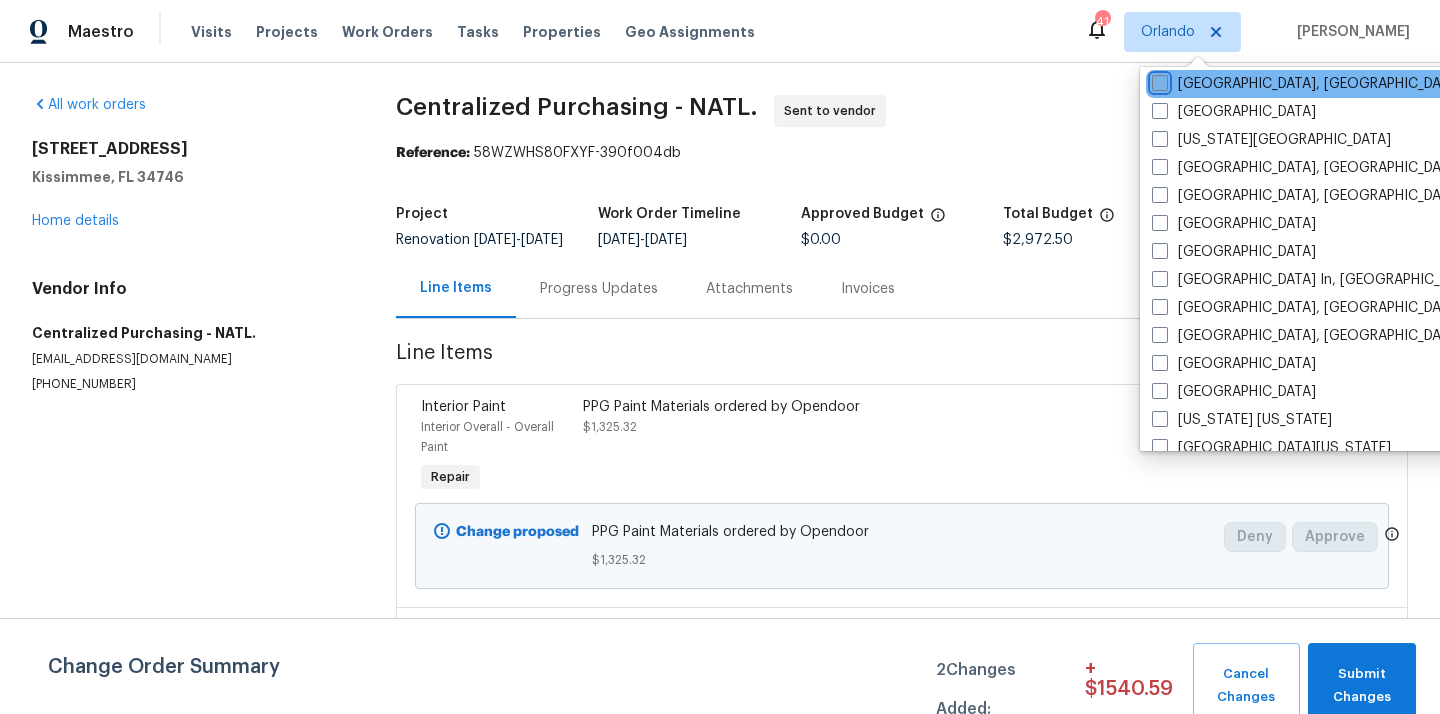 click on "[GEOGRAPHIC_DATA], [GEOGRAPHIC_DATA]" at bounding box center [1158, 80] 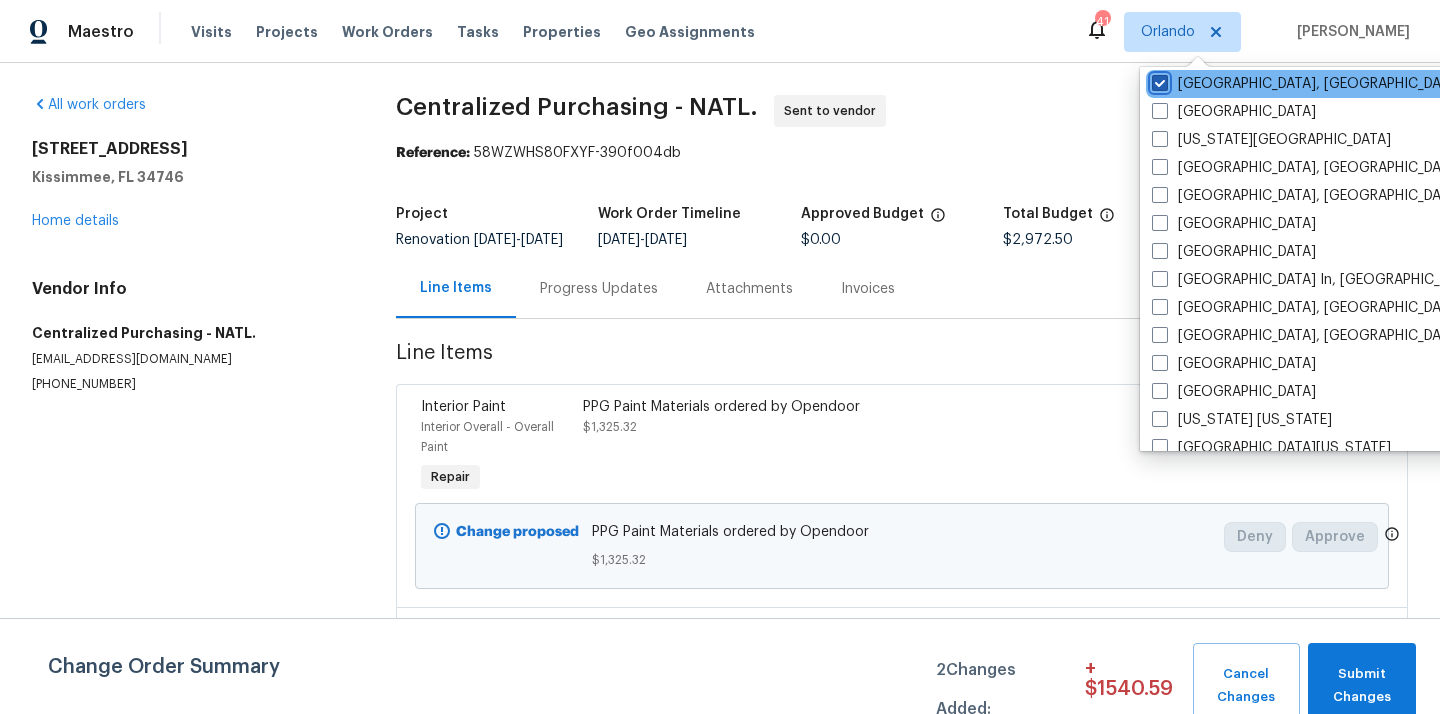 checkbox on "true" 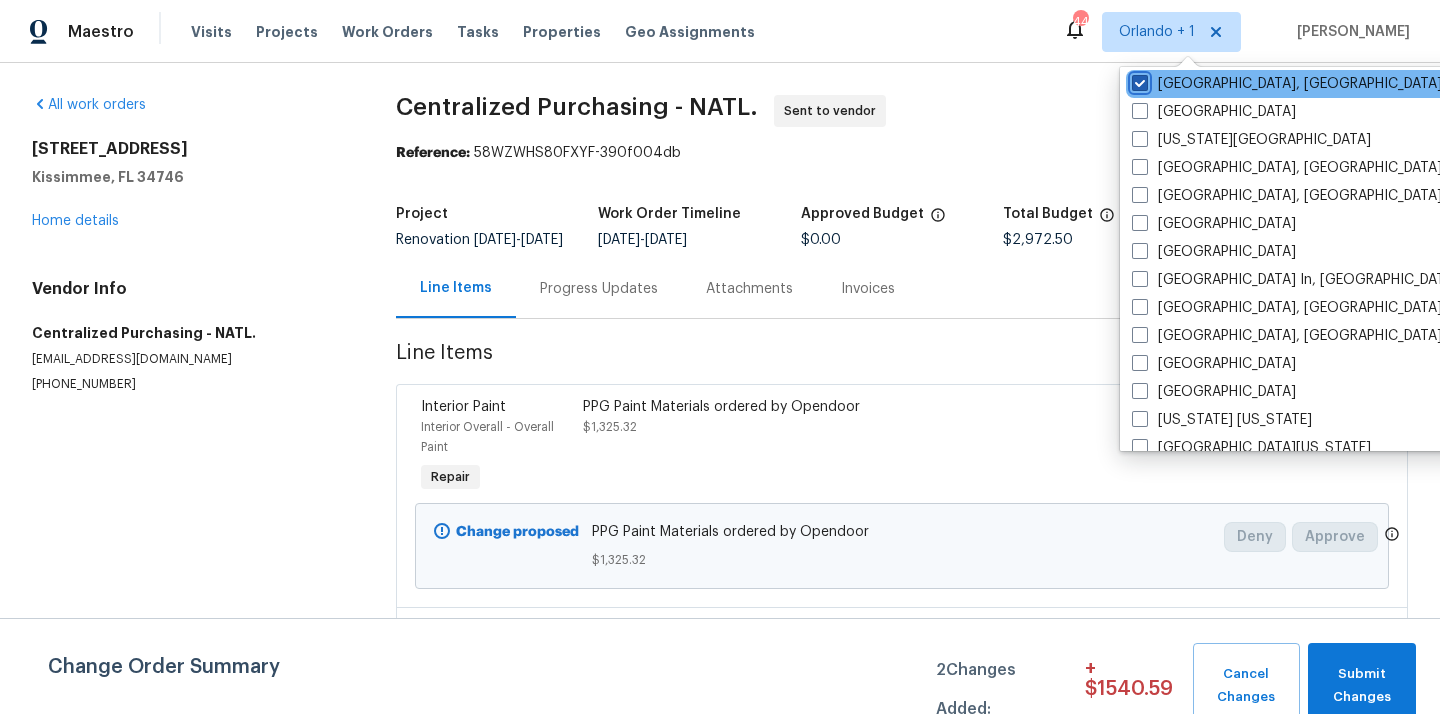 scroll, scrollTop: 0, scrollLeft: 0, axis: both 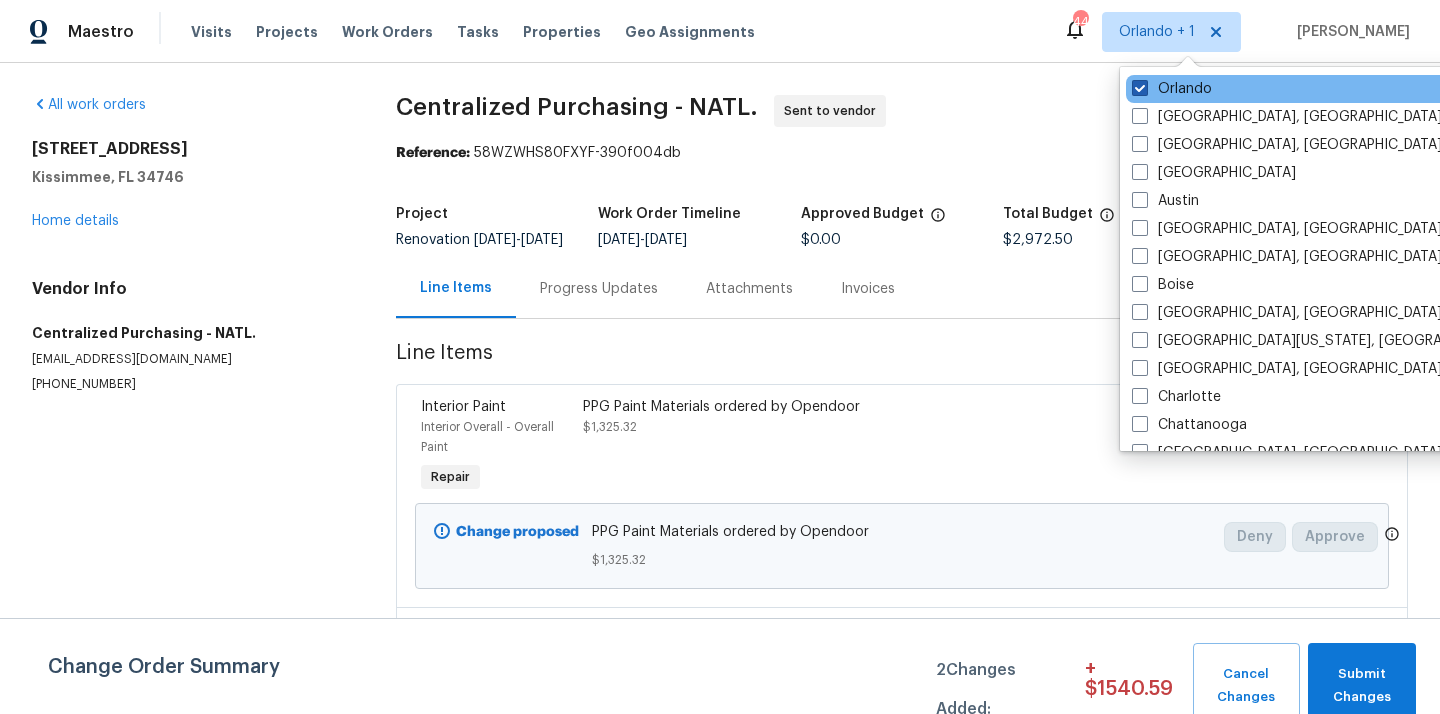 click on "Orlando" at bounding box center (1172, 89) 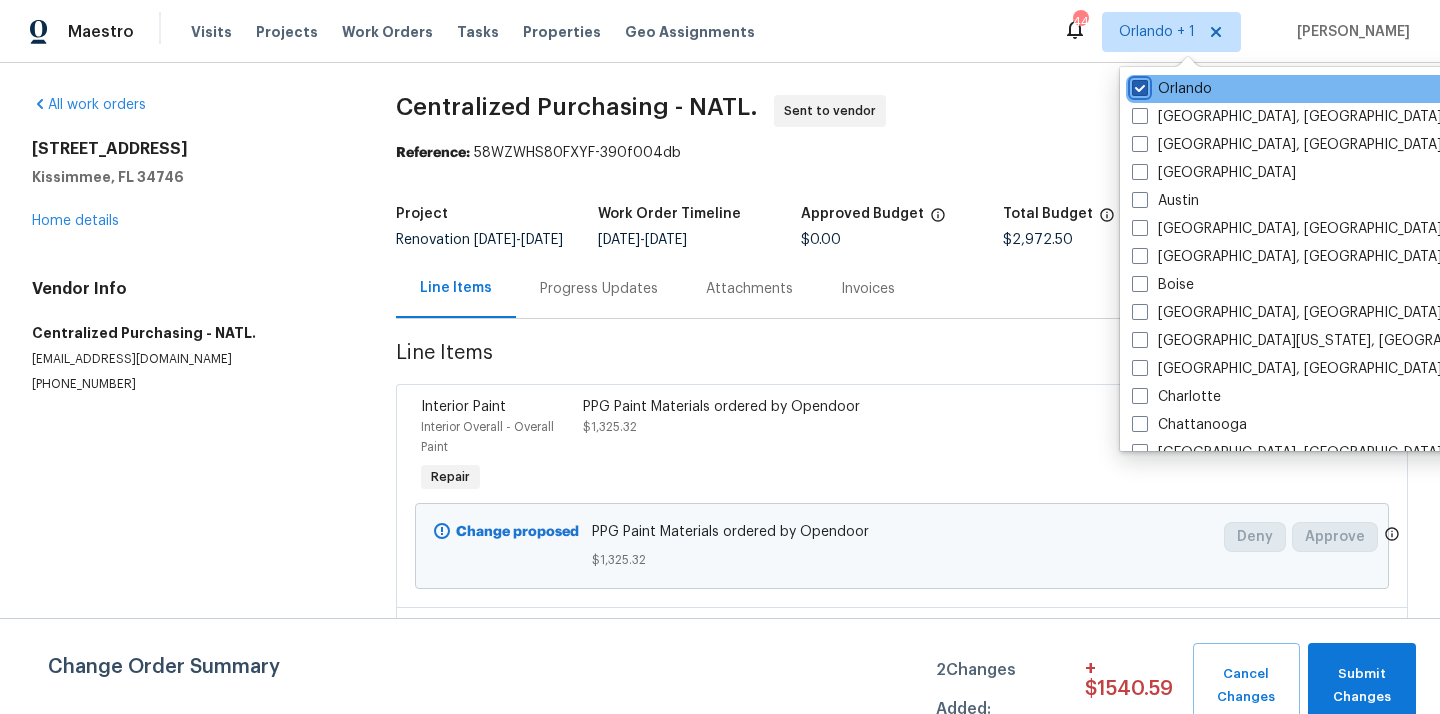 click on "Orlando" at bounding box center (1138, 85) 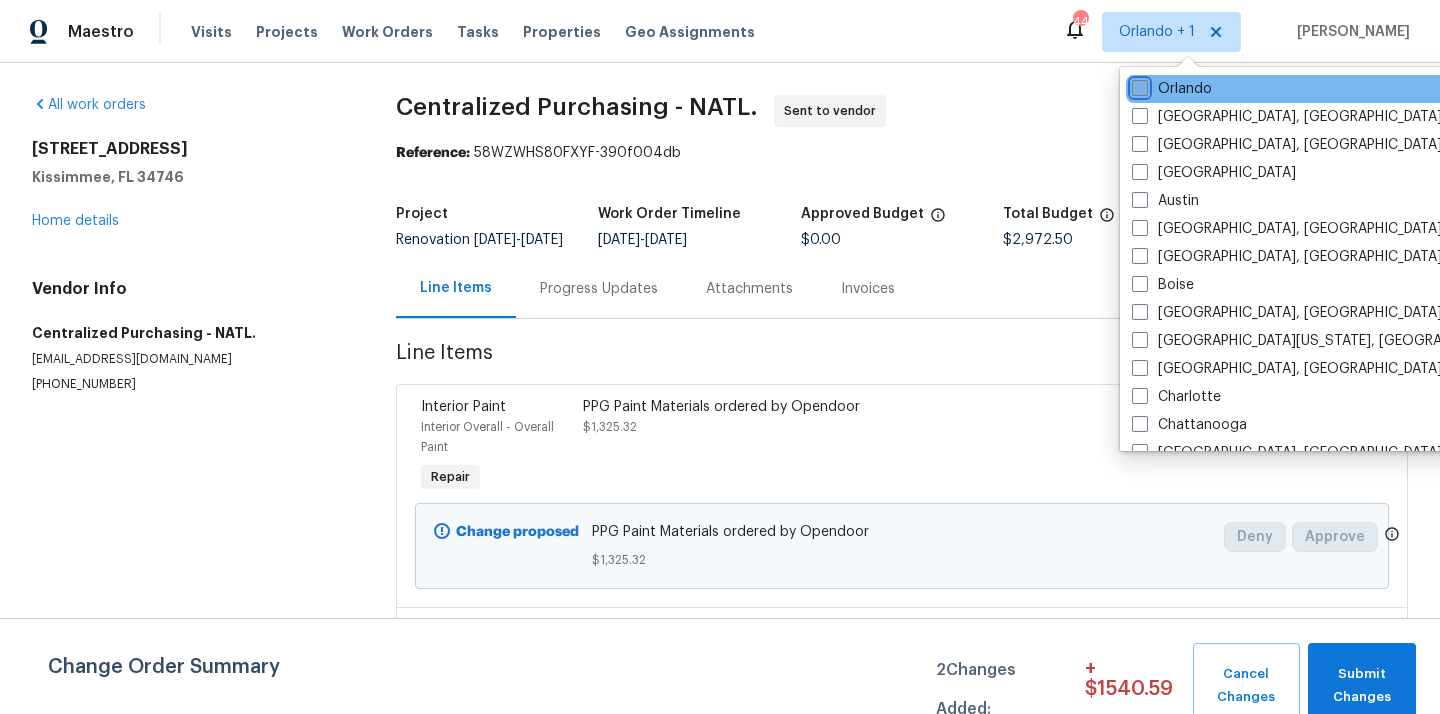 checkbox on "false" 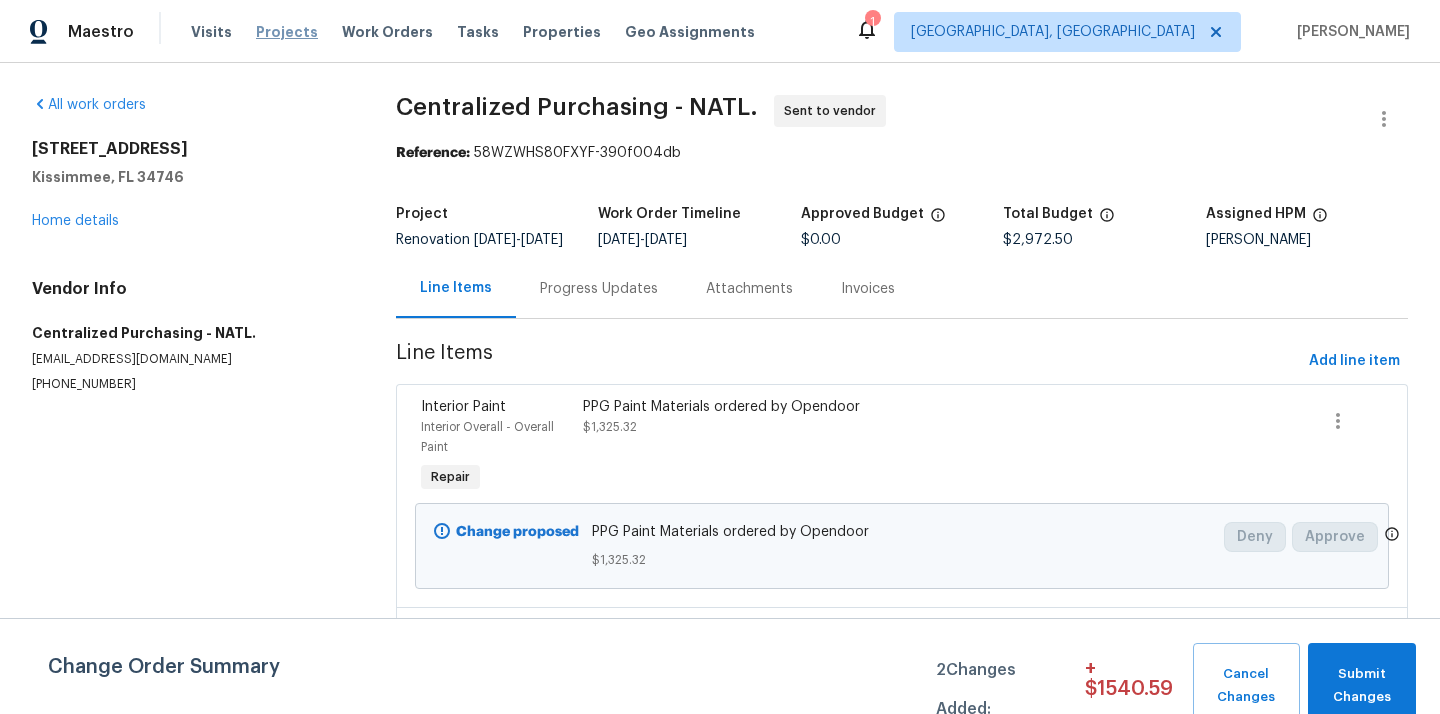 click on "Projects" at bounding box center (287, 32) 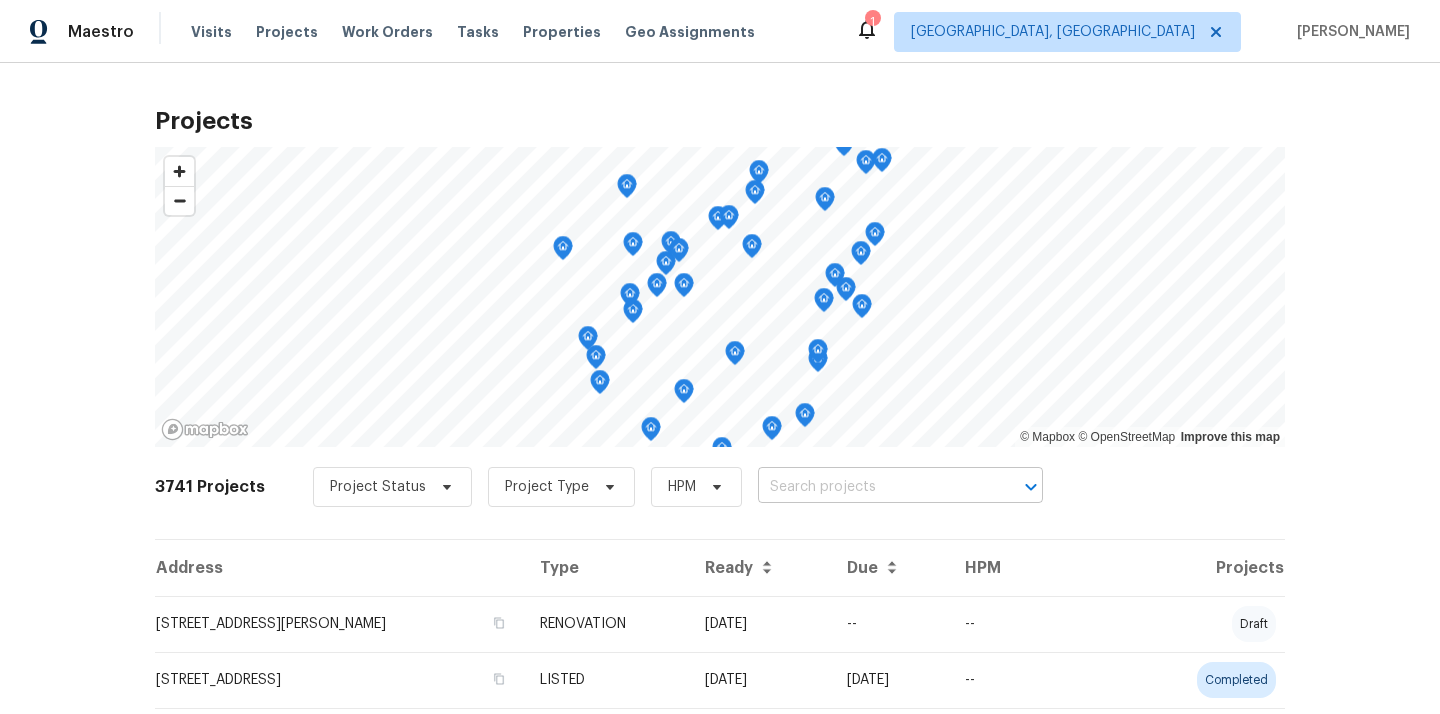 click at bounding box center [872, 487] 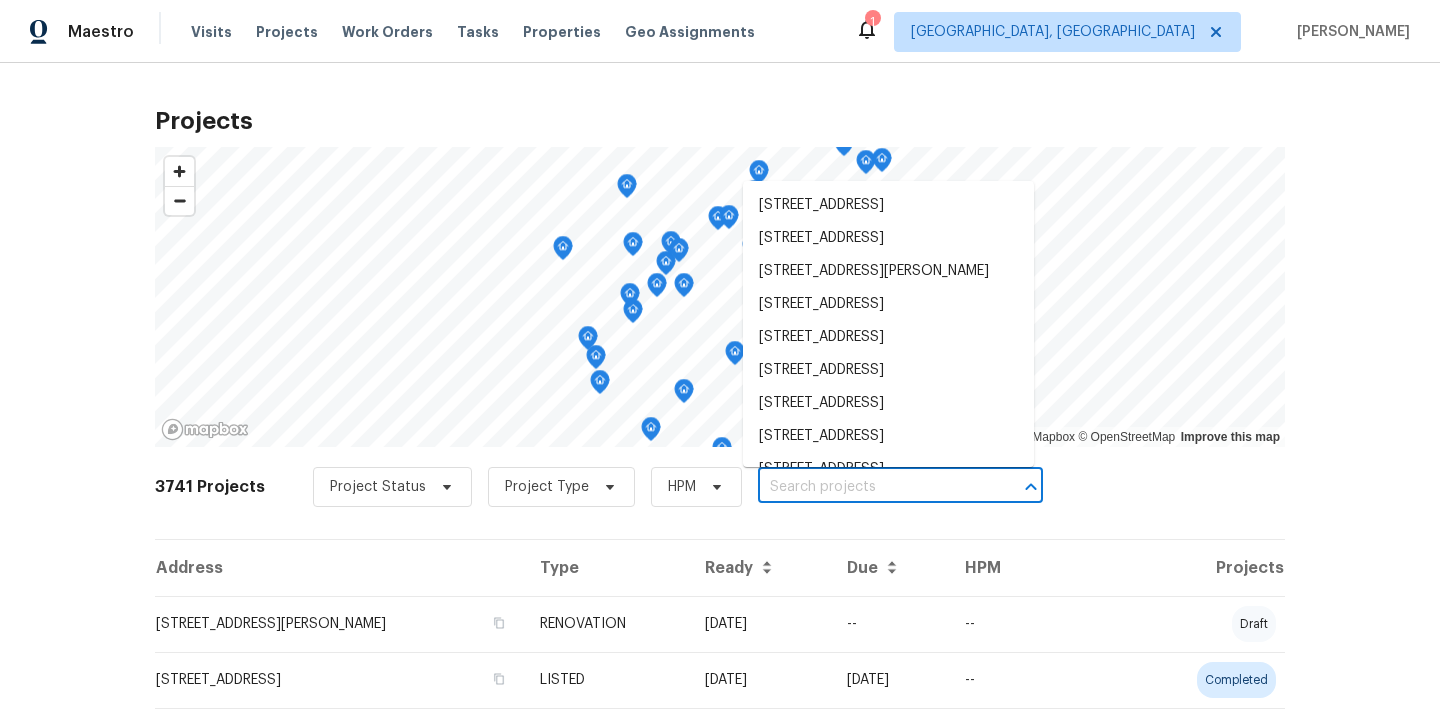 paste on "12355 Bearsdale Dr, Indianapolis, IN 46235" 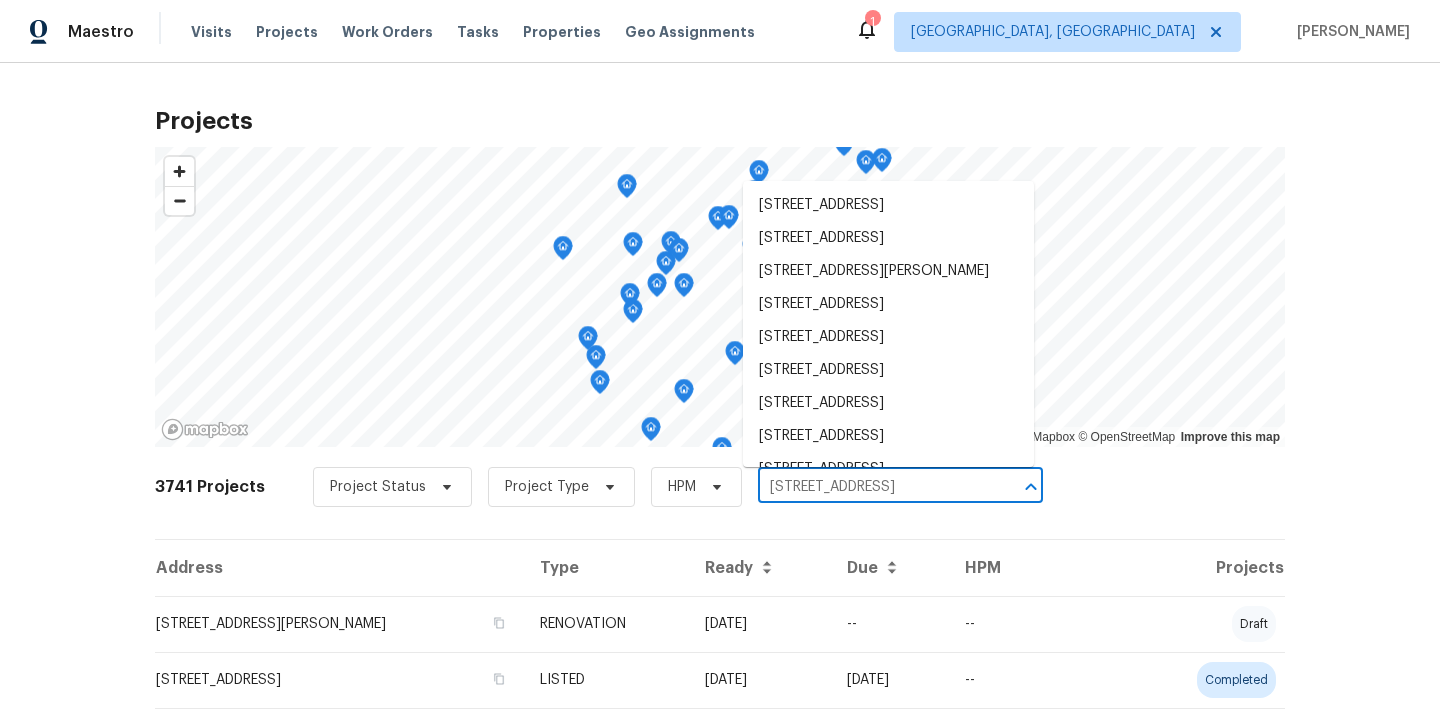 scroll, scrollTop: 0, scrollLeft: 55, axis: horizontal 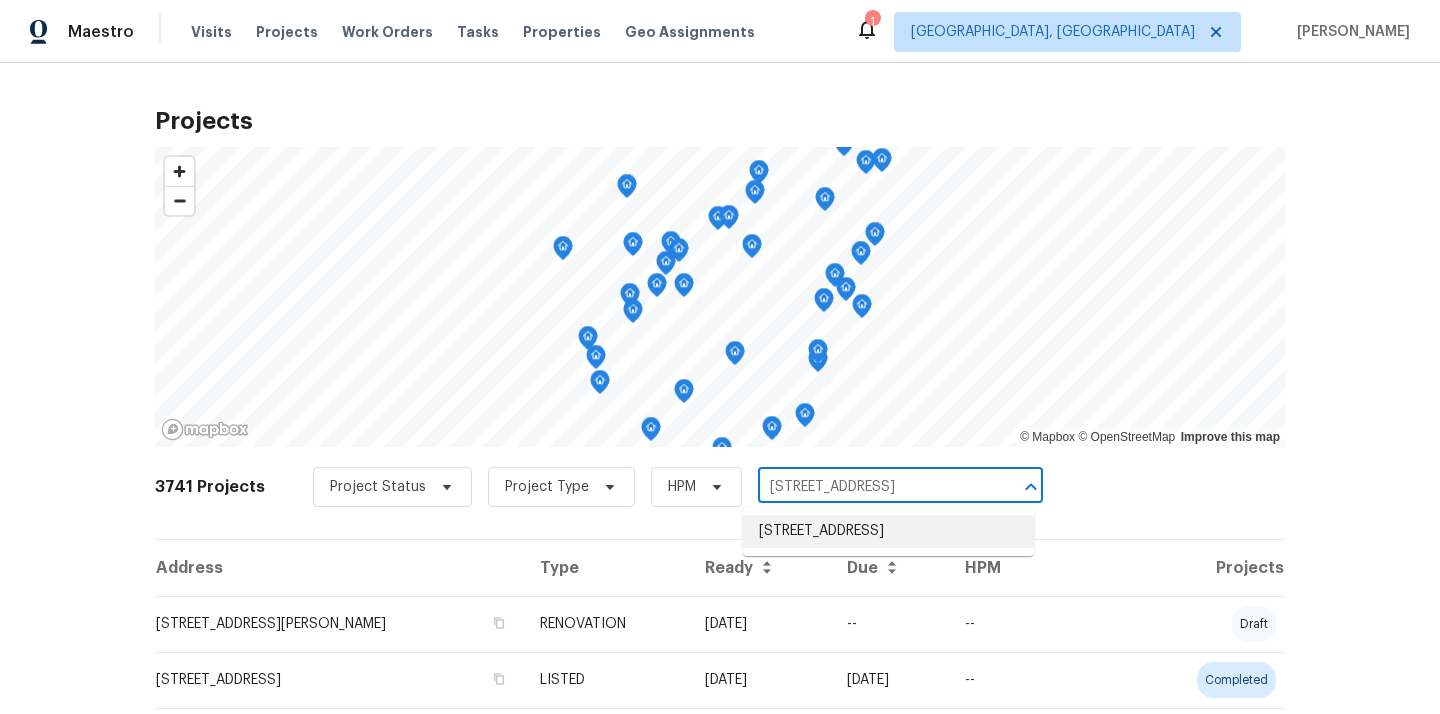 click on "12355 Bearsdale Dr, Indianapolis, IN 46235" at bounding box center [888, 531] 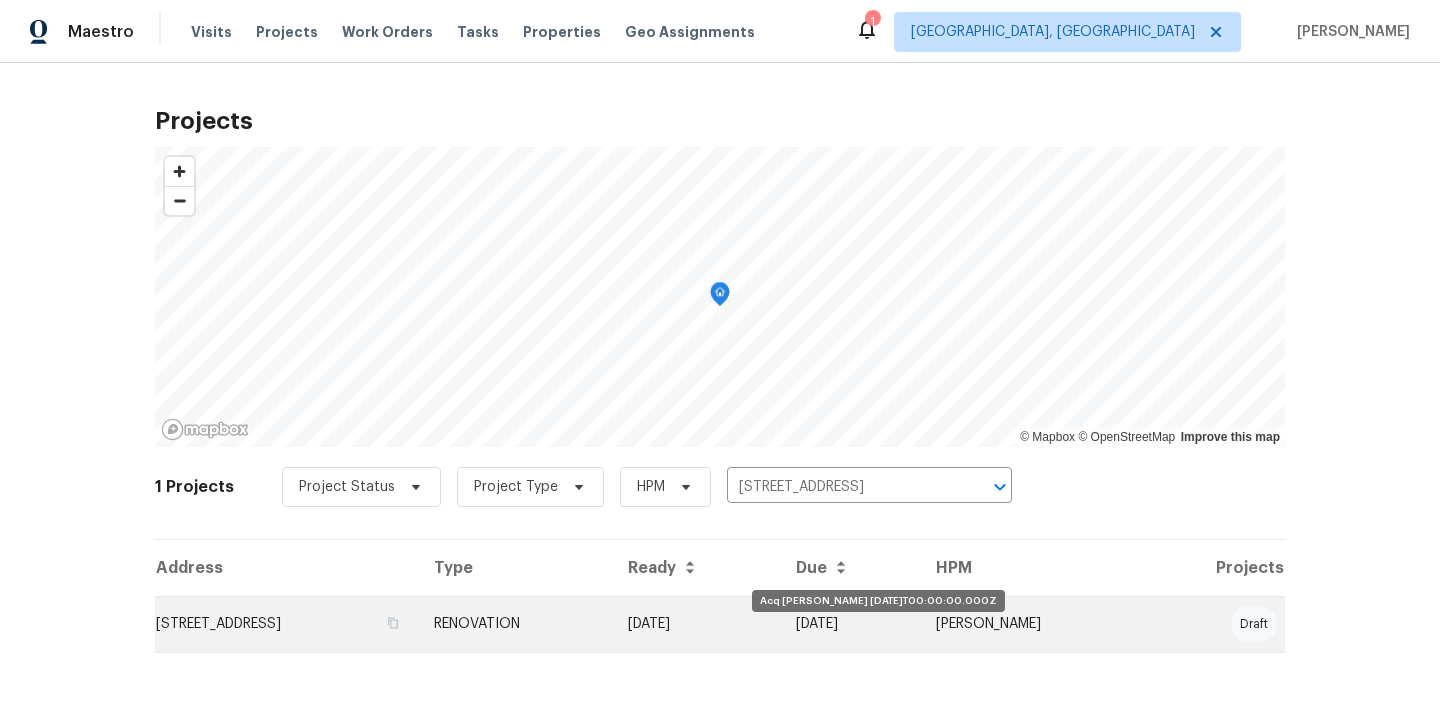 click on "[DATE]" at bounding box center [696, 624] 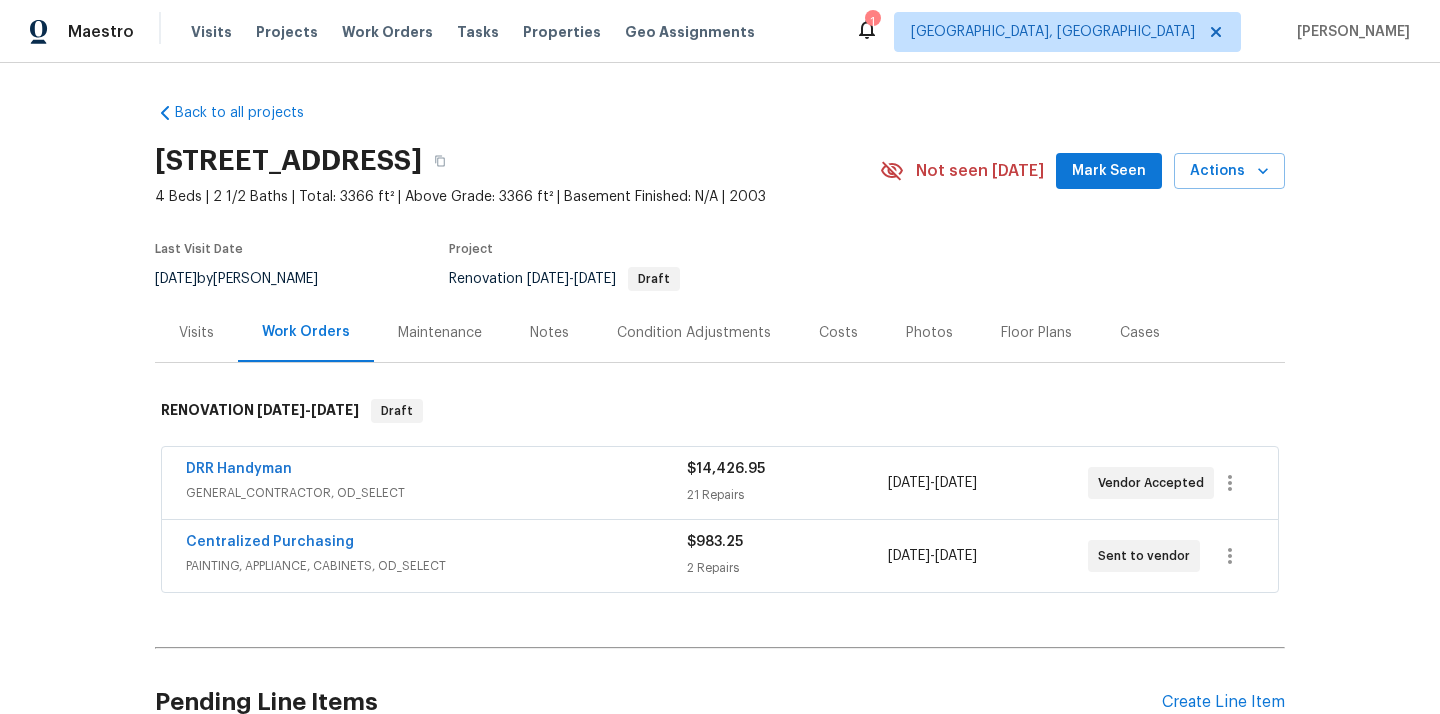 scroll, scrollTop: 66, scrollLeft: 0, axis: vertical 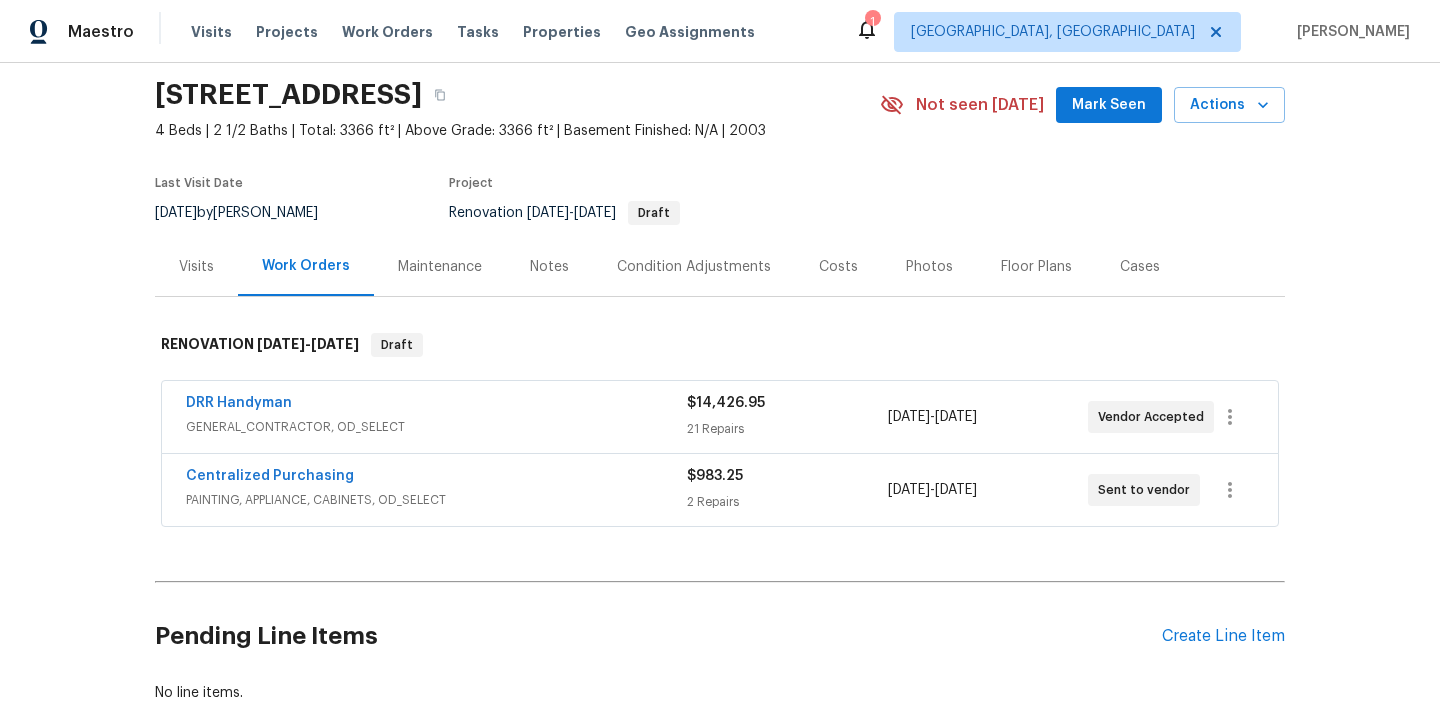 click on "Centralized Purchasing" at bounding box center [270, 476] 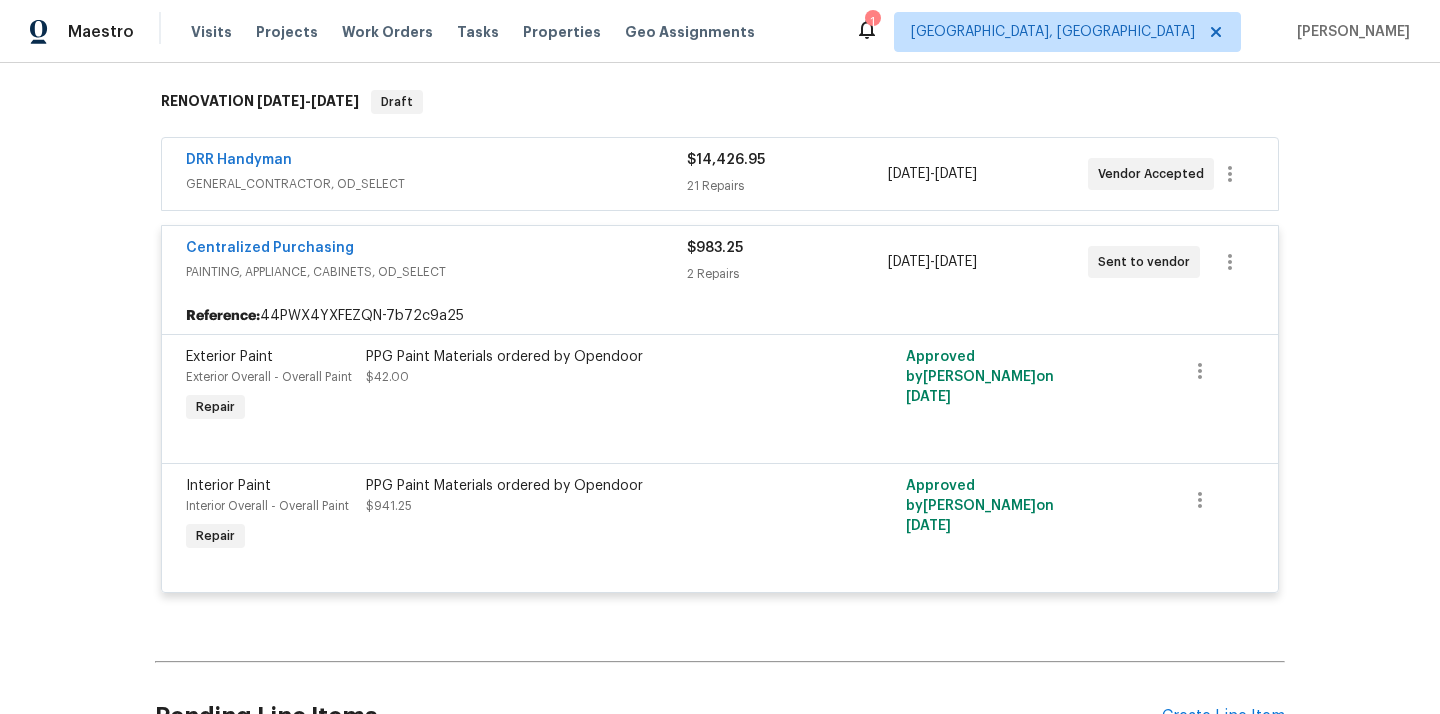 scroll, scrollTop: 311, scrollLeft: 0, axis: vertical 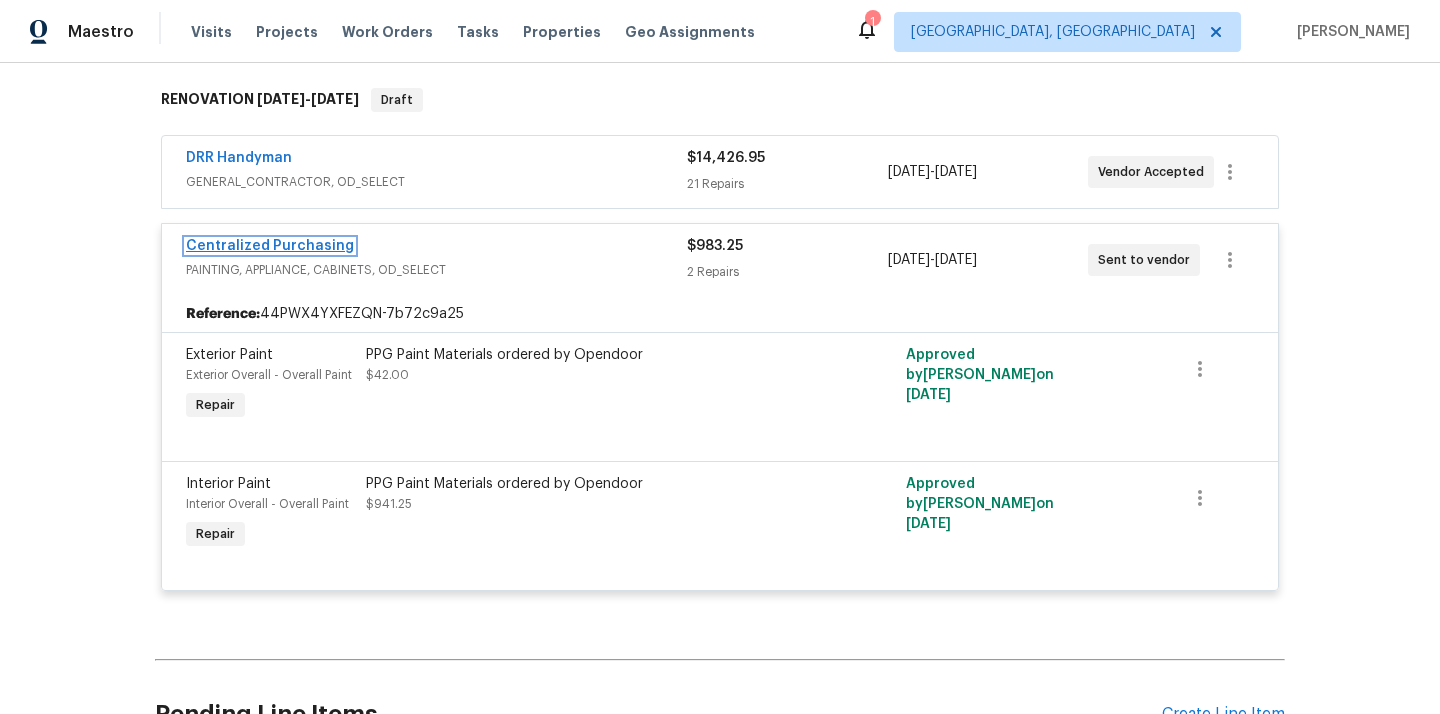 click on "Centralized Purchasing" at bounding box center [270, 246] 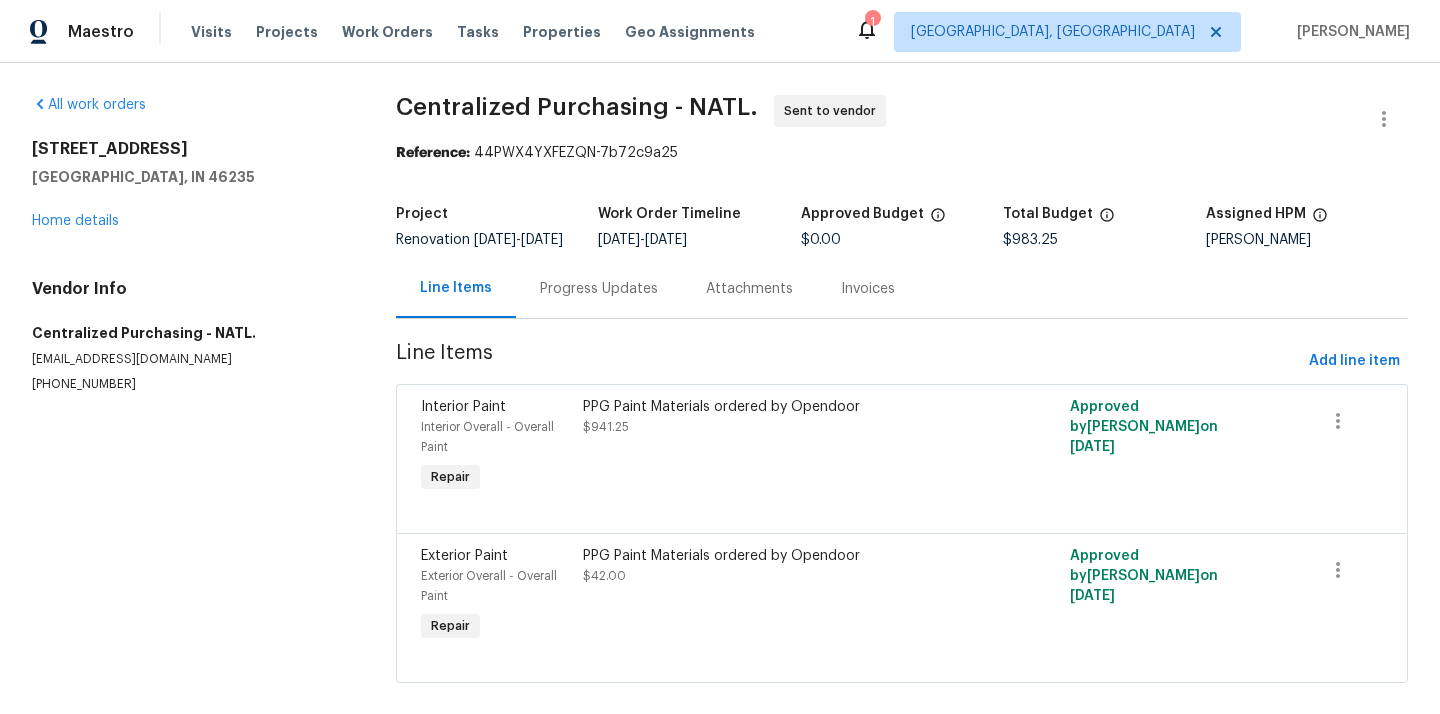 scroll, scrollTop: 41, scrollLeft: 0, axis: vertical 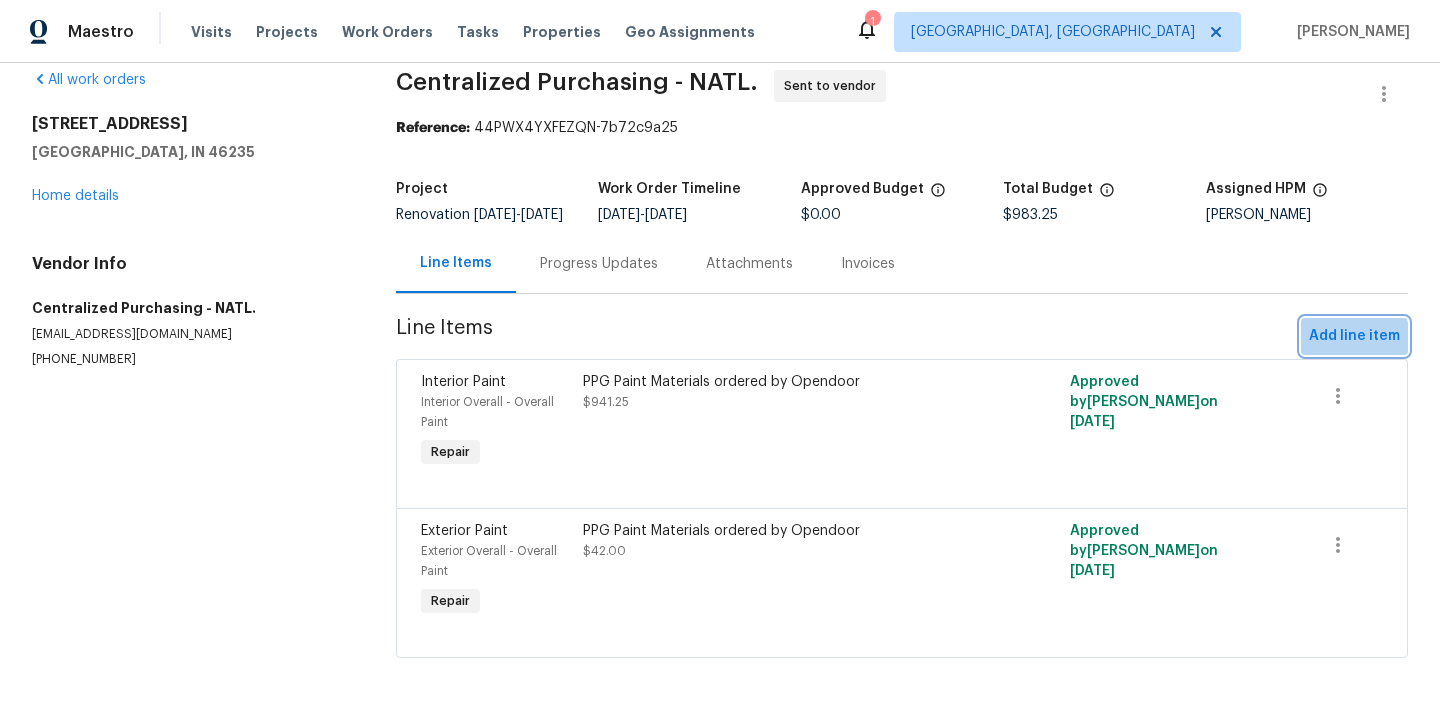 click on "Add line item" at bounding box center [1354, 336] 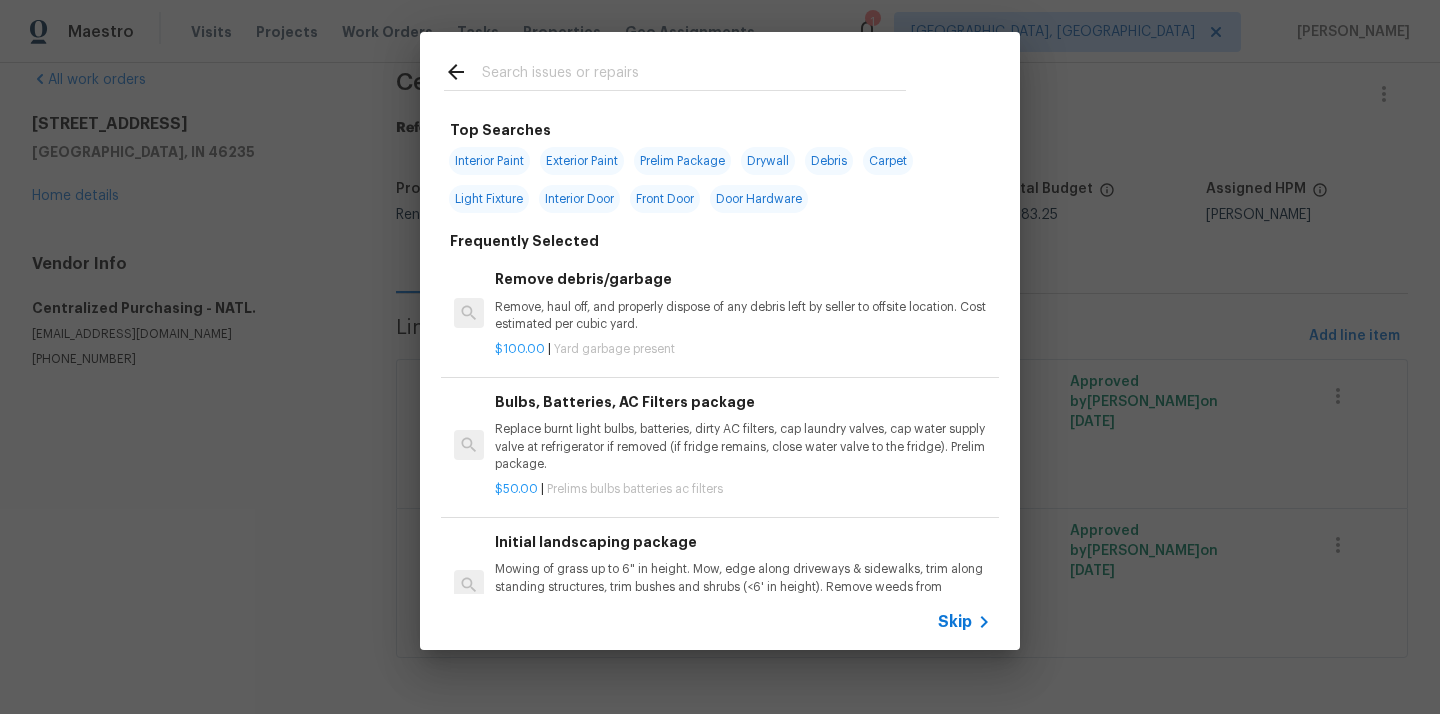 click at bounding box center (694, 75) 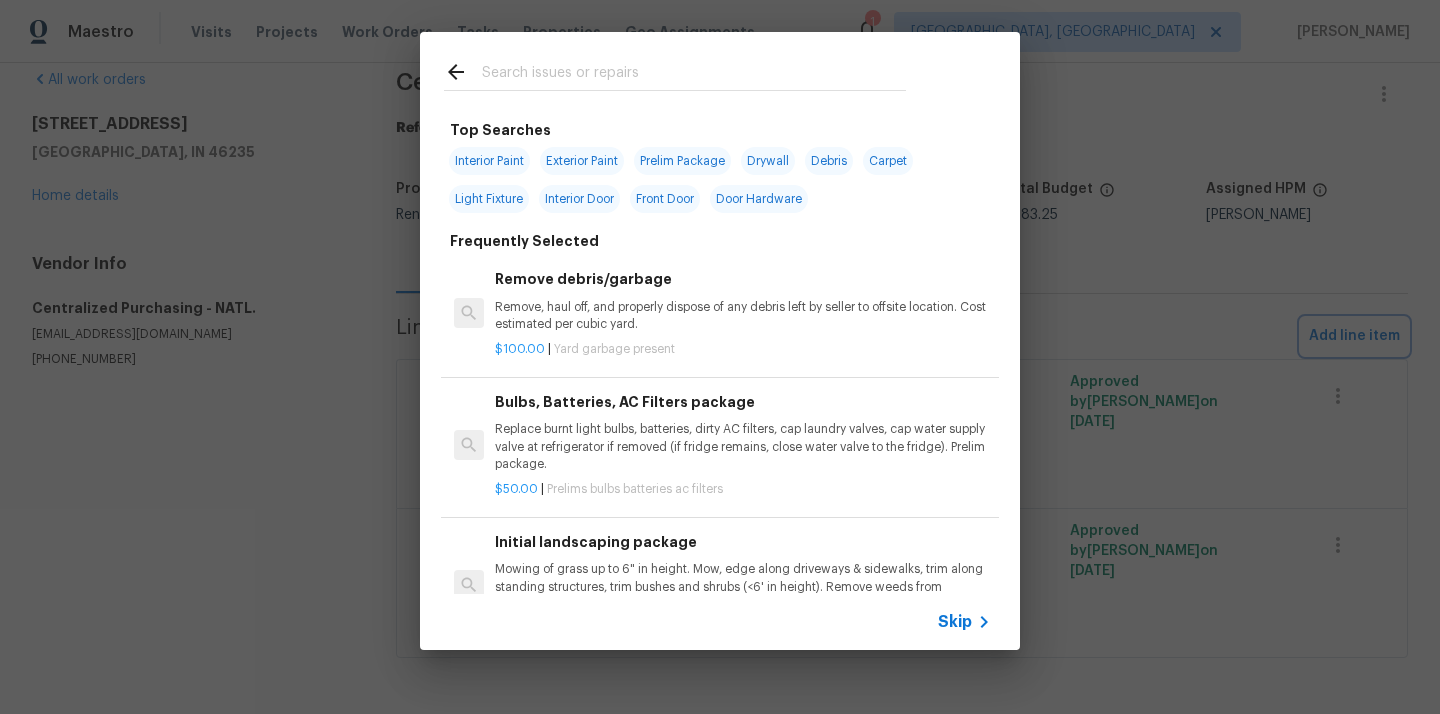 click on "Top Searches Interior Paint Exterior Paint Prelim Package Drywall Debris Carpet Light Fixture Interior Door Front Door Door Hardware Frequently Selected Remove debris/garbage Remove, haul off, and properly dispose of any debris left by seller to offsite location. Cost estimated per cubic yard. $100.00   |   Yard garbage present Bulbs, Batteries, AC Filters package Replace burnt light bulbs, batteries, dirty AC filters, cap laundry valves, cap water supply valve at refrigerator if removed (if fridge remains, close water valve to the fridge). Prelim package. $50.00   |   Prelims bulbs batteries ac filters Initial landscaping package Mowing of grass up to 6" in height. Mow, edge along driveways & sidewalks, trim along standing structures, trim bushes and shrubs (<6' in height). Remove weeds from previously maintained flowerbeds and remove standing yard debris (small twigs, non seasonal falling leaves).  Use leaf blower to remove clippings from hard surfaces." $75.00   |   Prelims landscaping $8.00   |   $75.00" at bounding box center [720, 341] 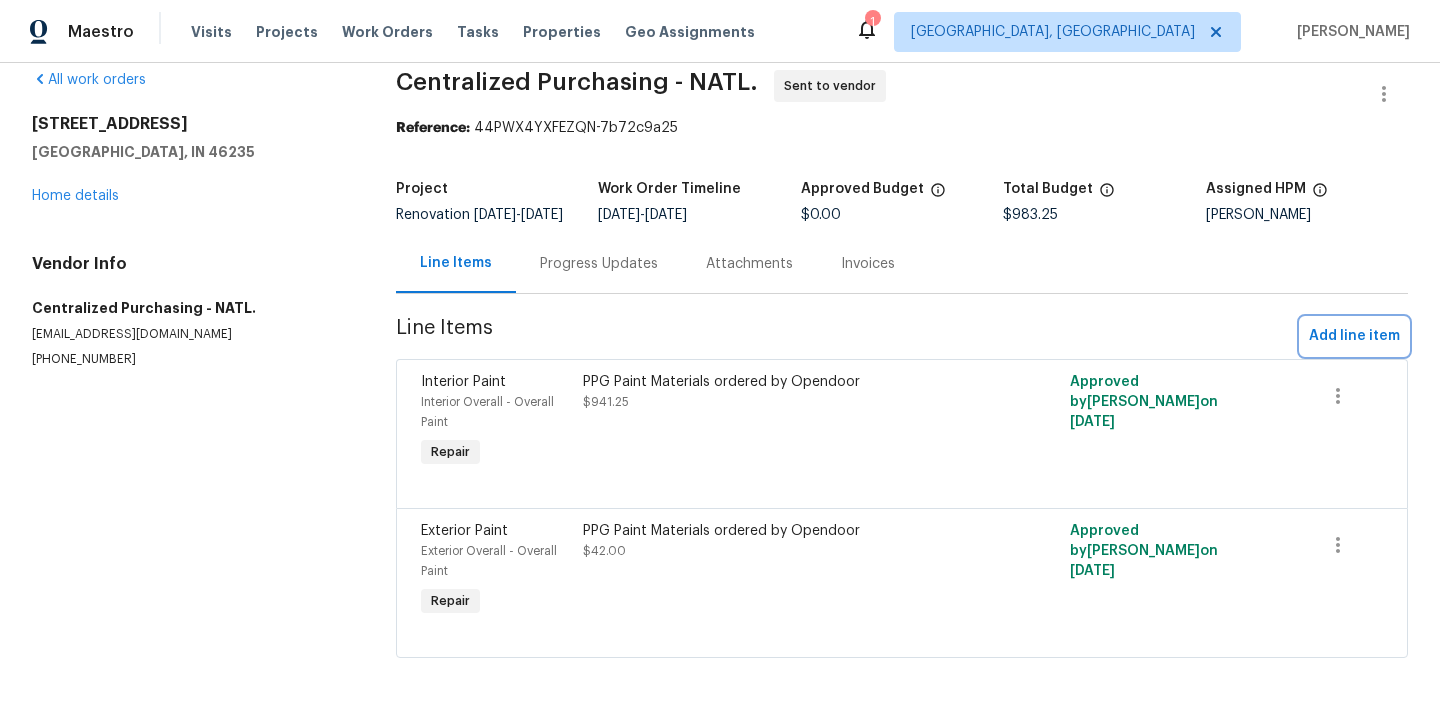 click on "Add line item" at bounding box center (1354, 336) 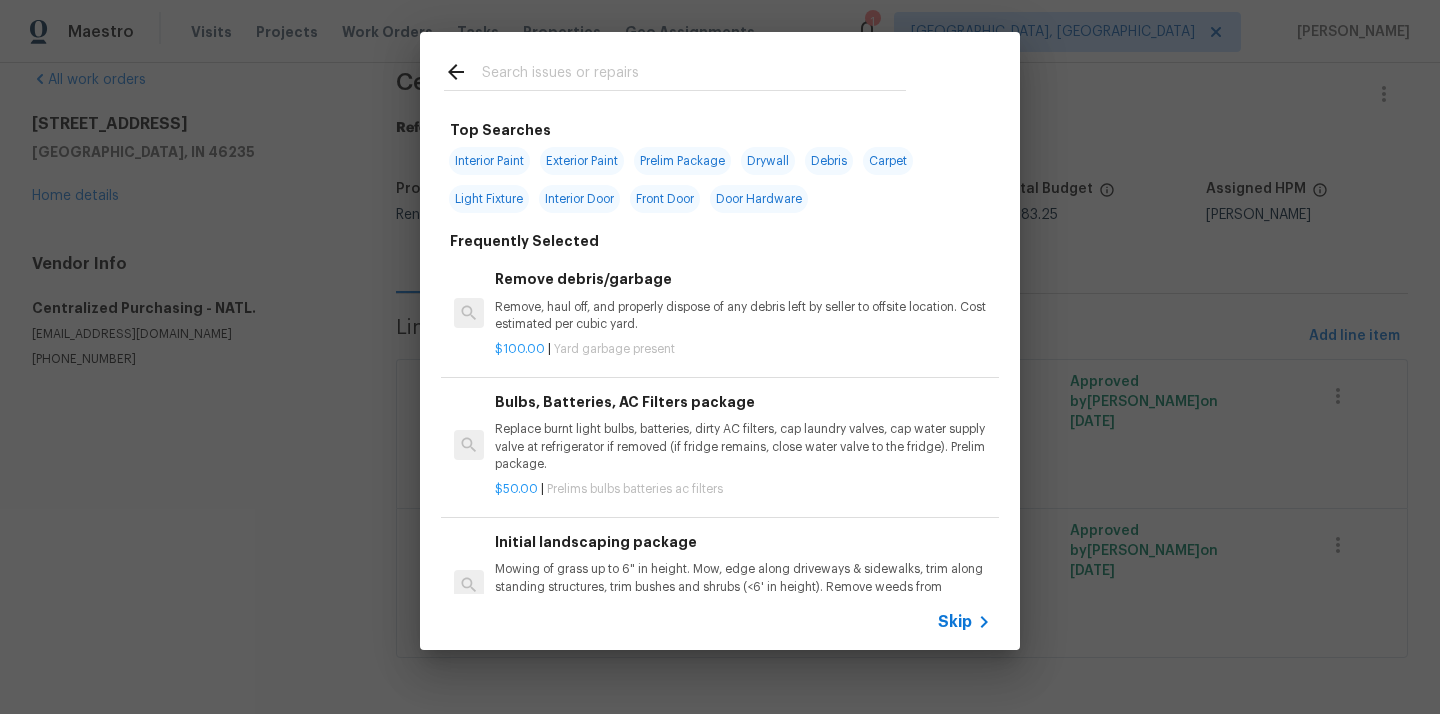 click at bounding box center [694, 75] 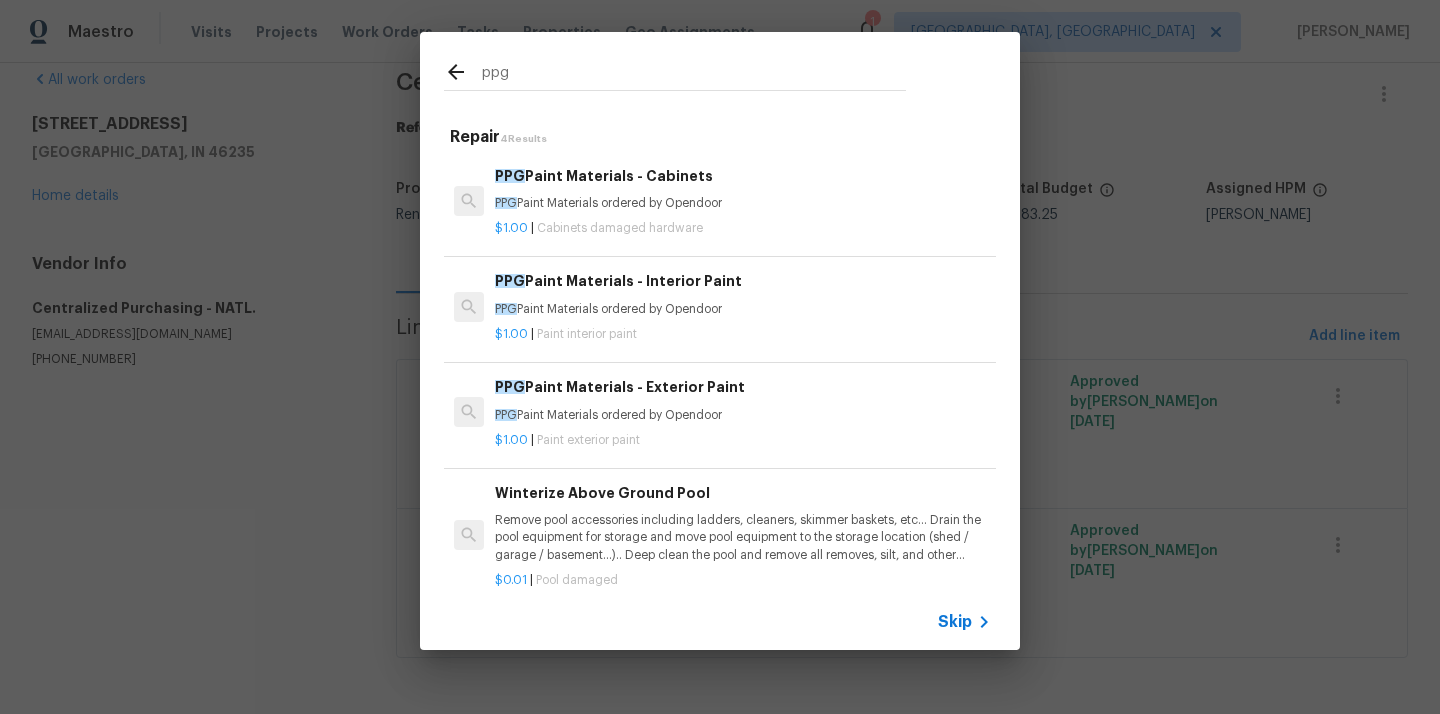 type on "ppg" 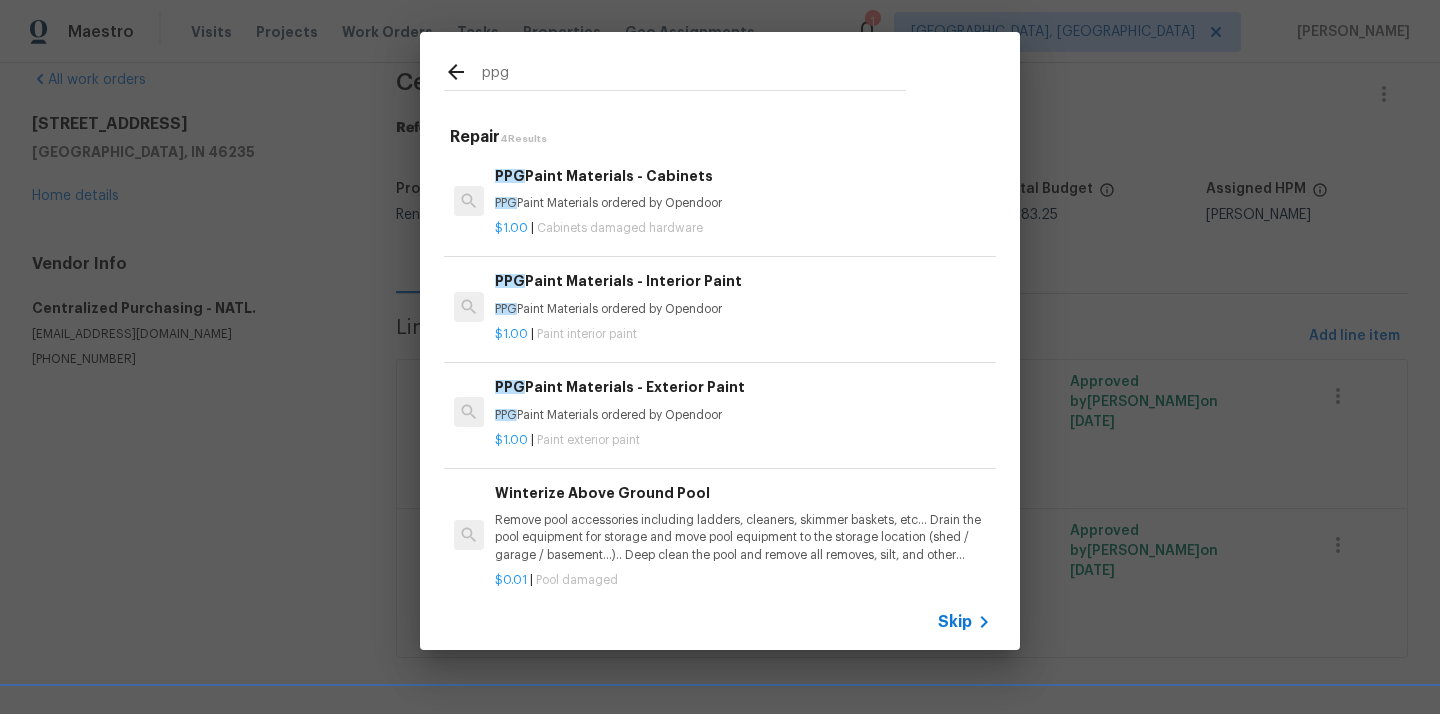click on "PPG  Paint Materials - Cabinets PPG  Paint Materials ordered by Opendoor" at bounding box center [743, 189] 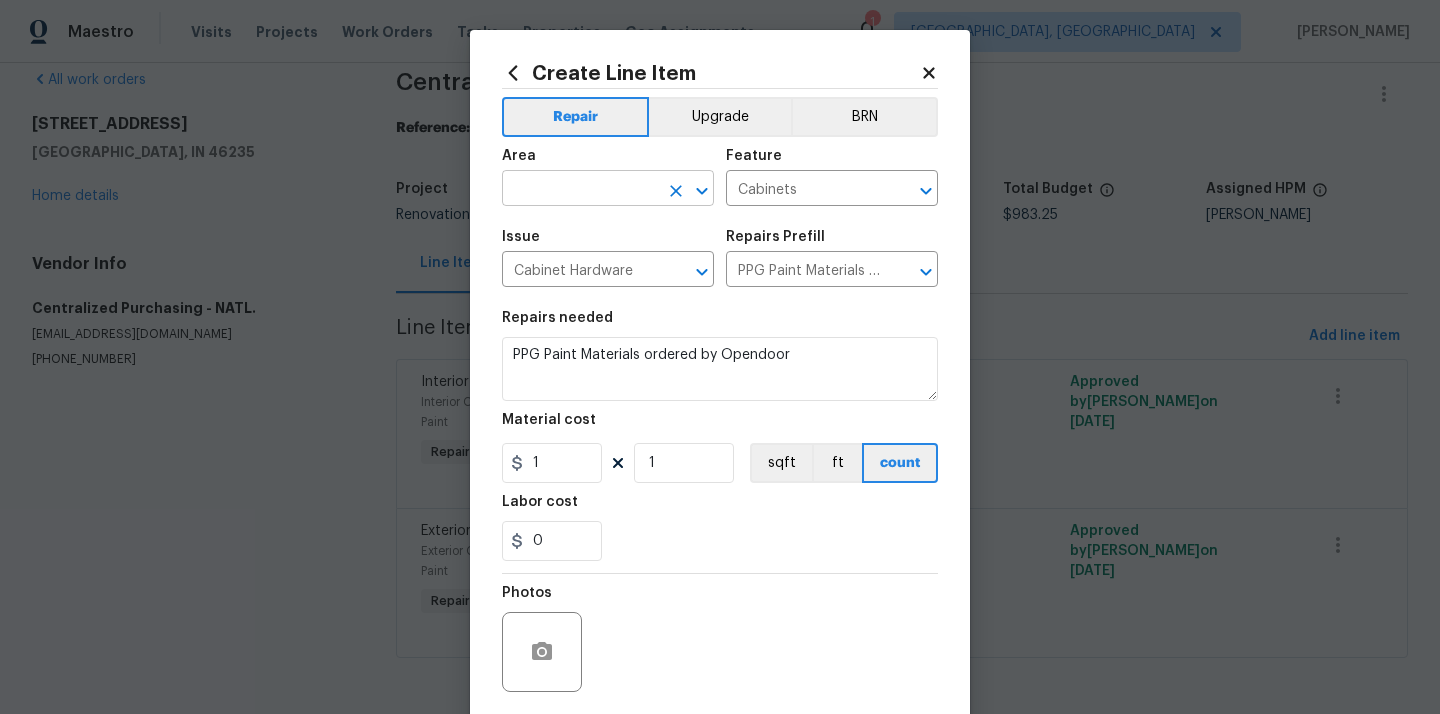 click at bounding box center [580, 190] 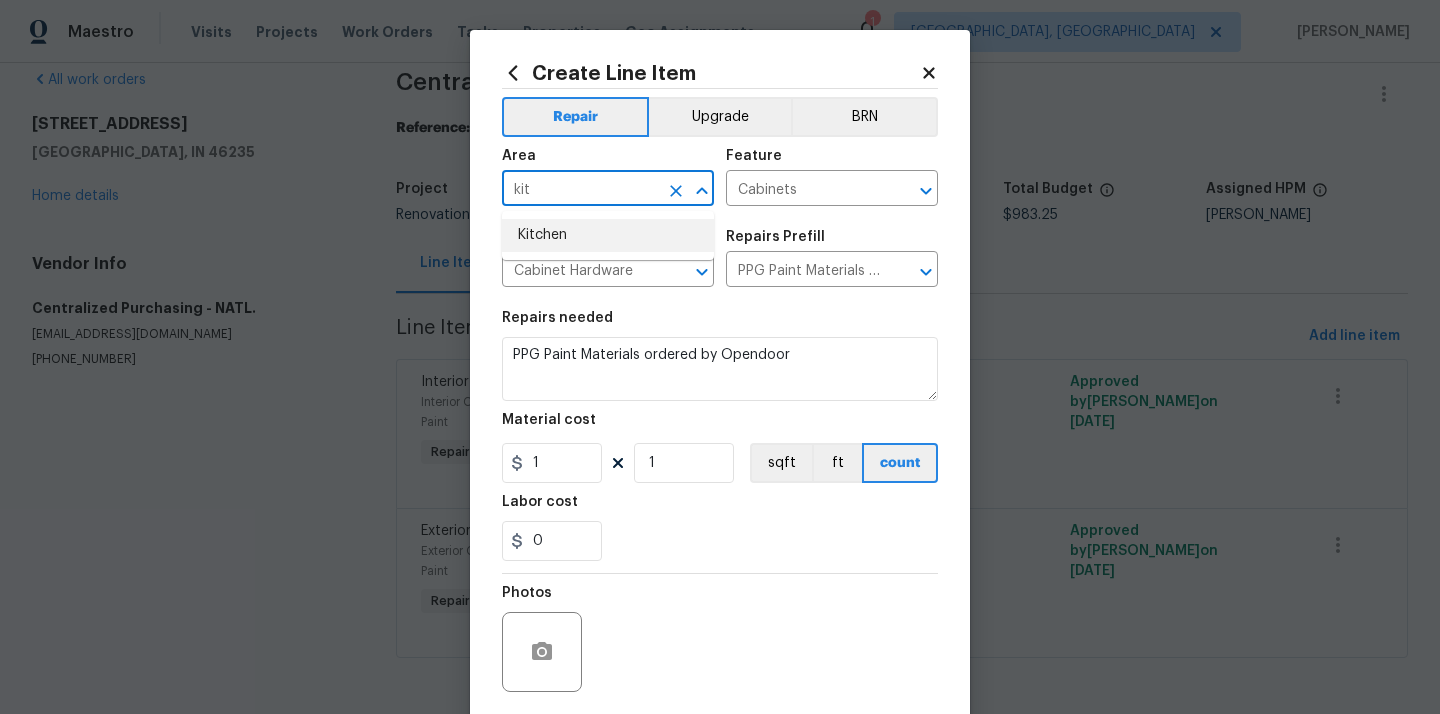 click on "Kitchen" at bounding box center (608, 235) 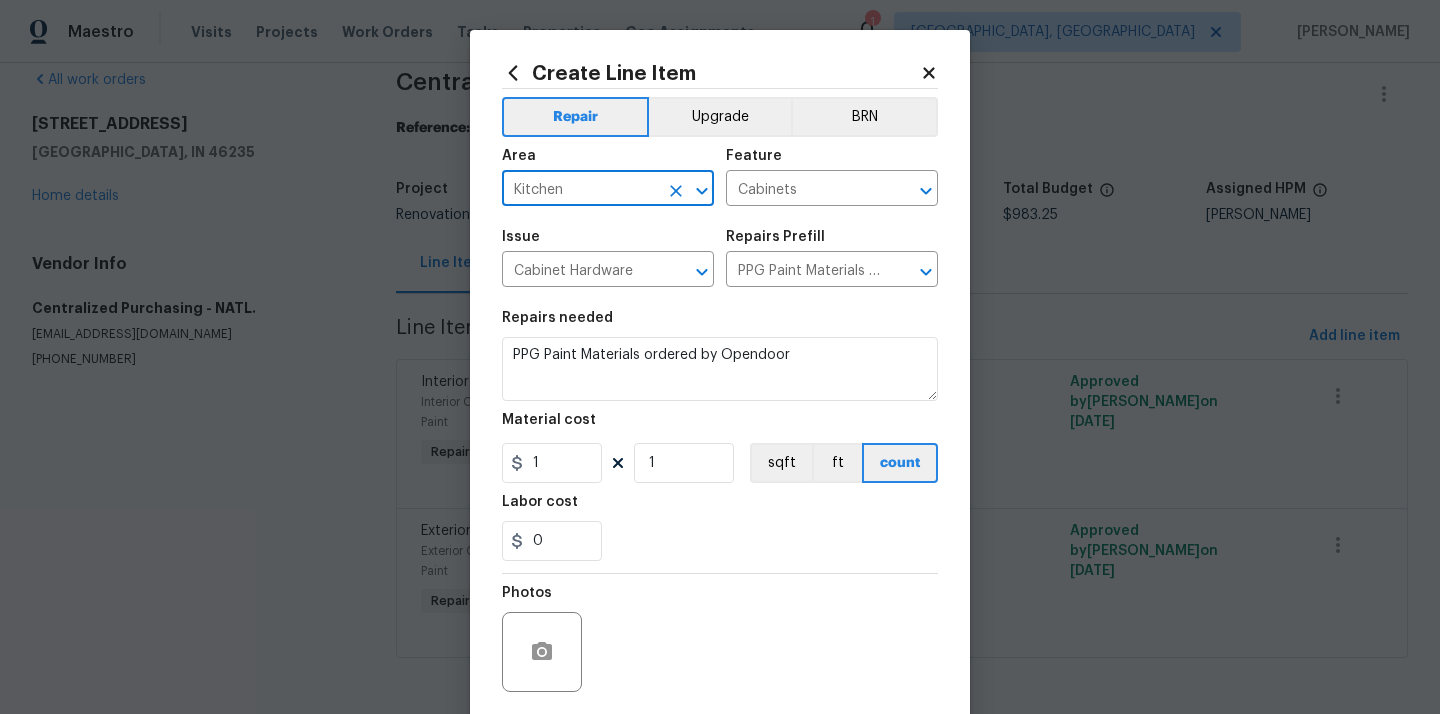 type on "Kitchen" 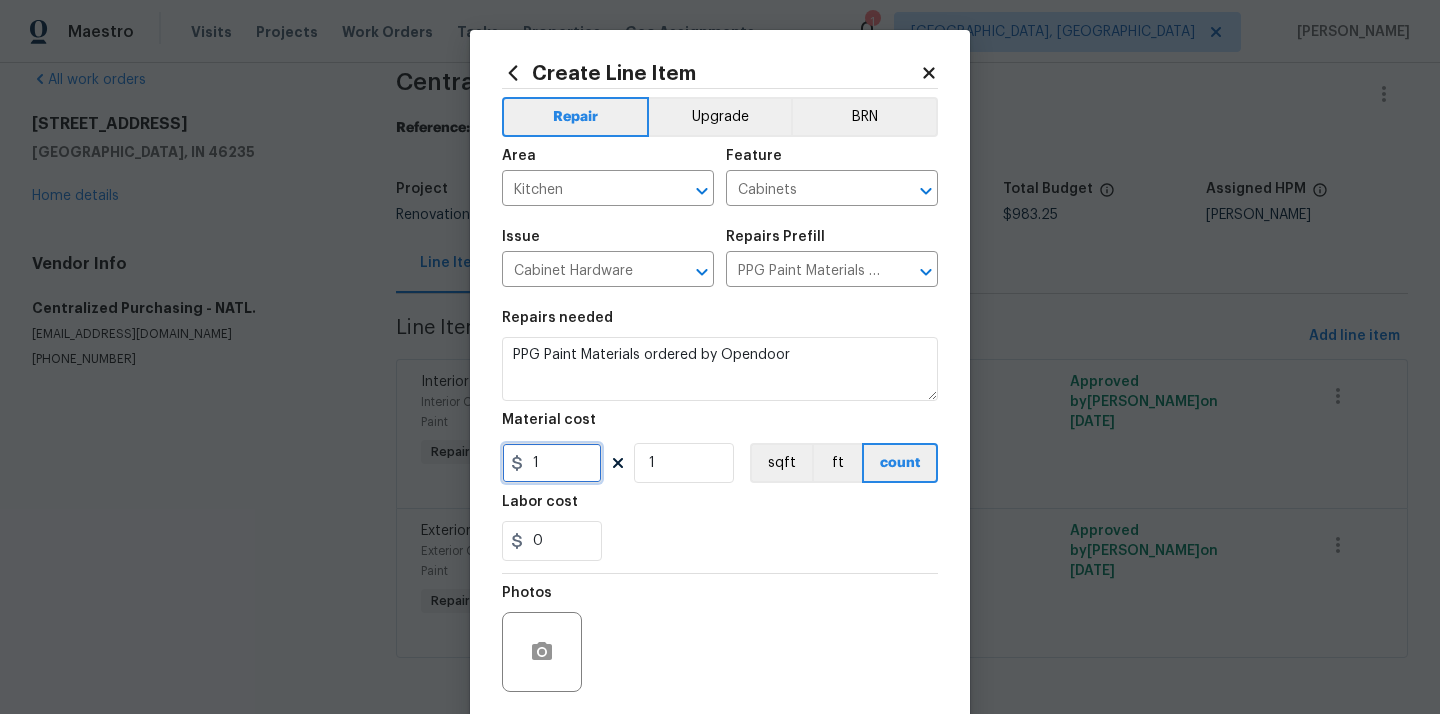drag, startPoint x: 557, startPoint y: 462, endPoint x: 509, endPoint y: 462, distance: 48 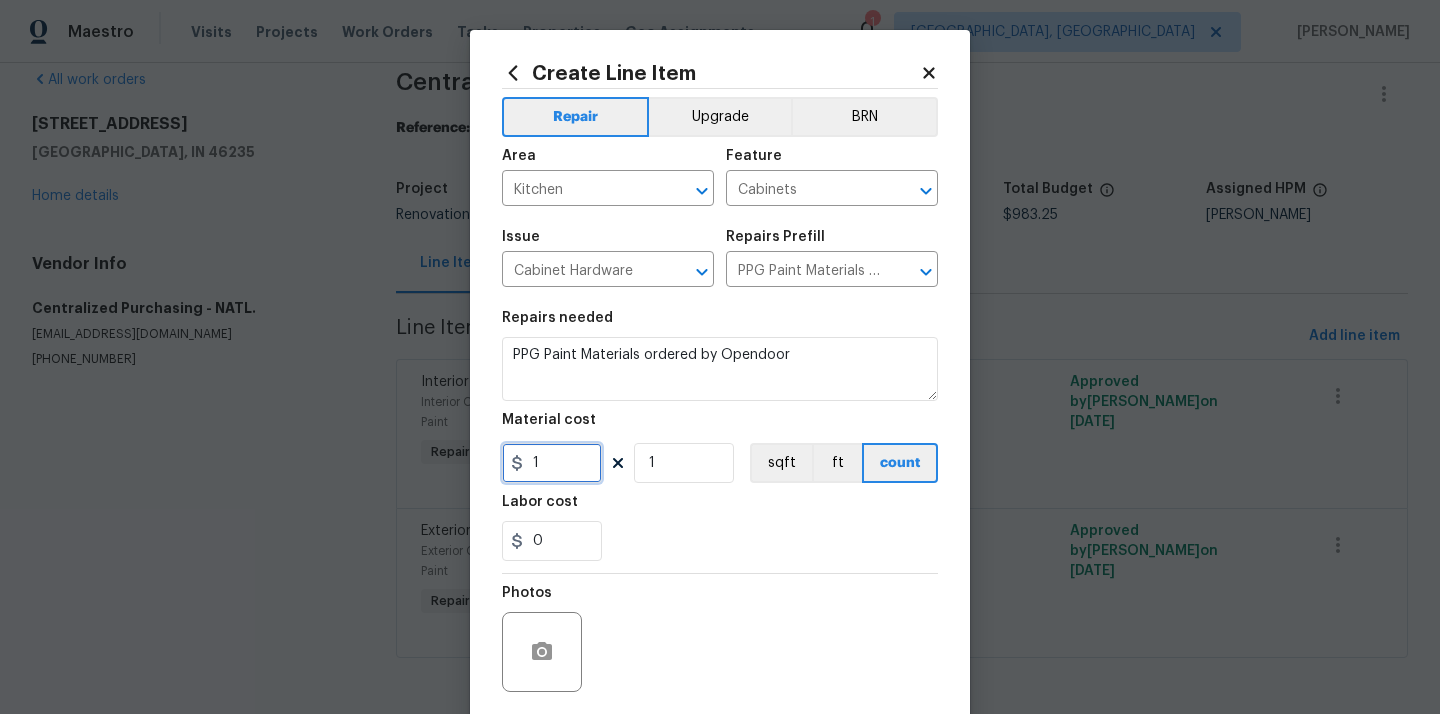 click on "1" at bounding box center (552, 463) 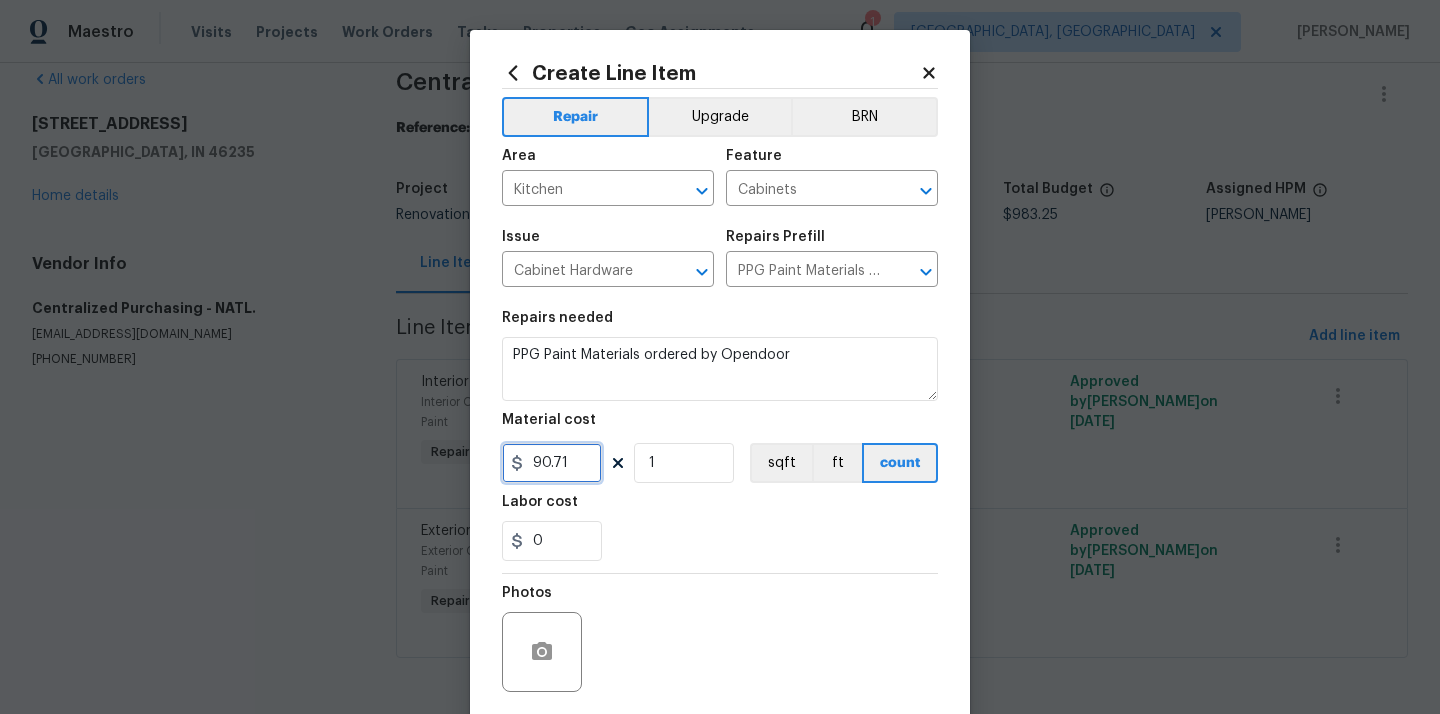 type on "90.71" 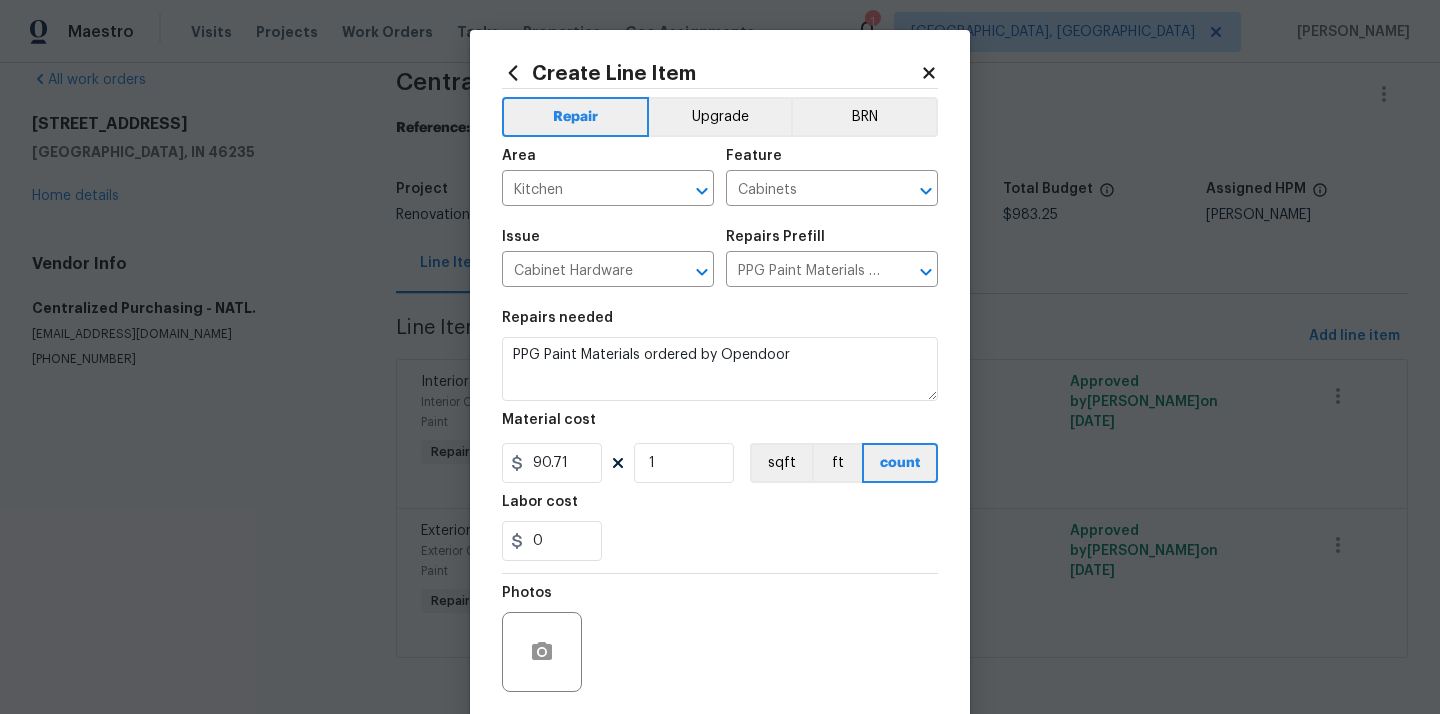 click on "Photos" at bounding box center [720, 639] 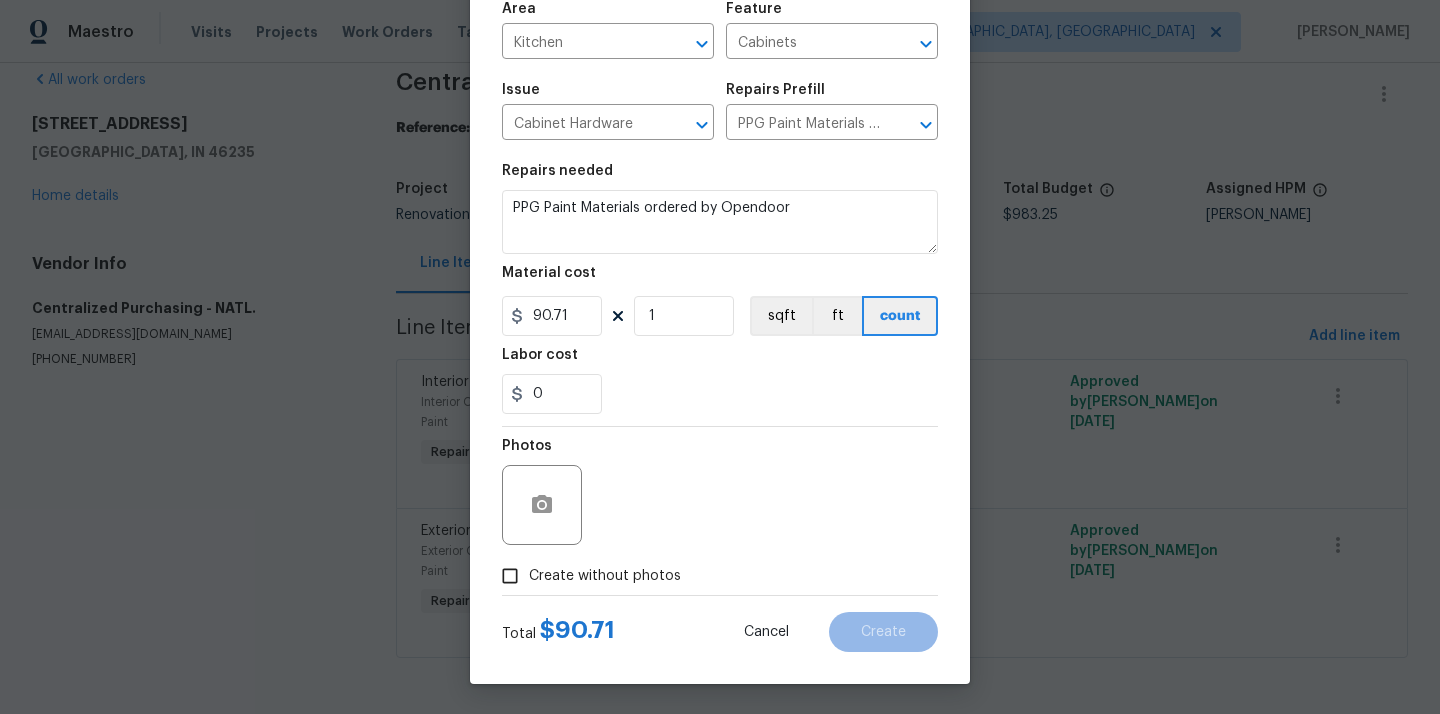 click on "Create without photos" at bounding box center [586, 576] 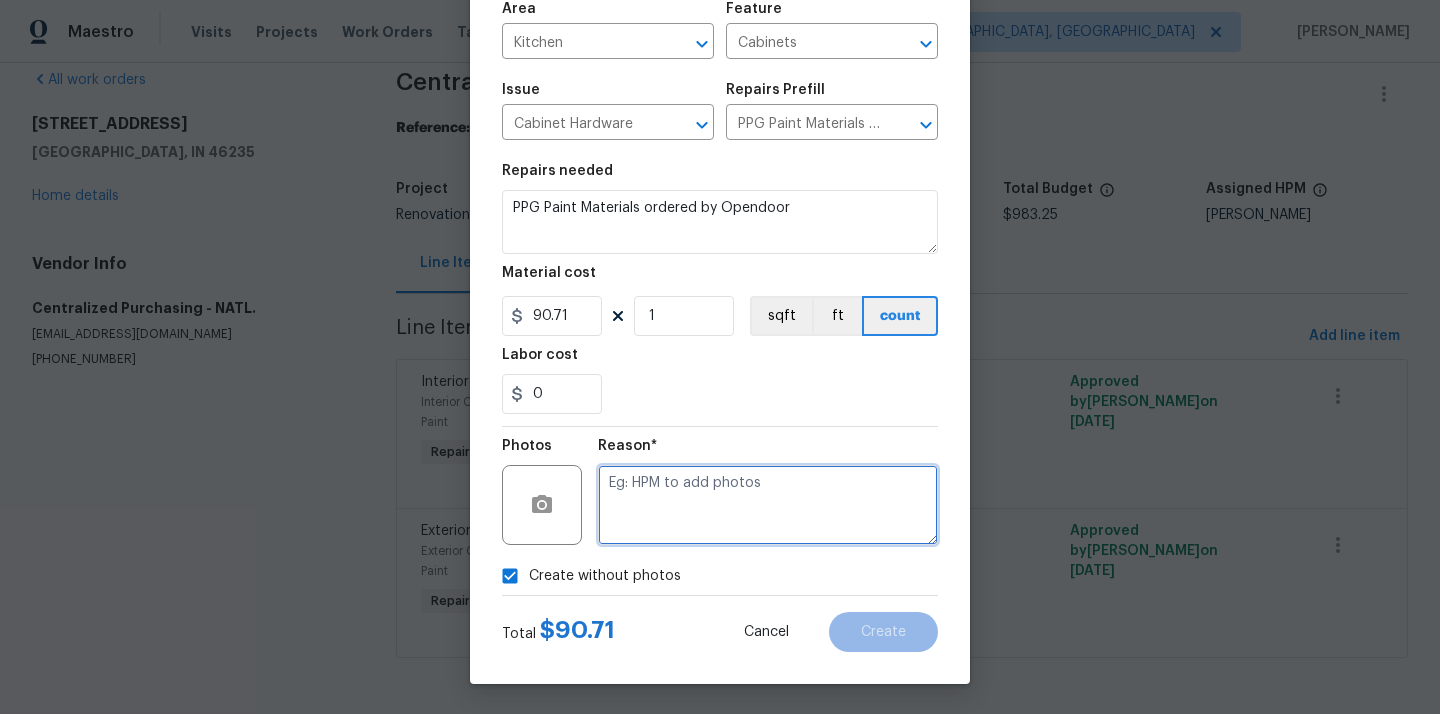 click at bounding box center [768, 505] 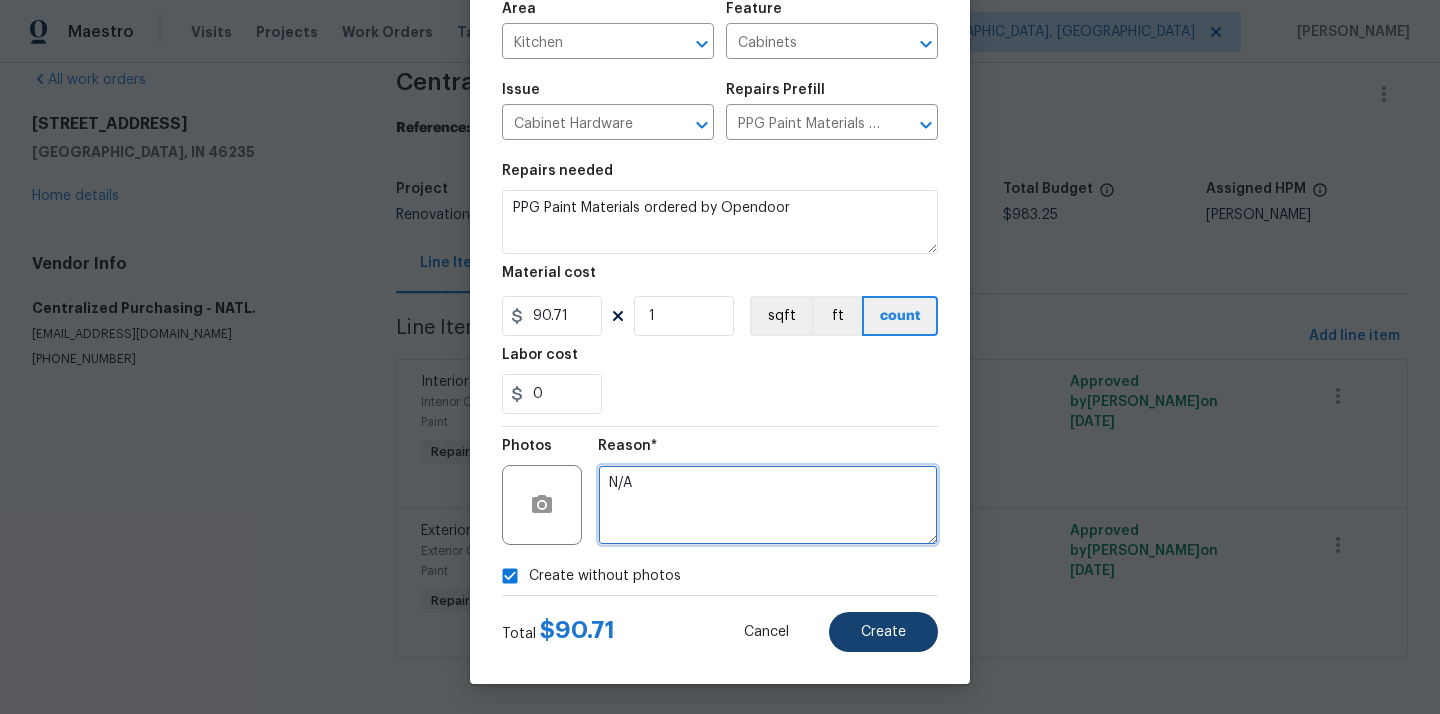 type on "N/A" 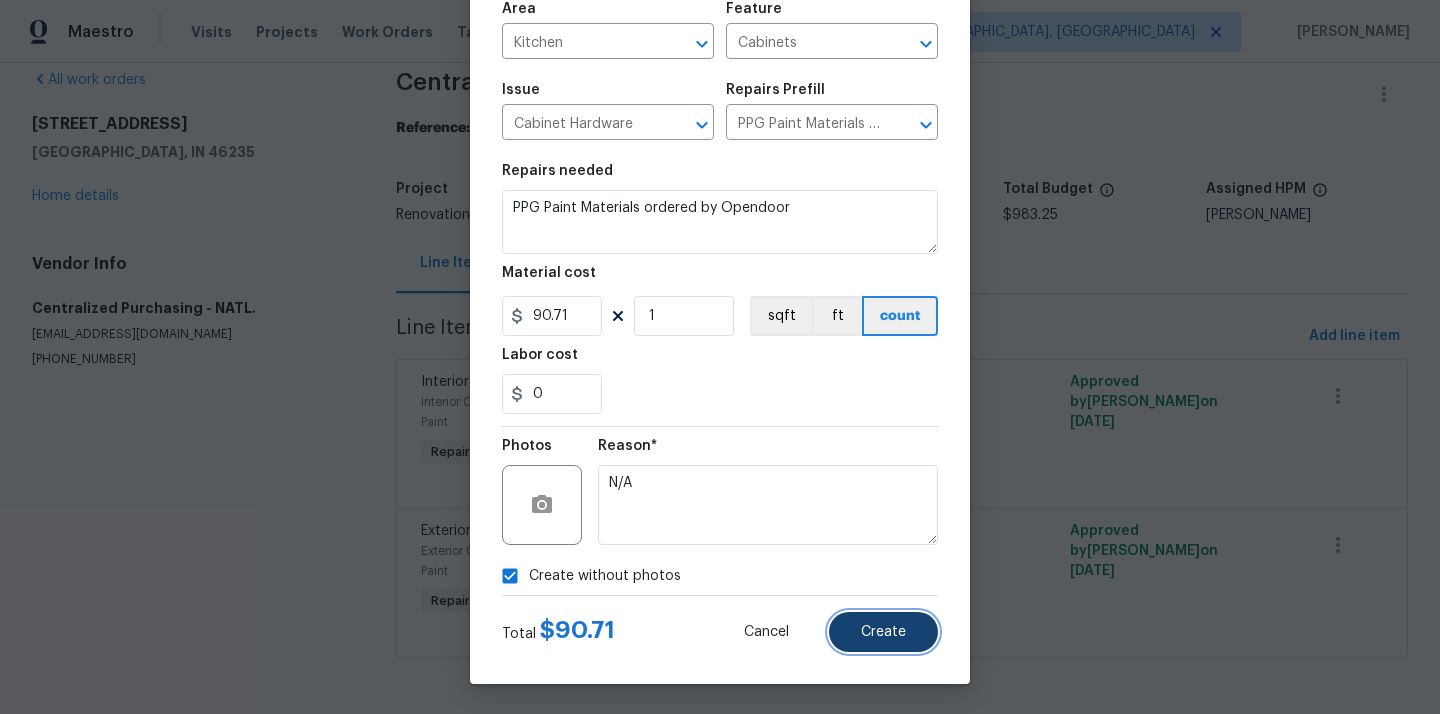 click on "Create" at bounding box center [883, 632] 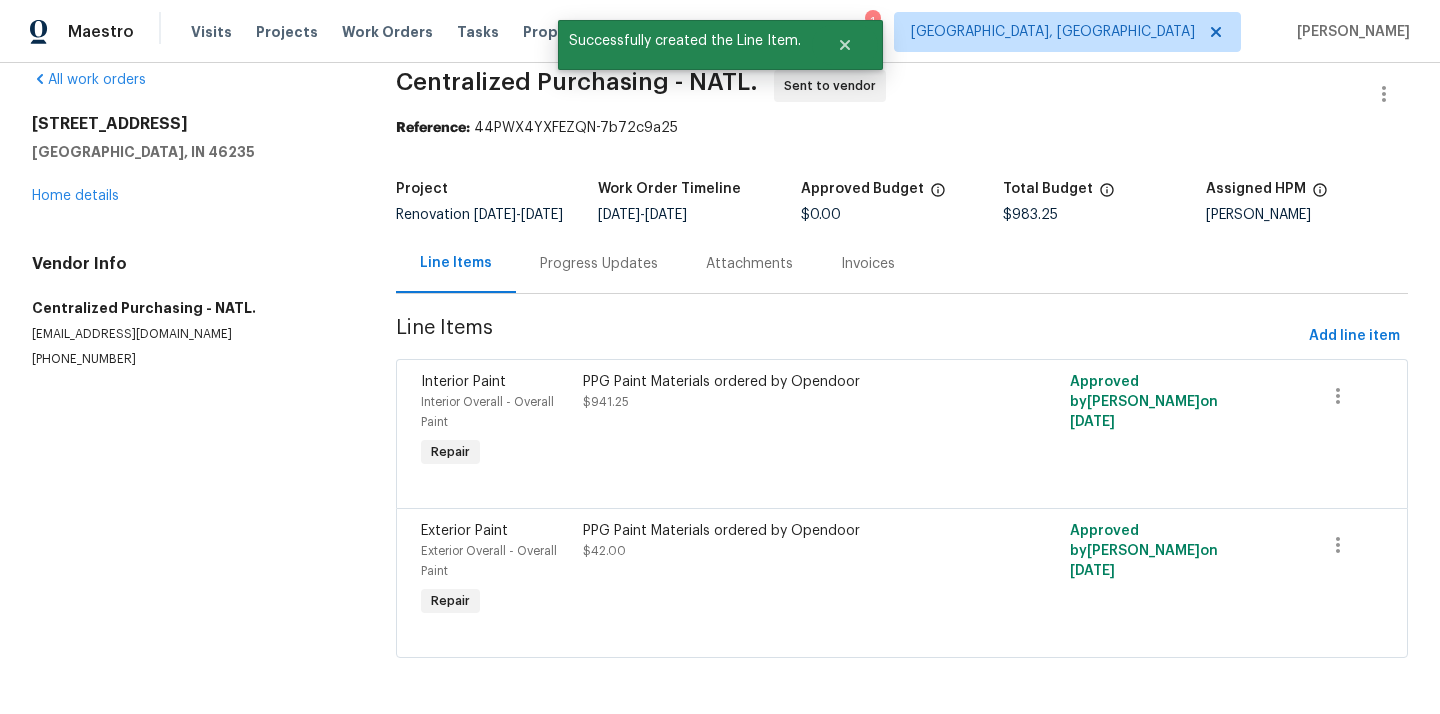 scroll, scrollTop: 0, scrollLeft: 0, axis: both 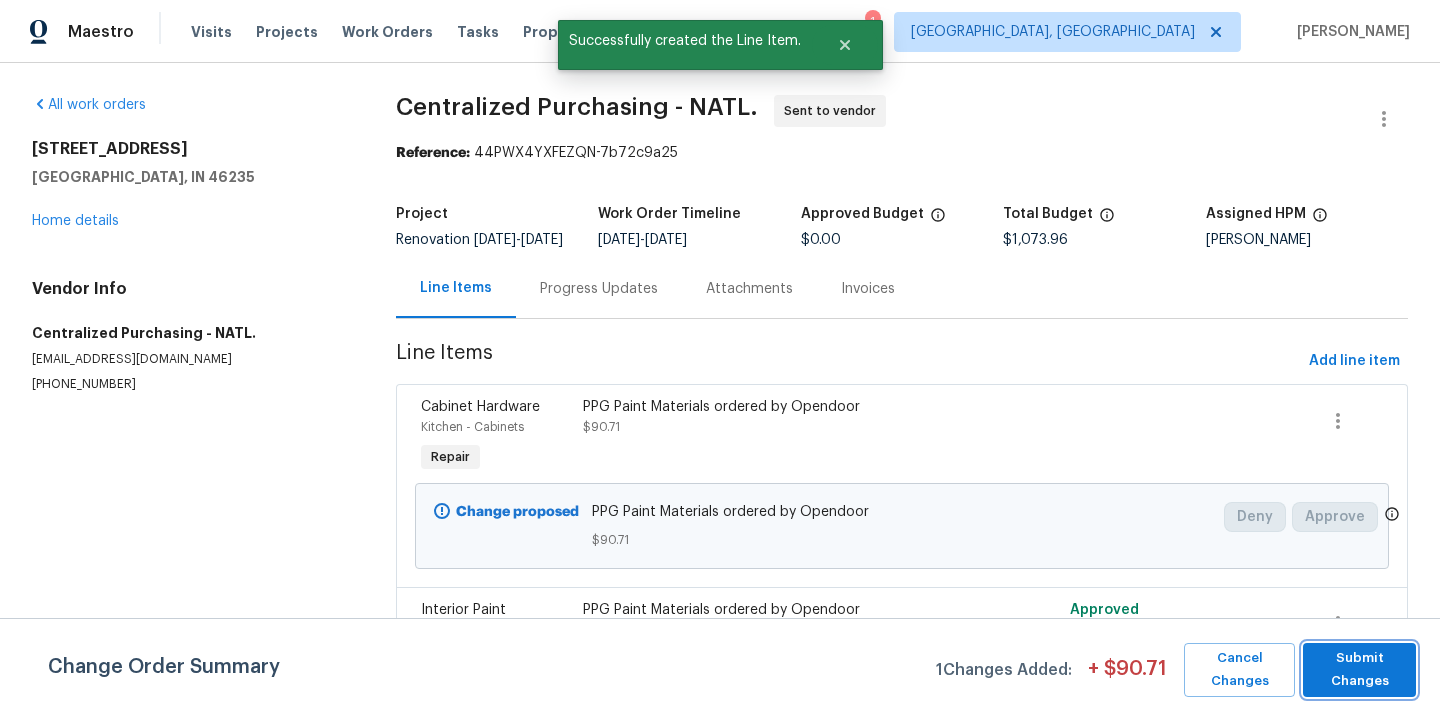 click on "Submit Changes" at bounding box center (1359, 670) 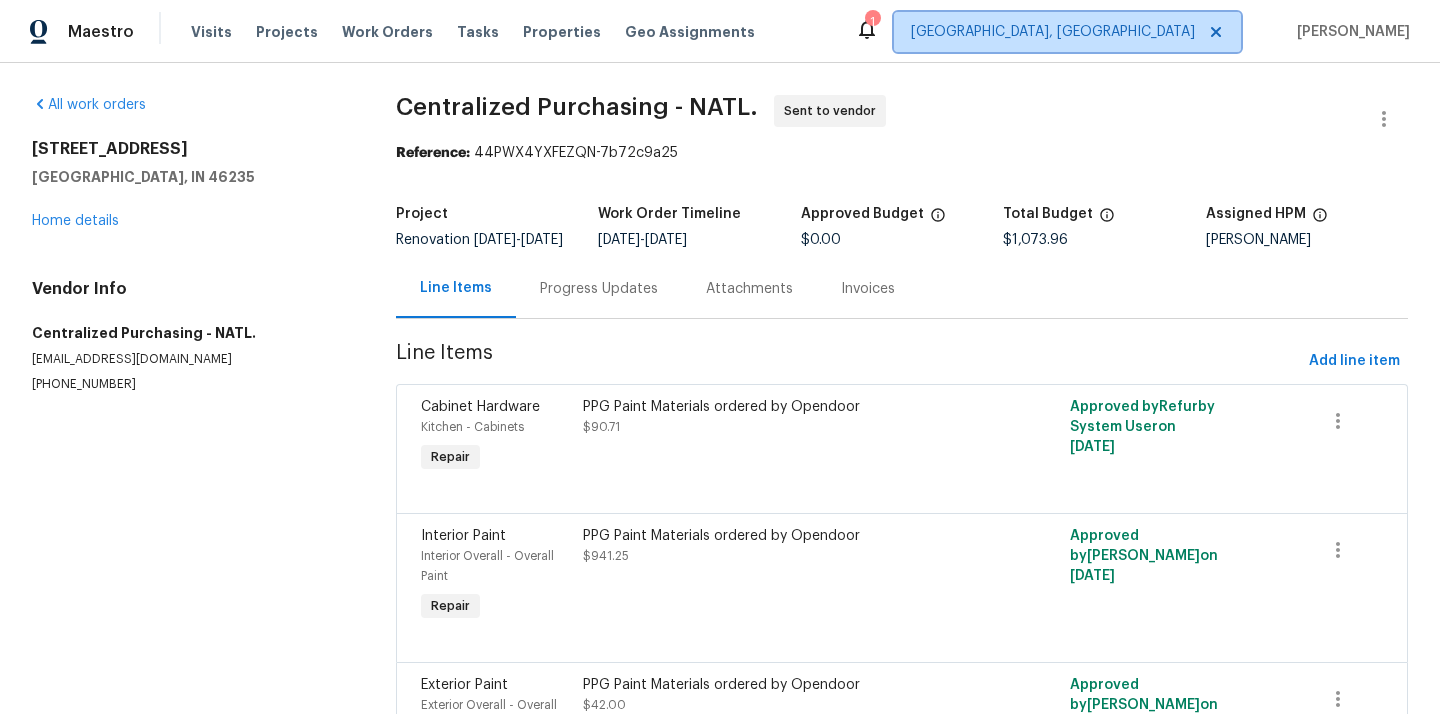 click on "[GEOGRAPHIC_DATA], [GEOGRAPHIC_DATA]" at bounding box center (1053, 32) 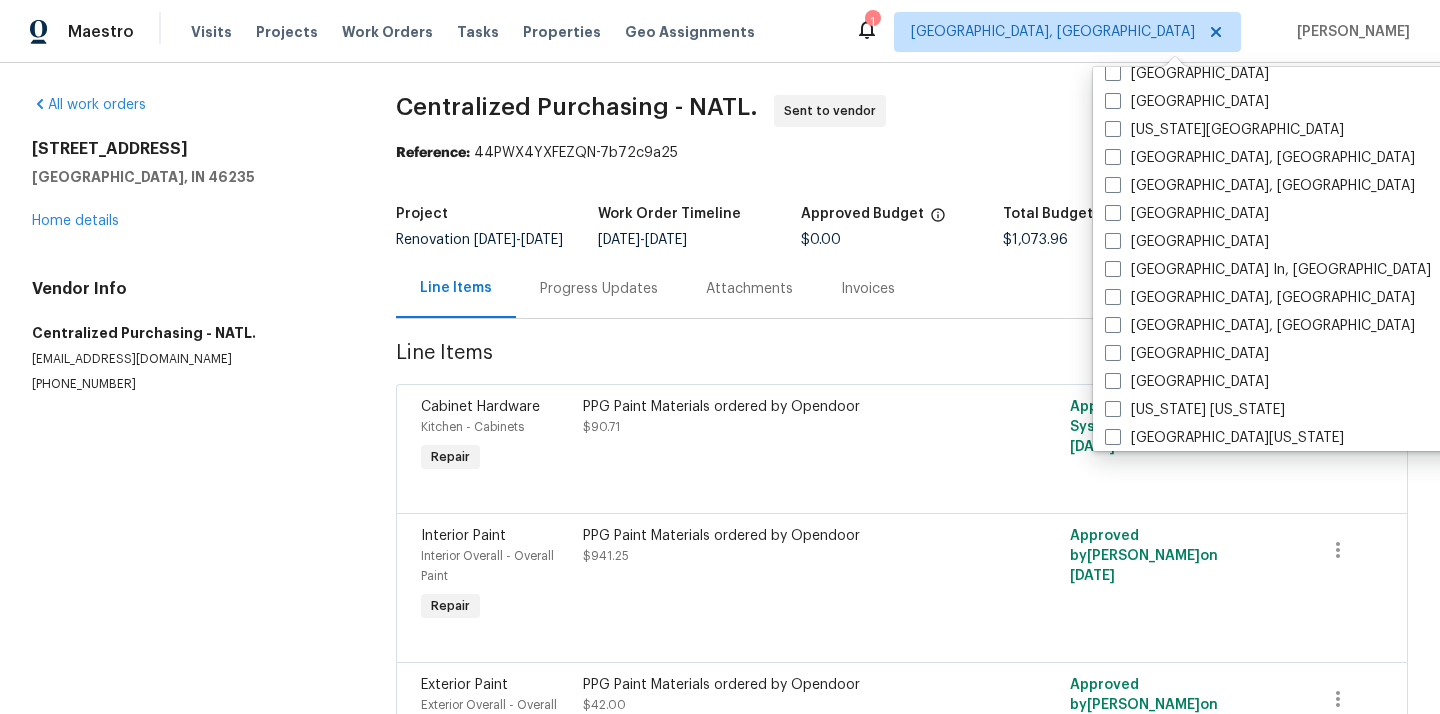 scroll, scrollTop: 710, scrollLeft: 0, axis: vertical 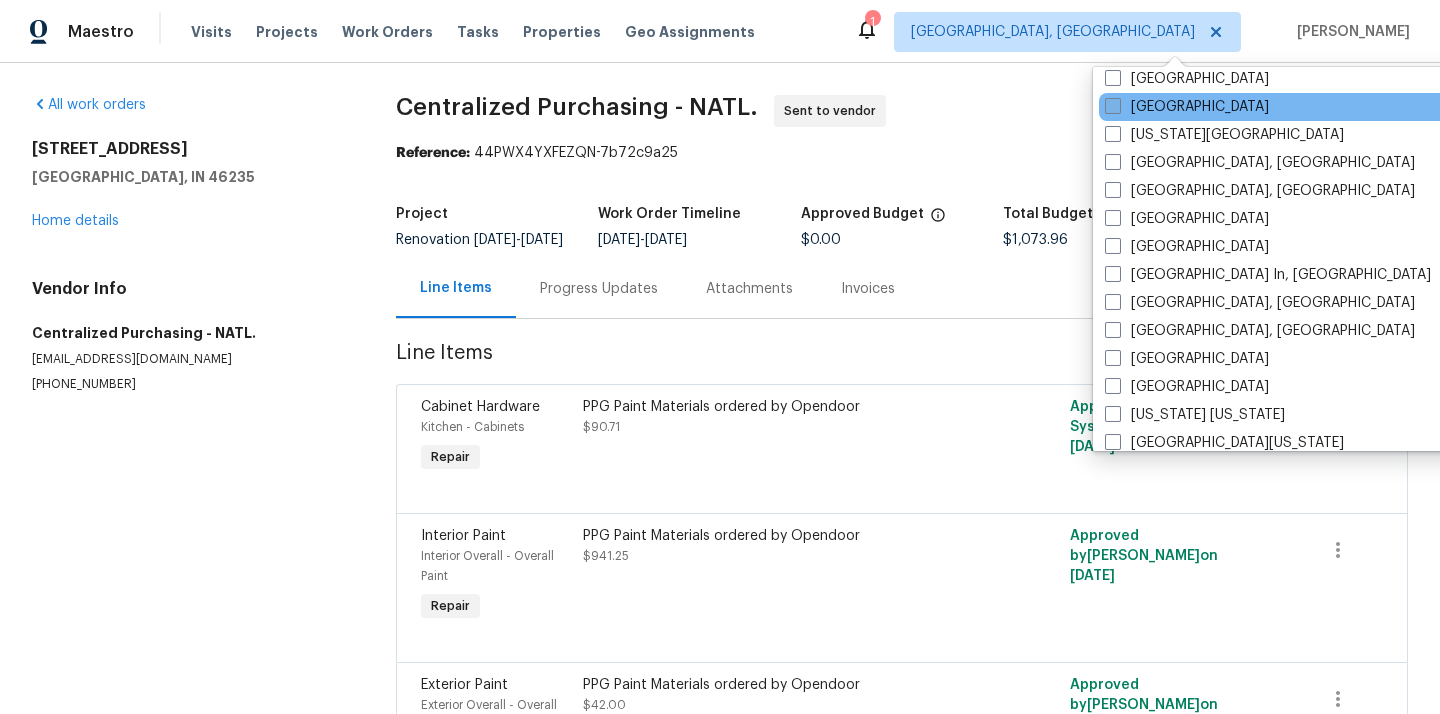 click on "[GEOGRAPHIC_DATA]" at bounding box center [1187, 107] 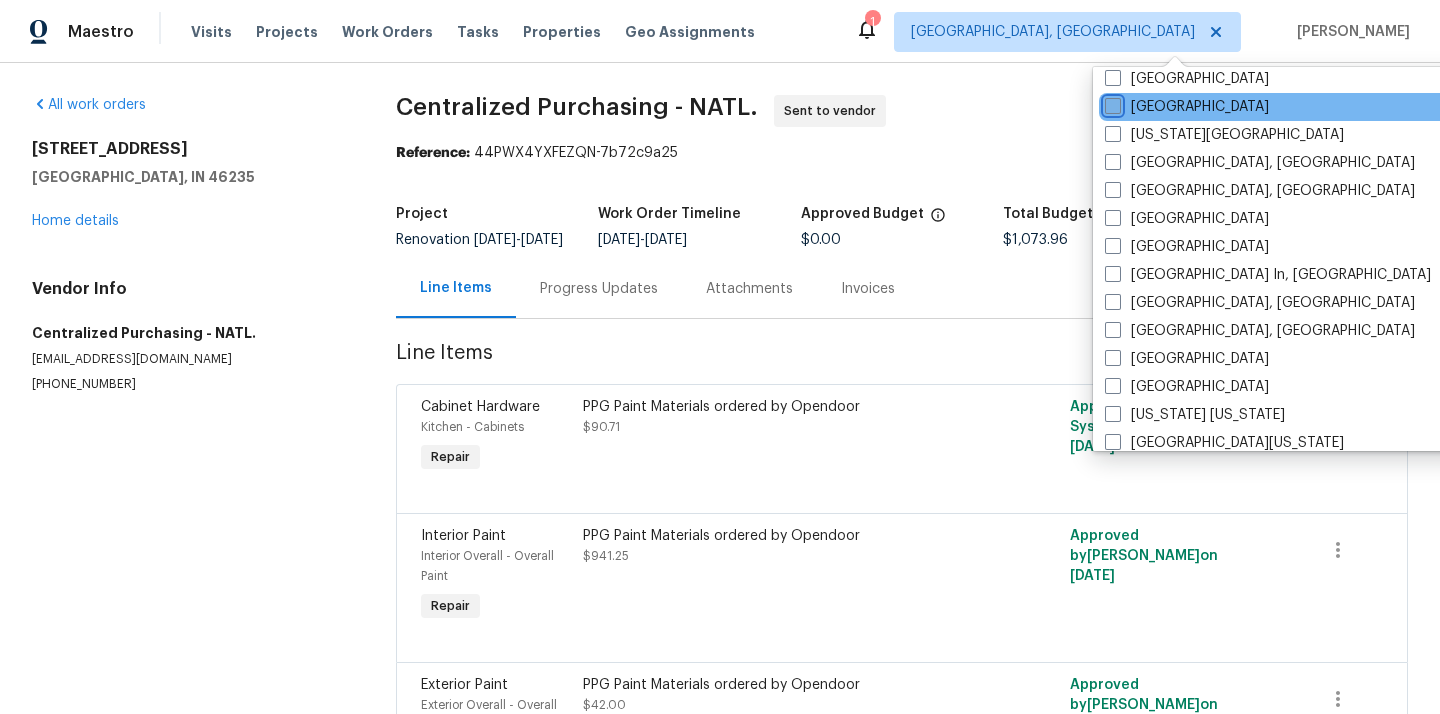 click on "[GEOGRAPHIC_DATA]" at bounding box center [1111, 103] 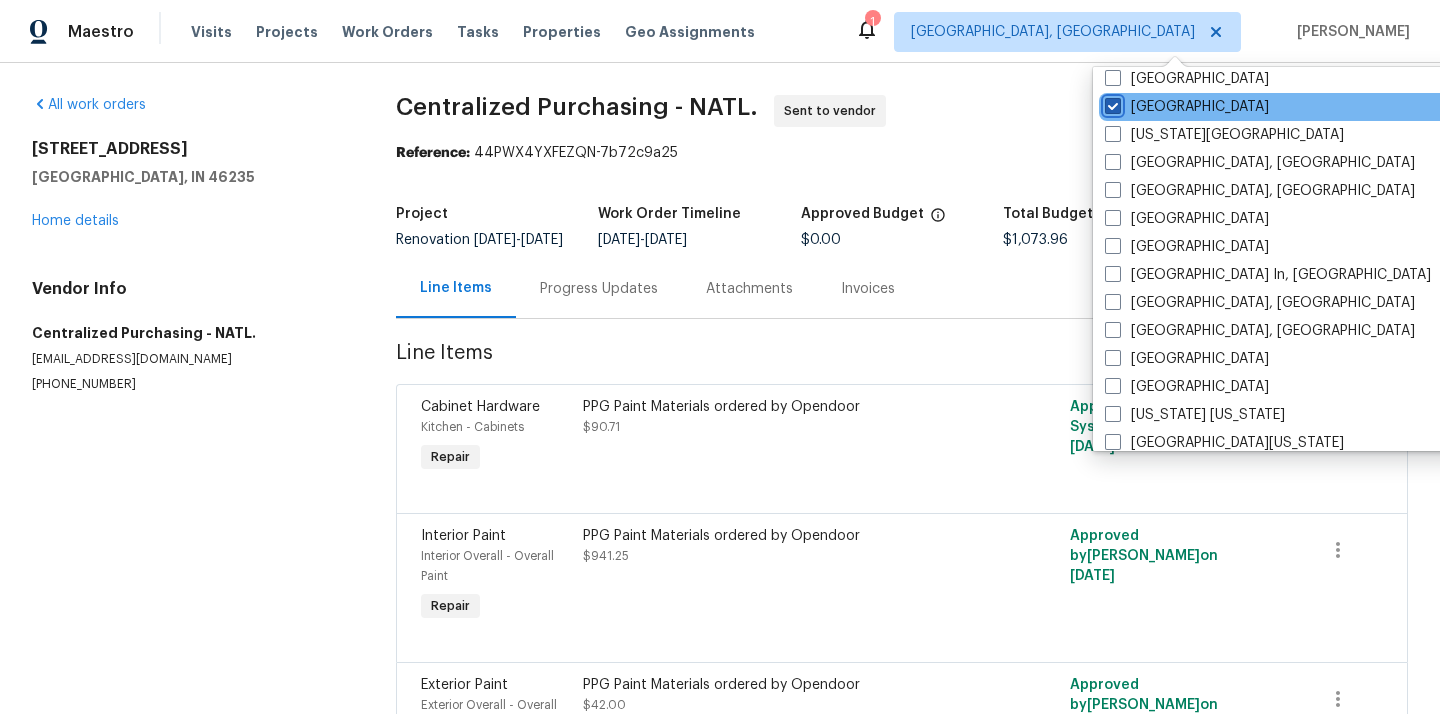 checkbox on "true" 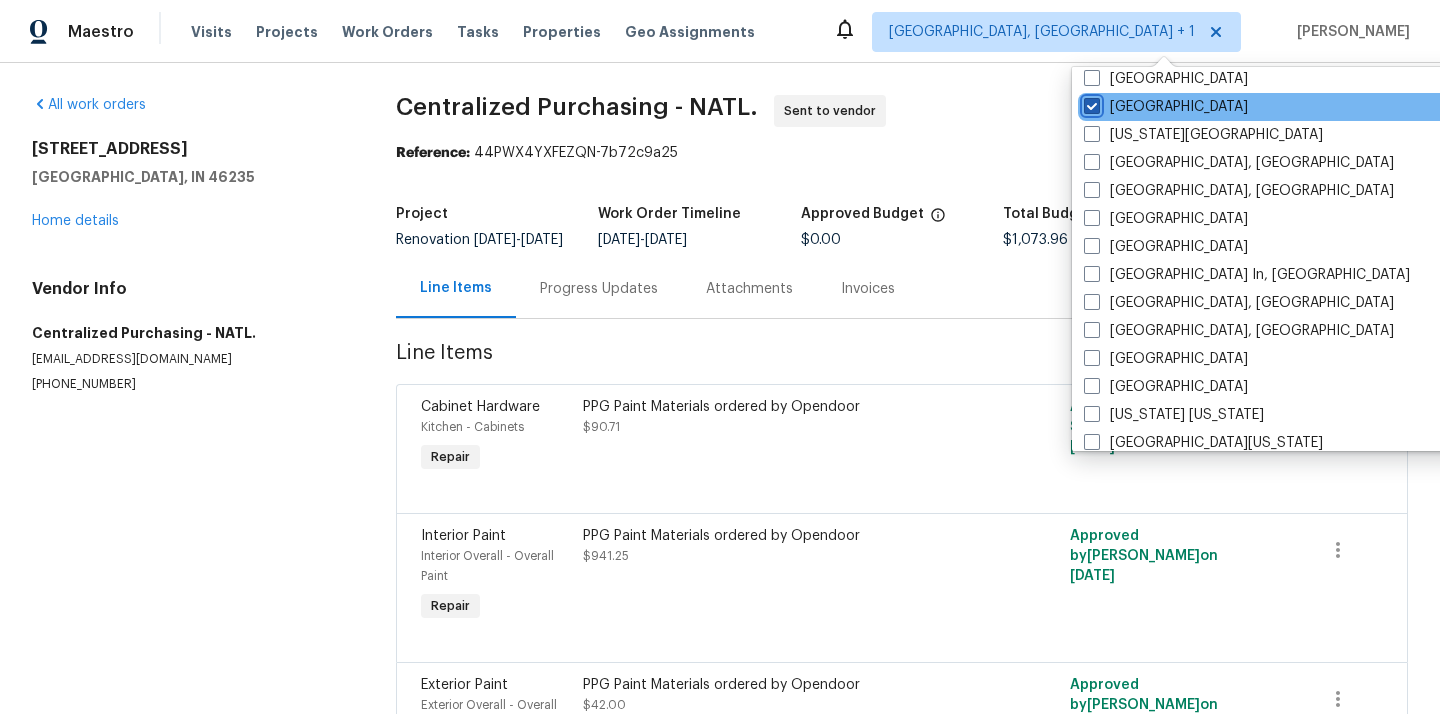 scroll, scrollTop: 0, scrollLeft: 0, axis: both 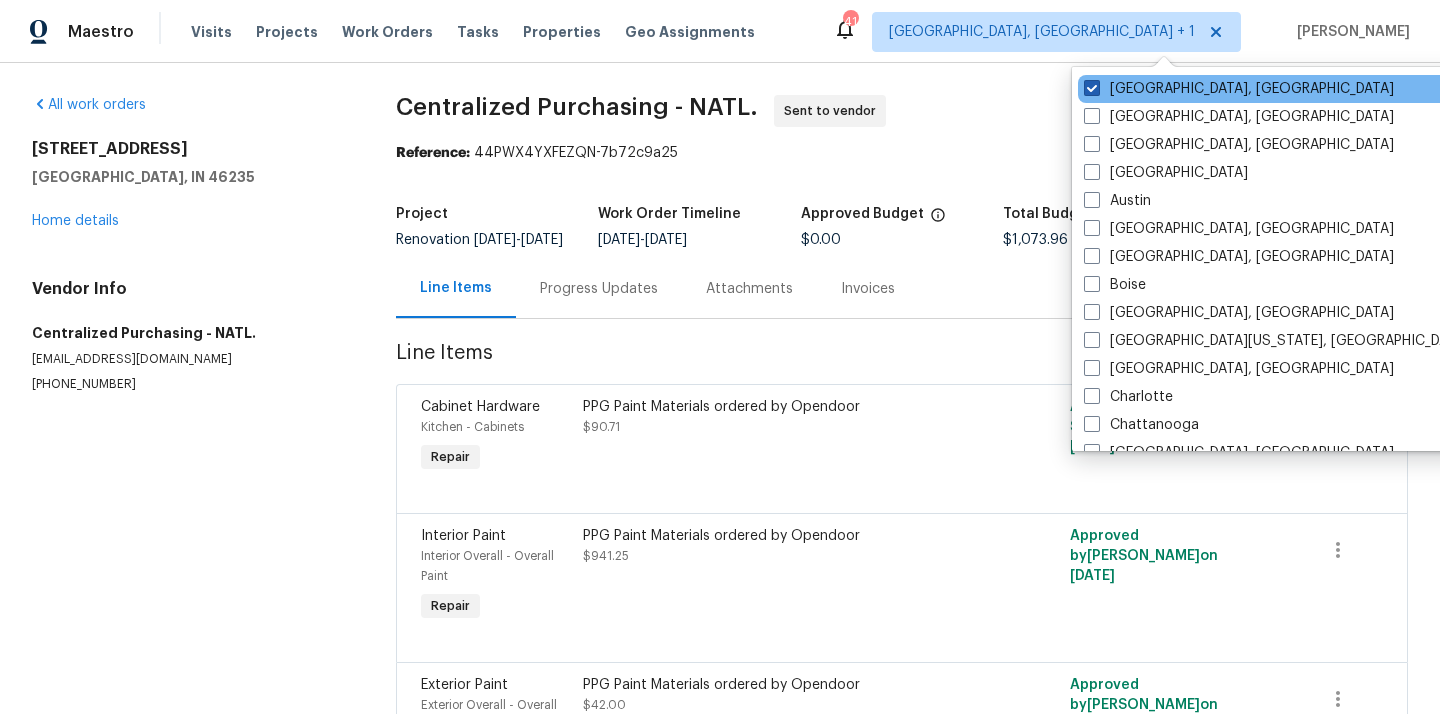 click on "[GEOGRAPHIC_DATA], [GEOGRAPHIC_DATA]" at bounding box center (1239, 89) 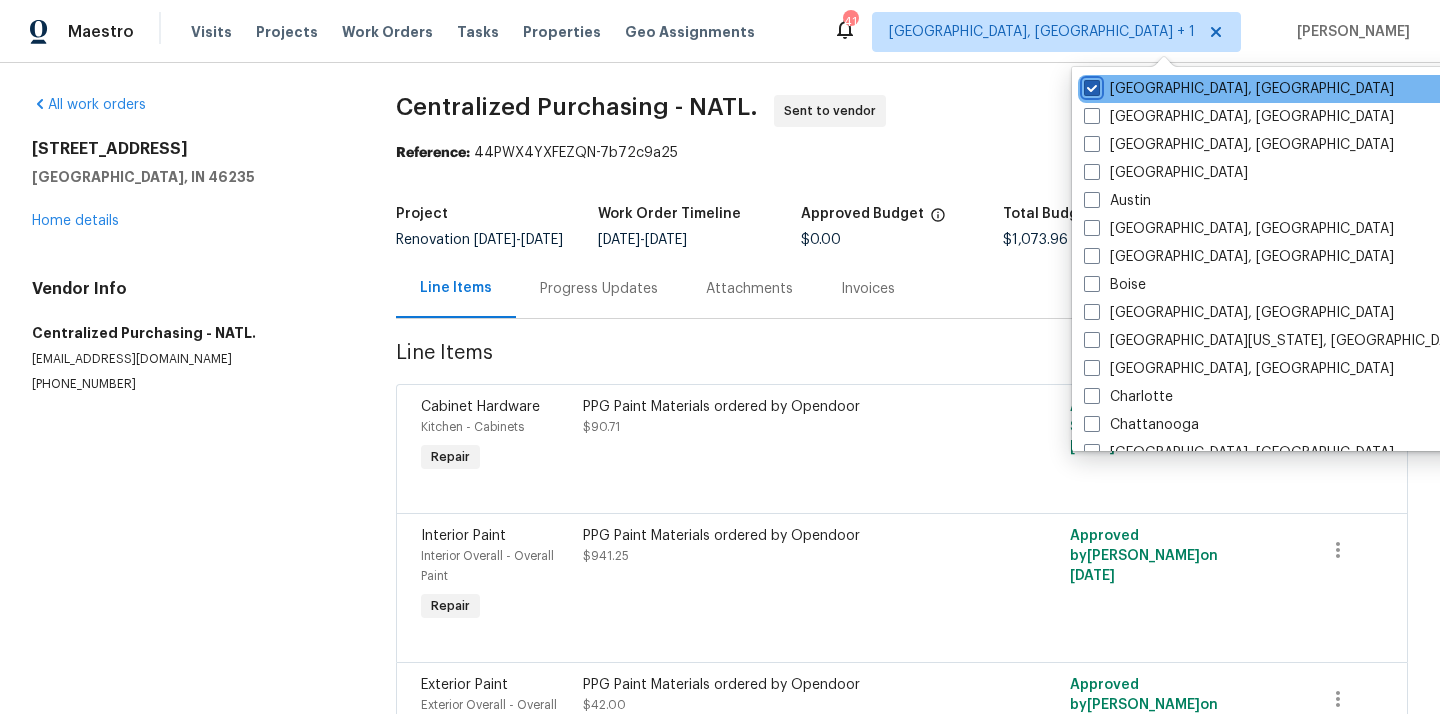 click on "[GEOGRAPHIC_DATA], [GEOGRAPHIC_DATA]" at bounding box center (1090, 85) 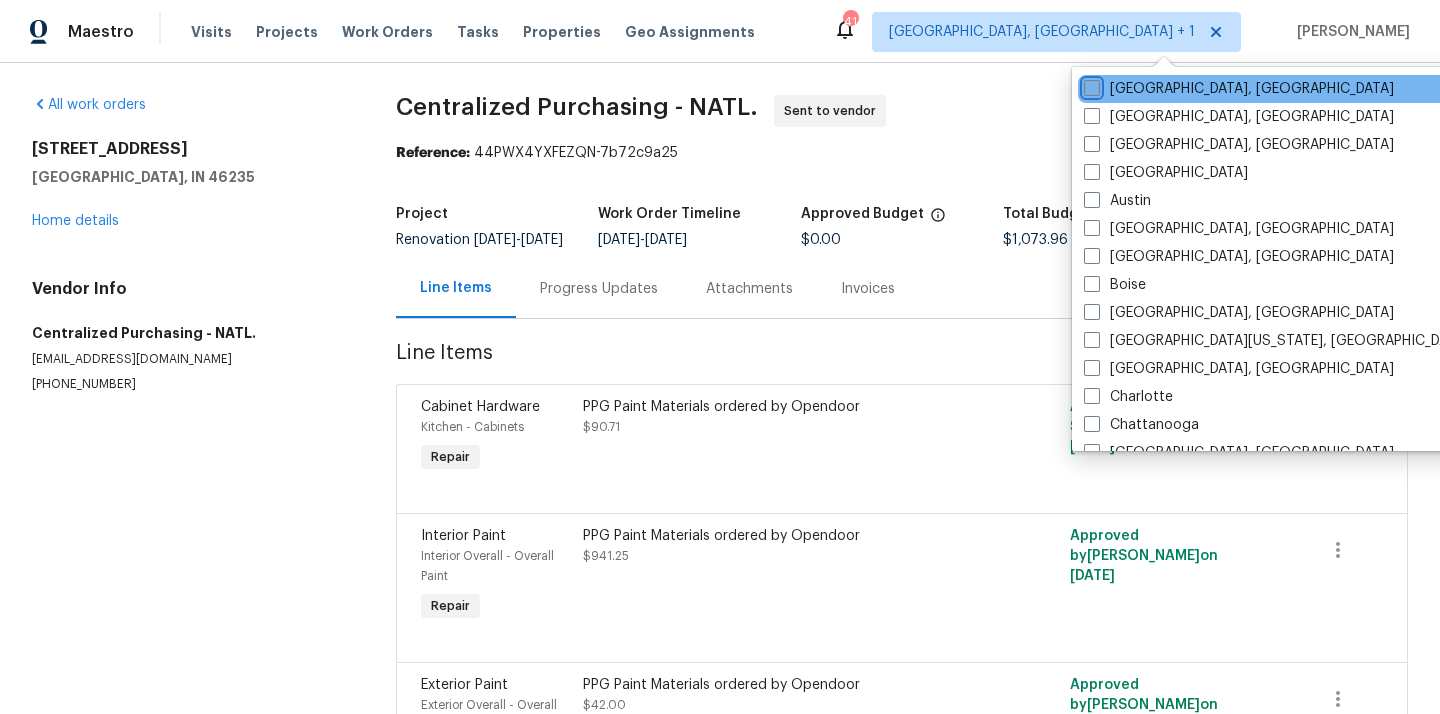 checkbox on "false" 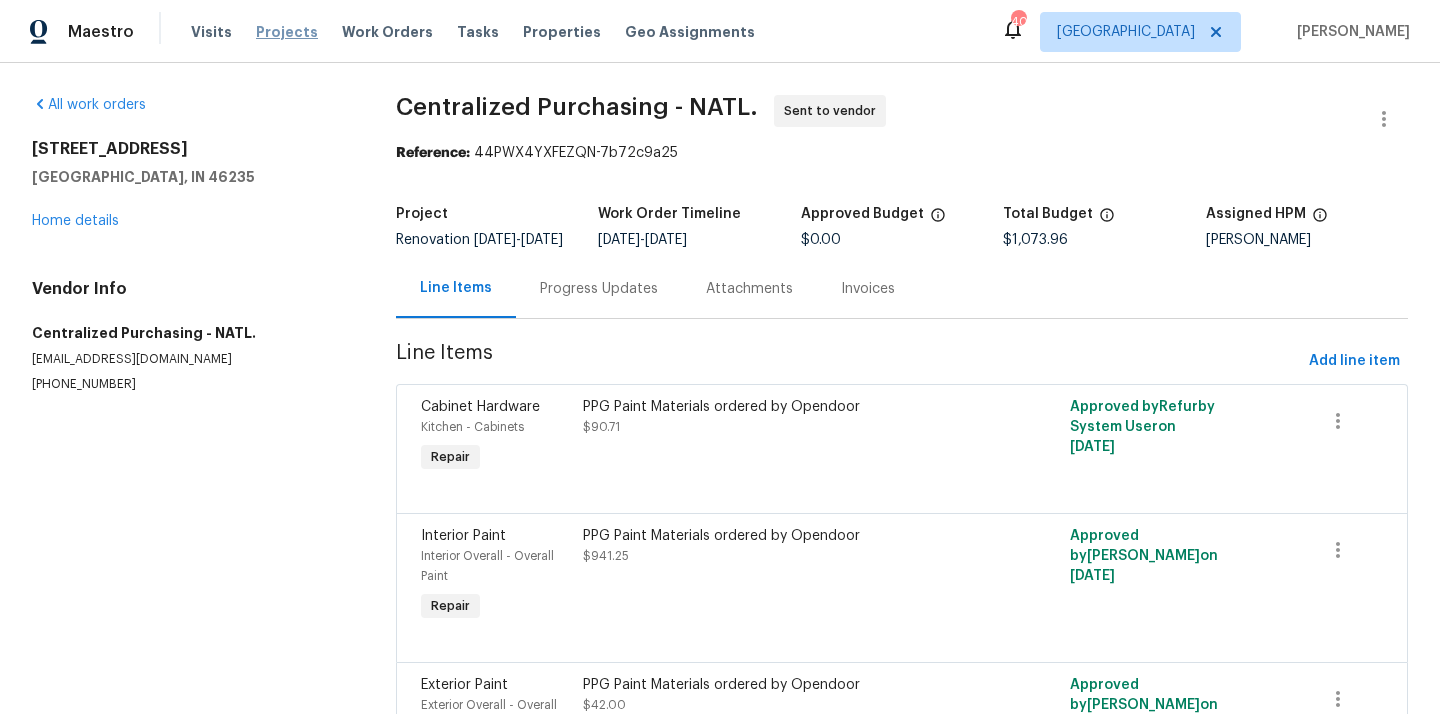click on "Projects" at bounding box center (287, 32) 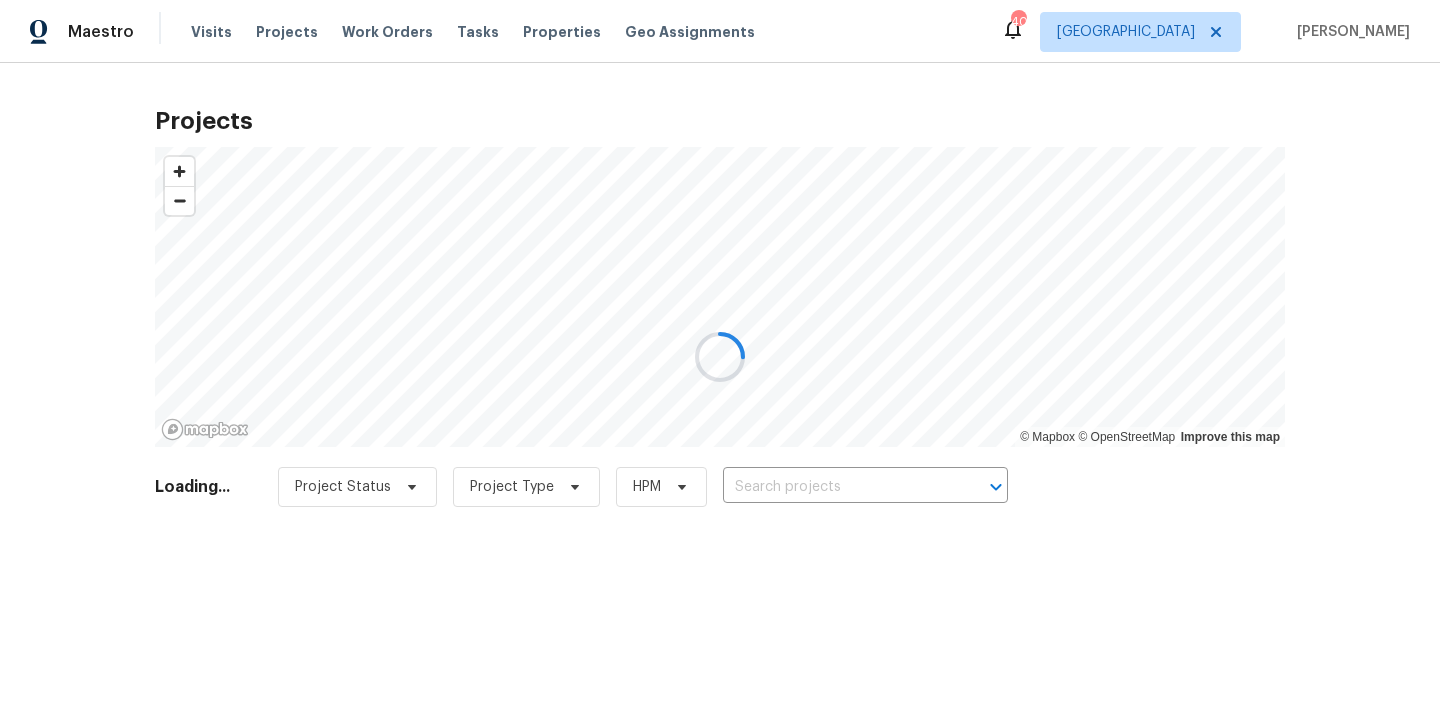 click at bounding box center [720, 357] 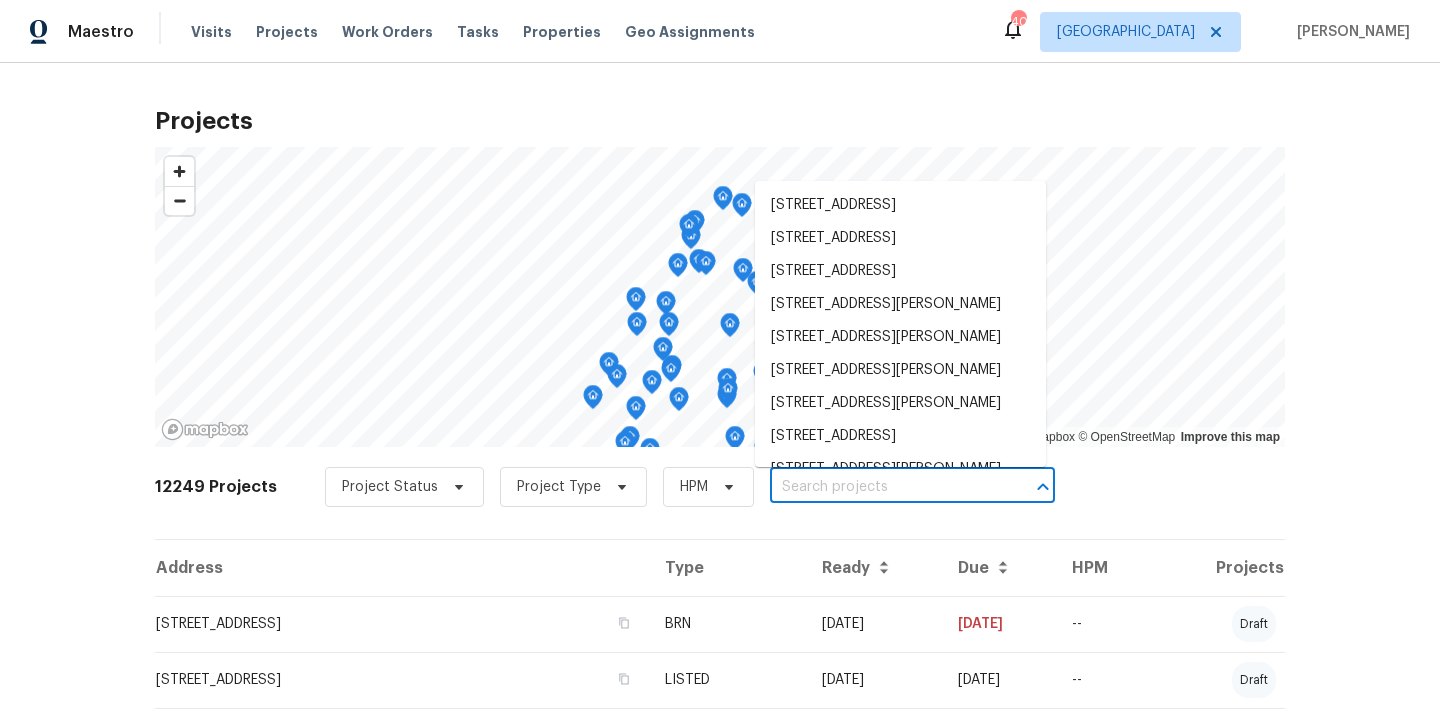 click at bounding box center (884, 487) 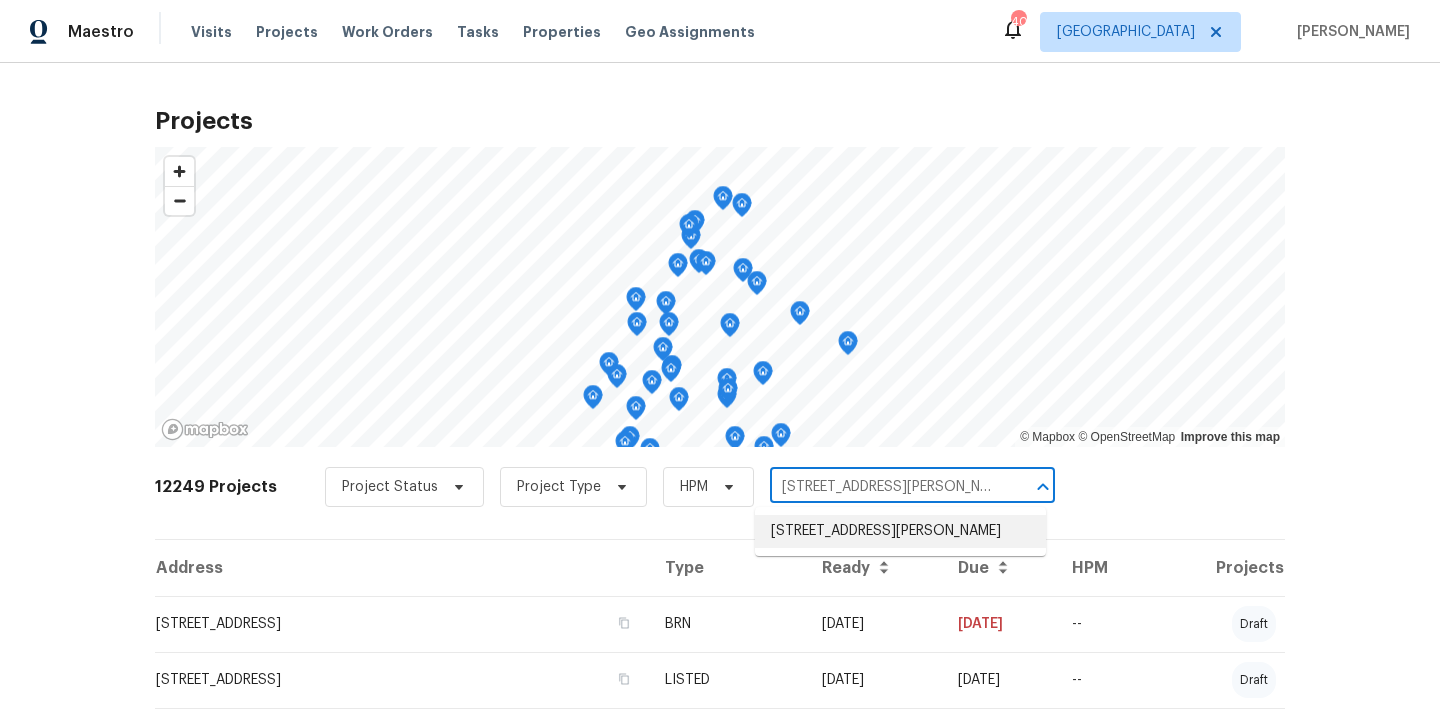 click on "[STREET_ADDRESS][PERSON_NAME]" at bounding box center (900, 531) 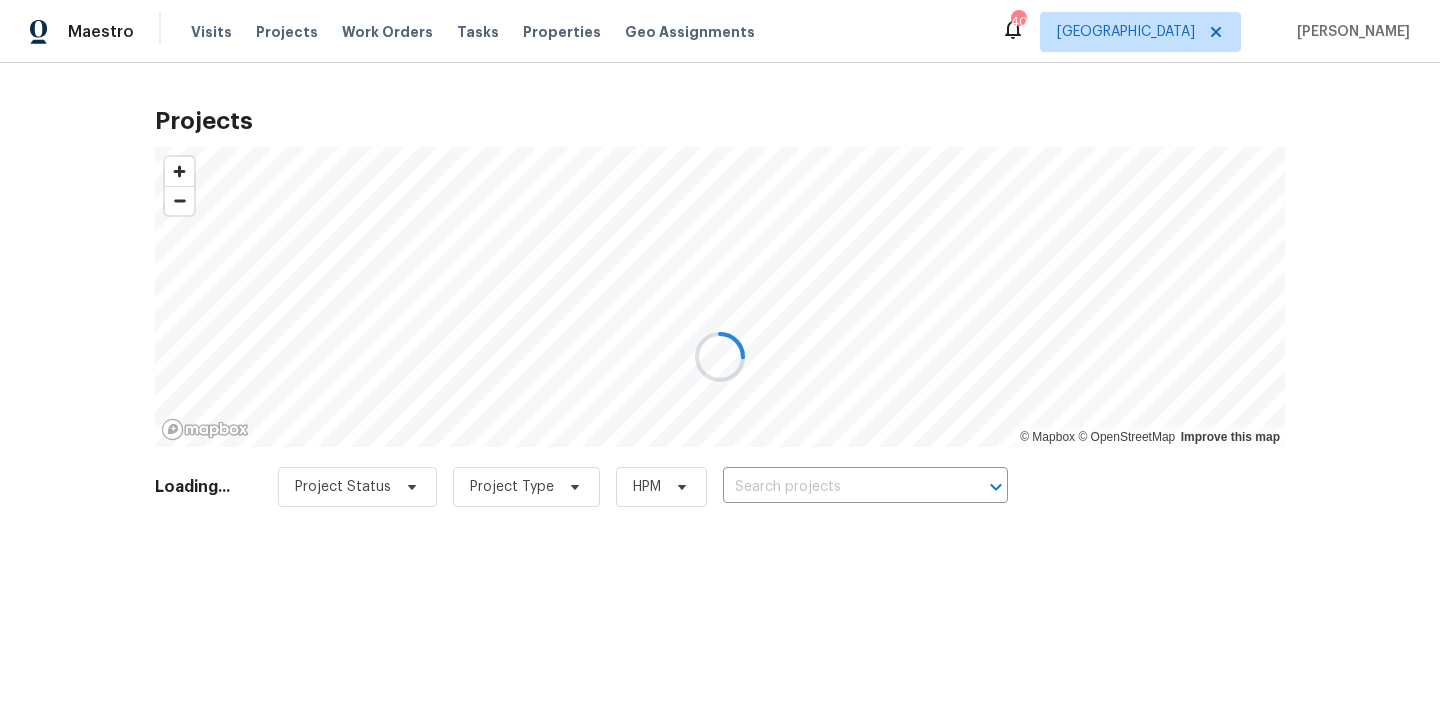 type on "[STREET_ADDRESS][PERSON_NAME]" 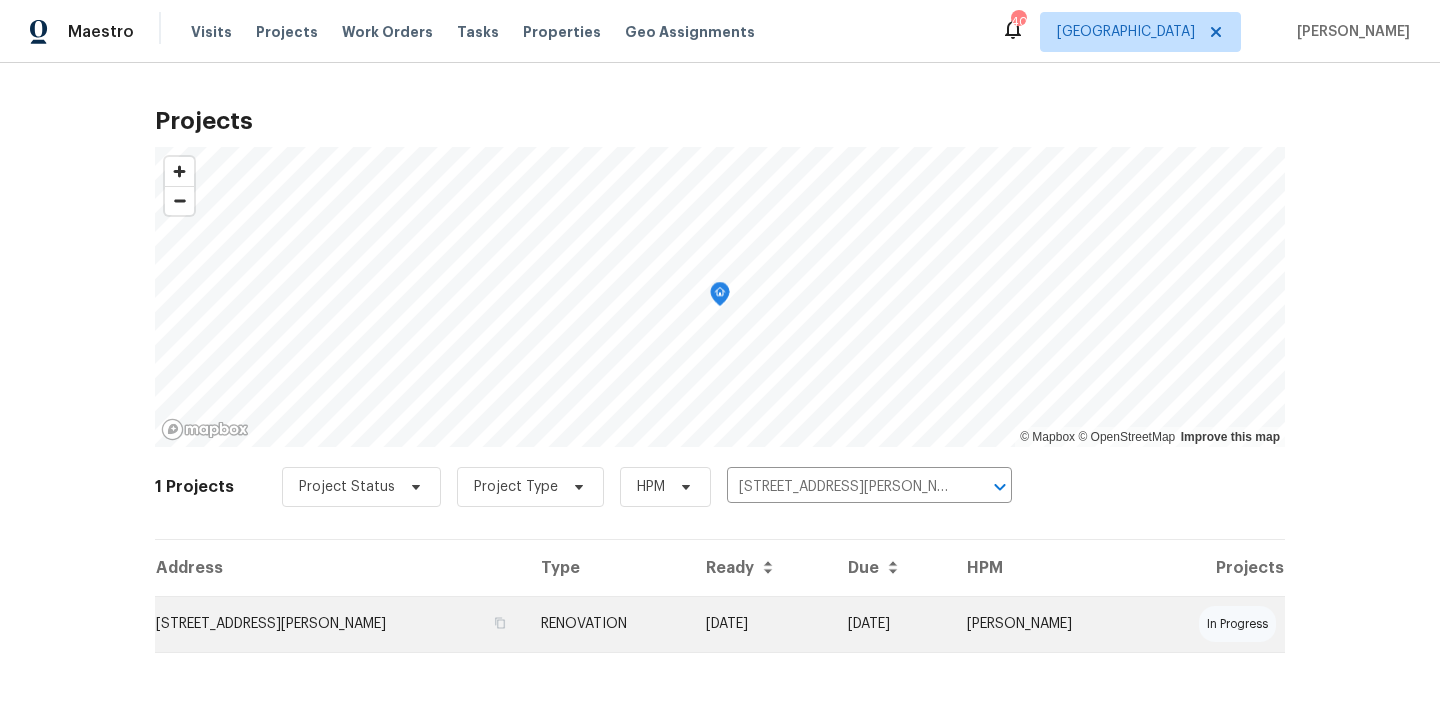 click on "RENOVATION" at bounding box center (607, 624) 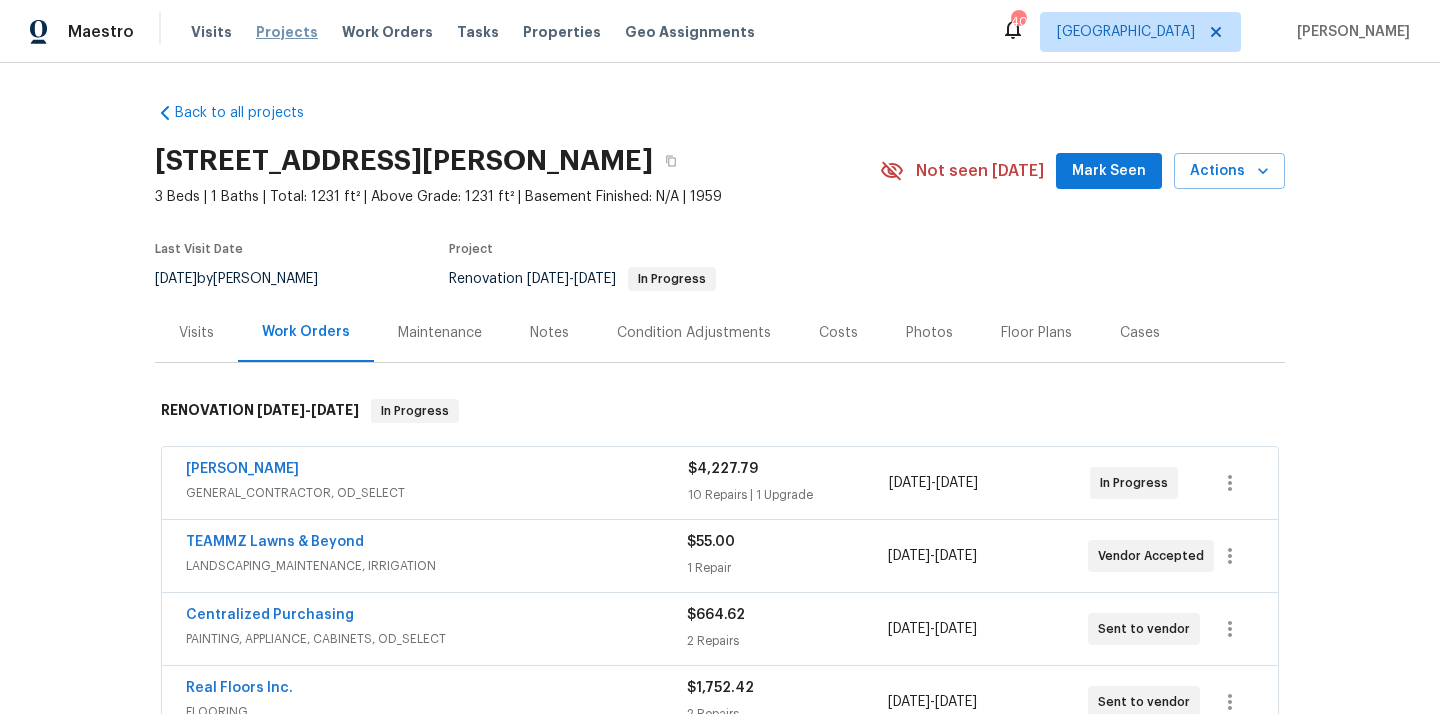 click on "Projects" at bounding box center (287, 32) 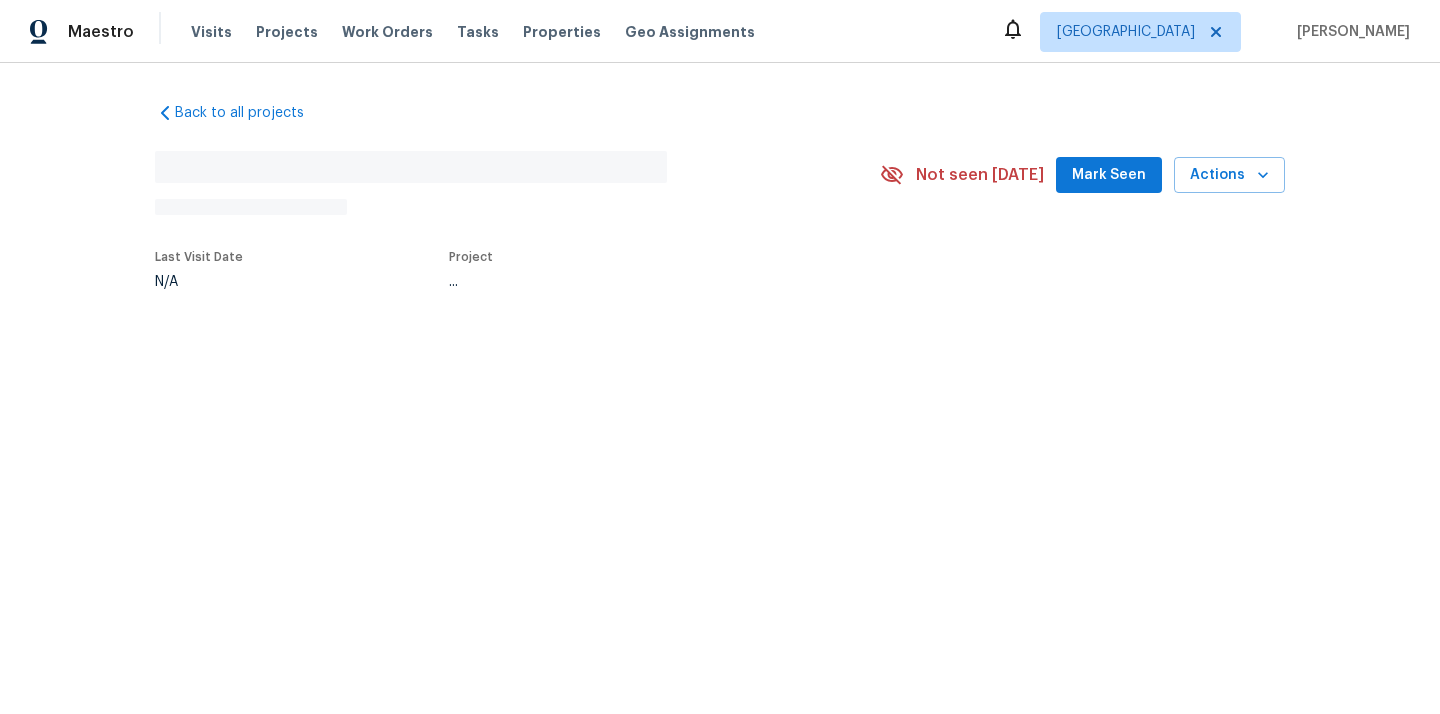 scroll, scrollTop: 0, scrollLeft: 0, axis: both 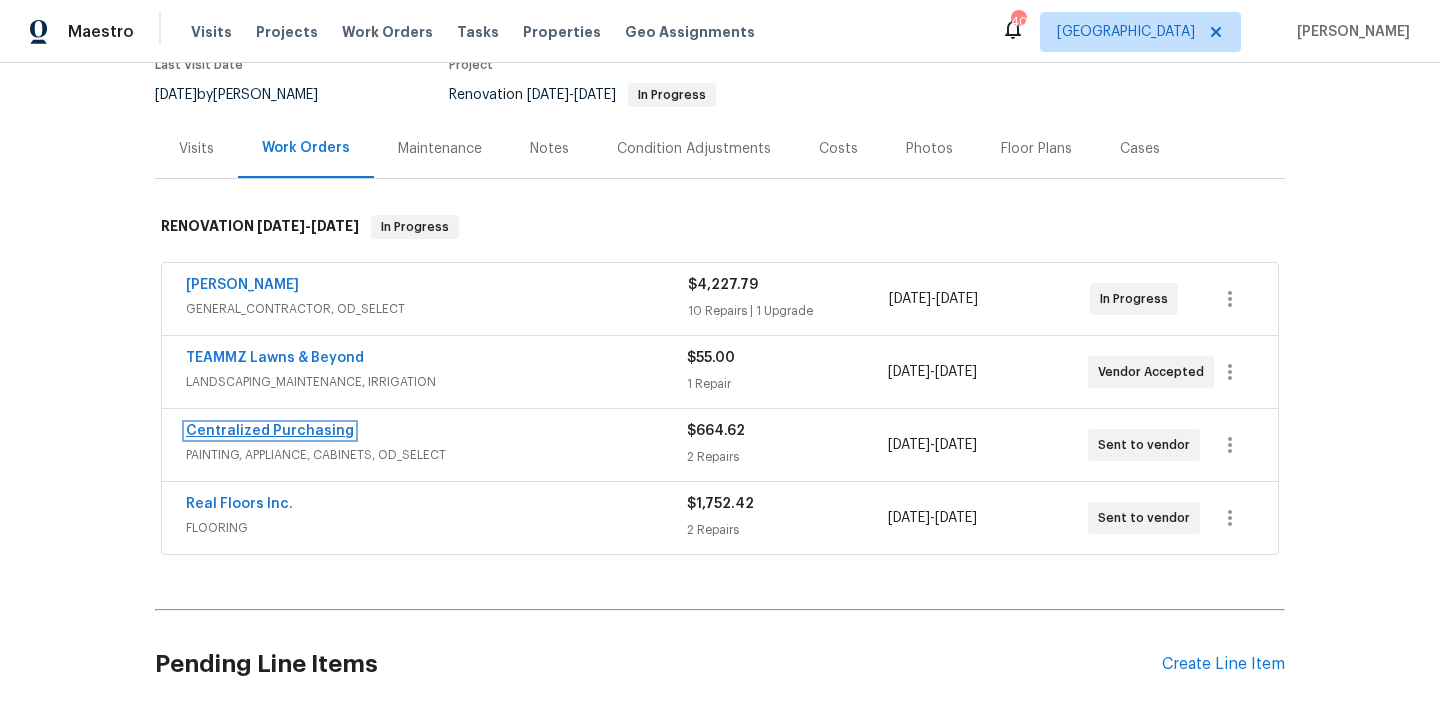 click on "Centralized Purchasing" at bounding box center [270, 431] 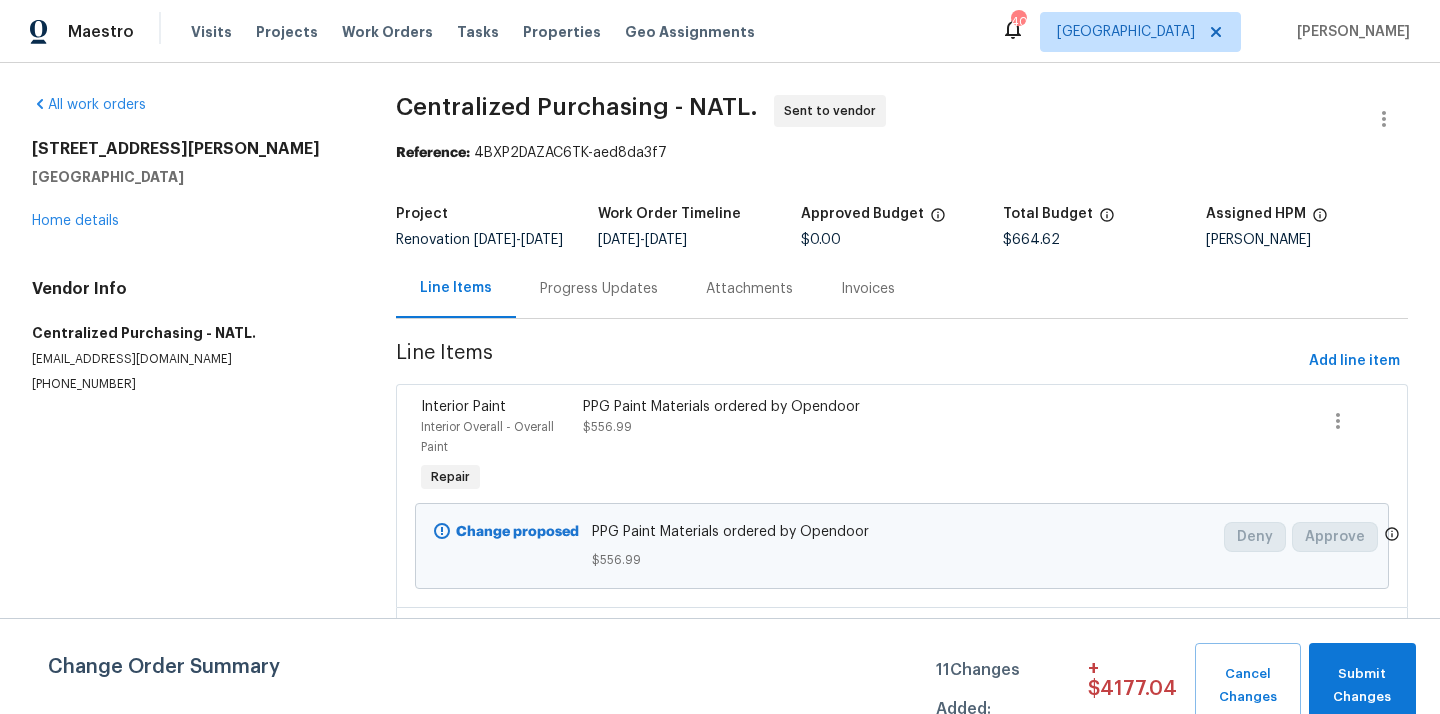 scroll, scrollTop: 189, scrollLeft: 0, axis: vertical 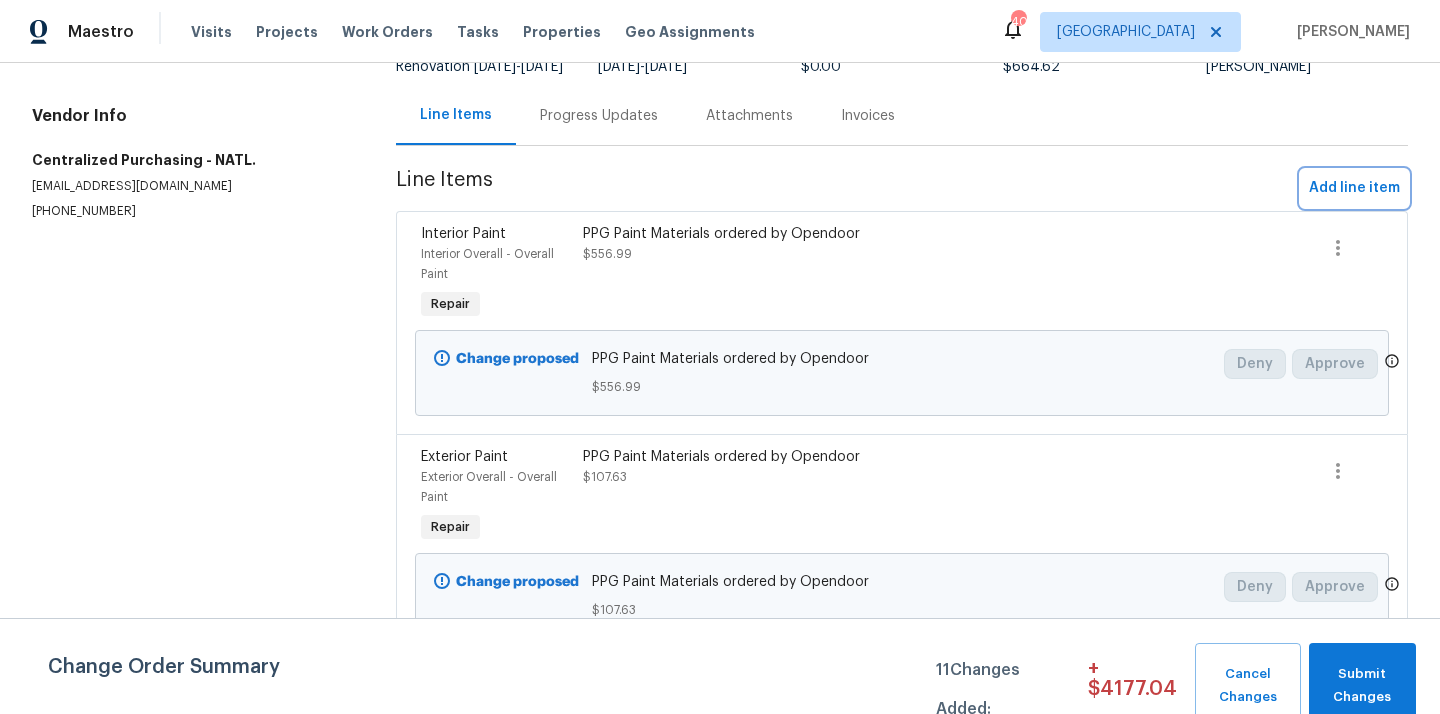 click on "Add line item" at bounding box center [1354, 188] 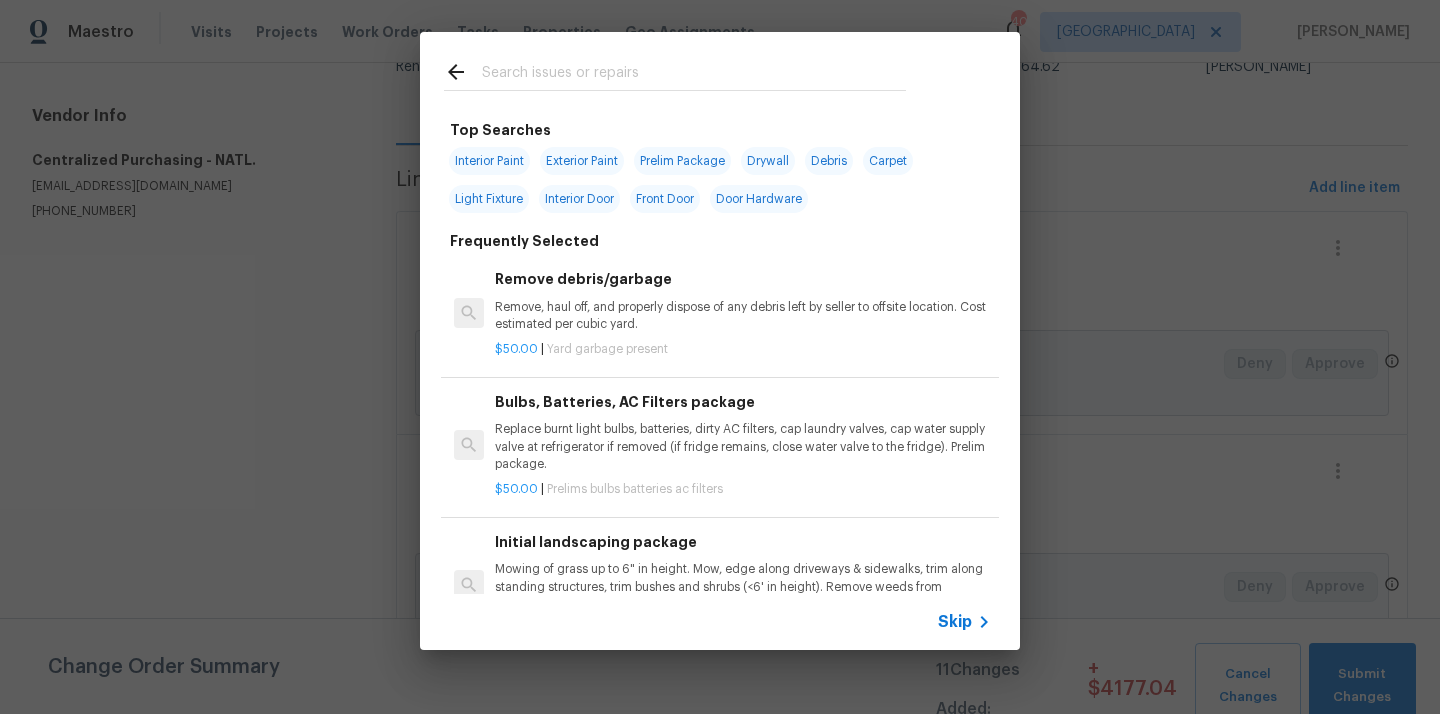 click at bounding box center (694, 75) 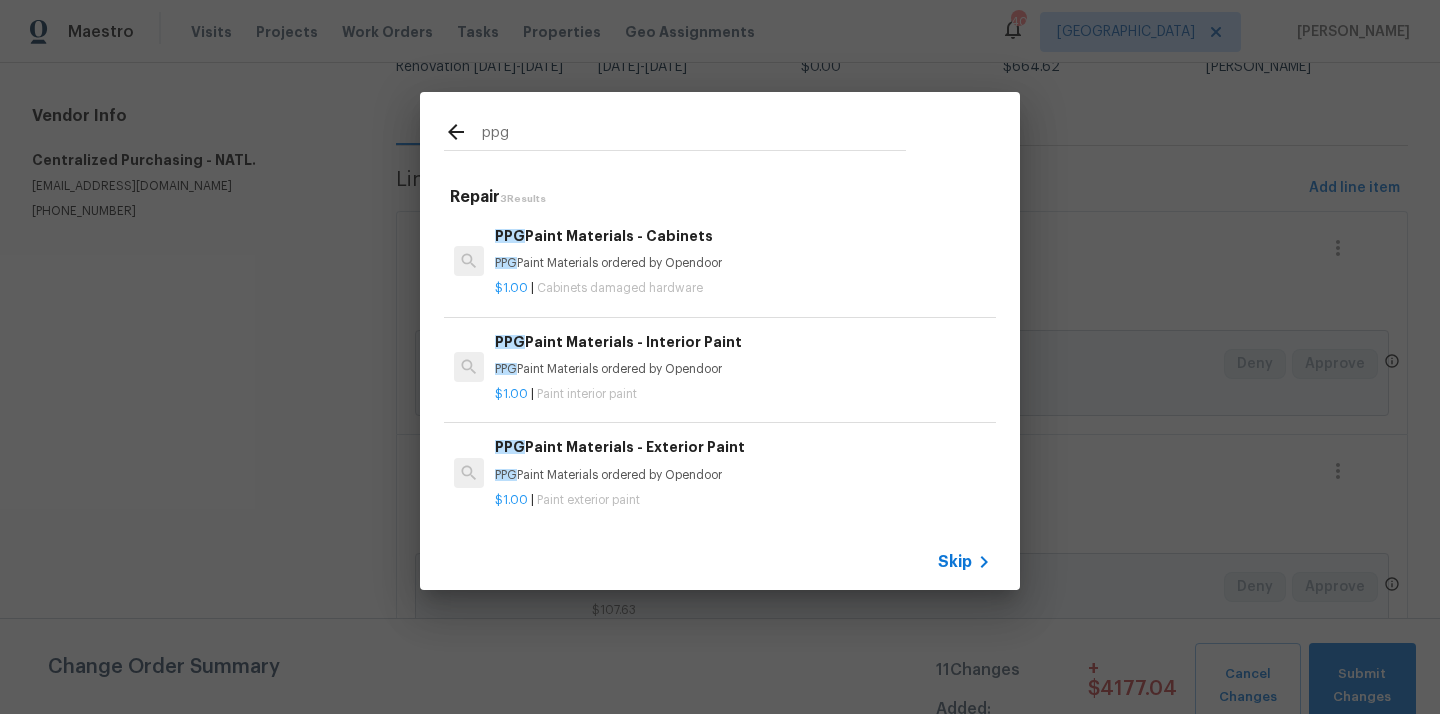 type on "ppg" 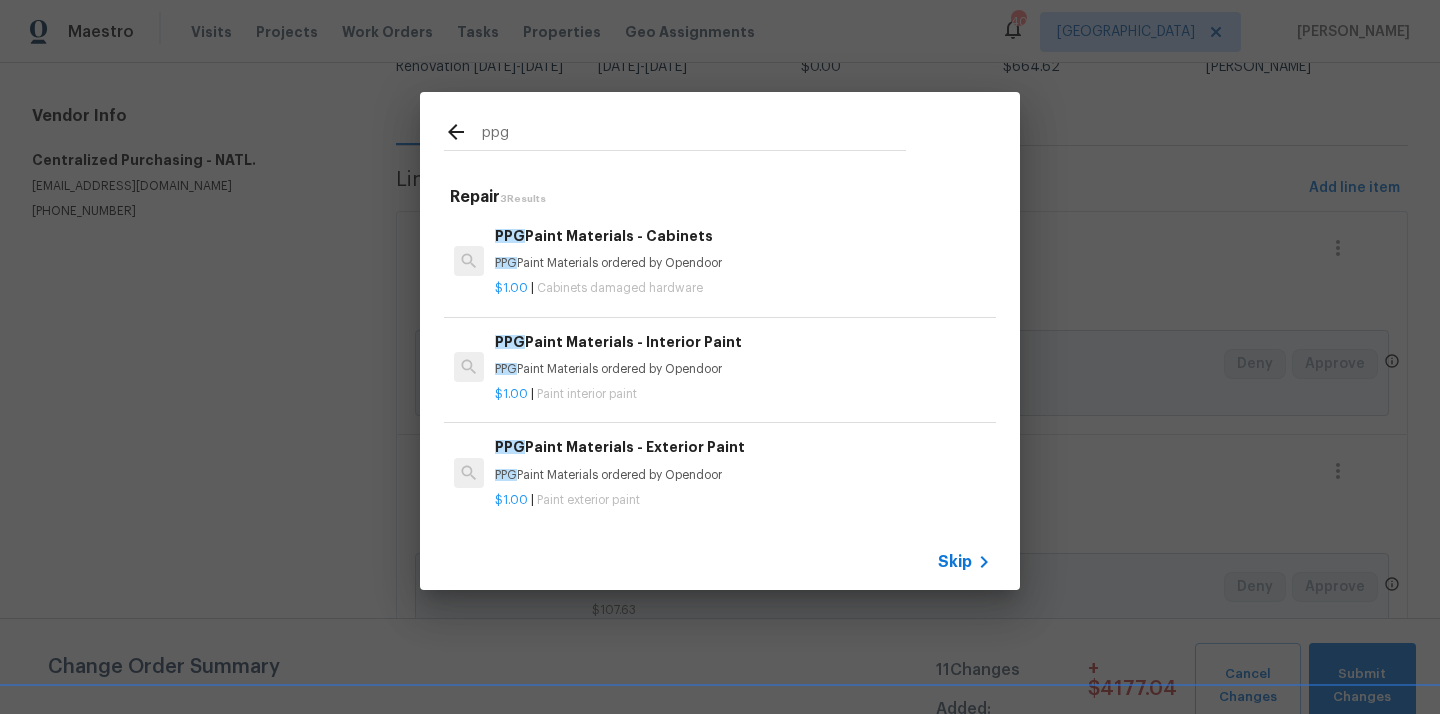 click on "PPG  Paint Materials ordered by Opendoor" at bounding box center (743, 263) 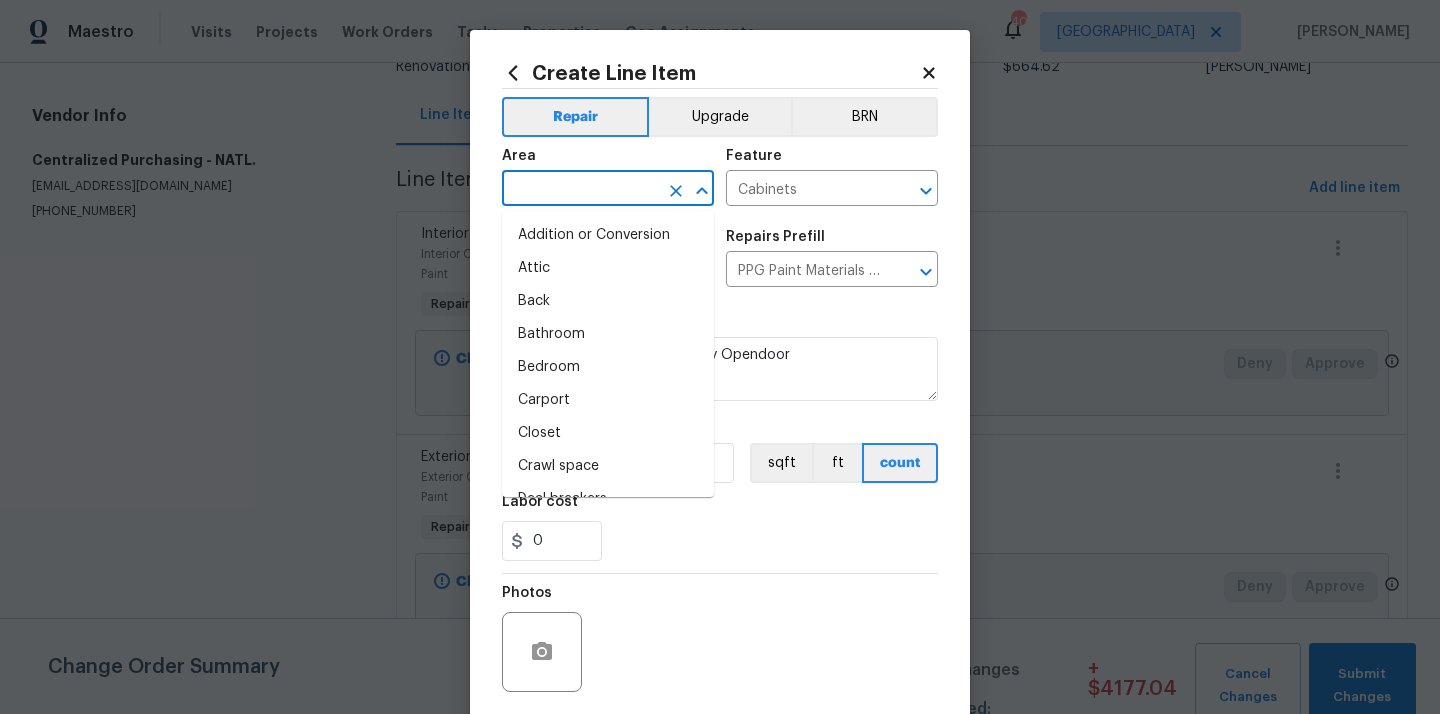 click at bounding box center [580, 190] 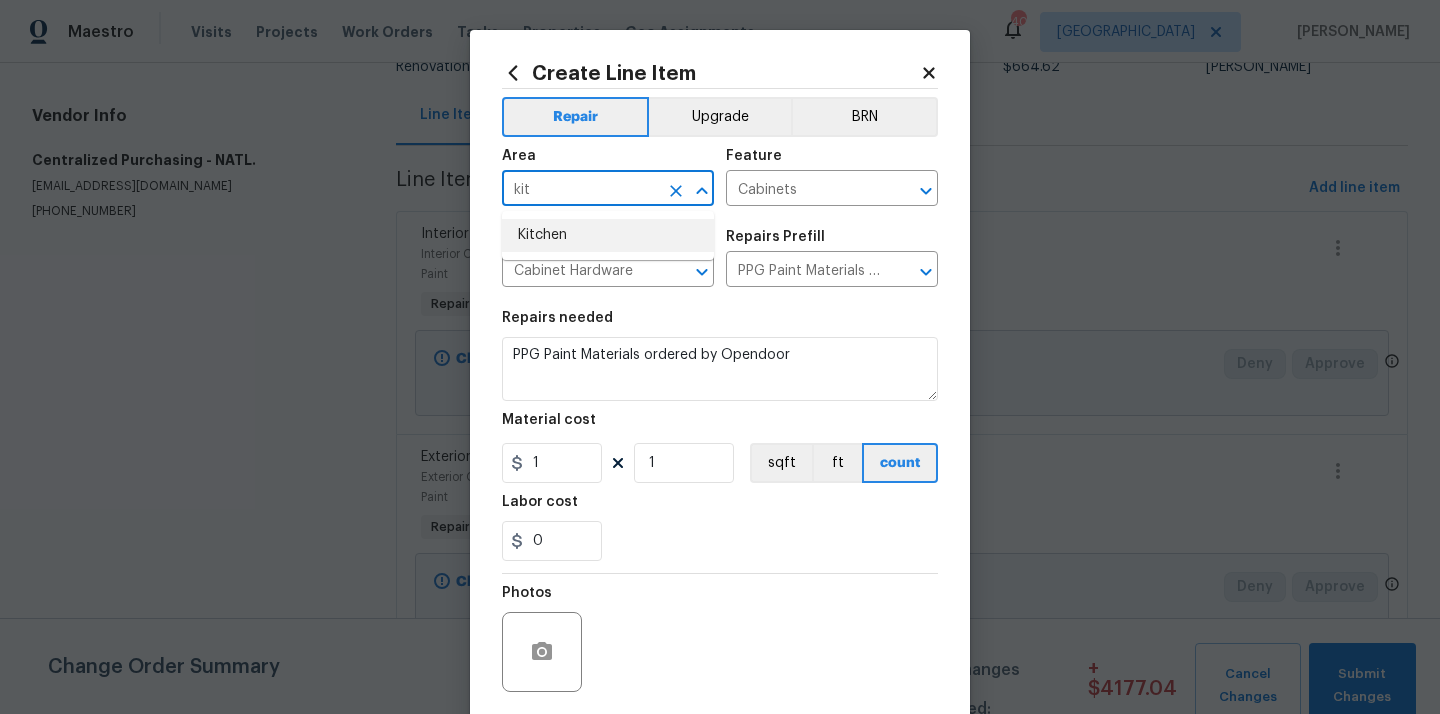click on "Kitchen" at bounding box center [608, 235] 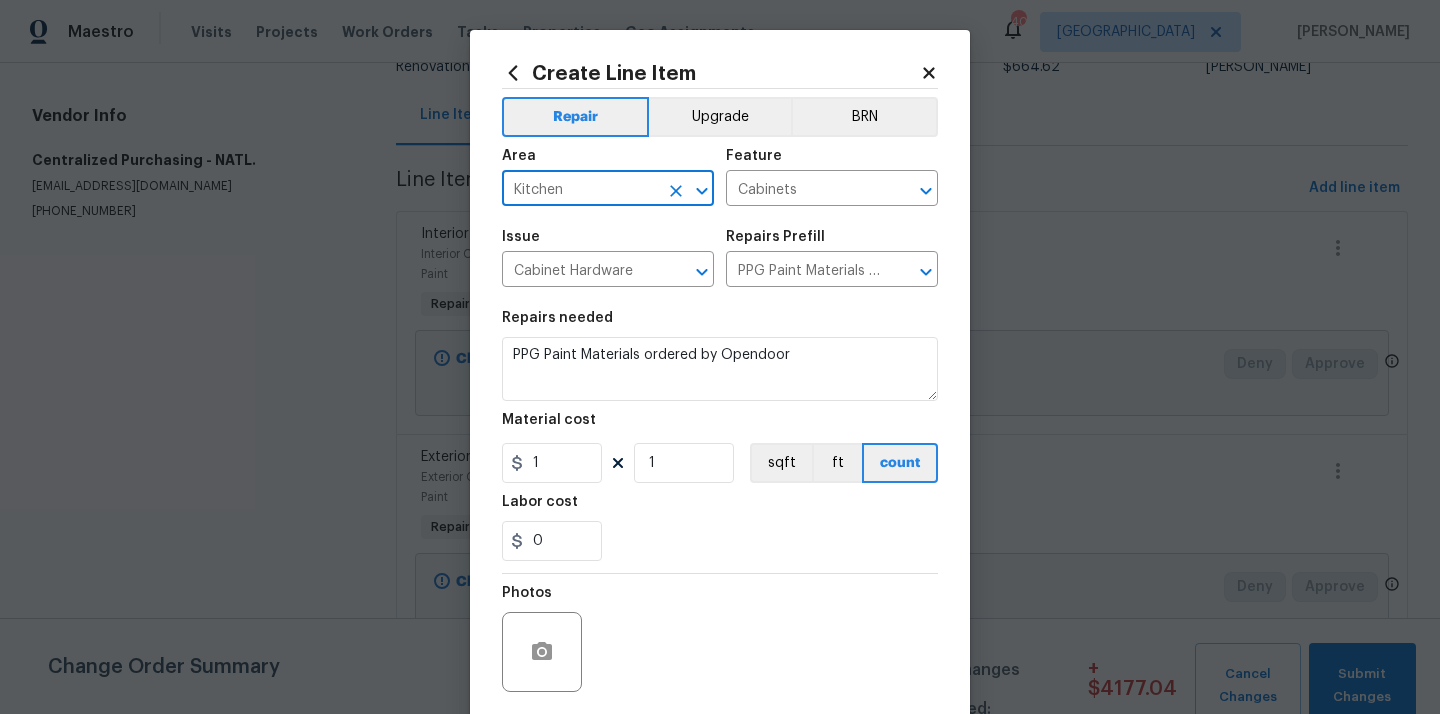 type on "Kitchen" 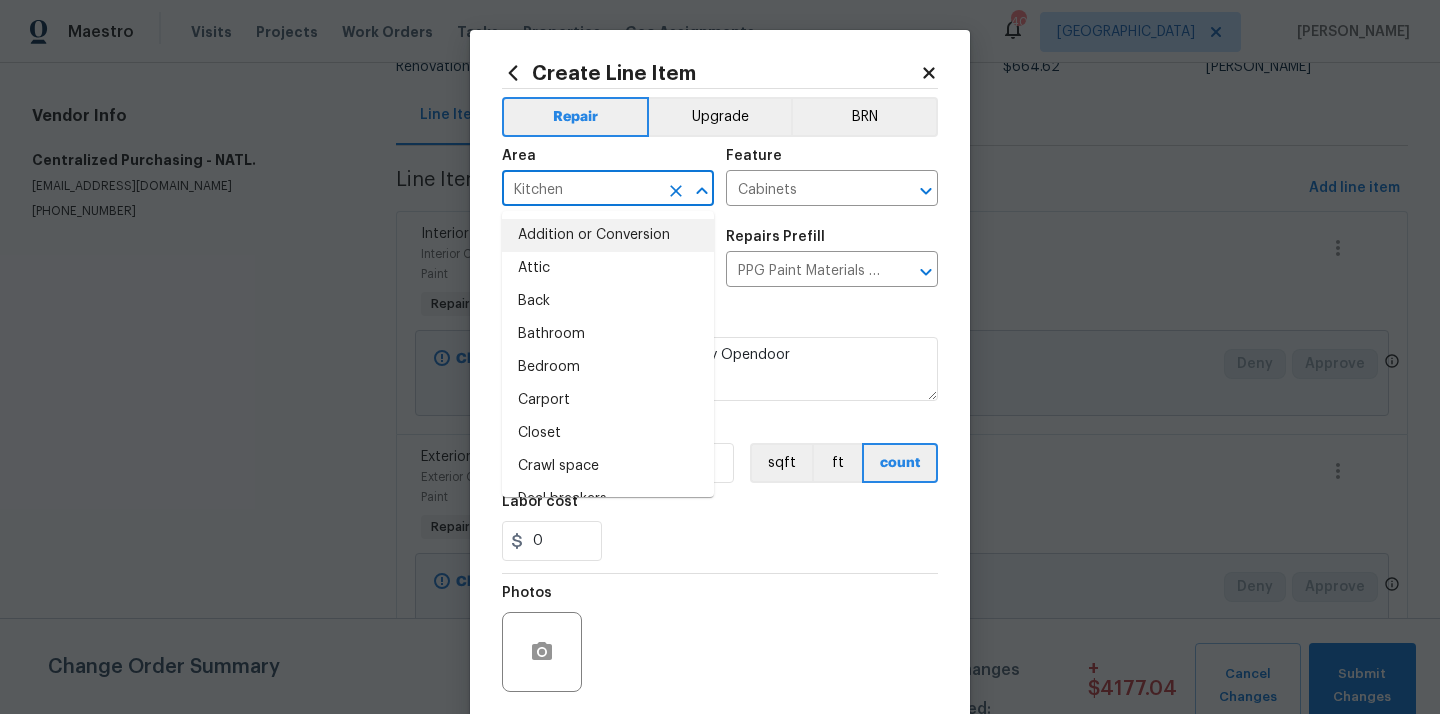 click on "Repairs needed PPG Paint Materials ordered by Opendoor Material cost 1 1 sqft ft count Labor cost 0" at bounding box center [720, 436] 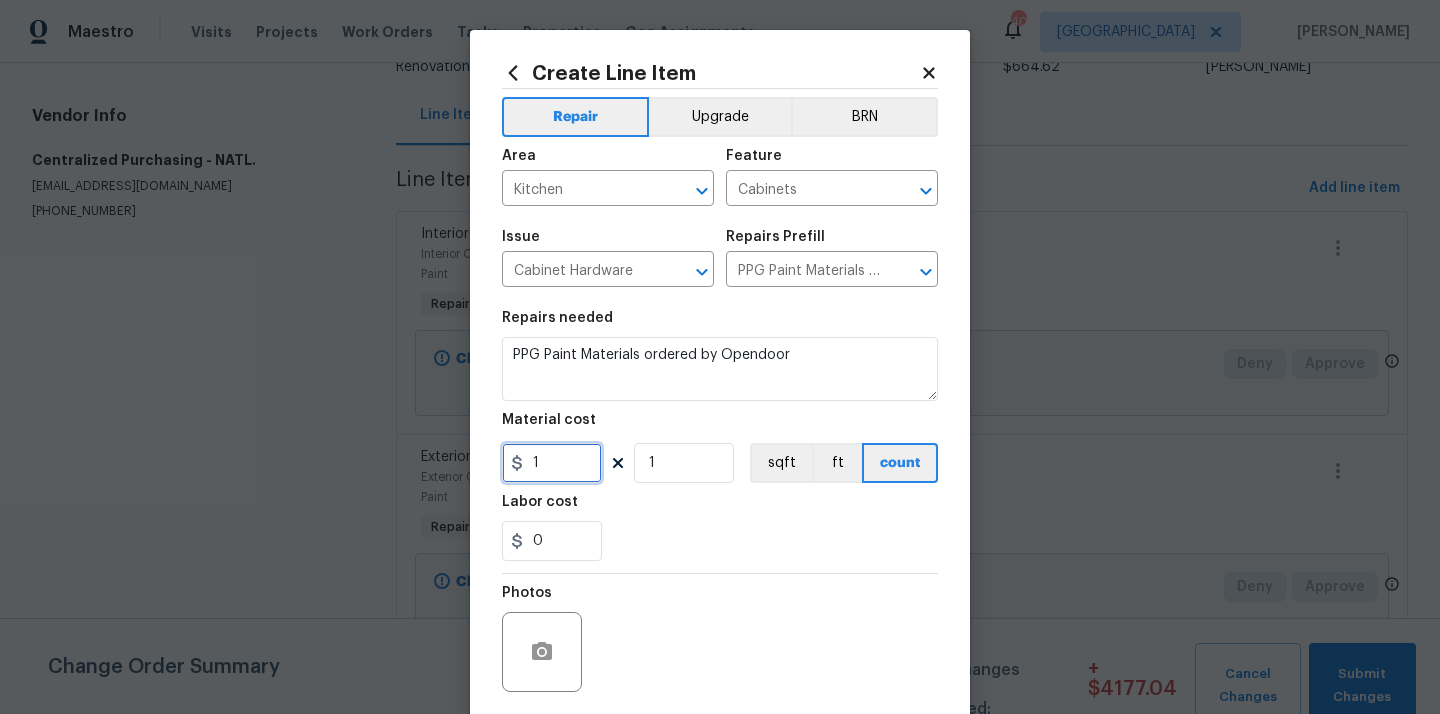 drag, startPoint x: 554, startPoint y: 468, endPoint x: 489, endPoint y: 463, distance: 65.192024 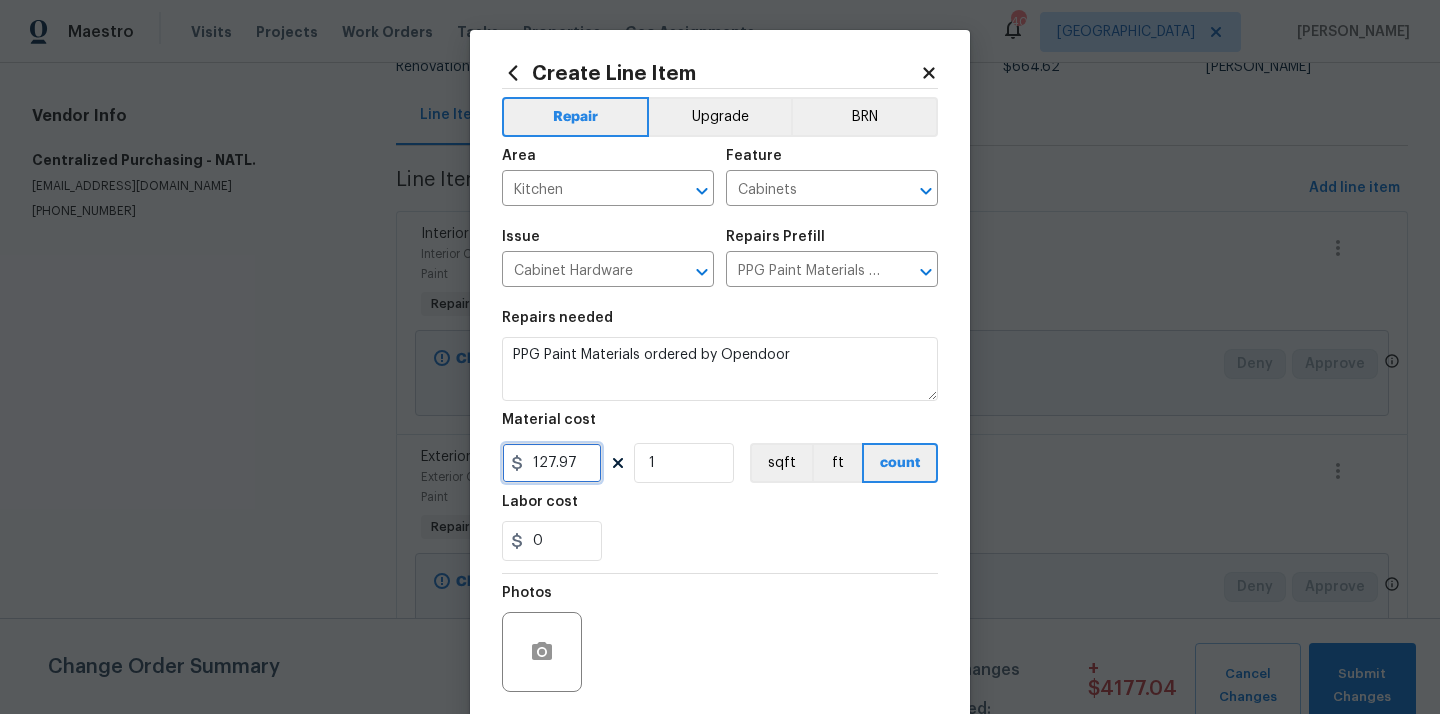 type on "127.97" 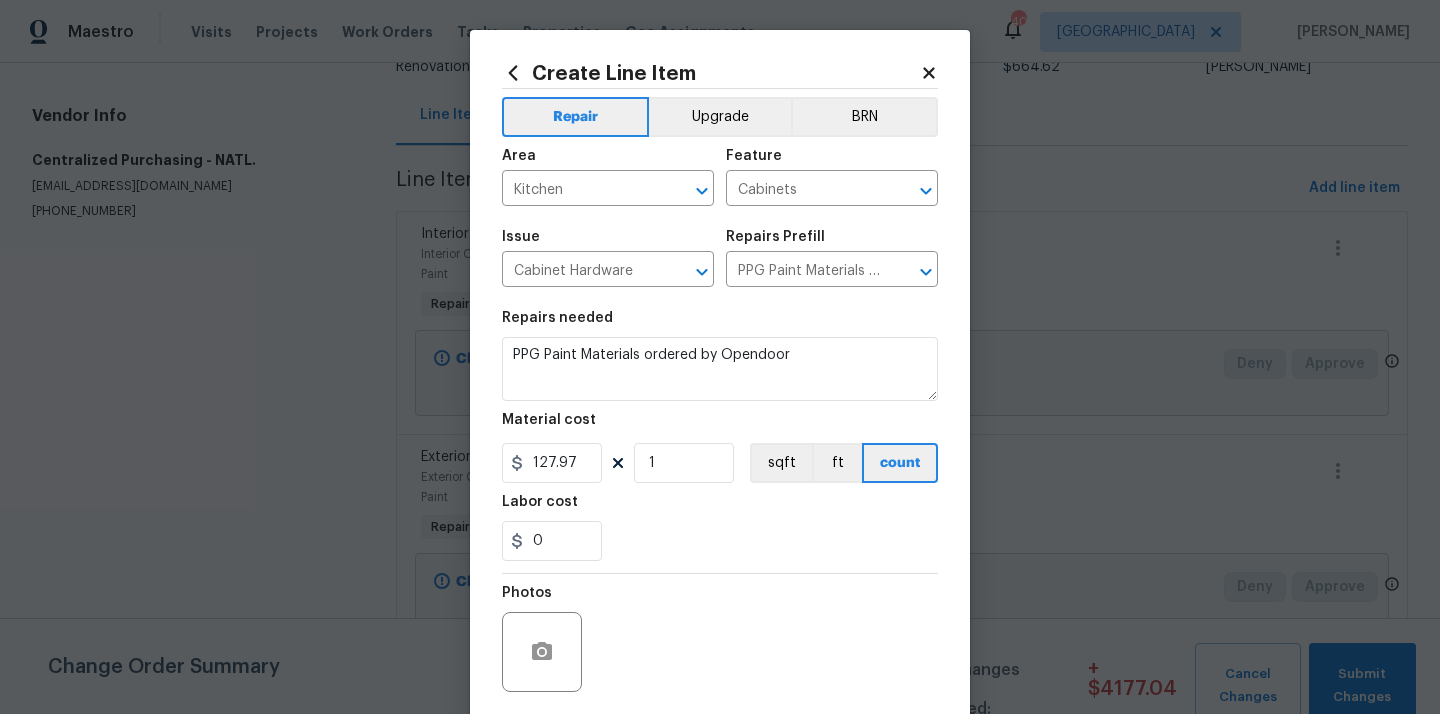 click on "Photos" at bounding box center (720, 639) 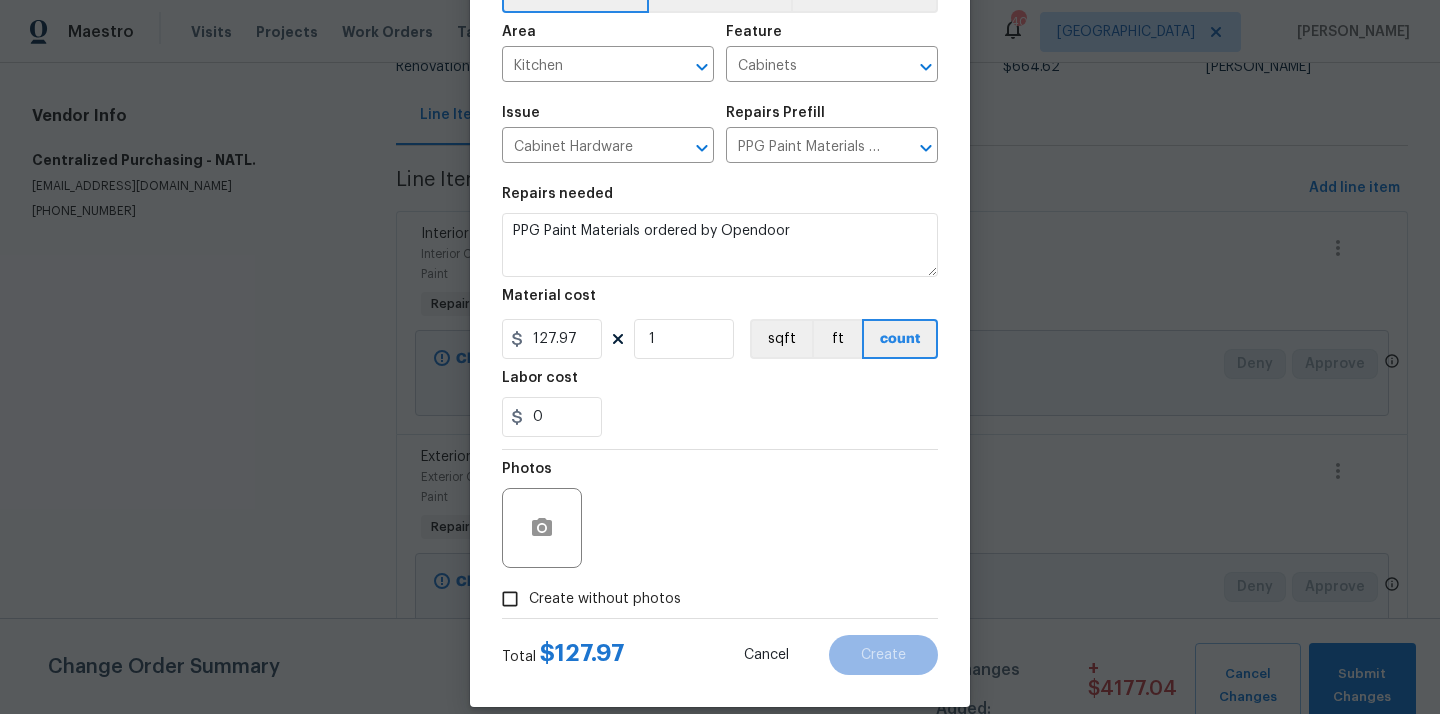 scroll, scrollTop: 148, scrollLeft: 0, axis: vertical 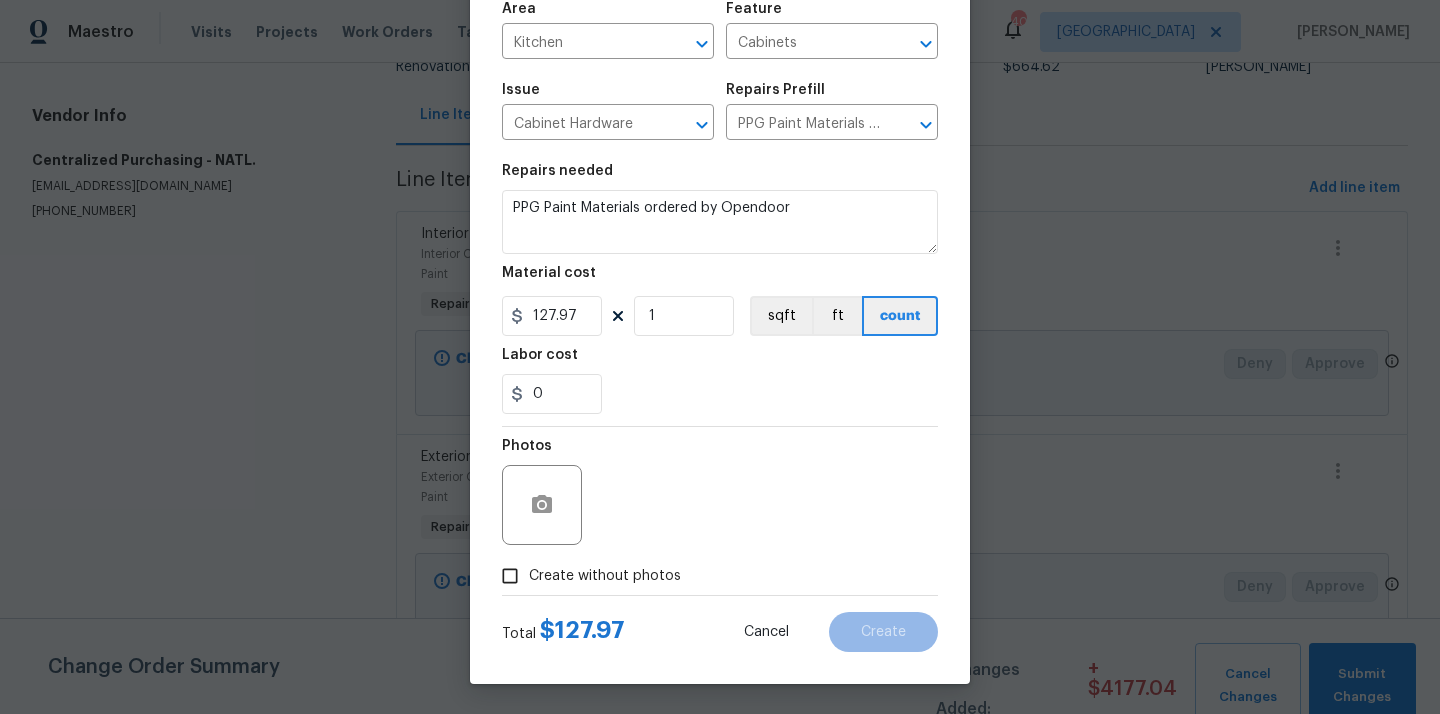 click on "Create without photos" at bounding box center (605, 576) 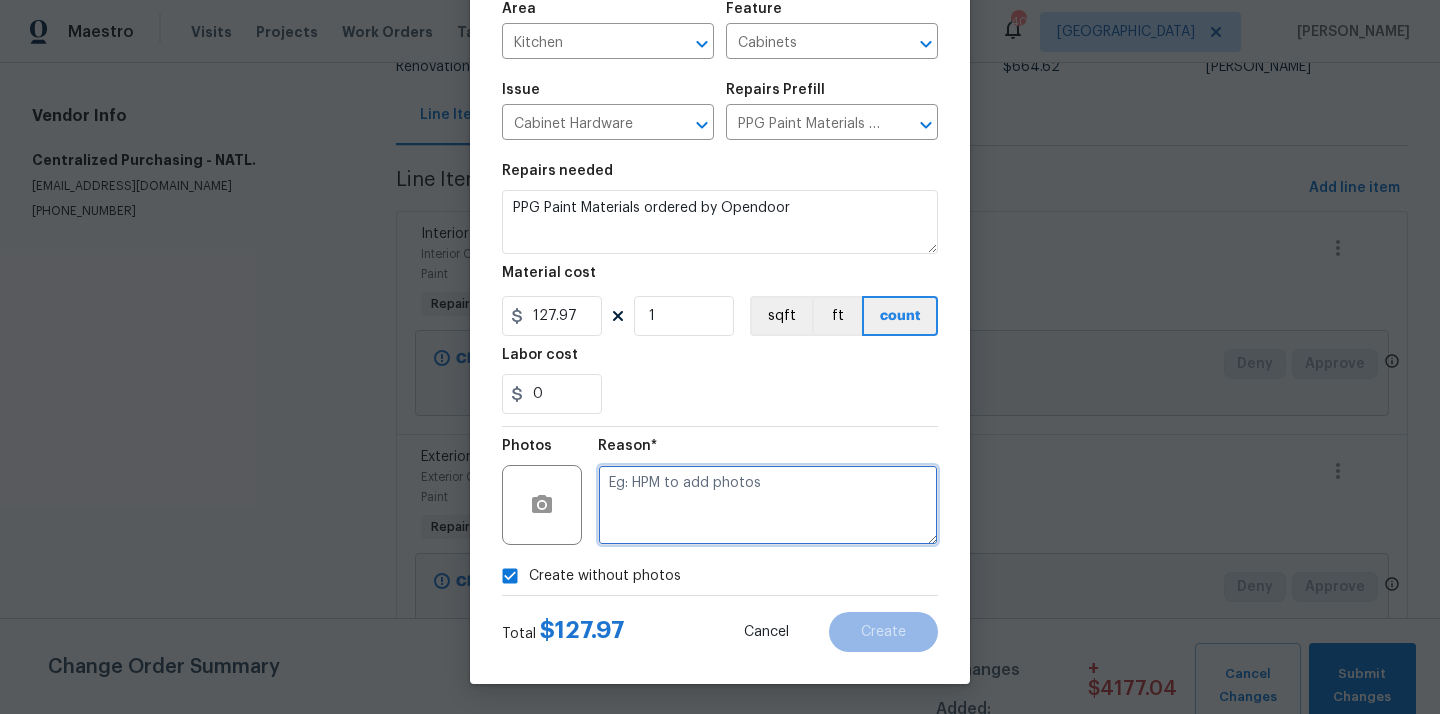 click at bounding box center [768, 505] 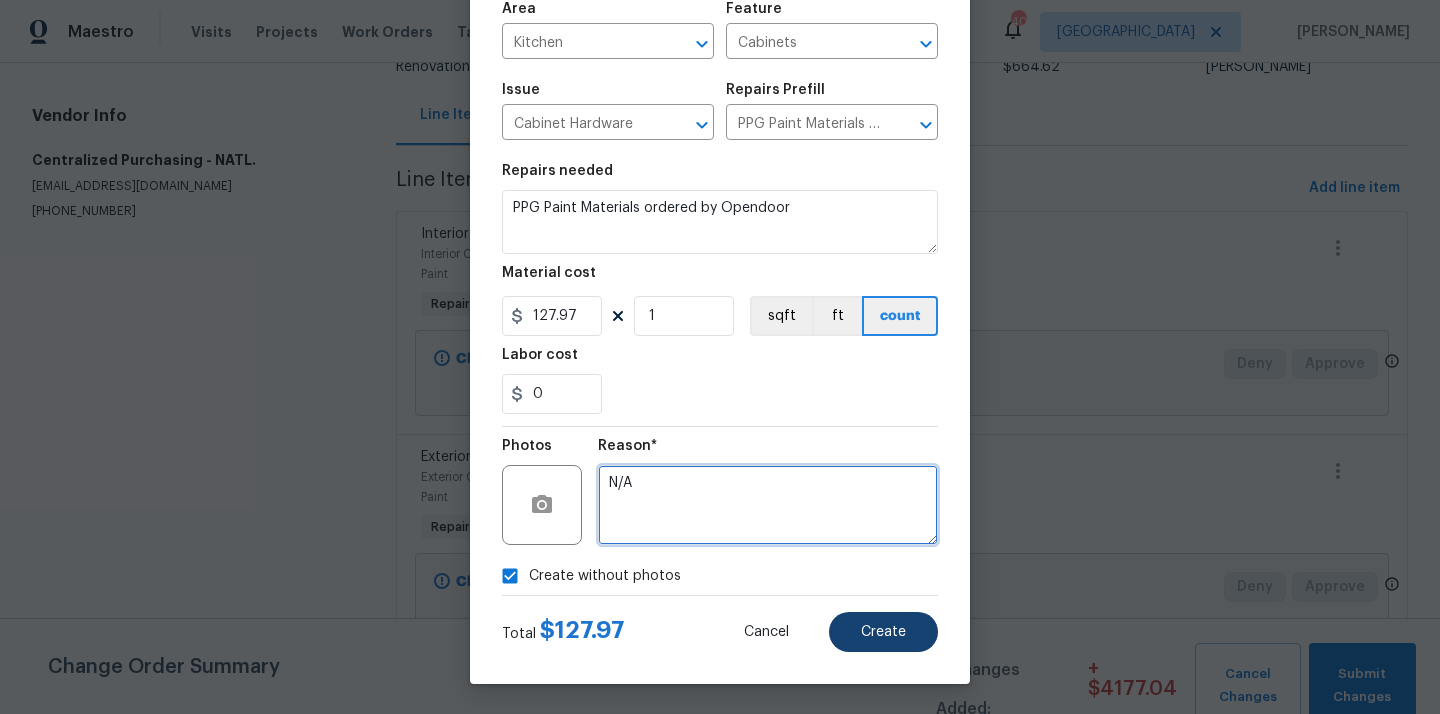 type on "N/A" 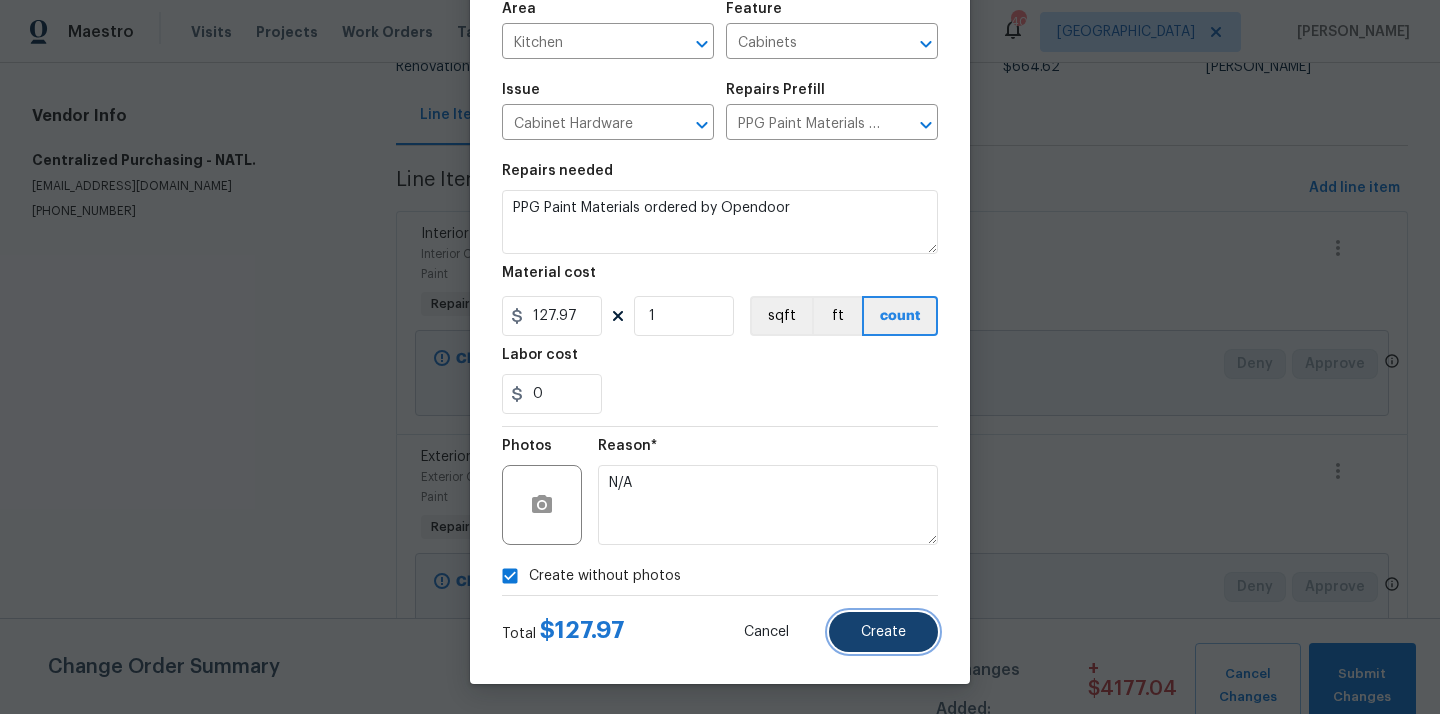 click on "Create" at bounding box center (883, 632) 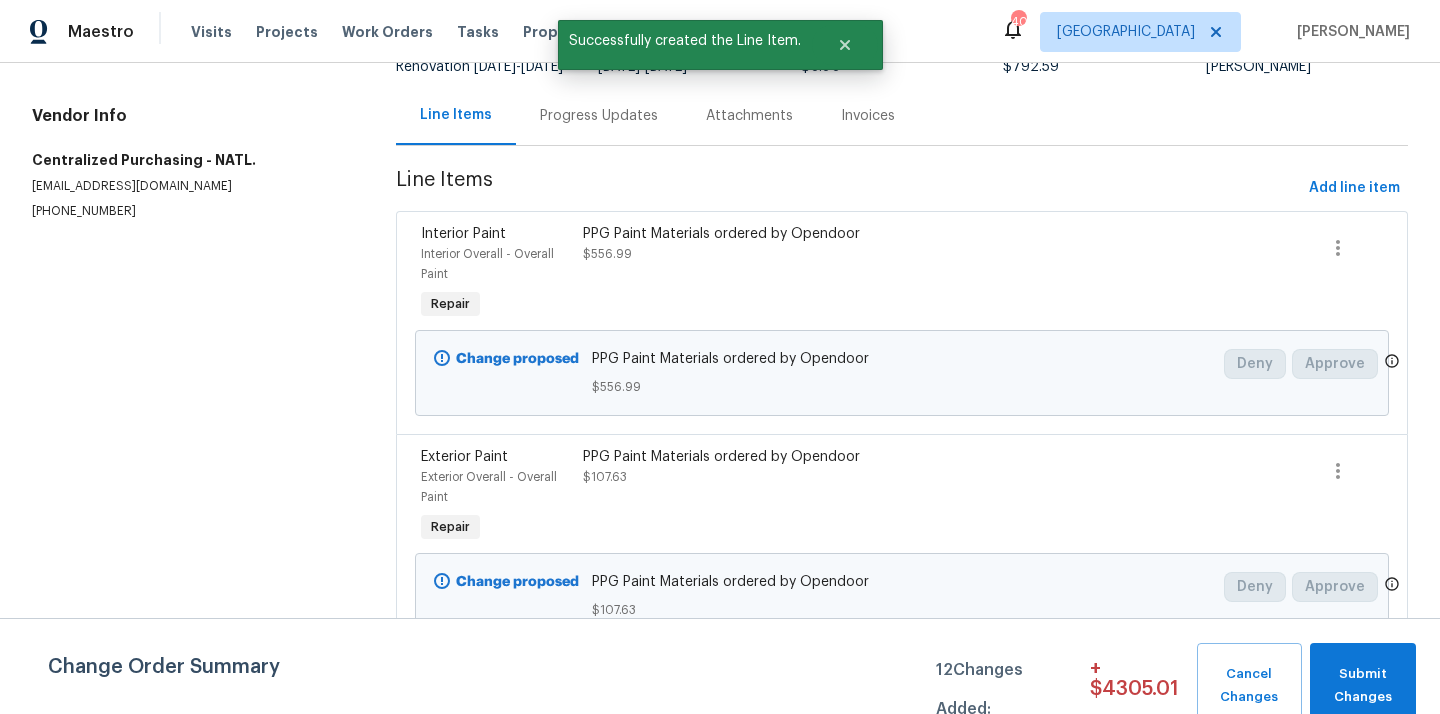scroll, scrollTop: 0, scrollLeft: 0, axis: both 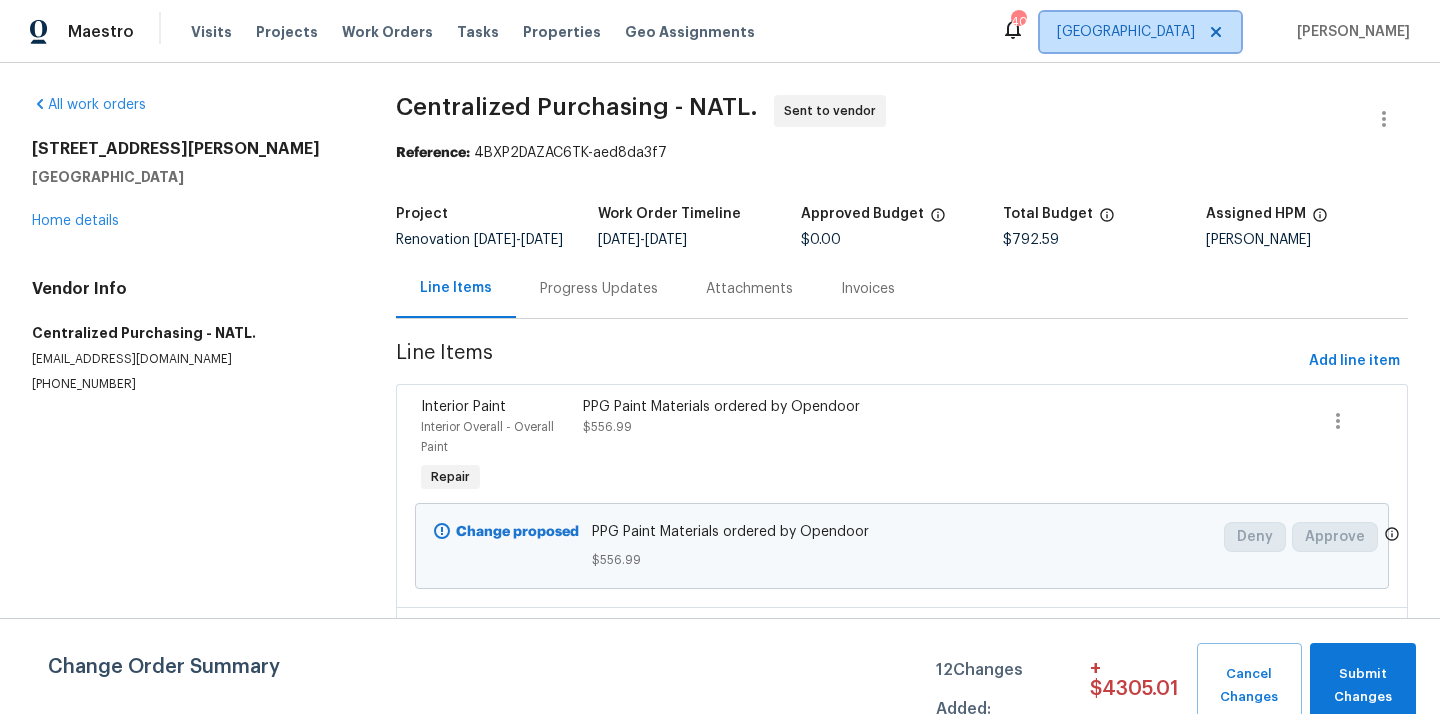 click on "[GEOGRAPHIC_DATA]" at bounding box center [1126, 32] 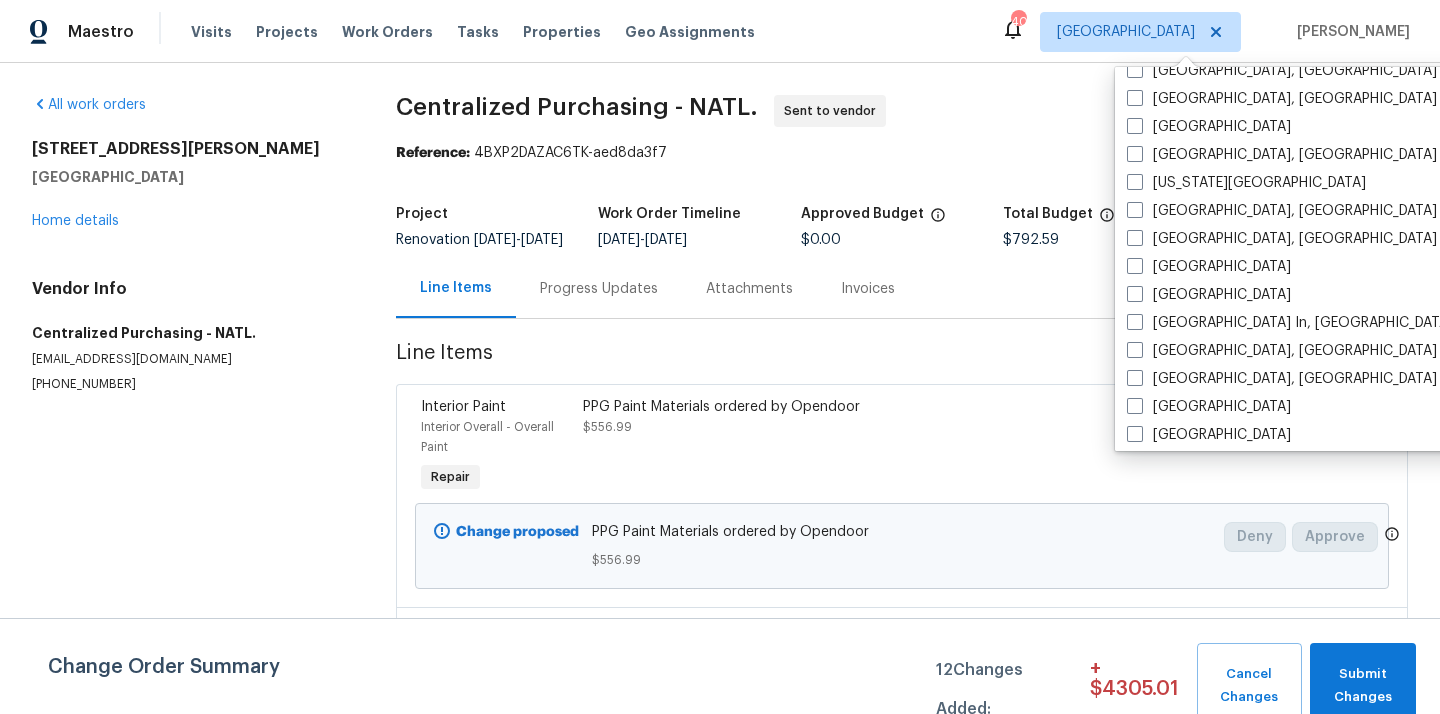 scroll, scrollTop: 644, scrollLeft: 0, axis: vertical 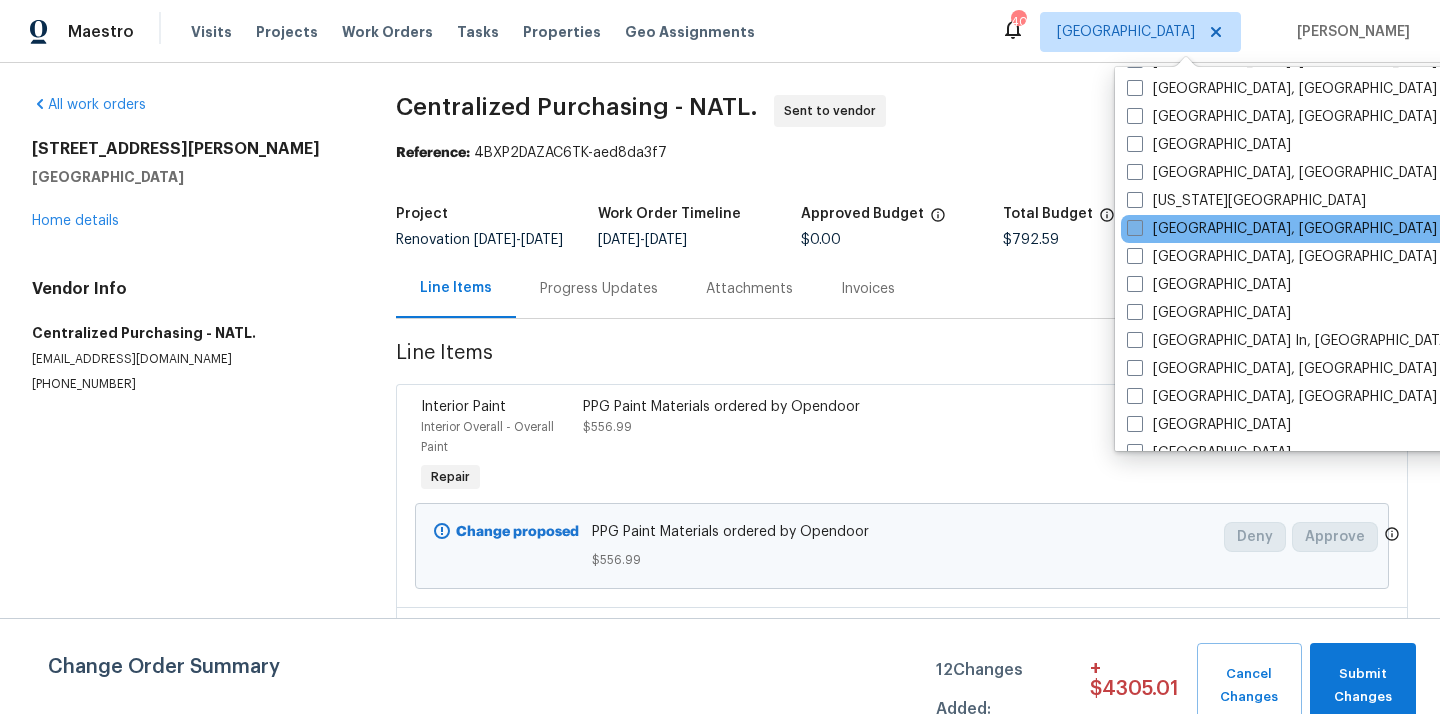click on "[GEOGRAPHIC_DATA], [GEOGRAPHIC_DATA]" at bounding box center [1282, 229] 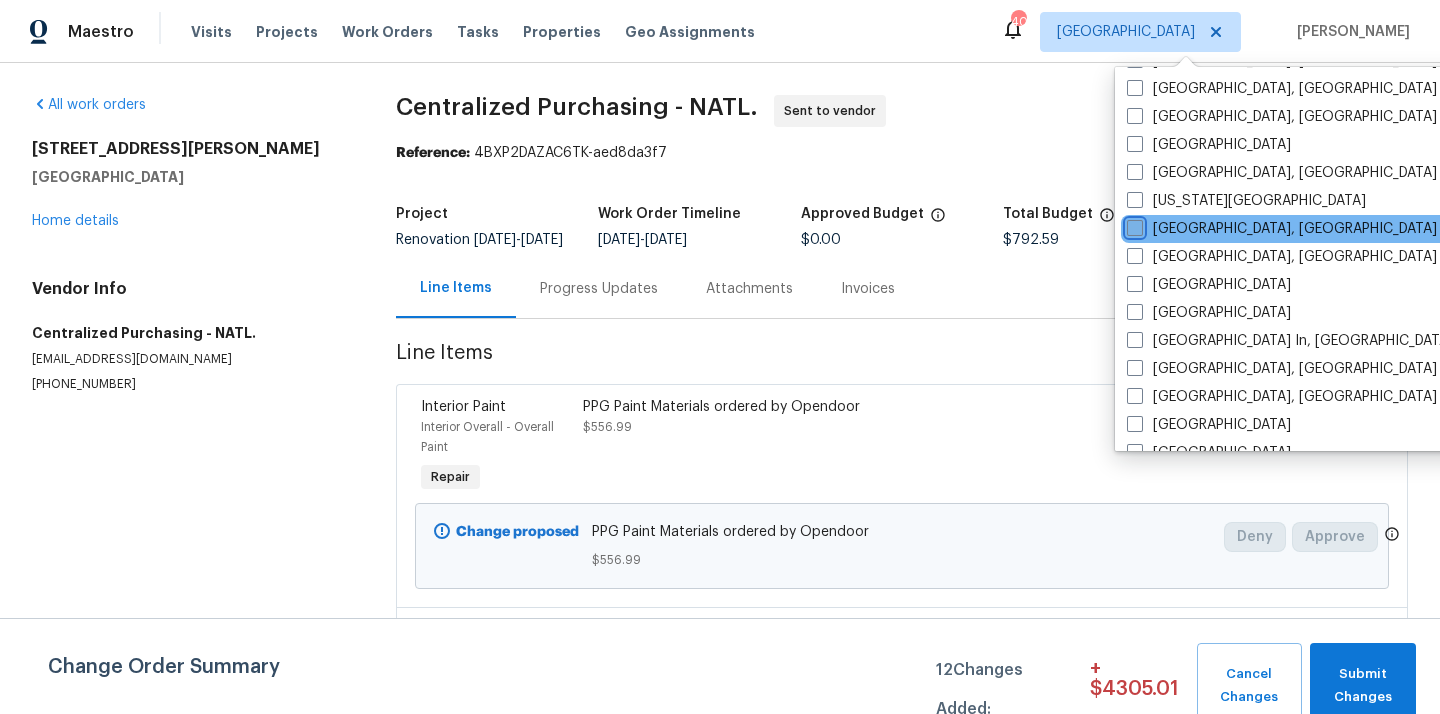 click on "[GEOGRAPHIC_DATA], [GEOGRAPHIC_DATA]" at bounding box center (1133, 225) 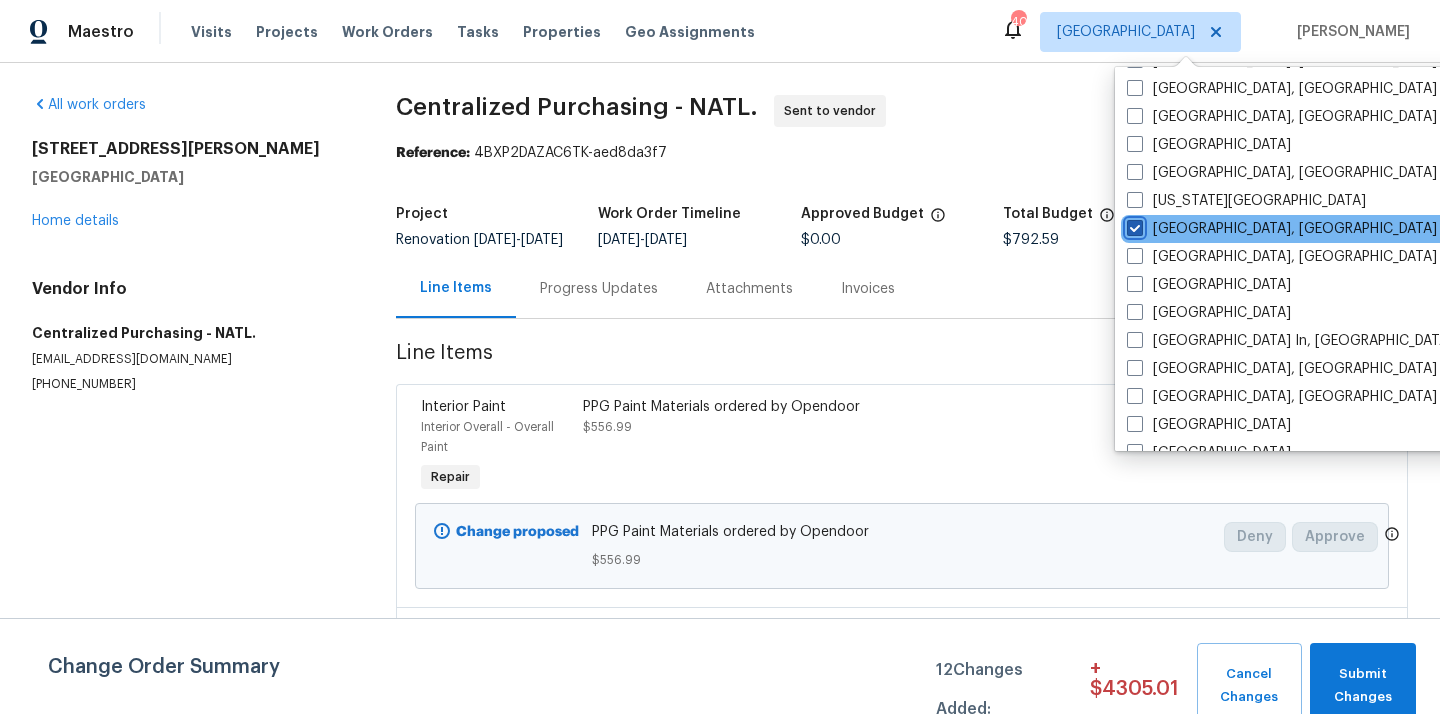 checkbox on "true" 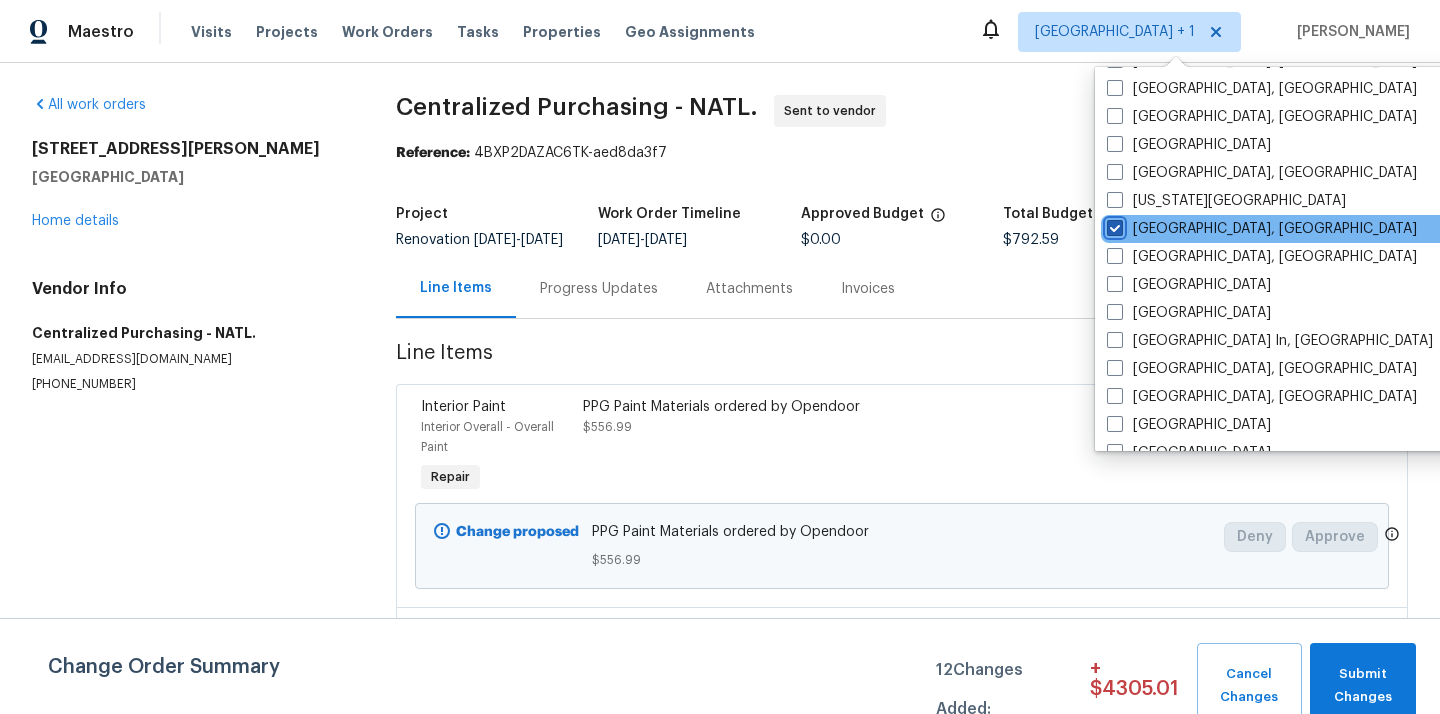 scroll, scrollTop: 0, scrollLeft: 0, axis: both 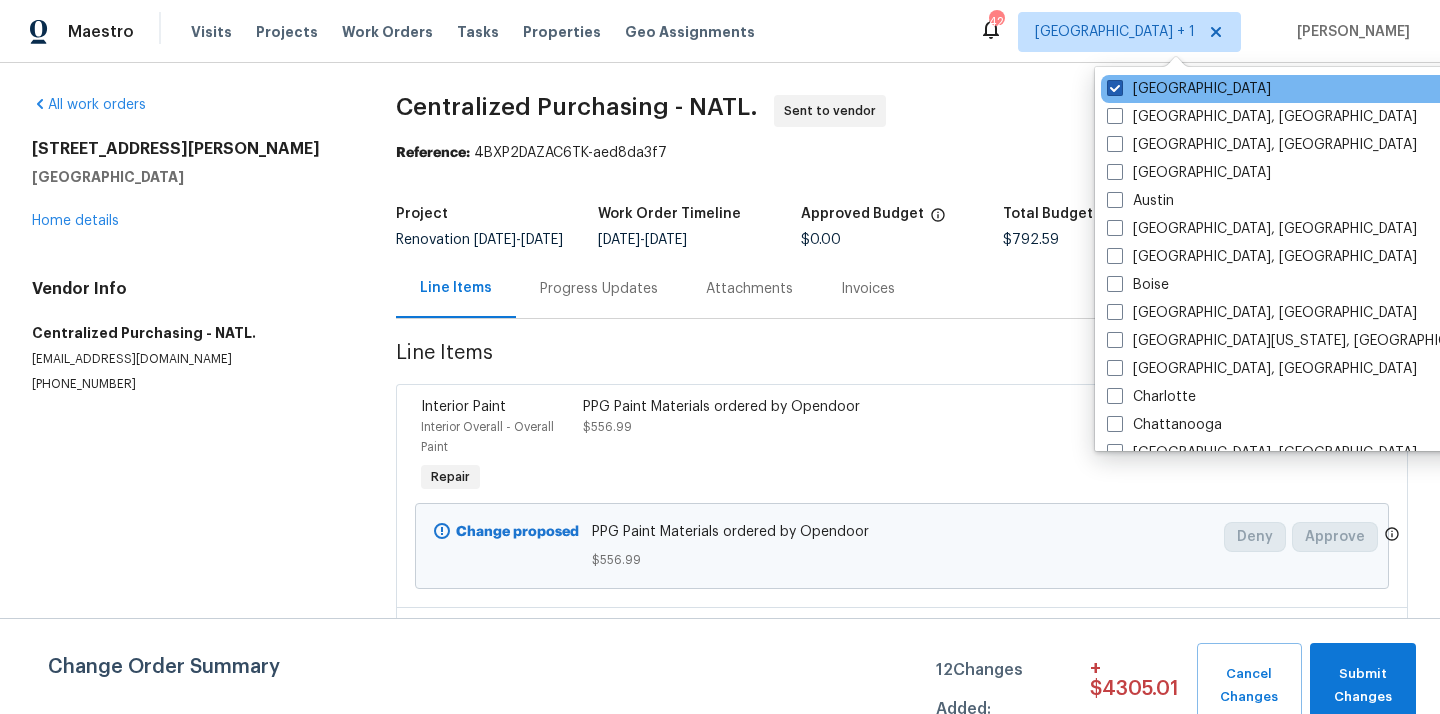 click on "[GEOGRAPHIC_DATA]" at bounding box center (1189, 89) 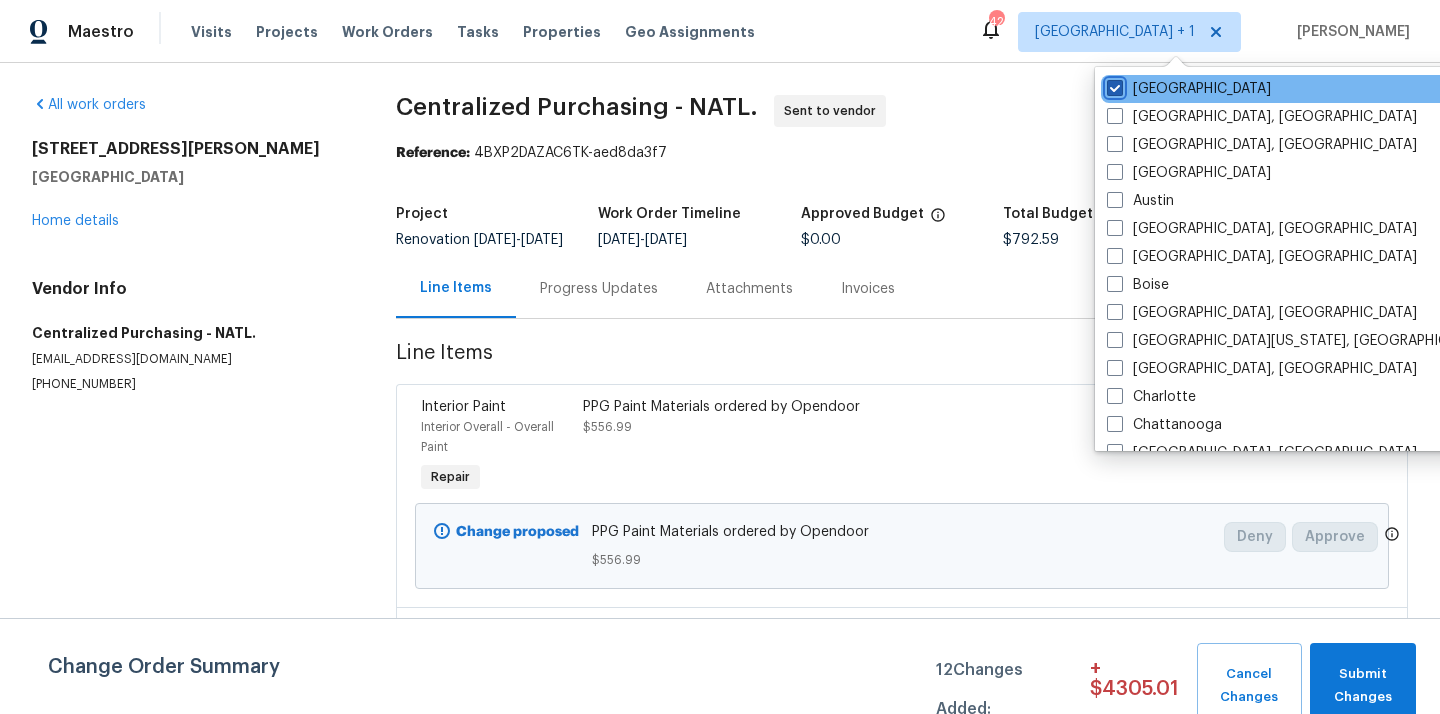 click on "[GEOGRAPHIC_DATA]" at bounding box center (1113, 85) 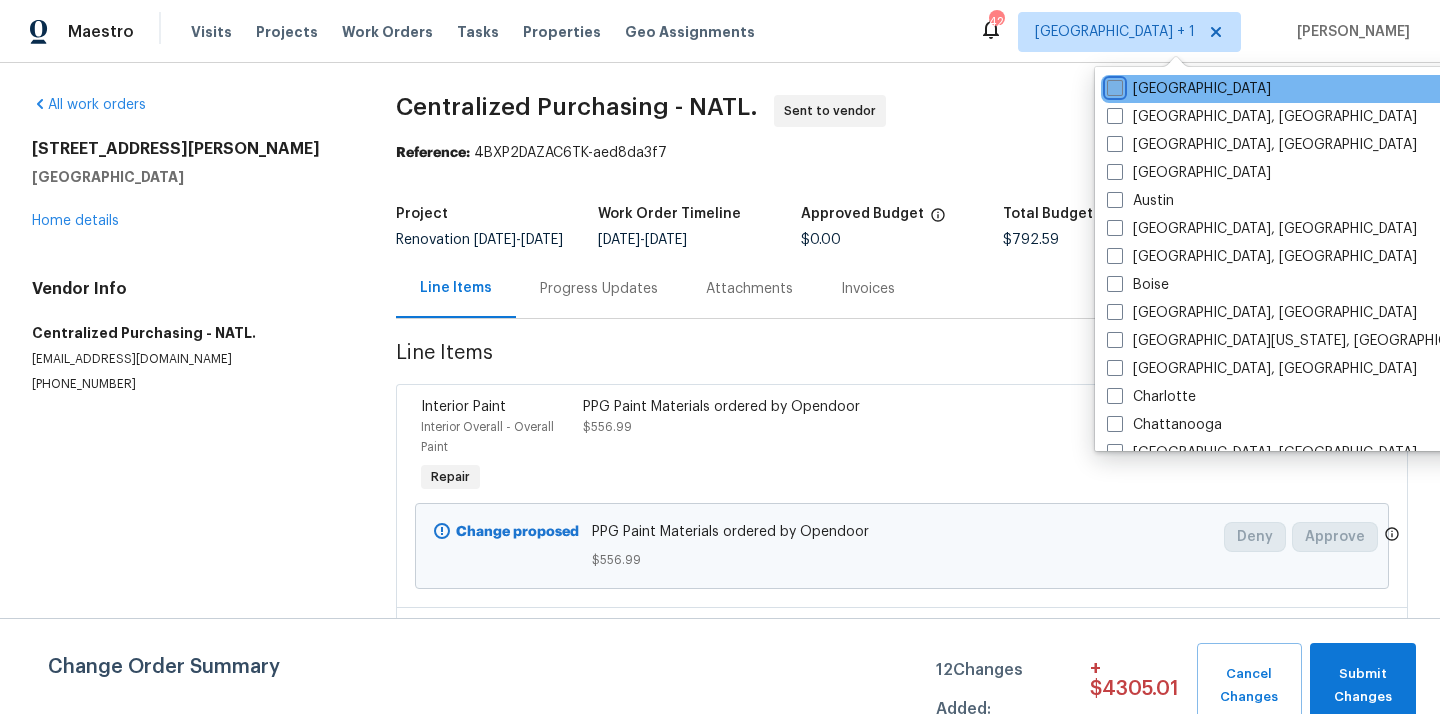 checkbox on "false" 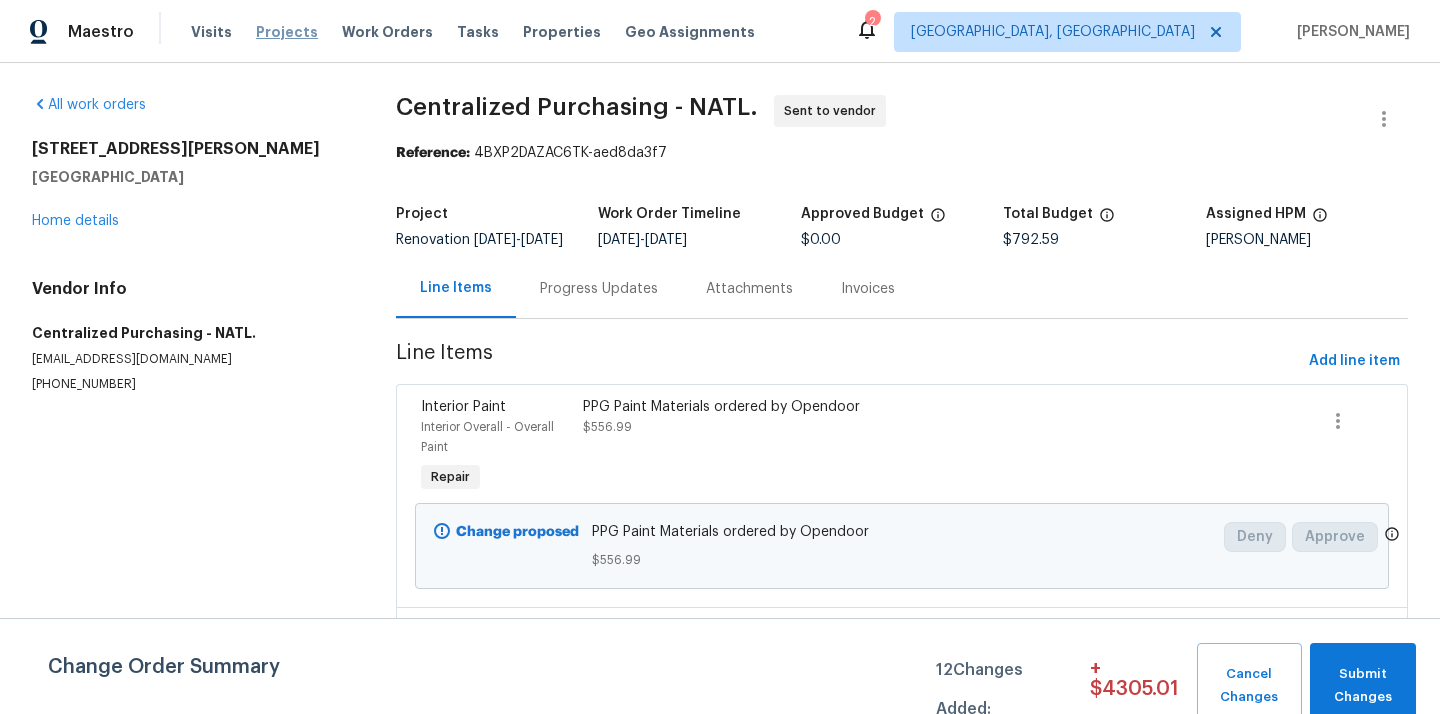 click on "Projects" at bounding box center [287, 32] 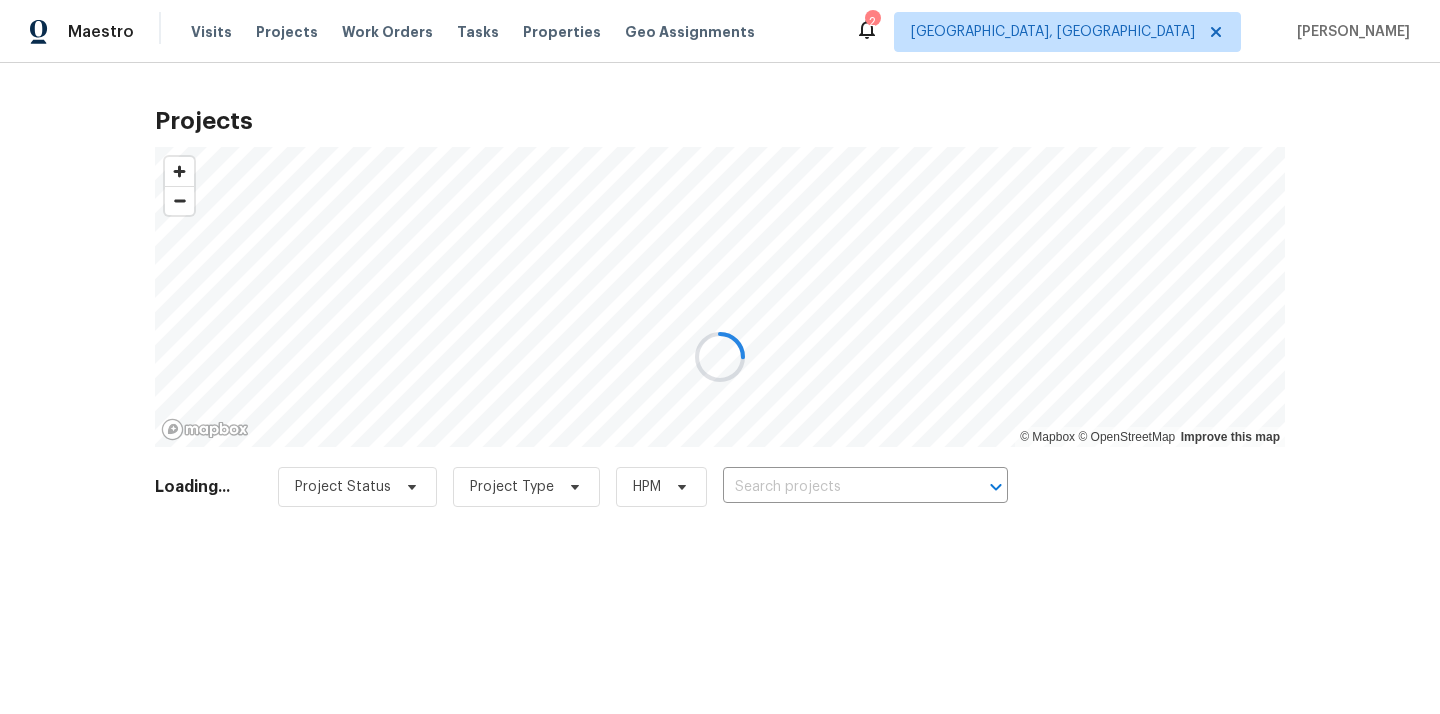 click at bounding box center (720, 357) 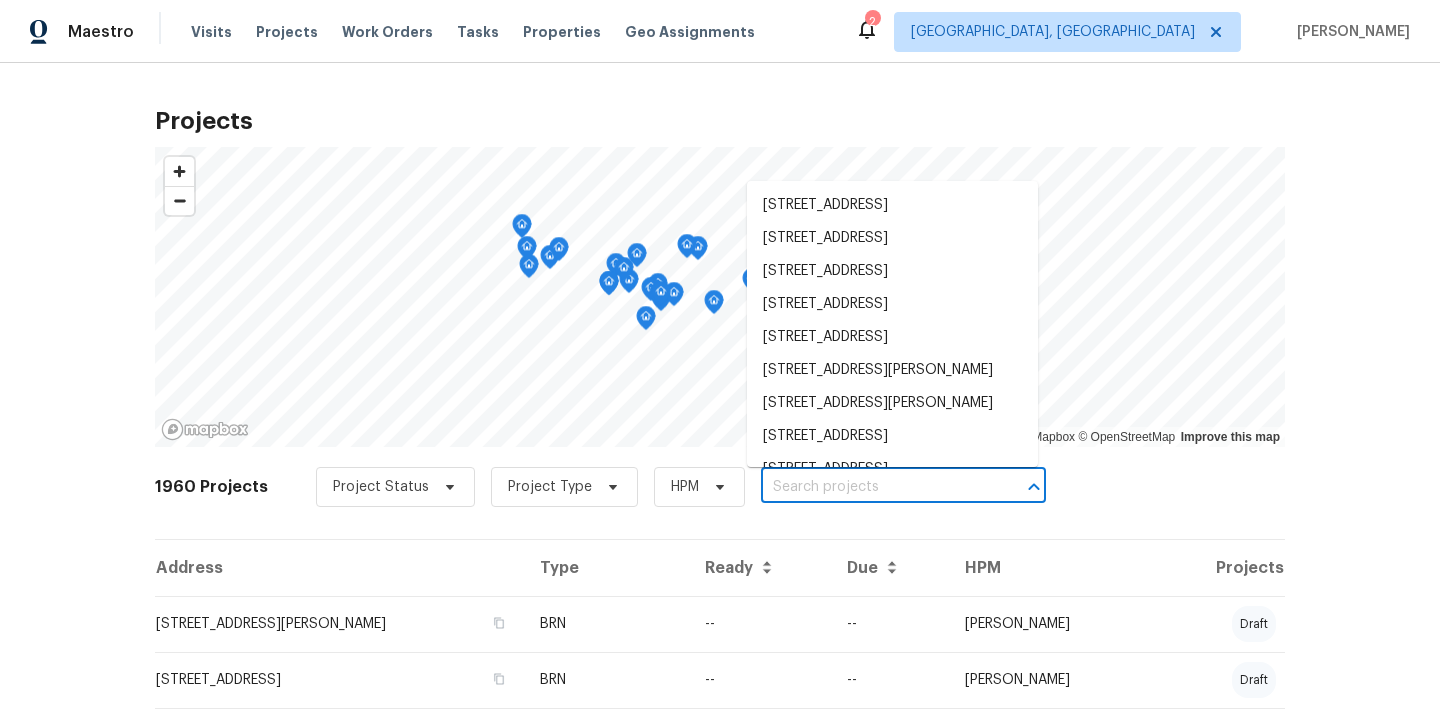 click at bounding box center (875, 487) 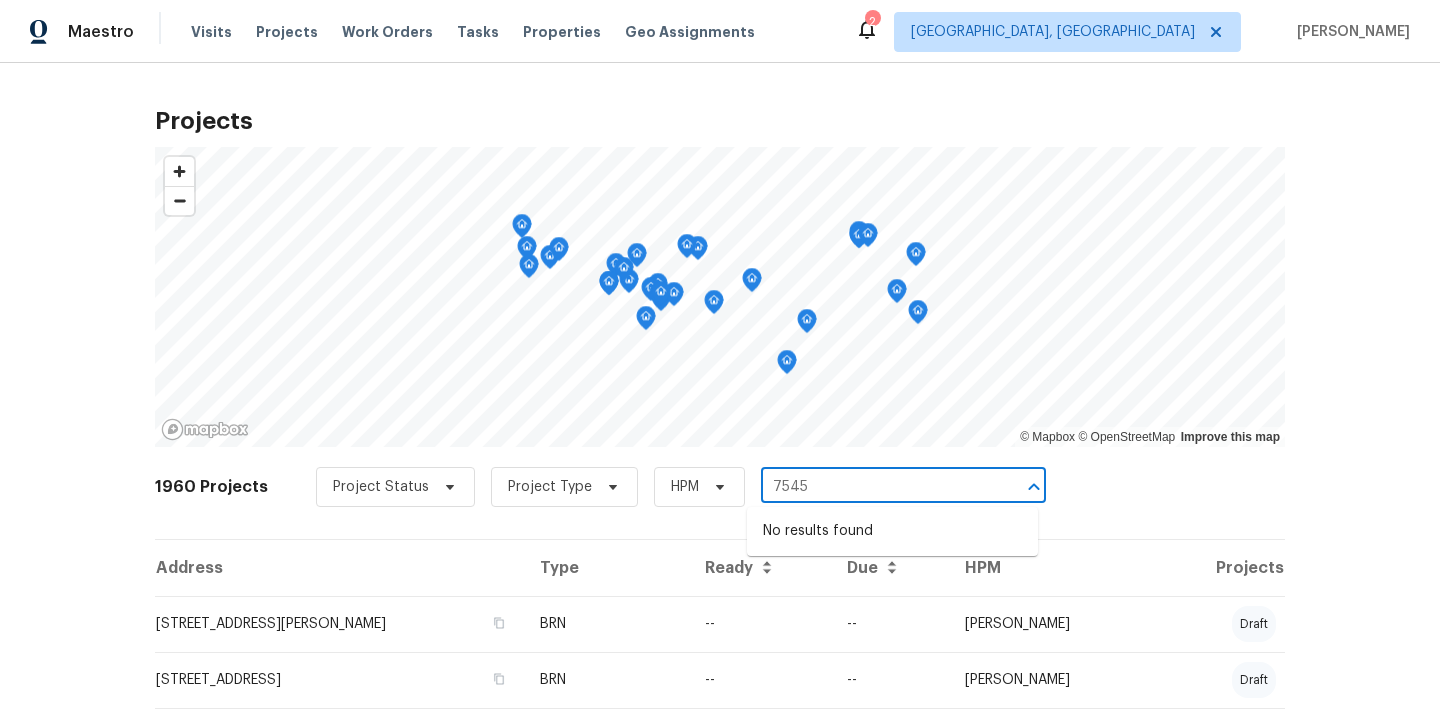 type on "7545" 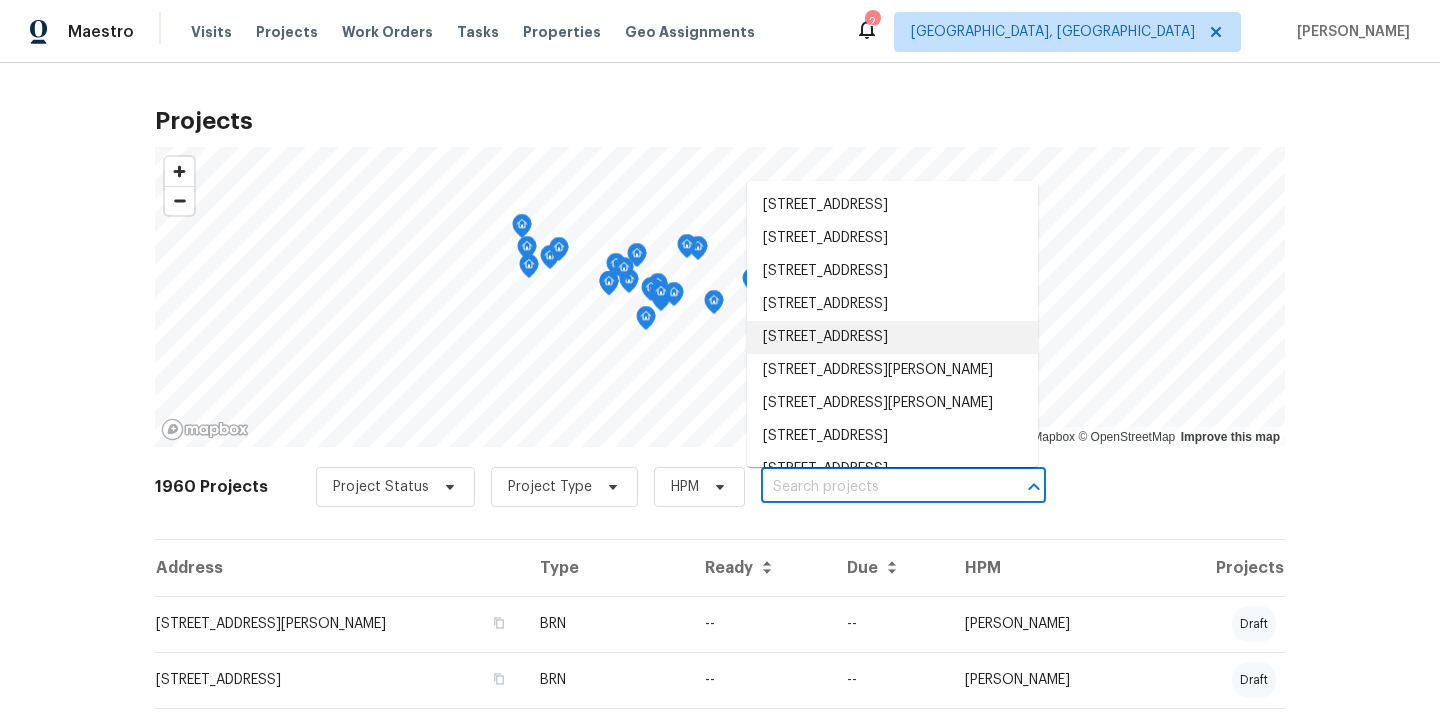 paste on "[STREET_ADDRESS]" 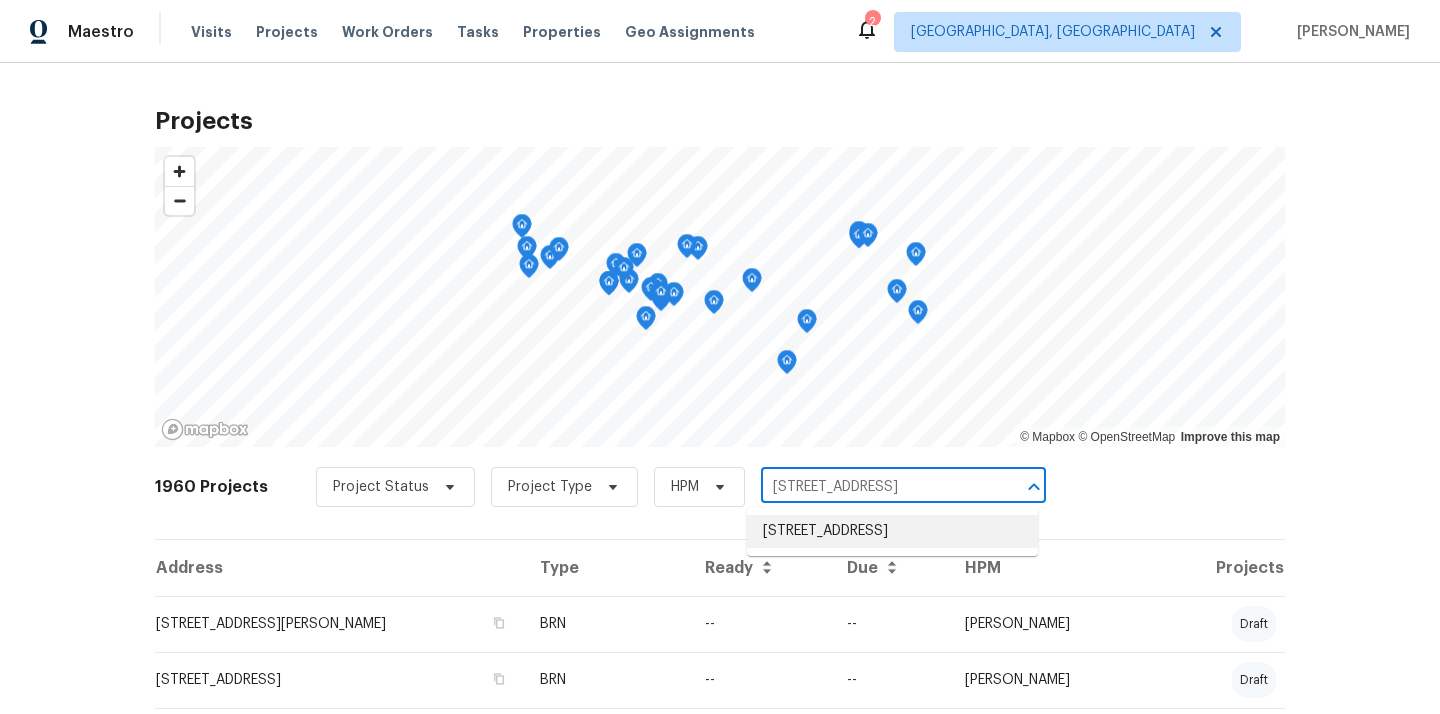 click on "[STREET_ADDRESS]" at bounding box center [892, 531] 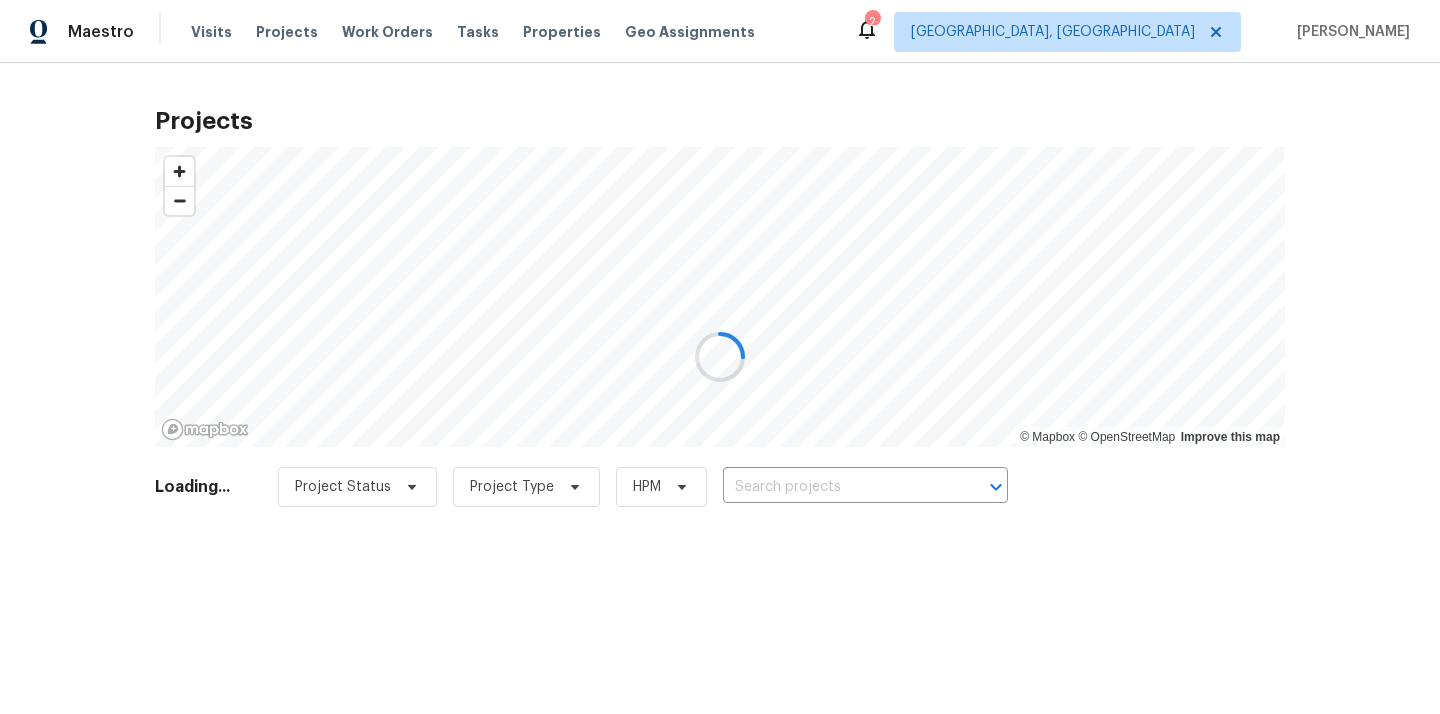 type on "[STREET_ADDRESS]" 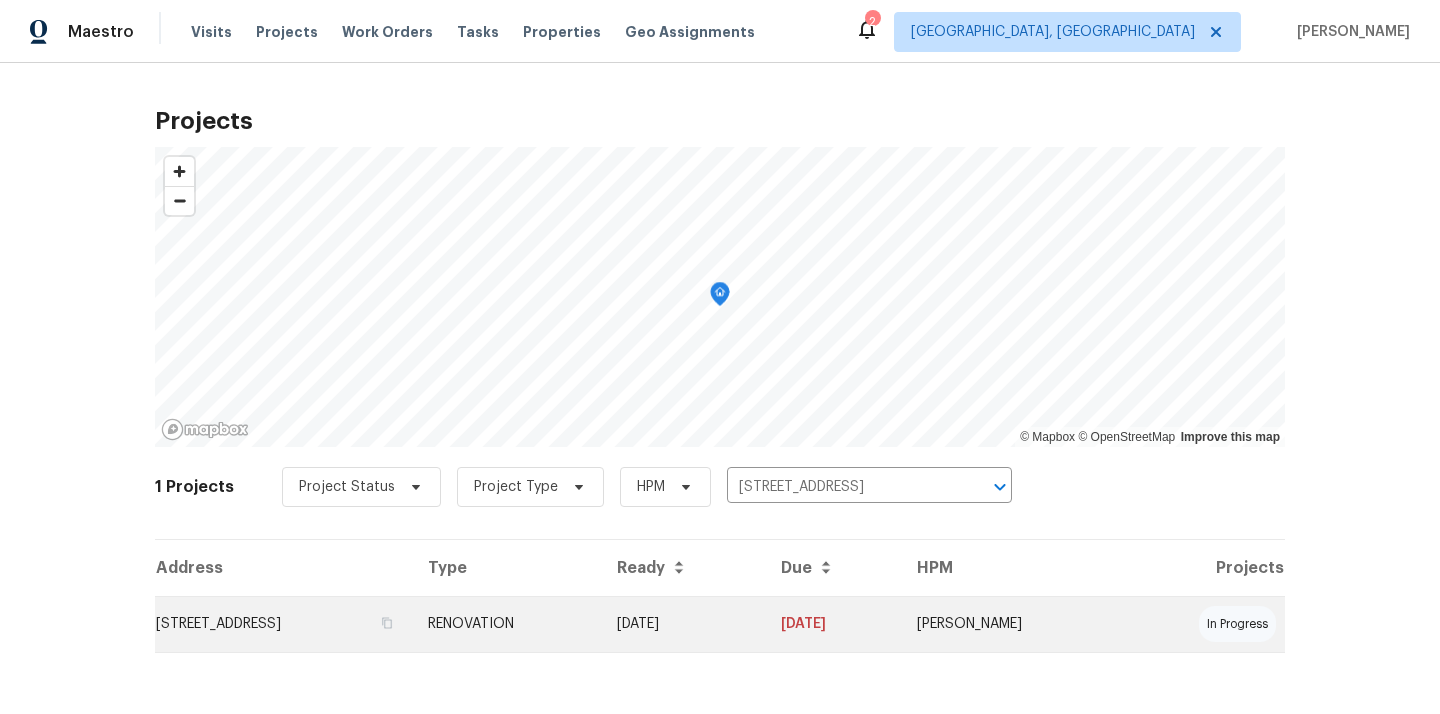 click on "RENOVATION" at bounding box center [506, 624] 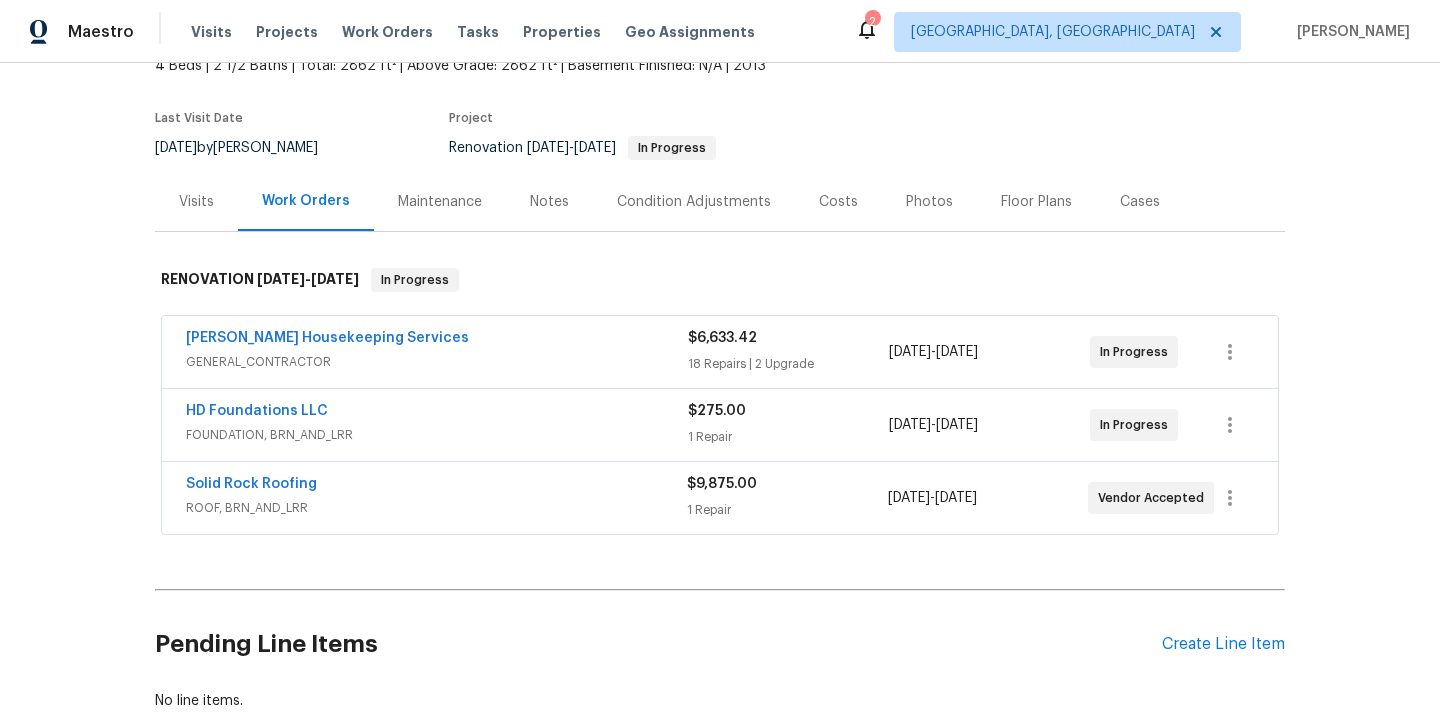scroll, scrollTop: 135, scrollLeft: 0, axis: vertical 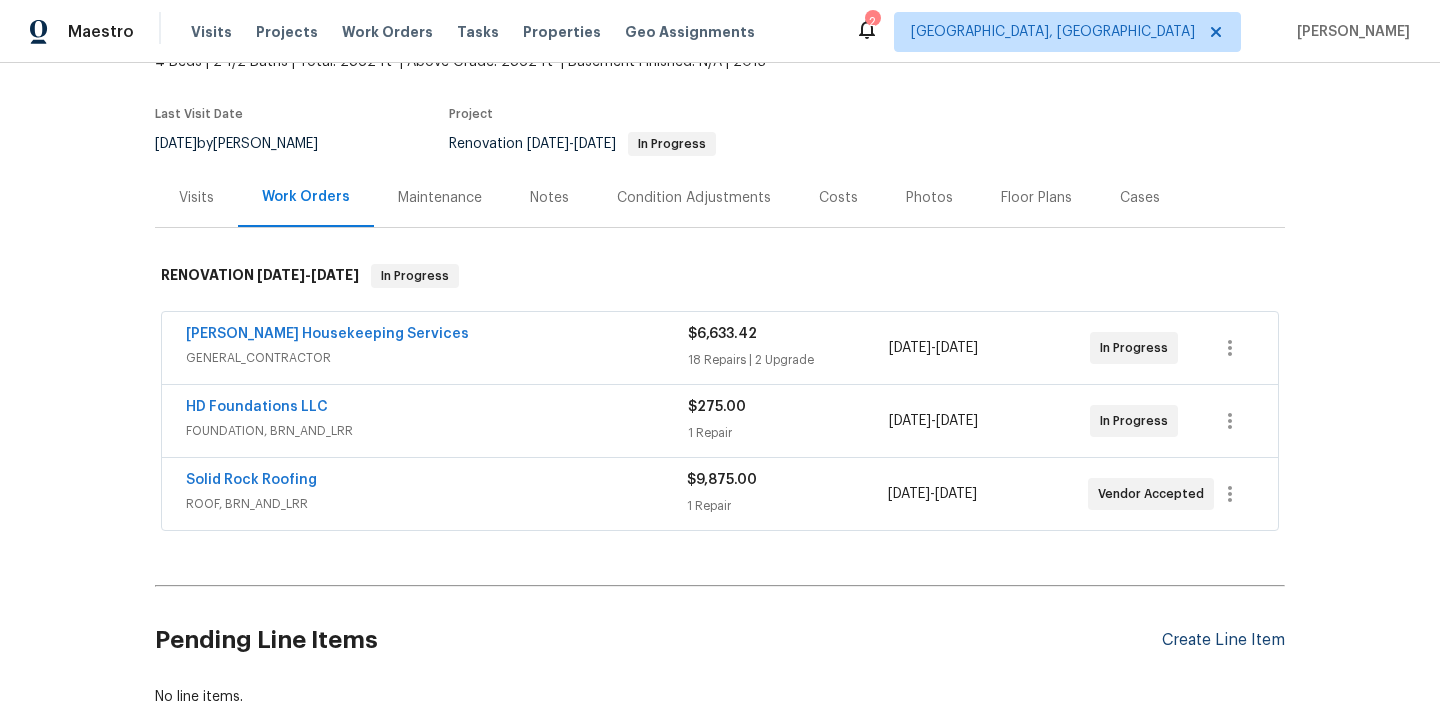 click on "Create Line Item" at bounding box center [1223, 640] 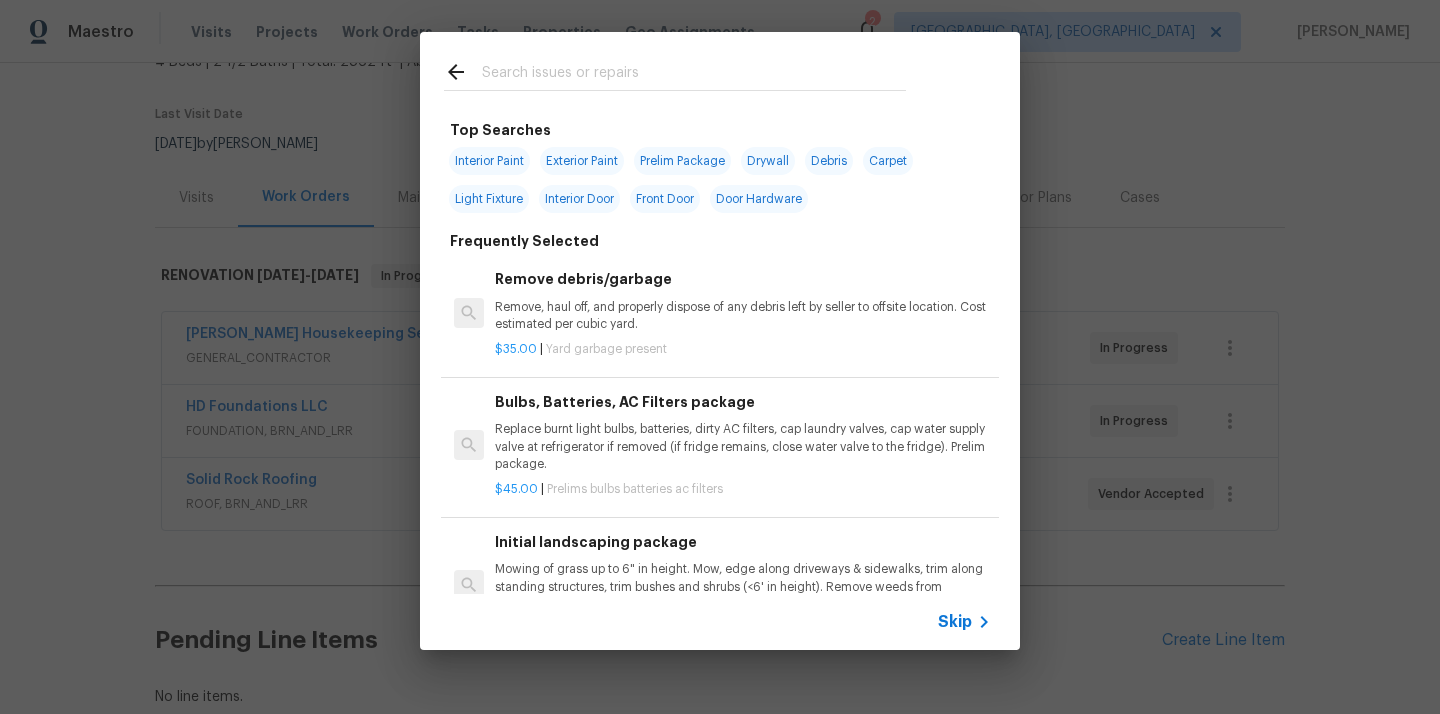 click at bounding box center [694, 75] 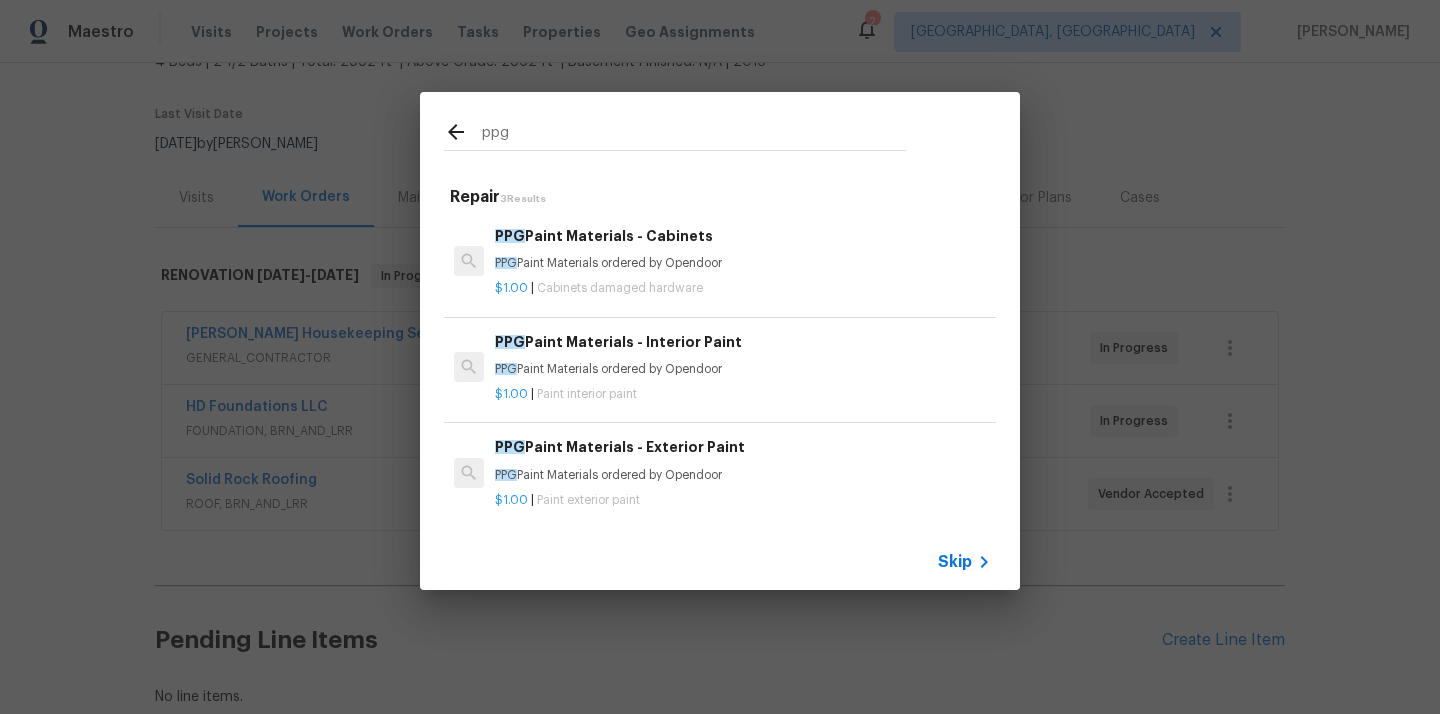 type on "ppg" 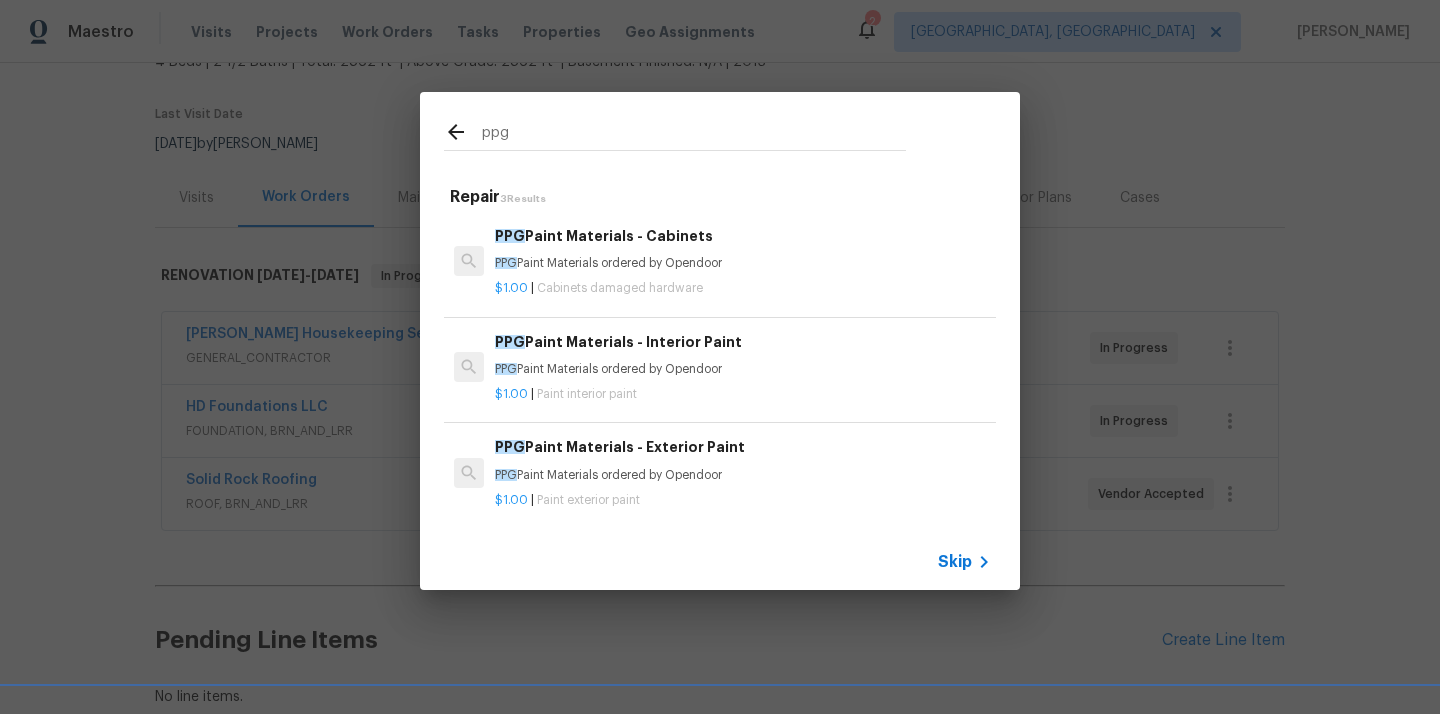 click on "$1.00   |   Paint interior paint" at bounding box center (743, 394) 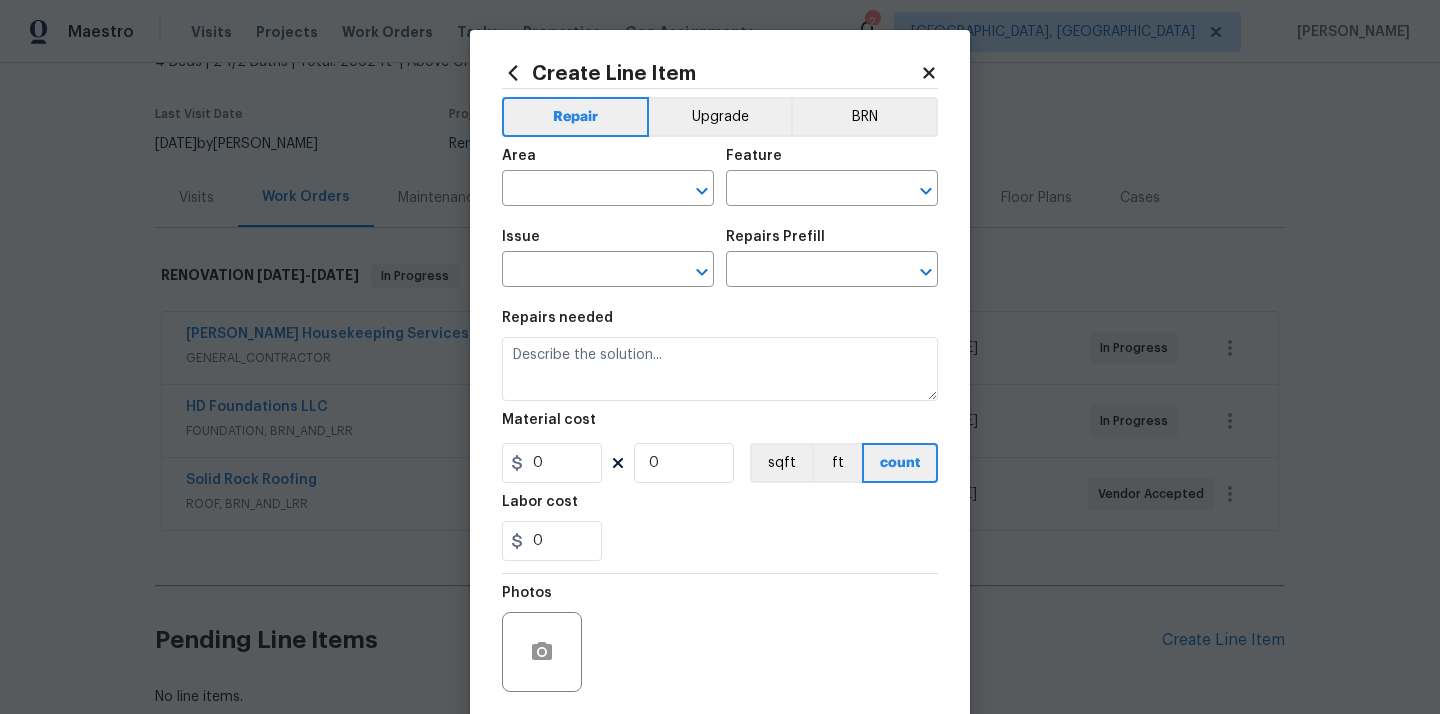type on "Overall Paint" 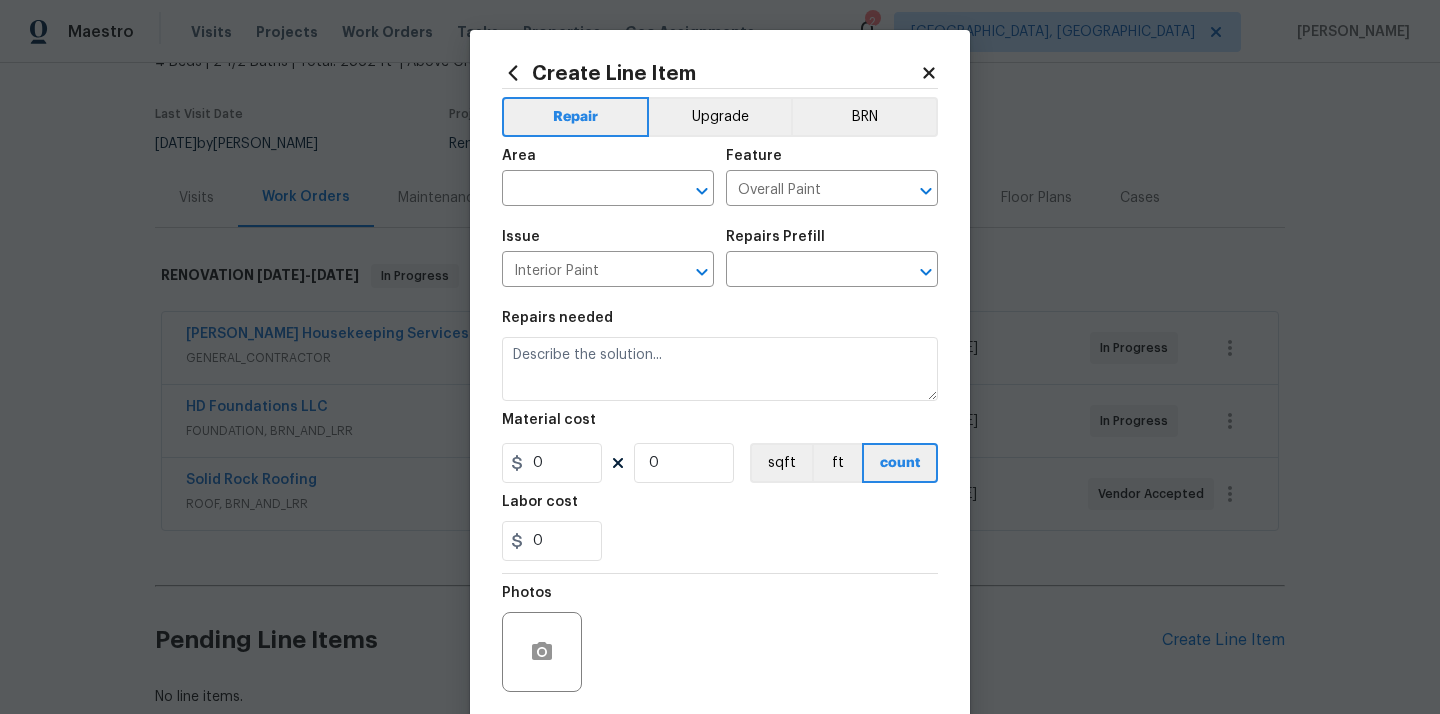 type on "PPG Paint Materials - Interior Paint $1.00" 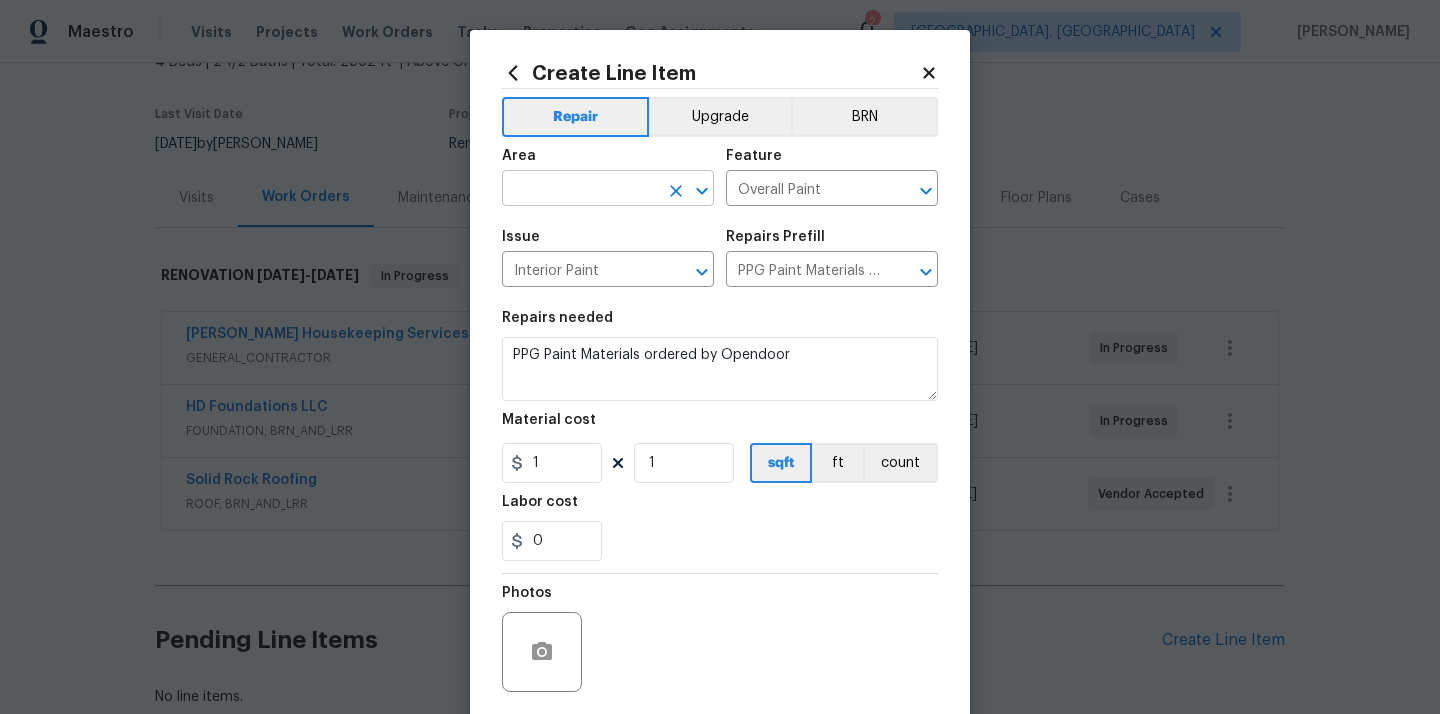 click at bounding box center (580, 190) 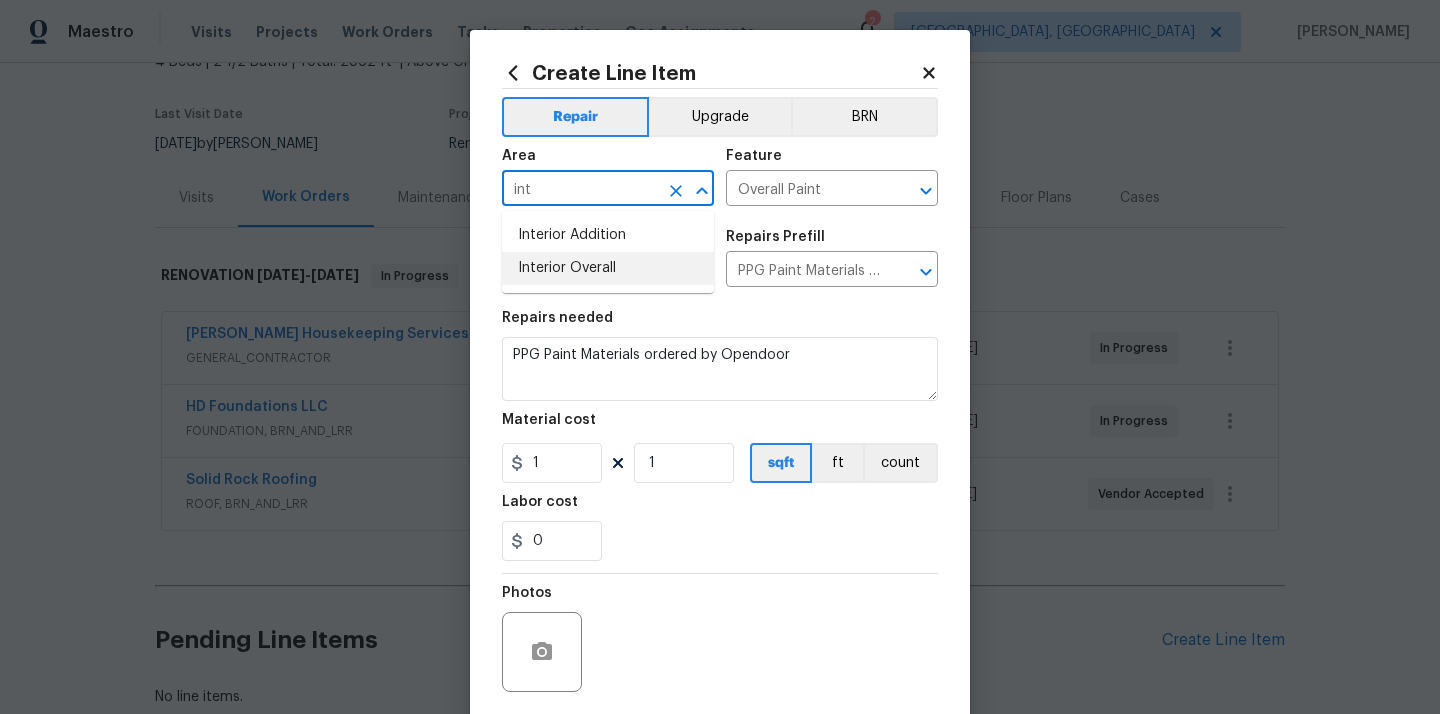 click on "Interior Overall" at bounding box center [608, 268] 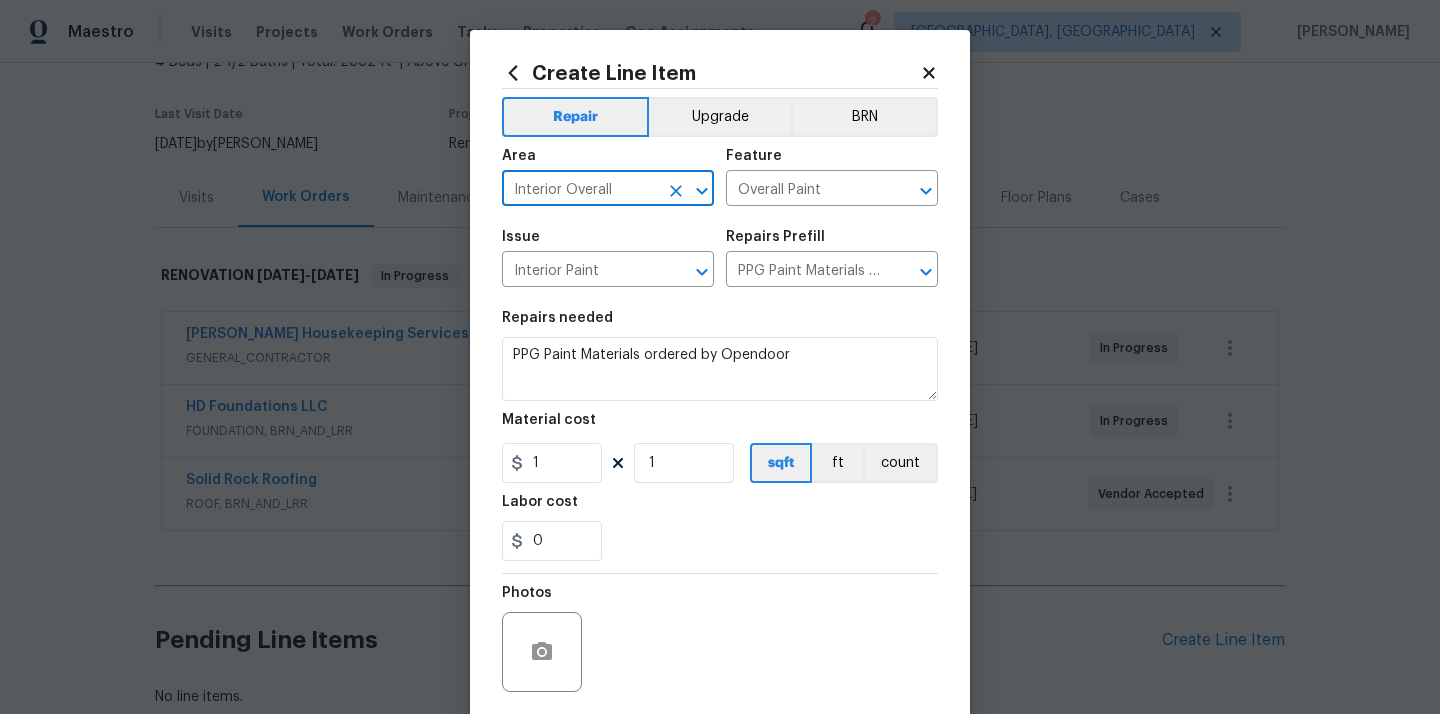 type on "Interior Overall" 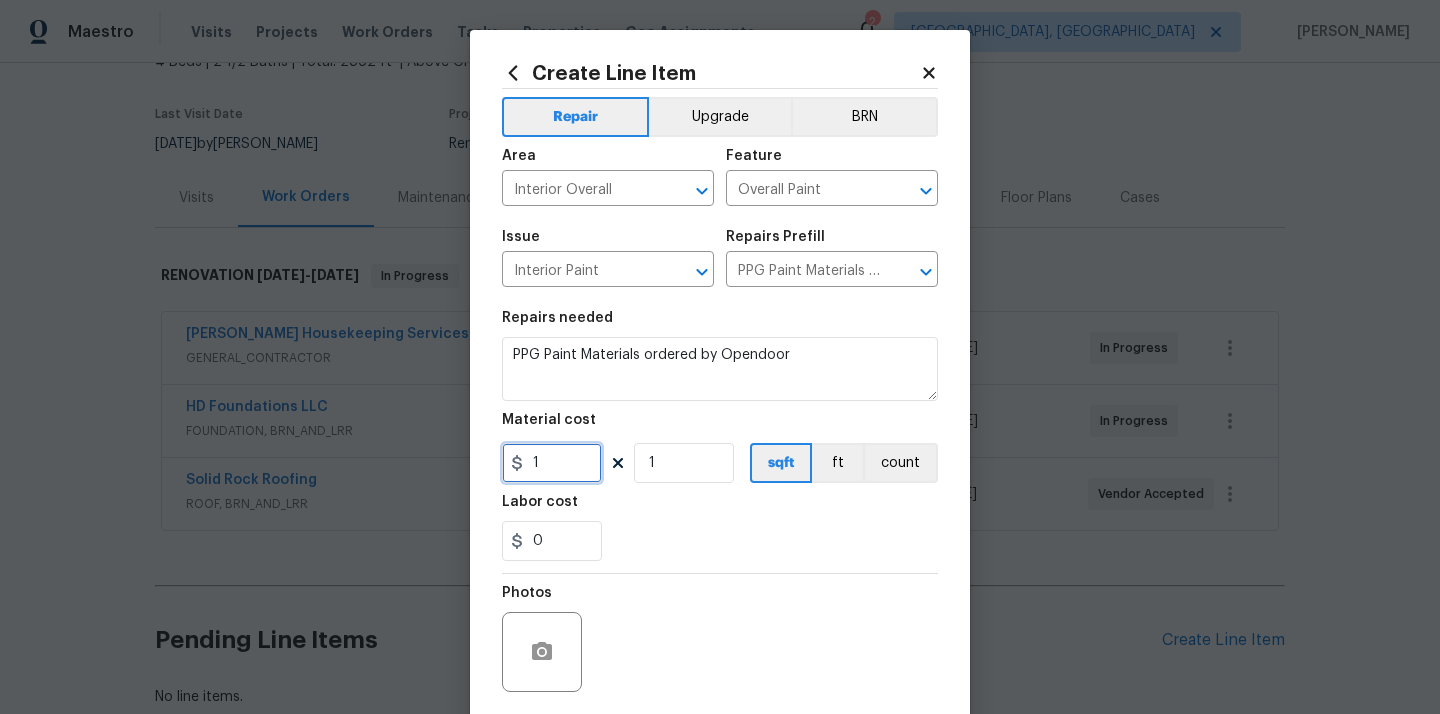 drag, startPoint x: 552, startPoint y: 463, endPoint x: 513, endPoint y: 467, distance: 39.20459 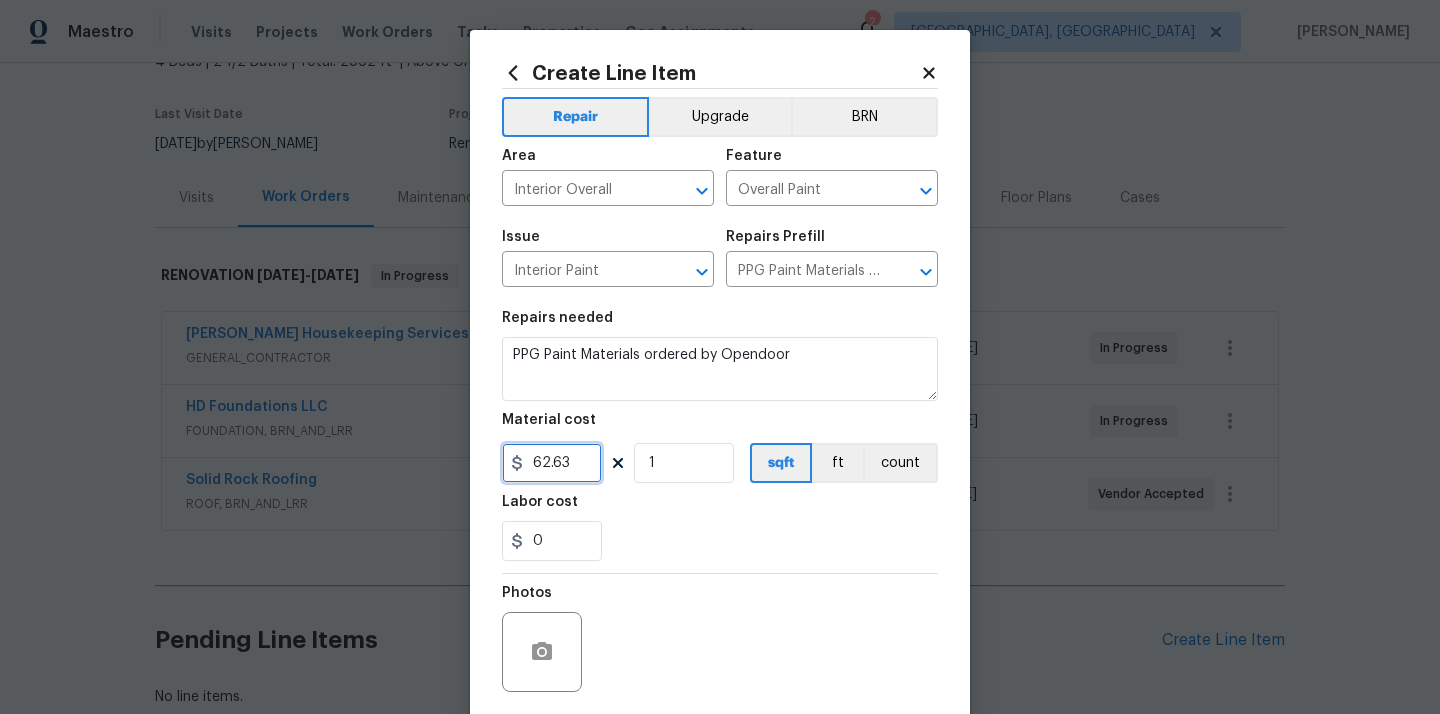 type on "62.63" 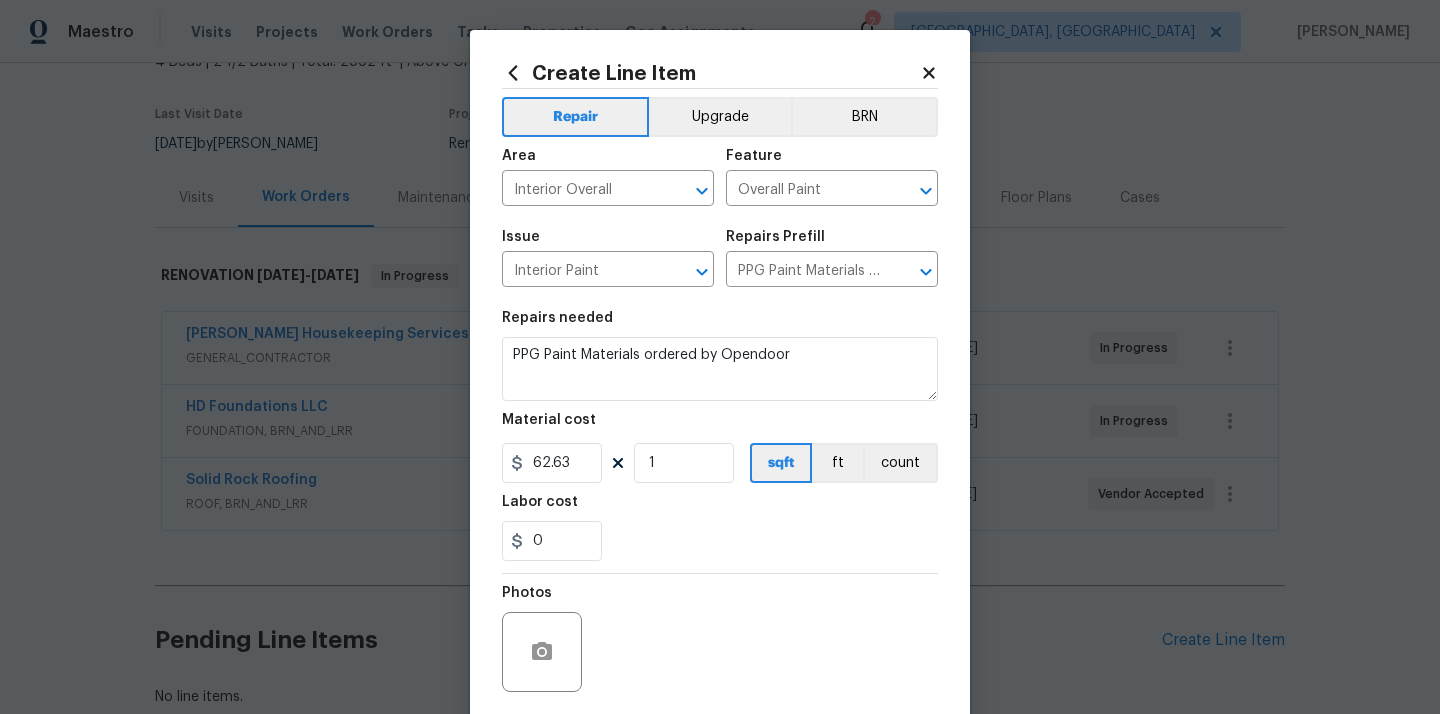 click on "Labor cost" at bounding box center [720, 508] 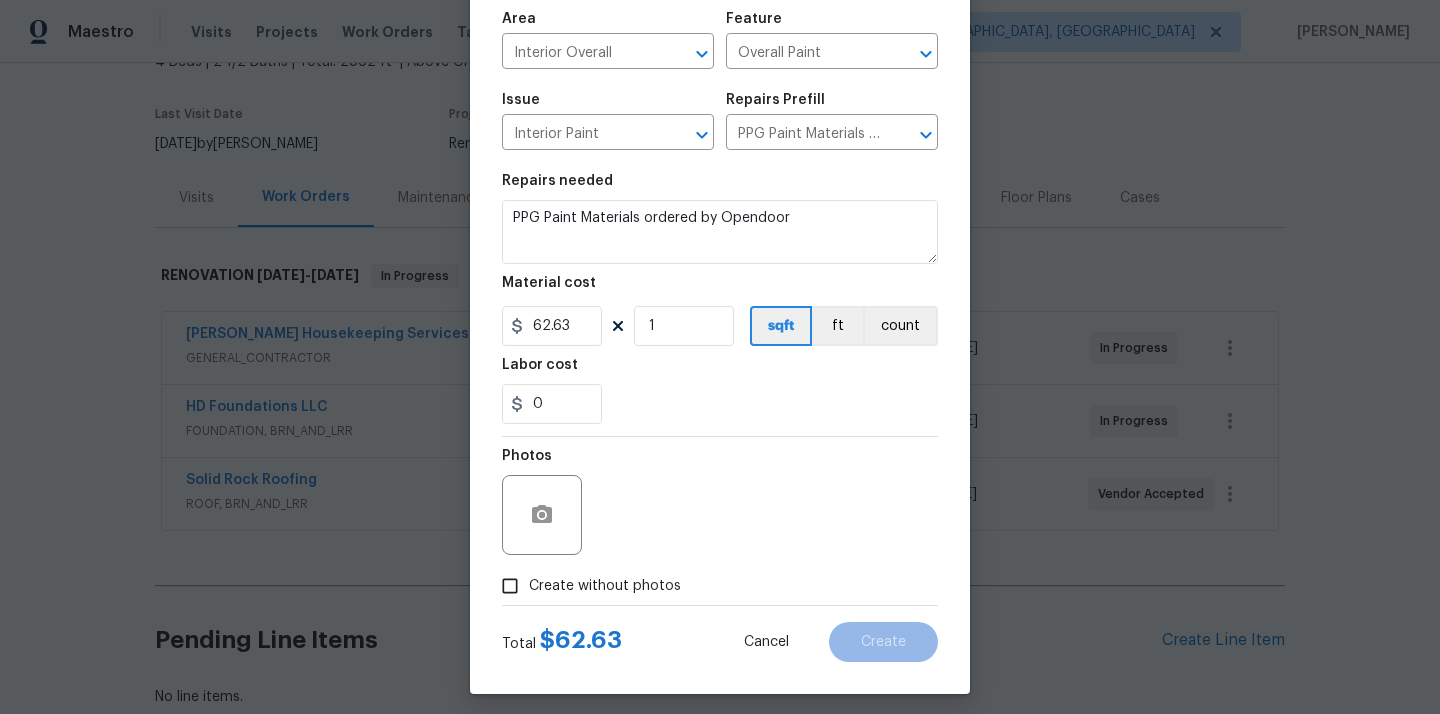 click on "Create without photos" at bounding box center [605, 586] 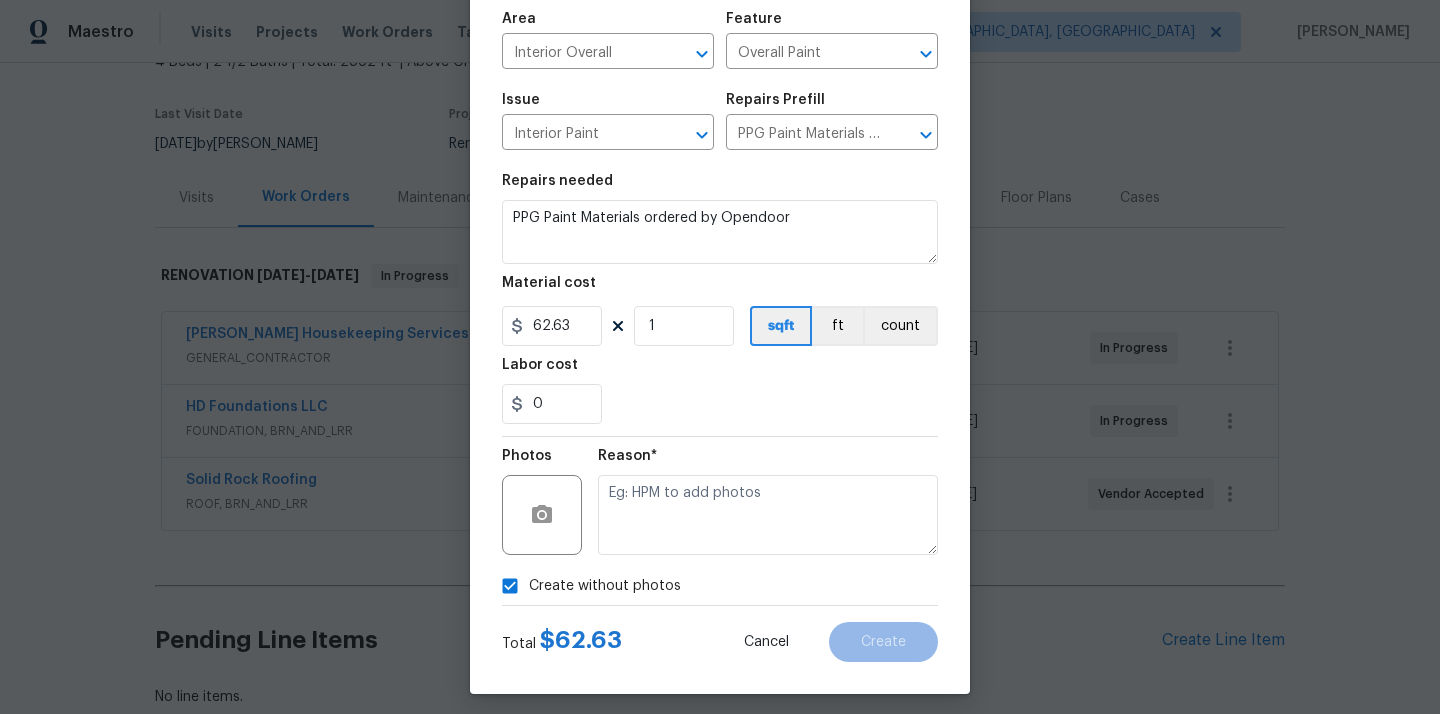 click on "Reason*" at bounding box center (768, 502) 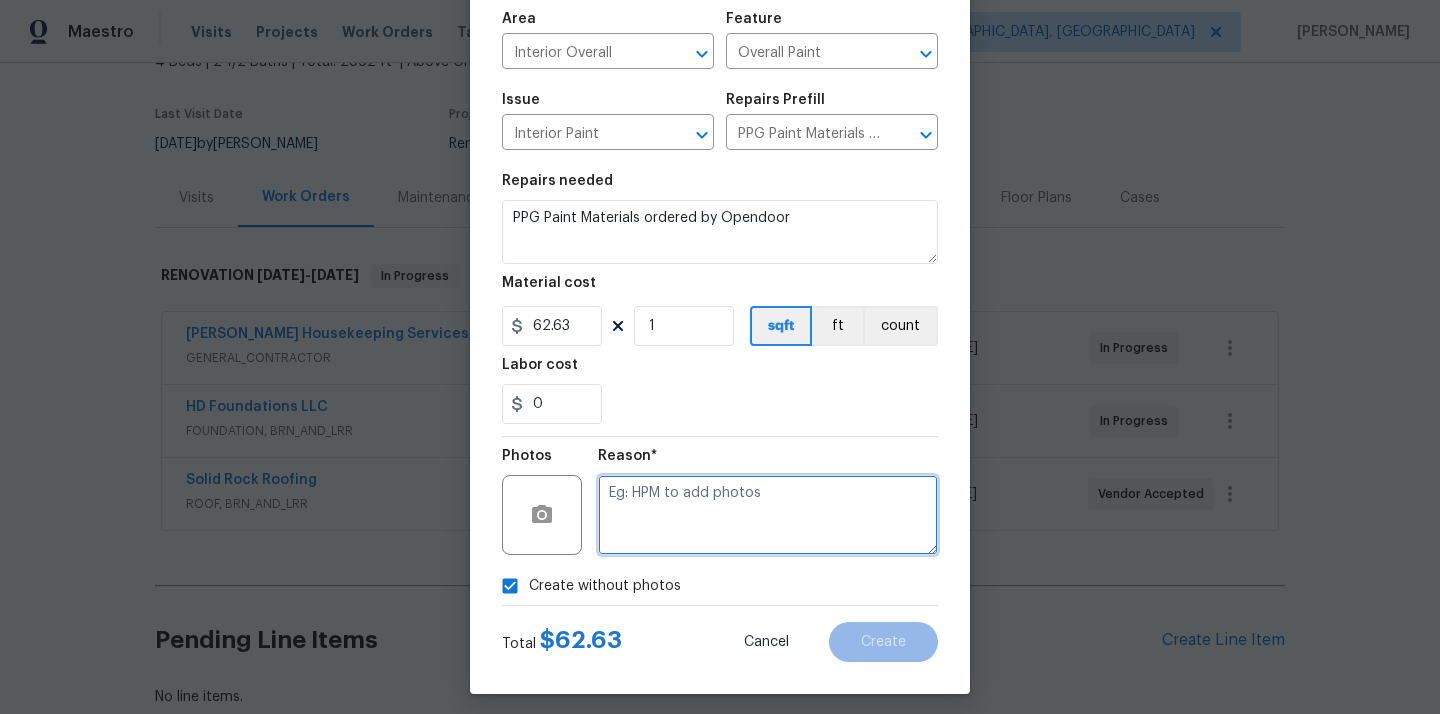 click at bounding box center (768, 515) 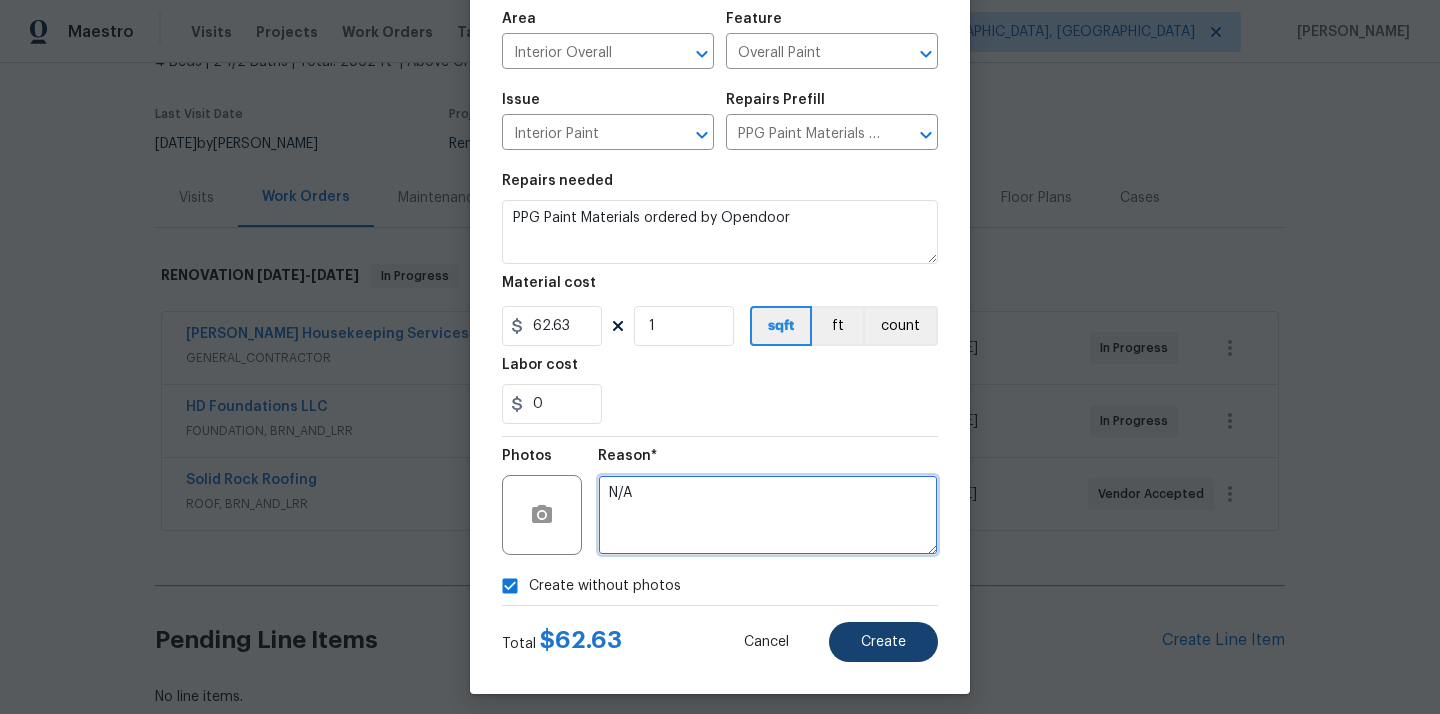 type on "N/A" 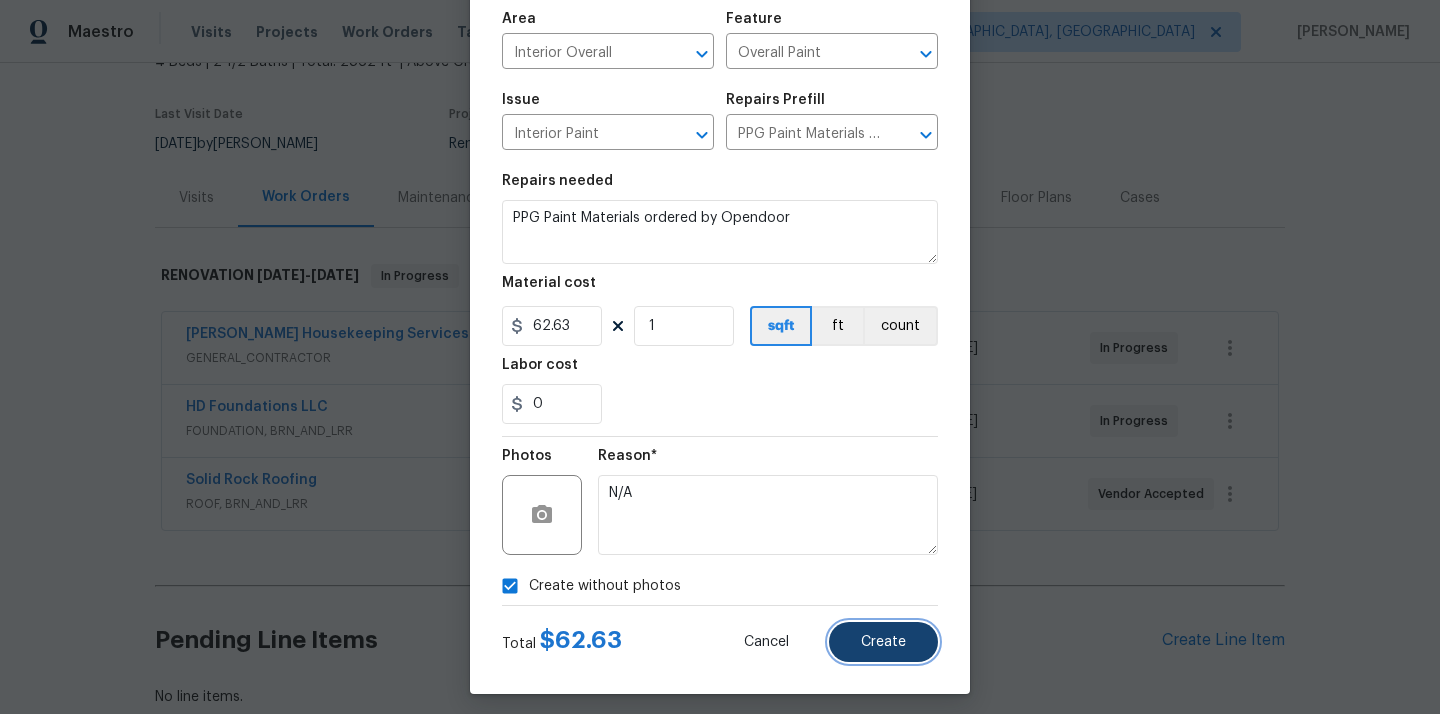 click on "Create" at bounding box center [883, 642] 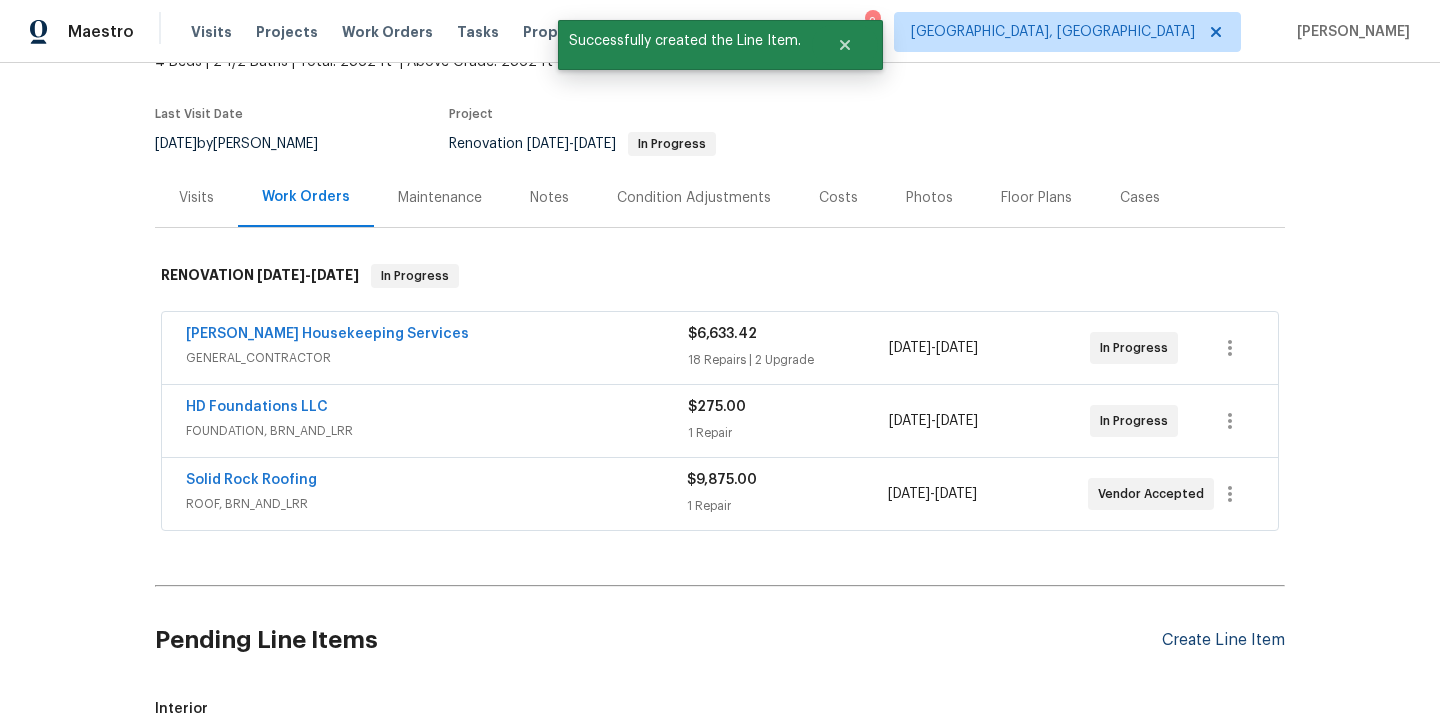 click on "Create Line Item" at bounding box center [1223, 640] 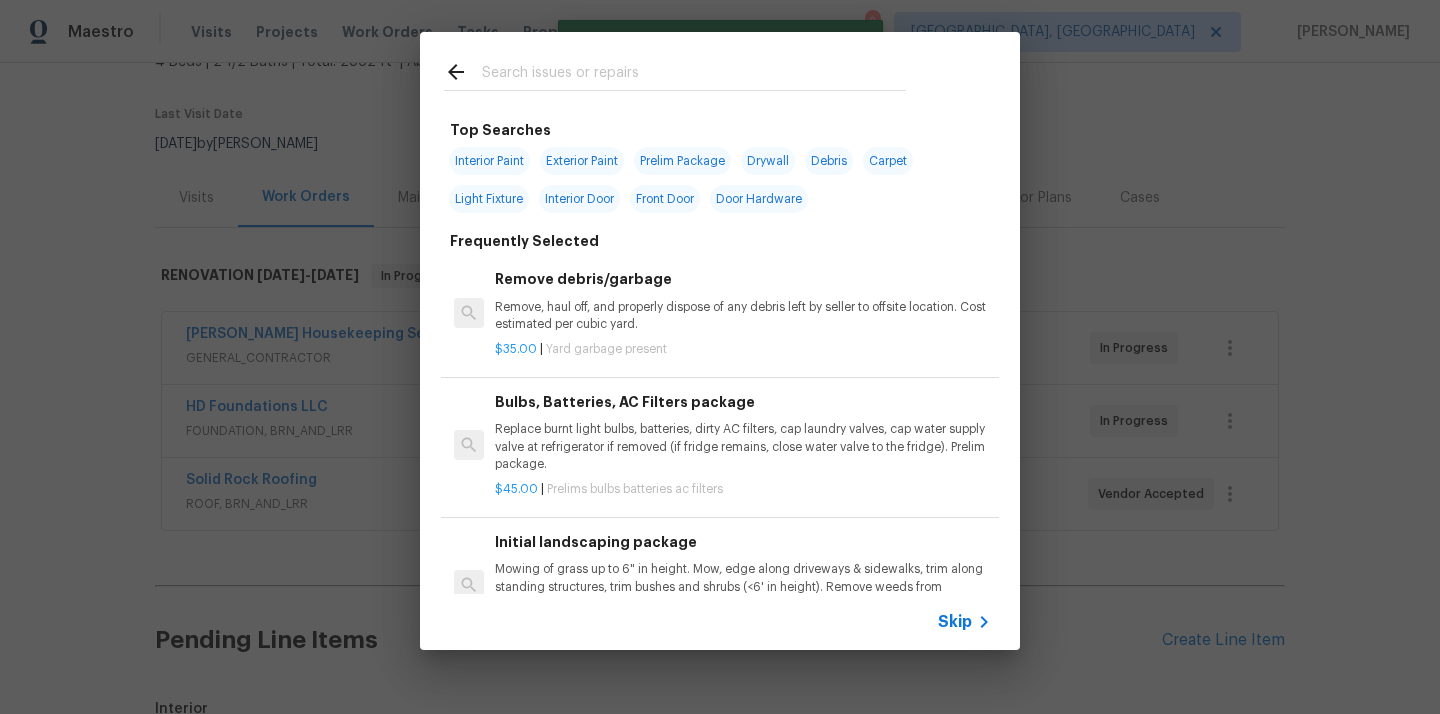 click at bounding box center [675, 71] 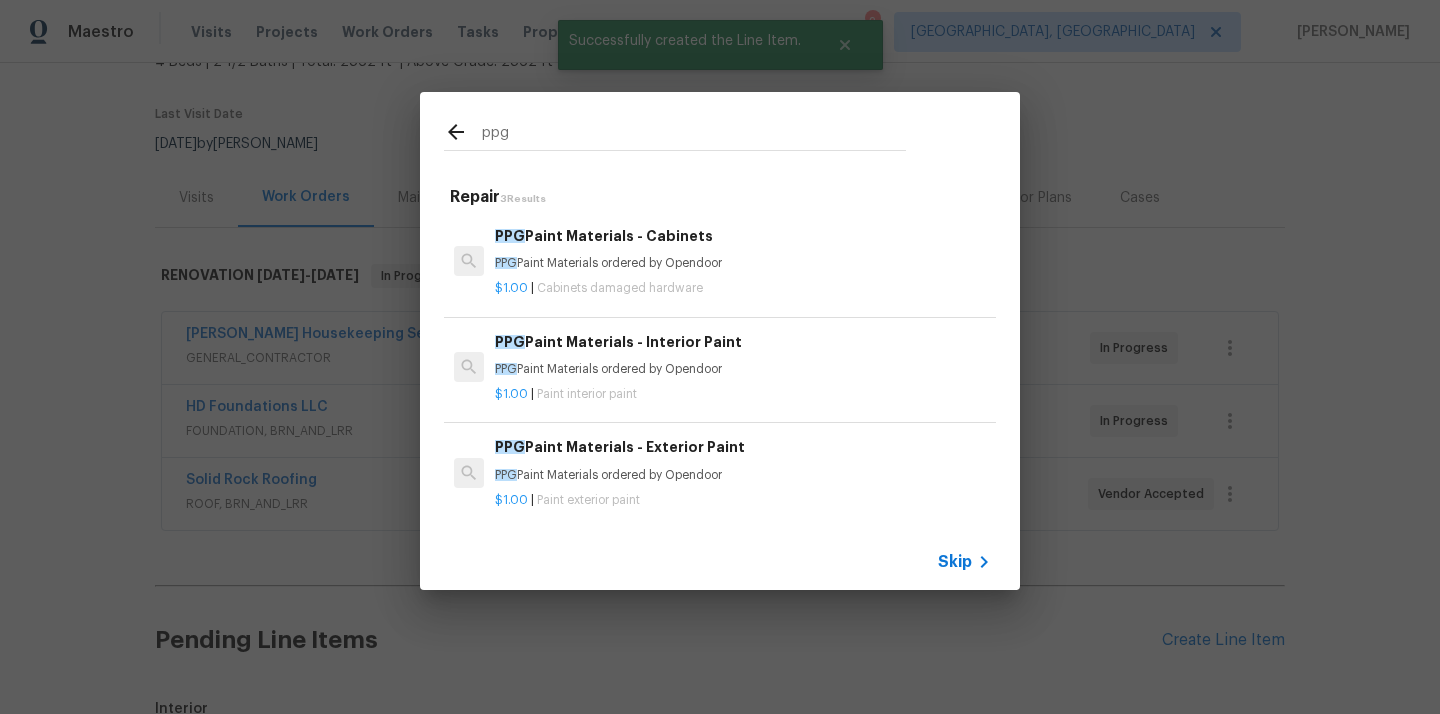 type on "ppg" 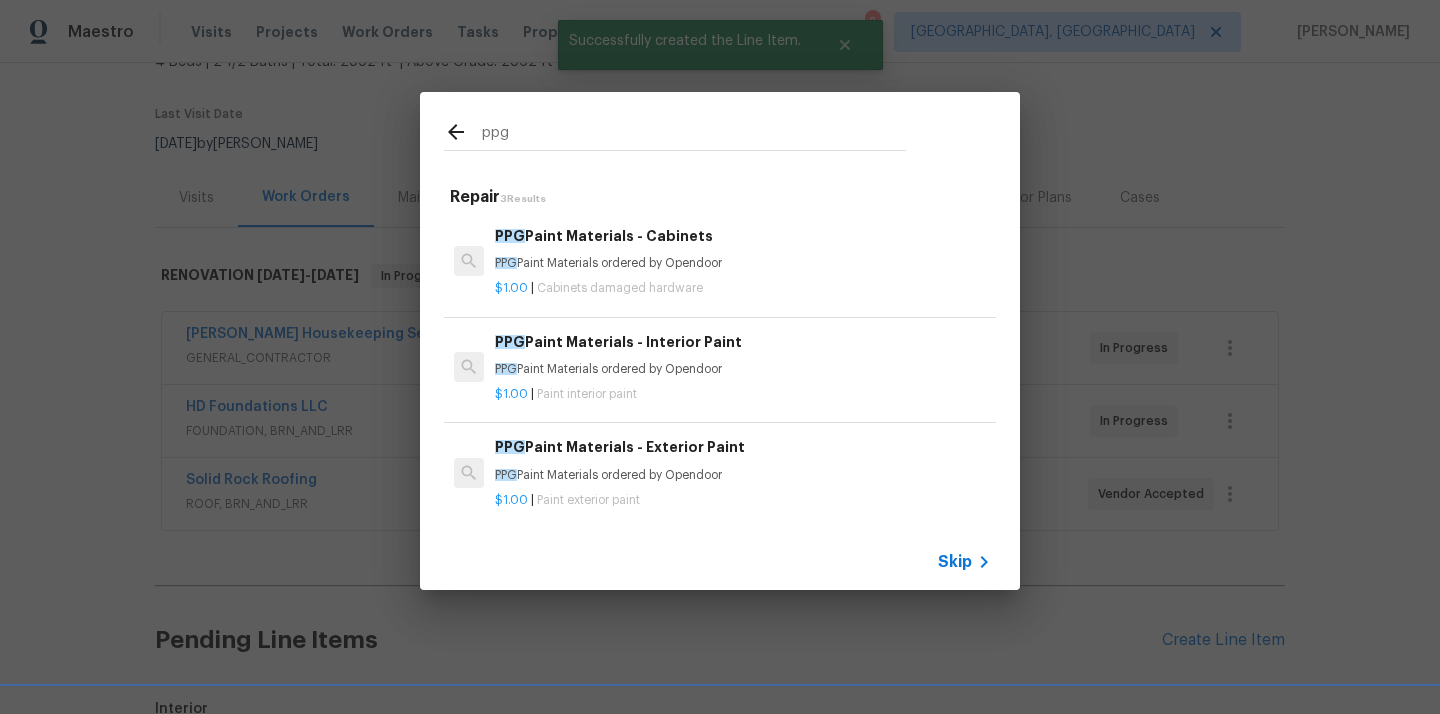 click on "PPG  Paint Materials - Exterior Paint PPG  Paint Materials ordered by Opendoor" at bounding box center [743, 460] 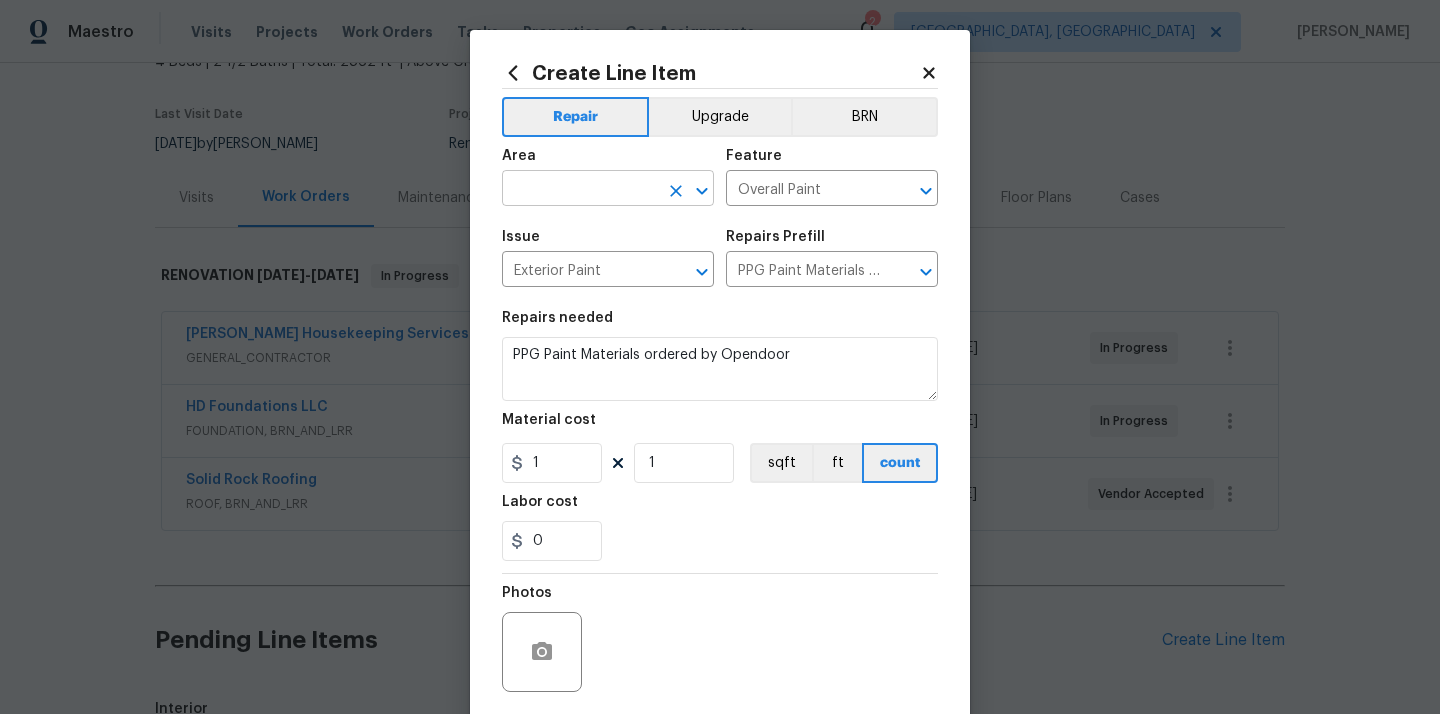 click at bounding box center [580, 190] 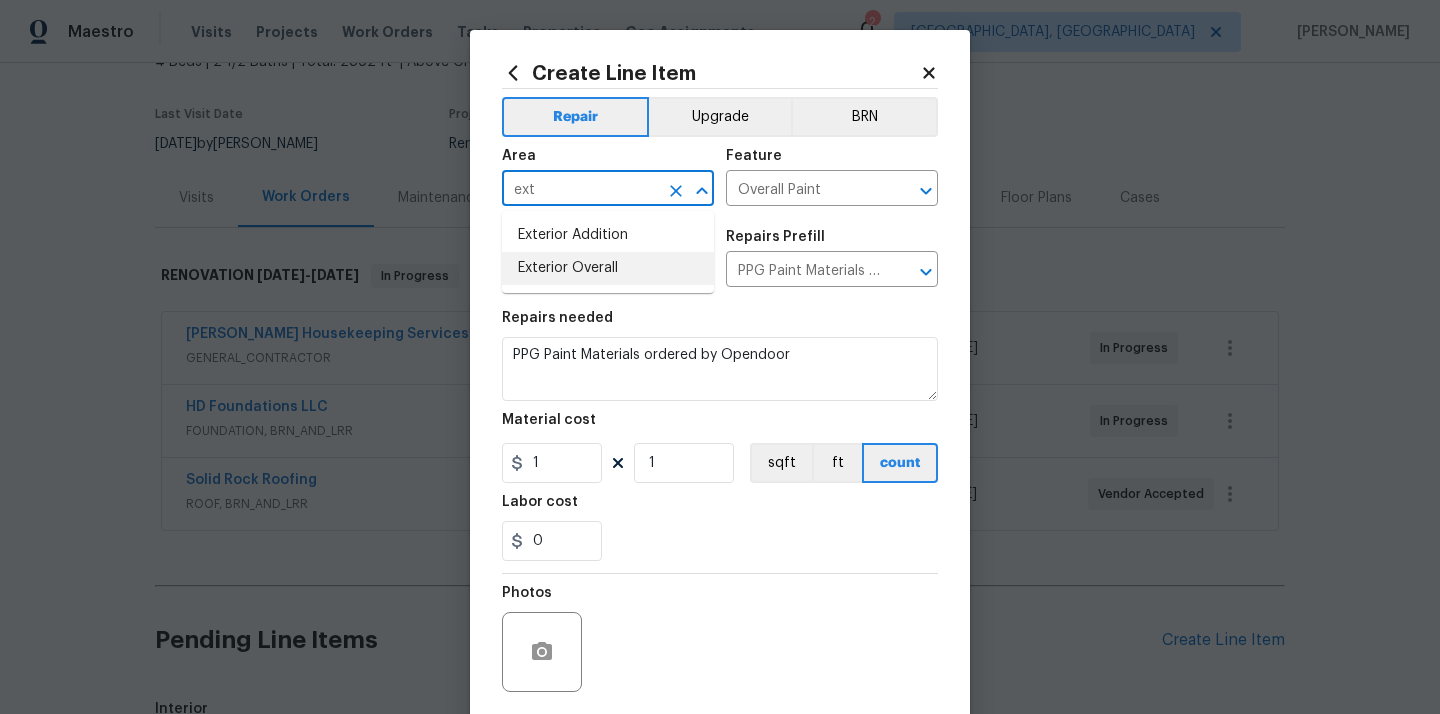 click on "Exterior Overall" at bounding box center [608, 268] 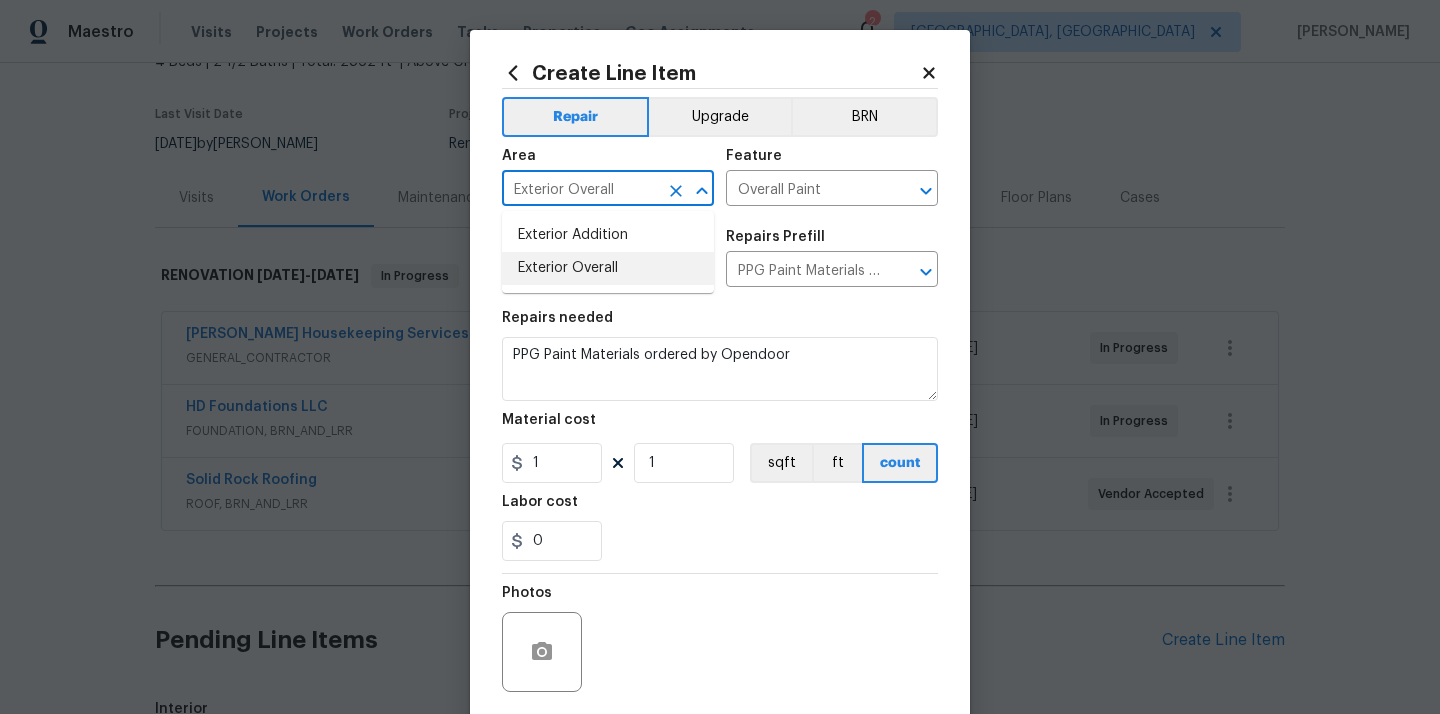type on "Exterior Overall" 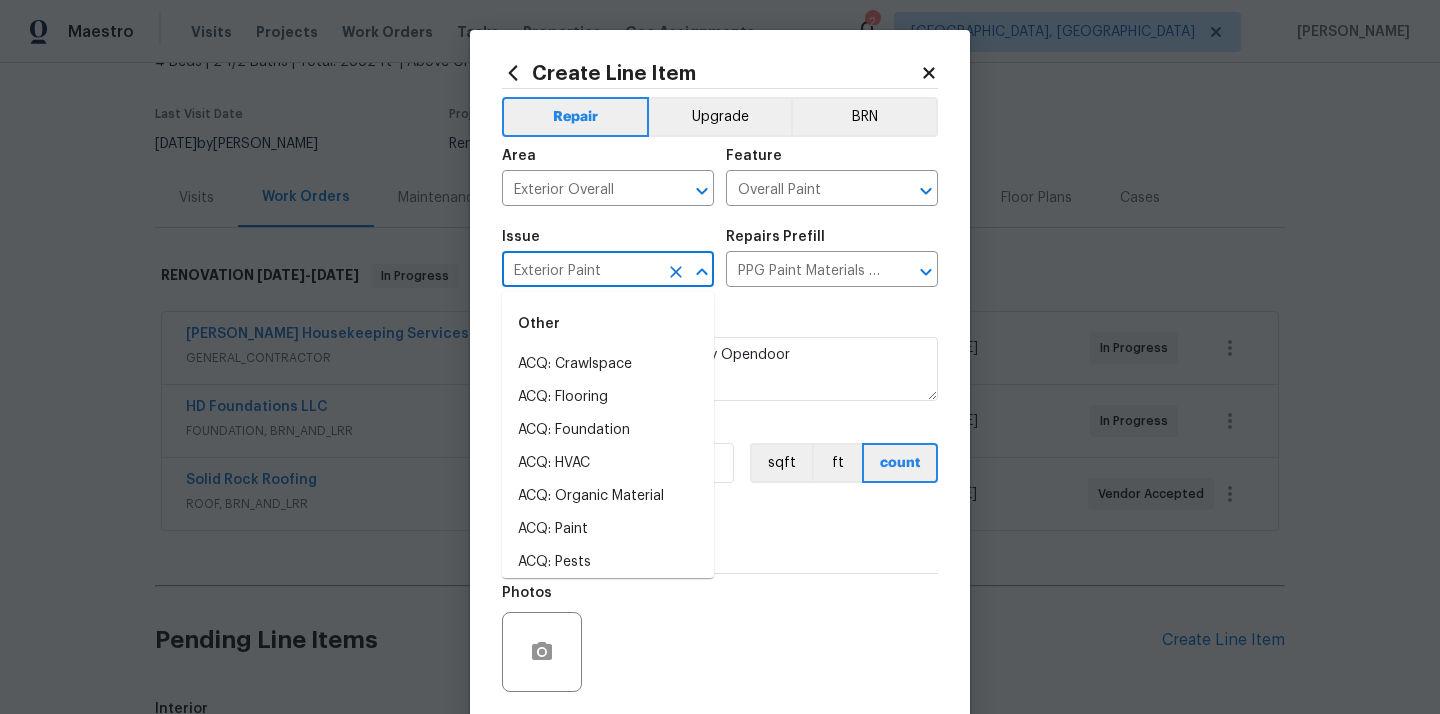 click on "Exterior Paint" at bounding box center (580, 271) 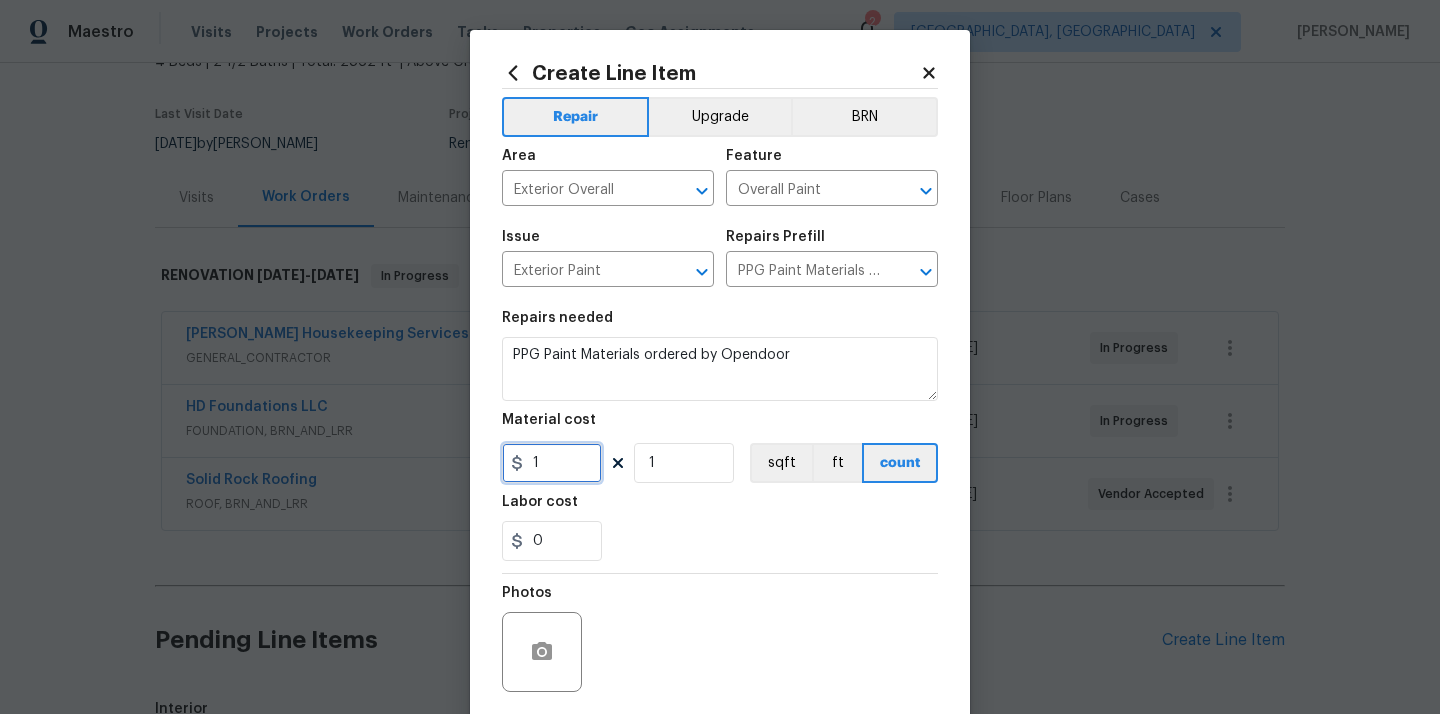 drag, startPoint x: 560, startPoint y: 460, endPoint x: 523, endPoint y: 458, distance: 37.054016 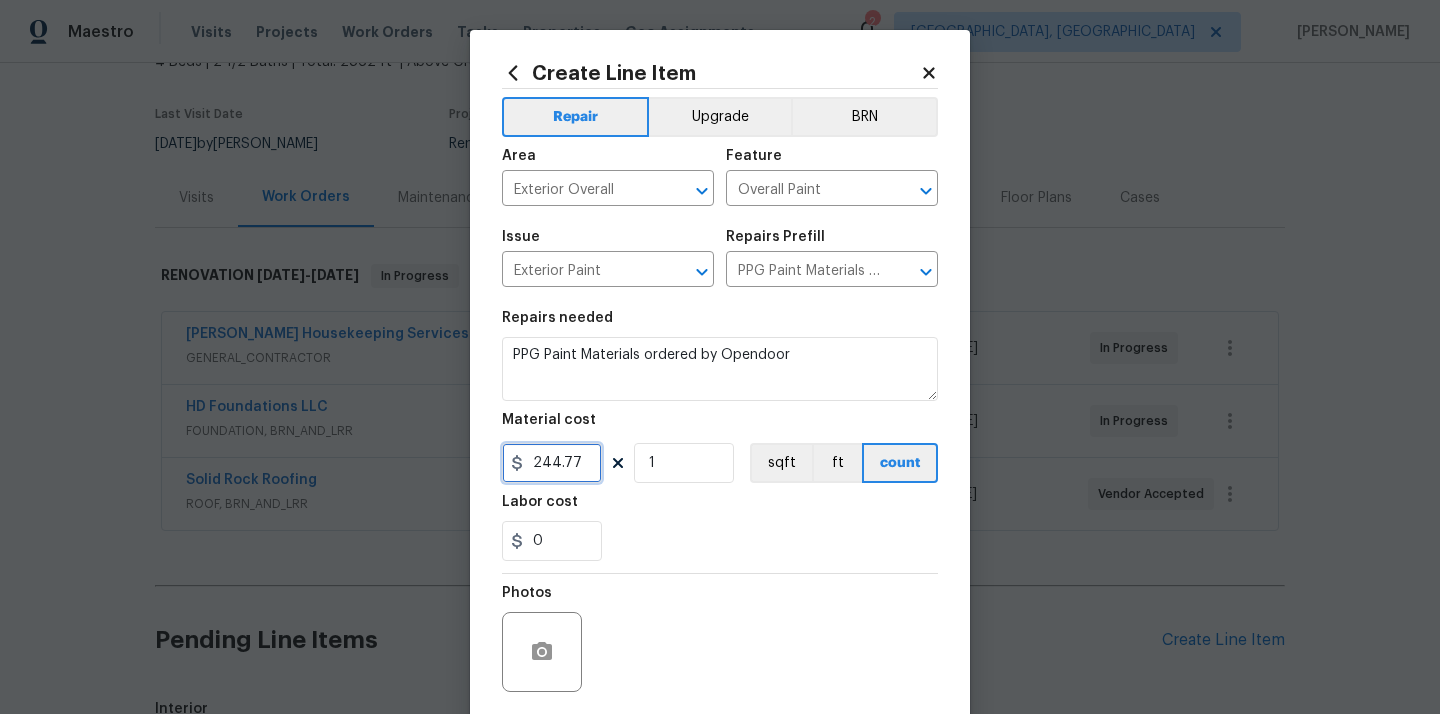 type on "244.77" 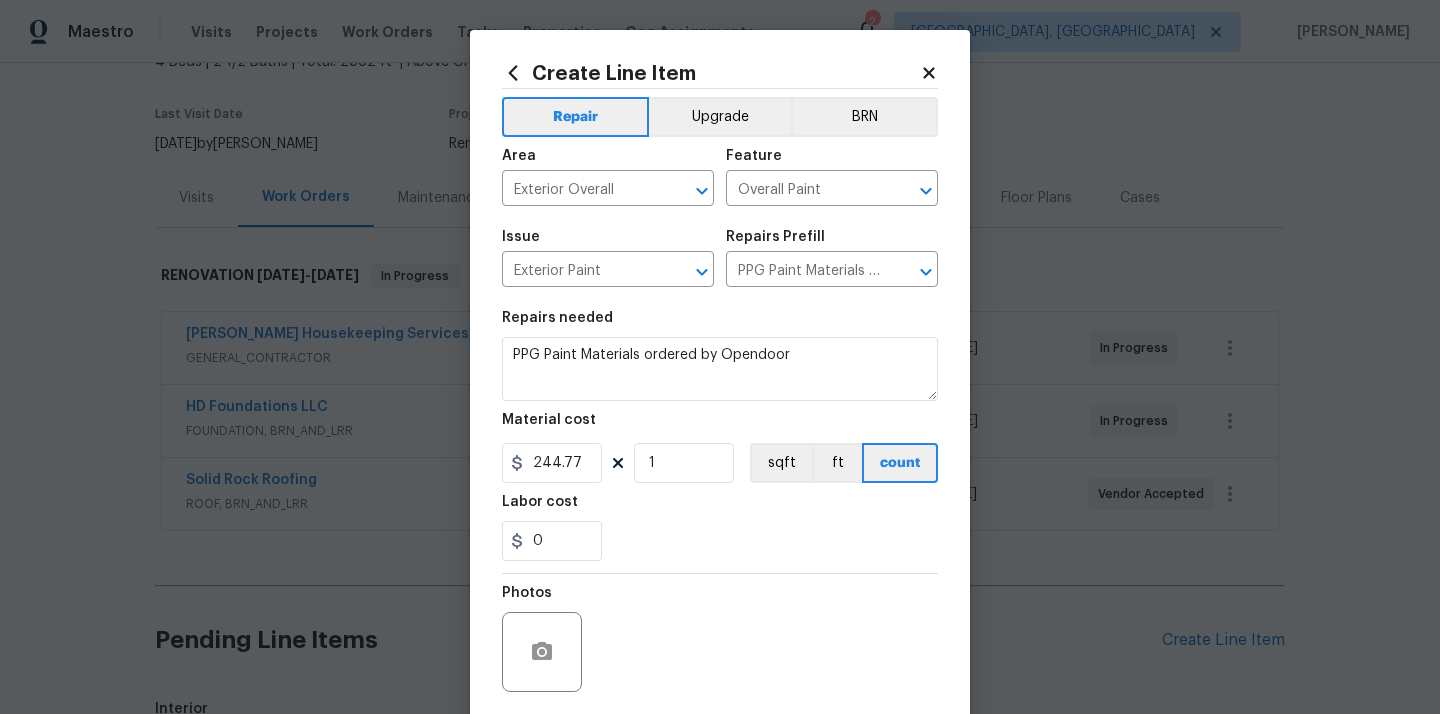 click on "Labor cost" at bounding box center (720, 508) 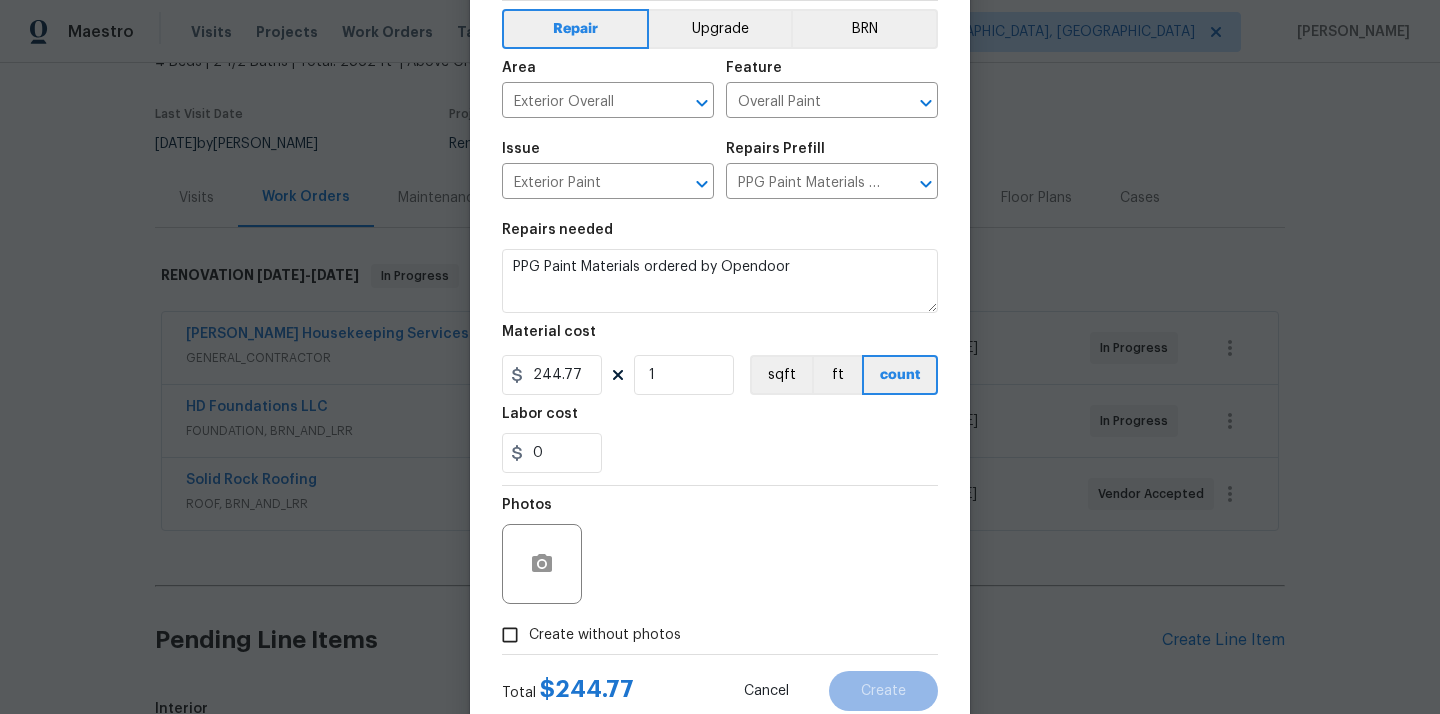 scroll, scrollTop: 148, scrollLeft: 0, axis: vertical 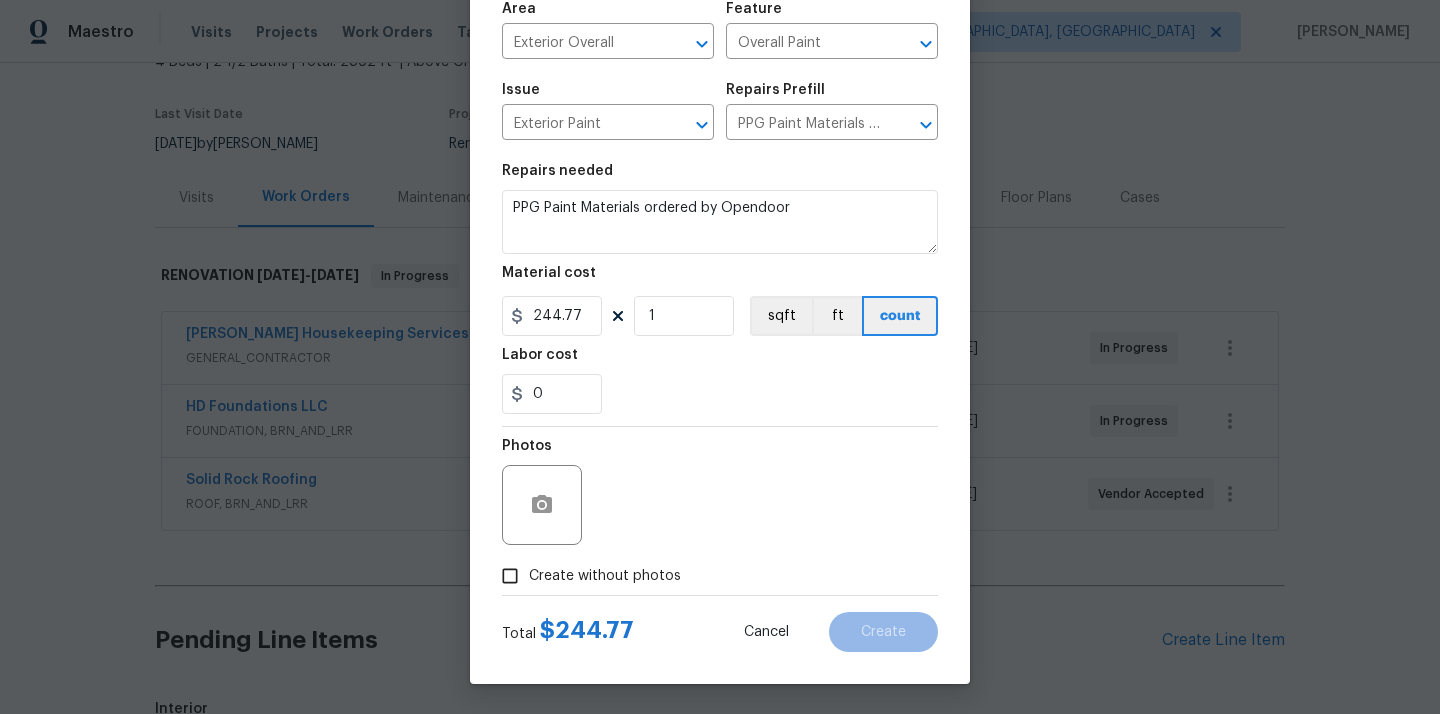 click on "Create without photos" at bounding box center [605, 576] 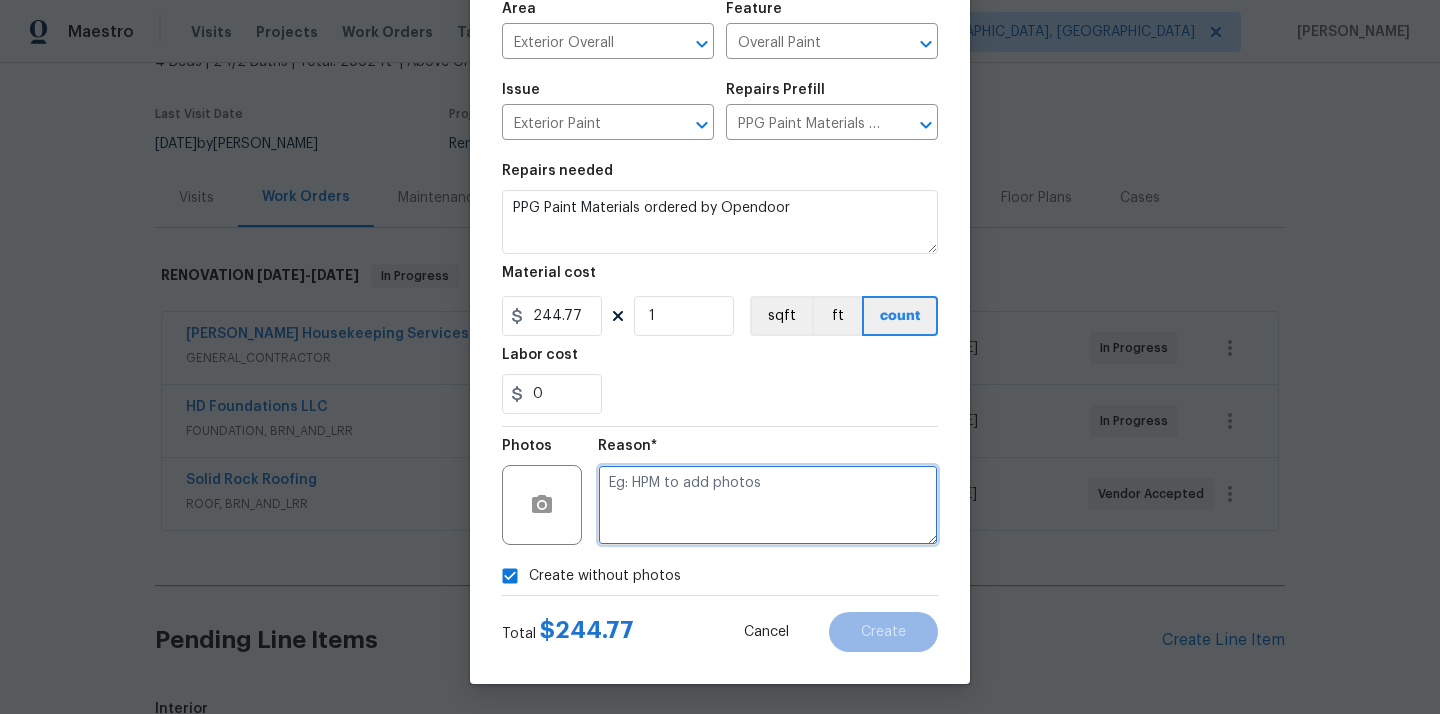 click at bounding box center [768, 505] 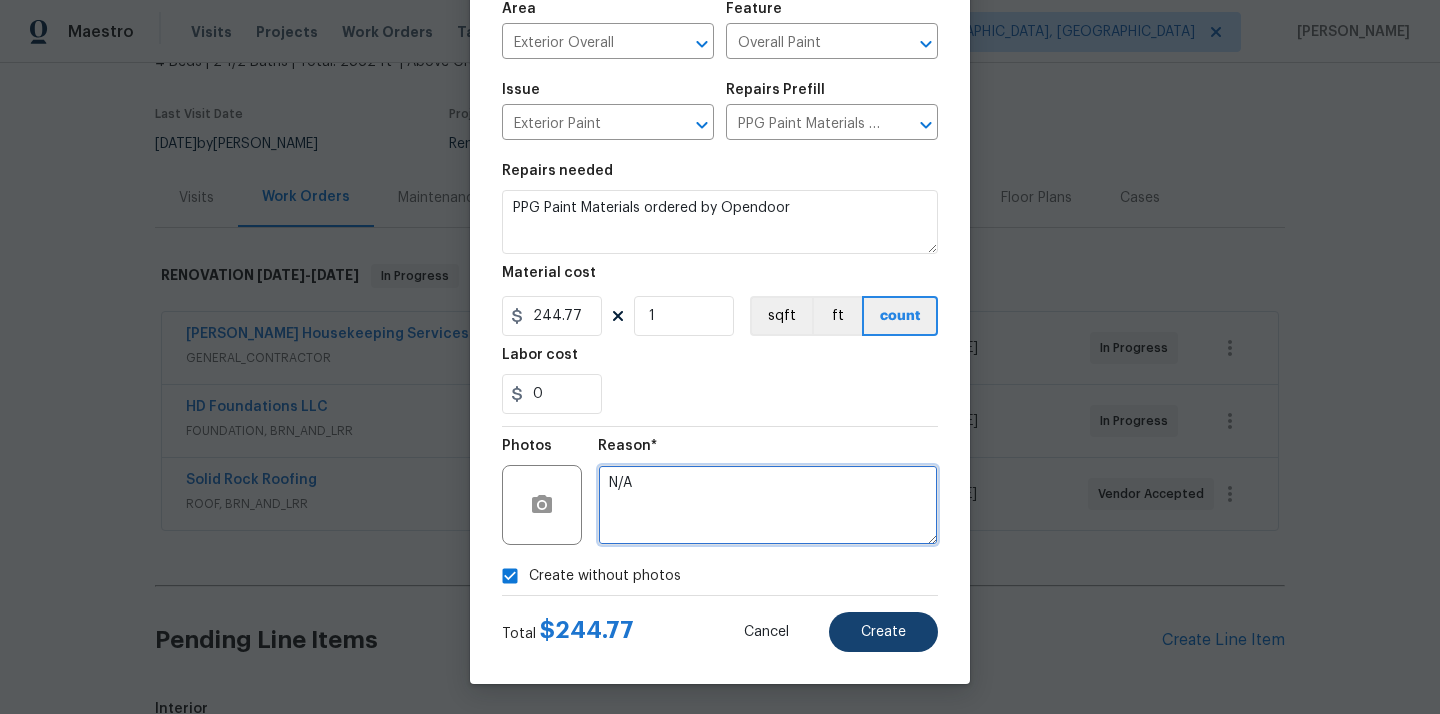 type on "N/A" 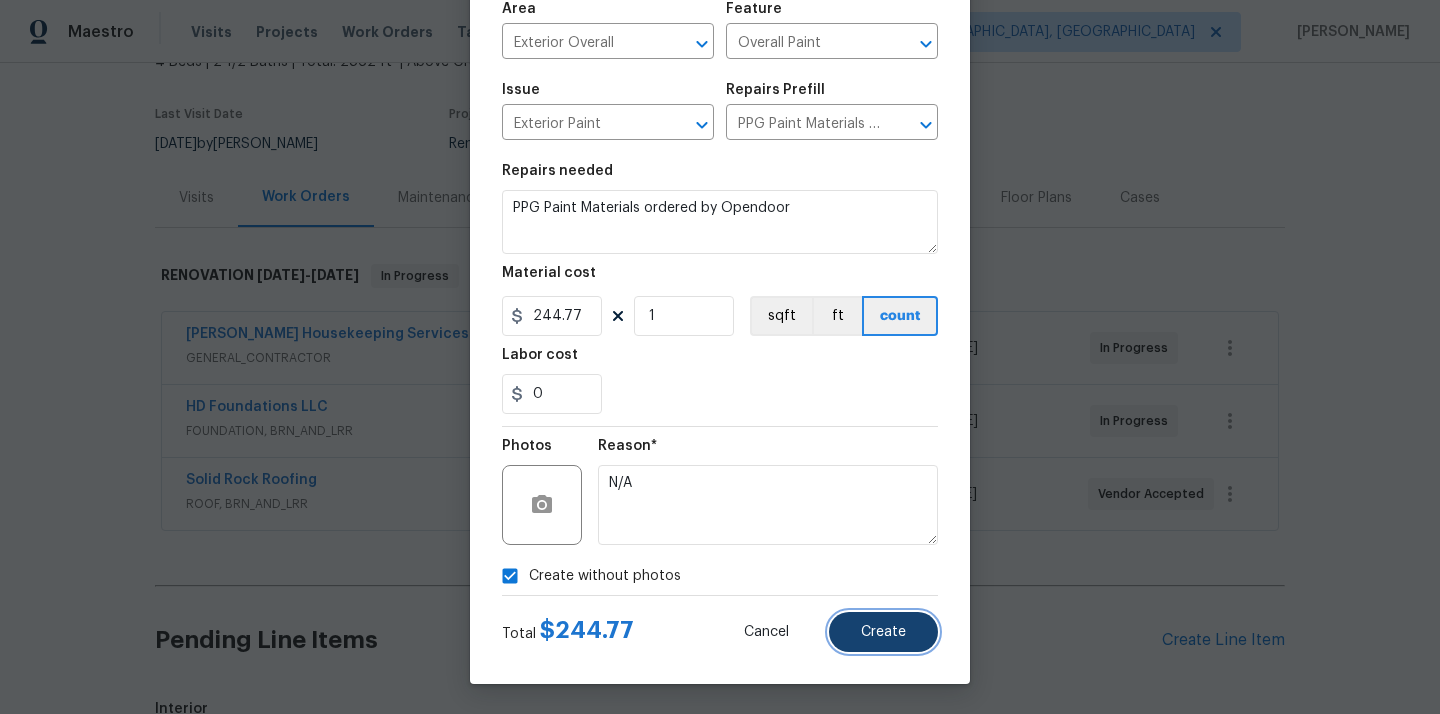 click on "Create" at bounding box center [883, 632] 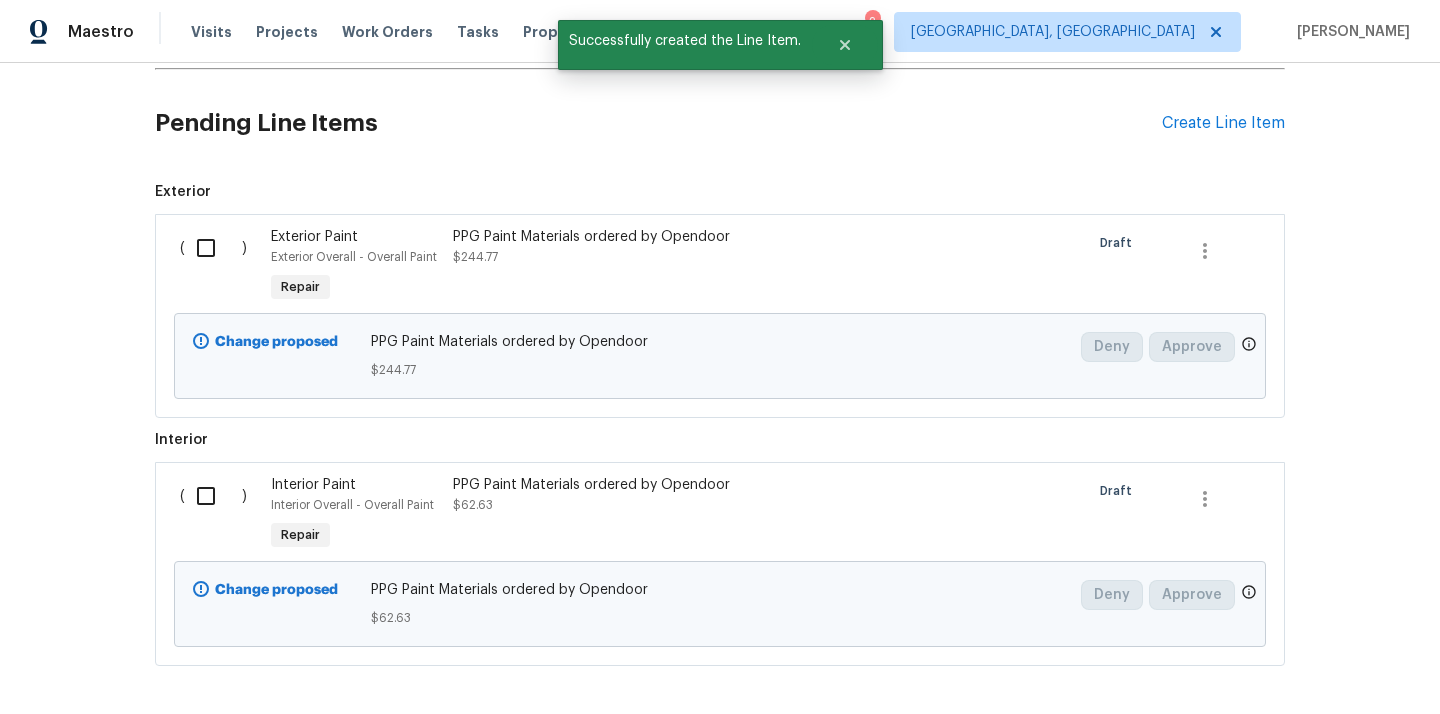 scroll, scrollTop: 741, scrollLeft: 0, axis: vertical 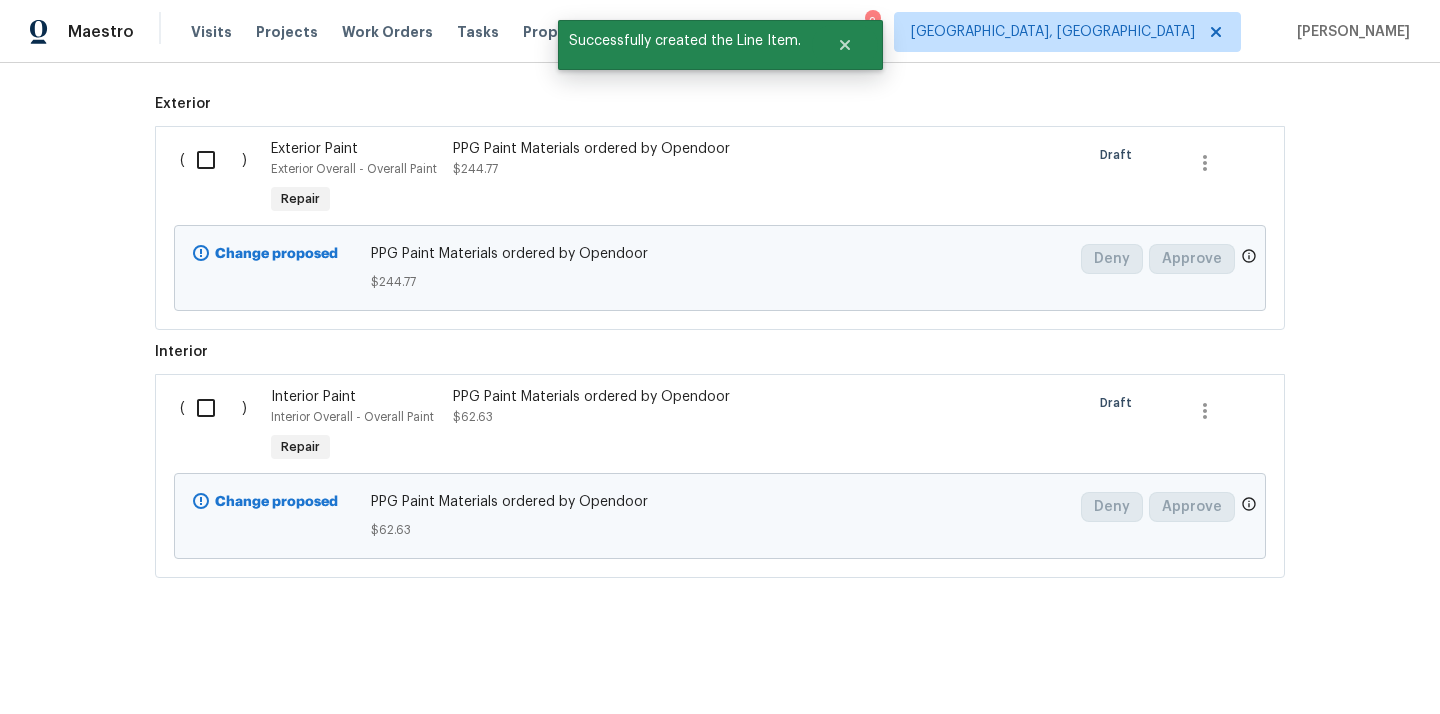 click at bounding box center [213, 160] 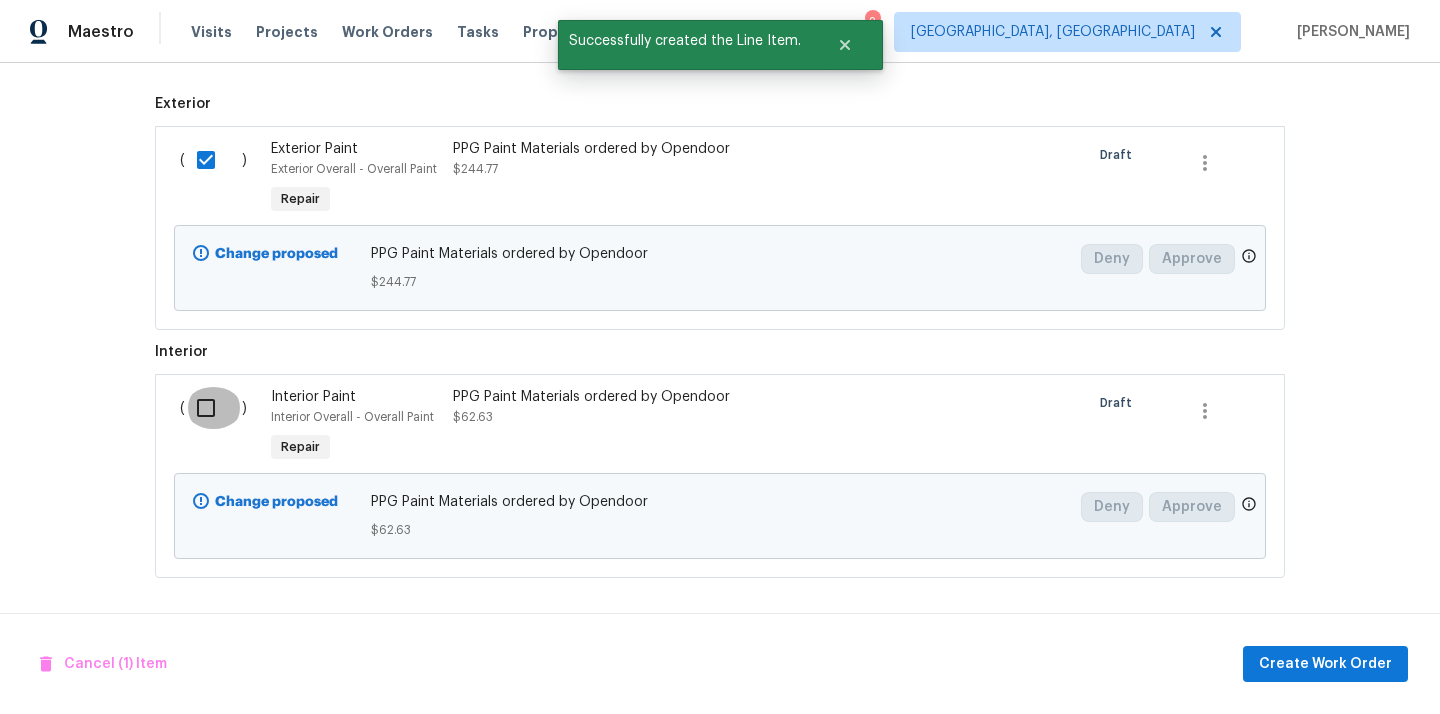 click at bounding box center (213, 408) 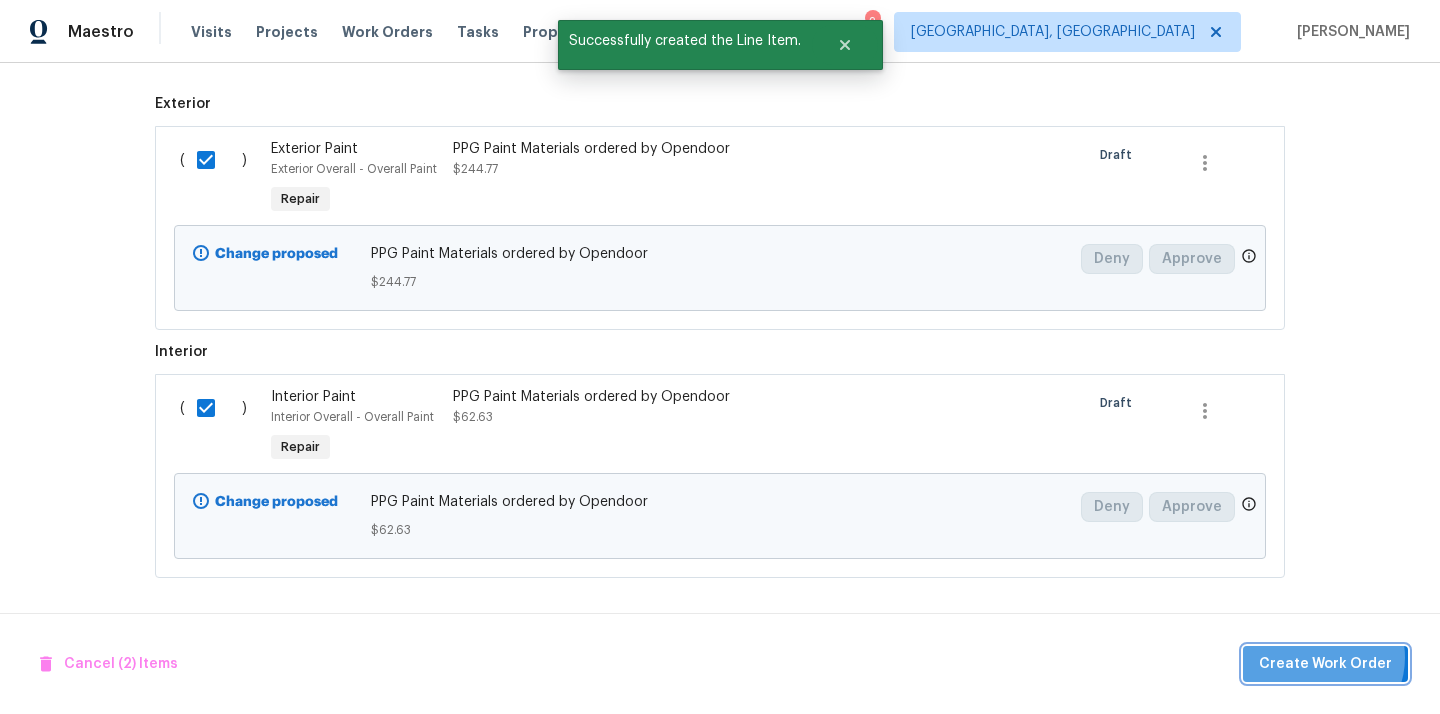 click on "Create Work Order" at bounding box center (1325, 664) 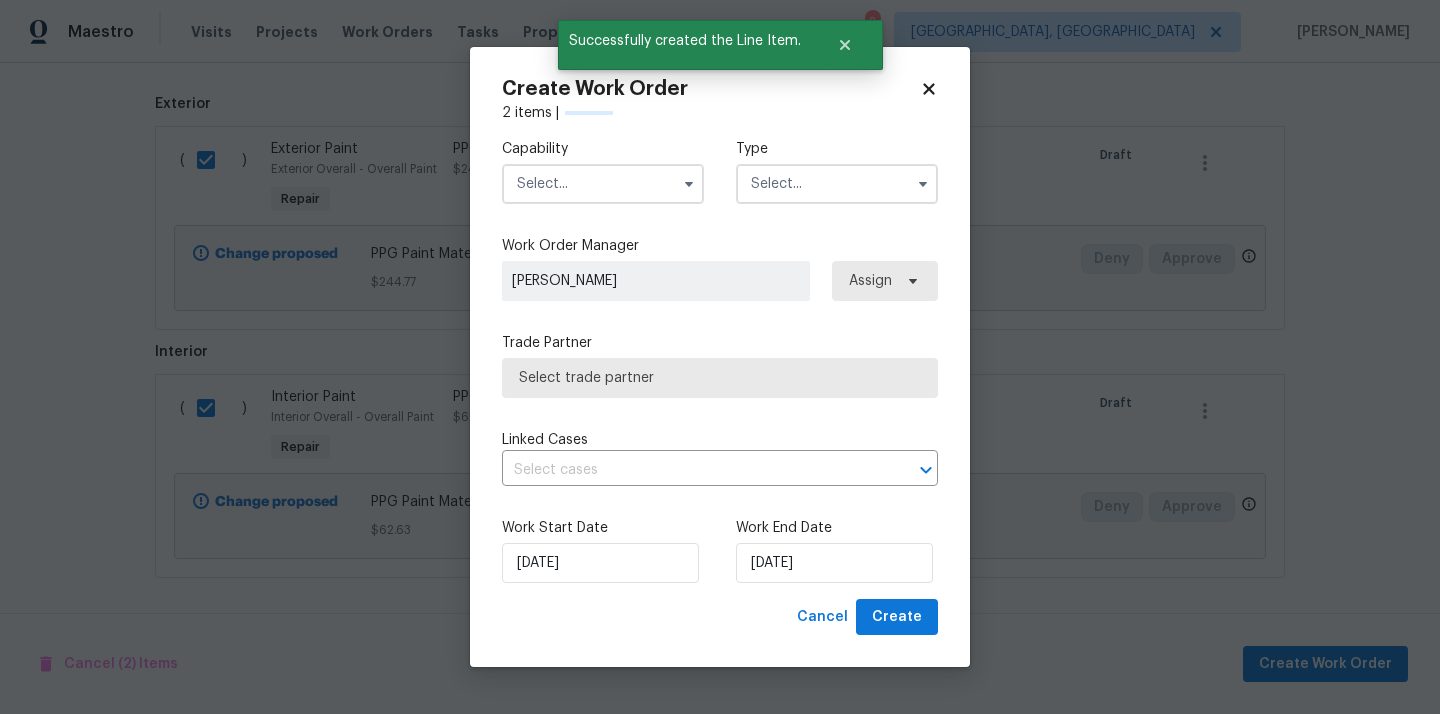 checkbox on "false" 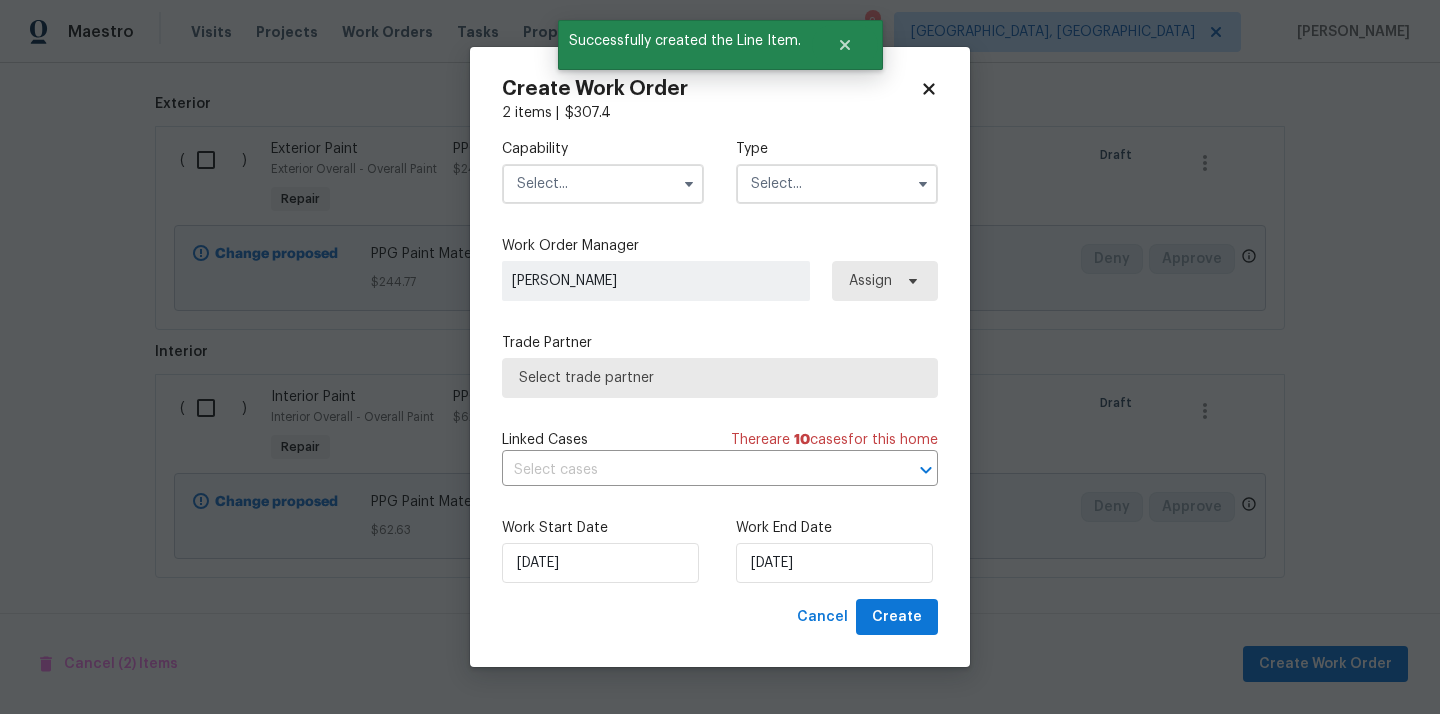 click at bounding box center (603, 184) 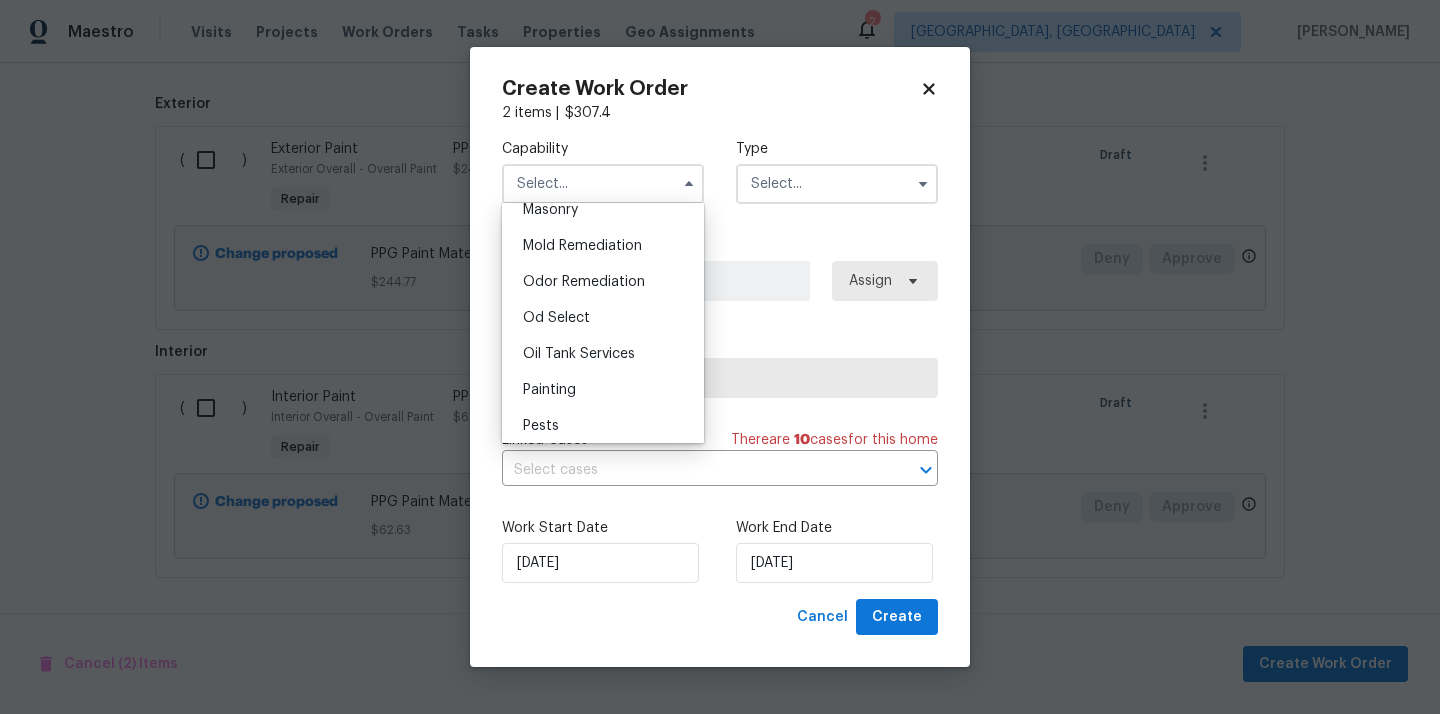 scroll, scrollTop: 1595, scrollLeft: 0, axis: vertical 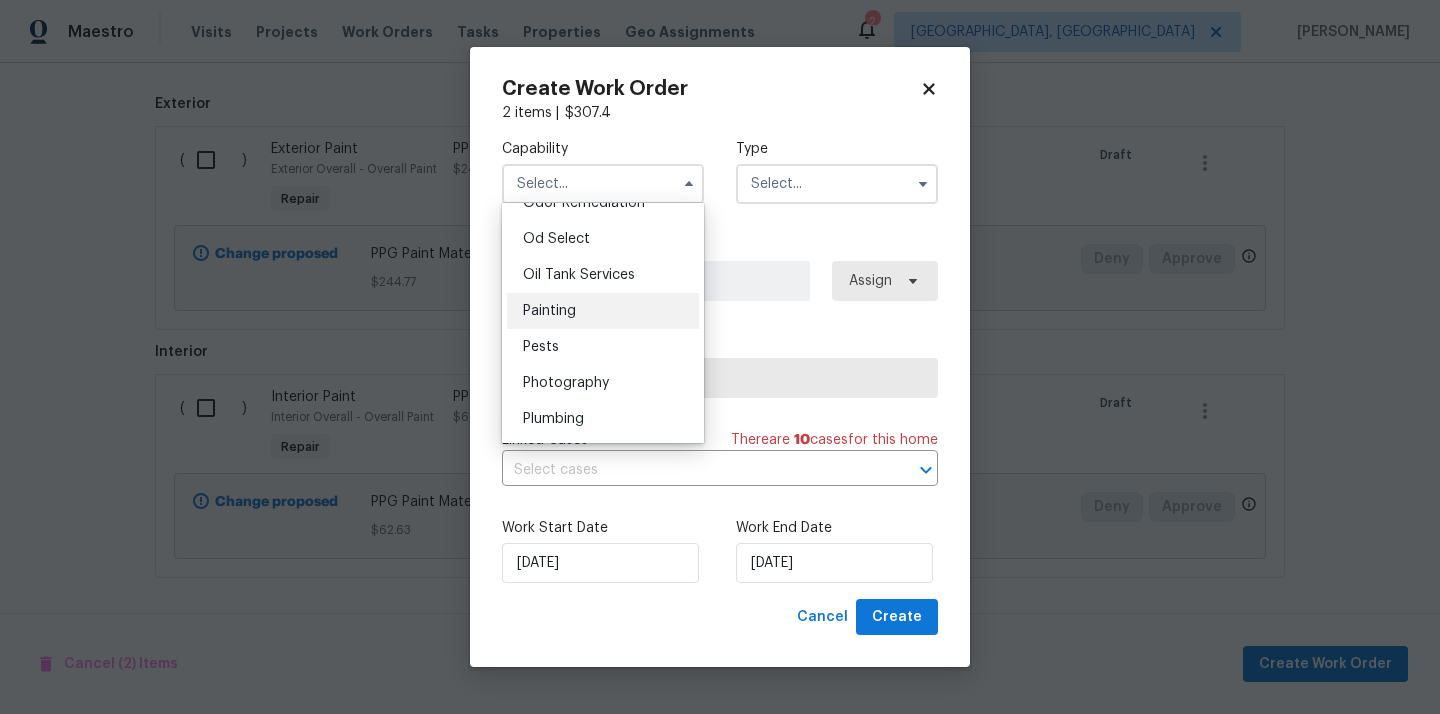click on "Painting" at bounding box center (603, 311) 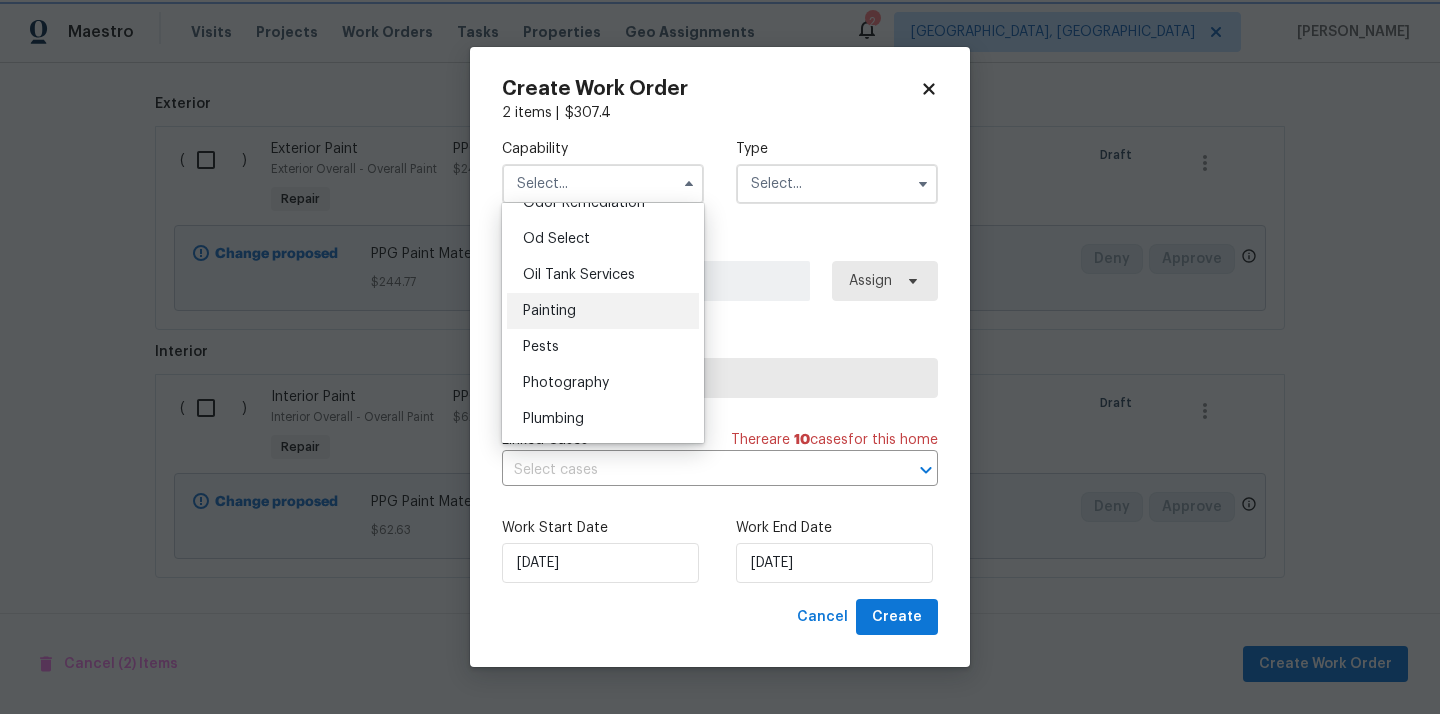type on "Painting" 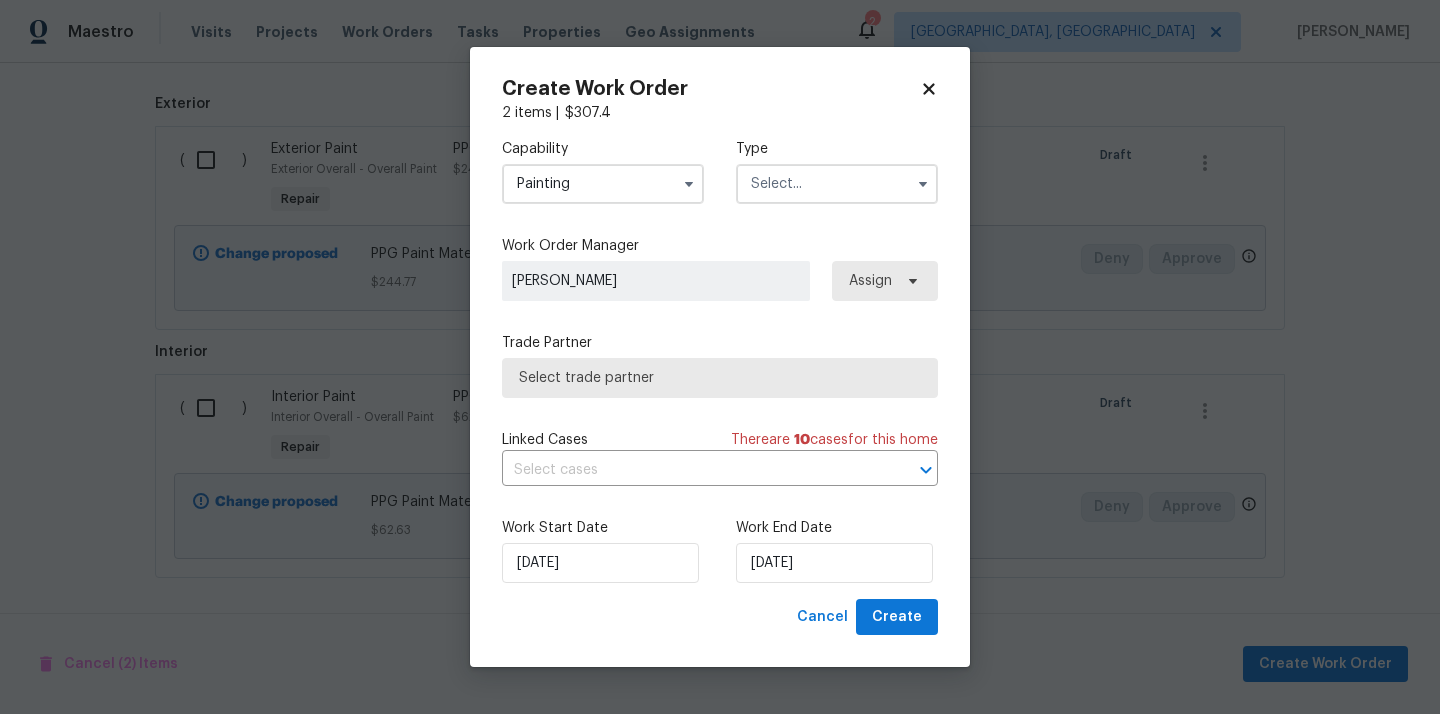 click at bounding box center (837, 184) 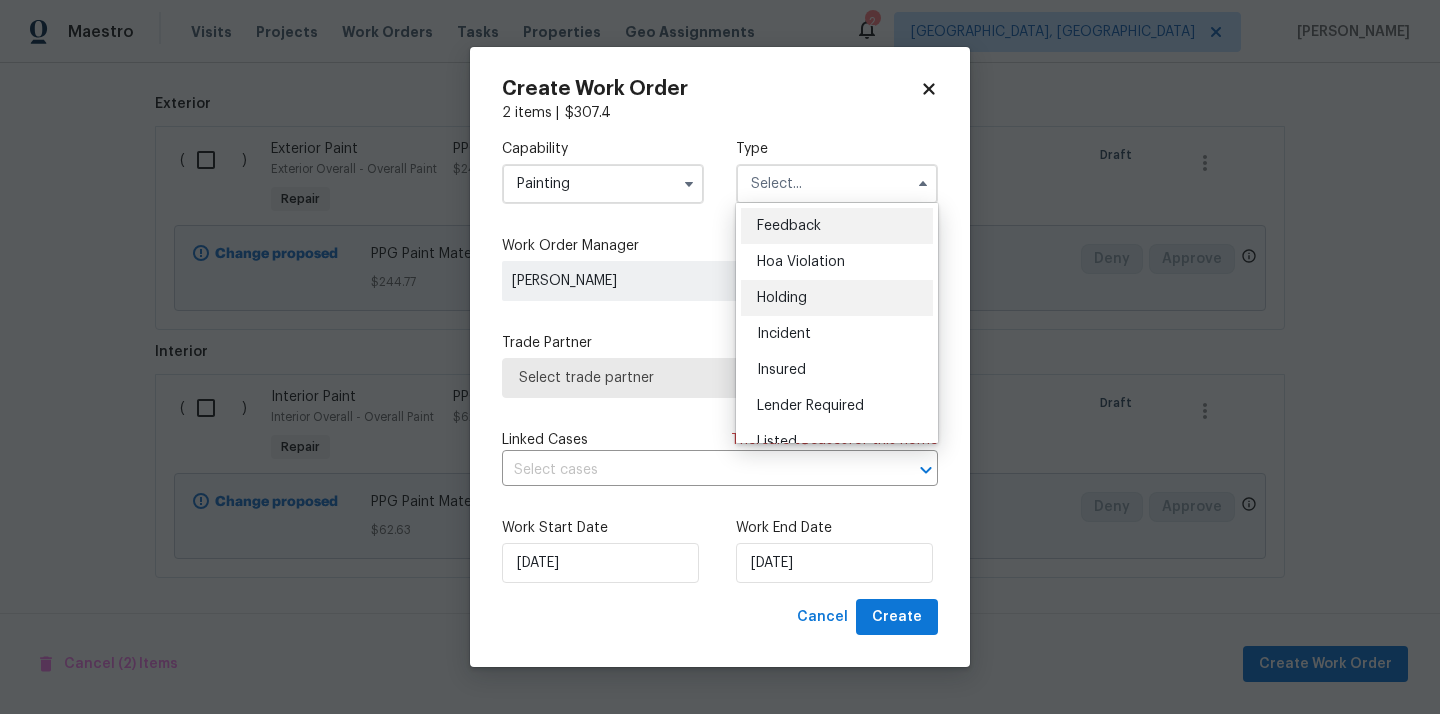 scroll, scrollTop: 454, scrollLeft: 0, axis: vertical 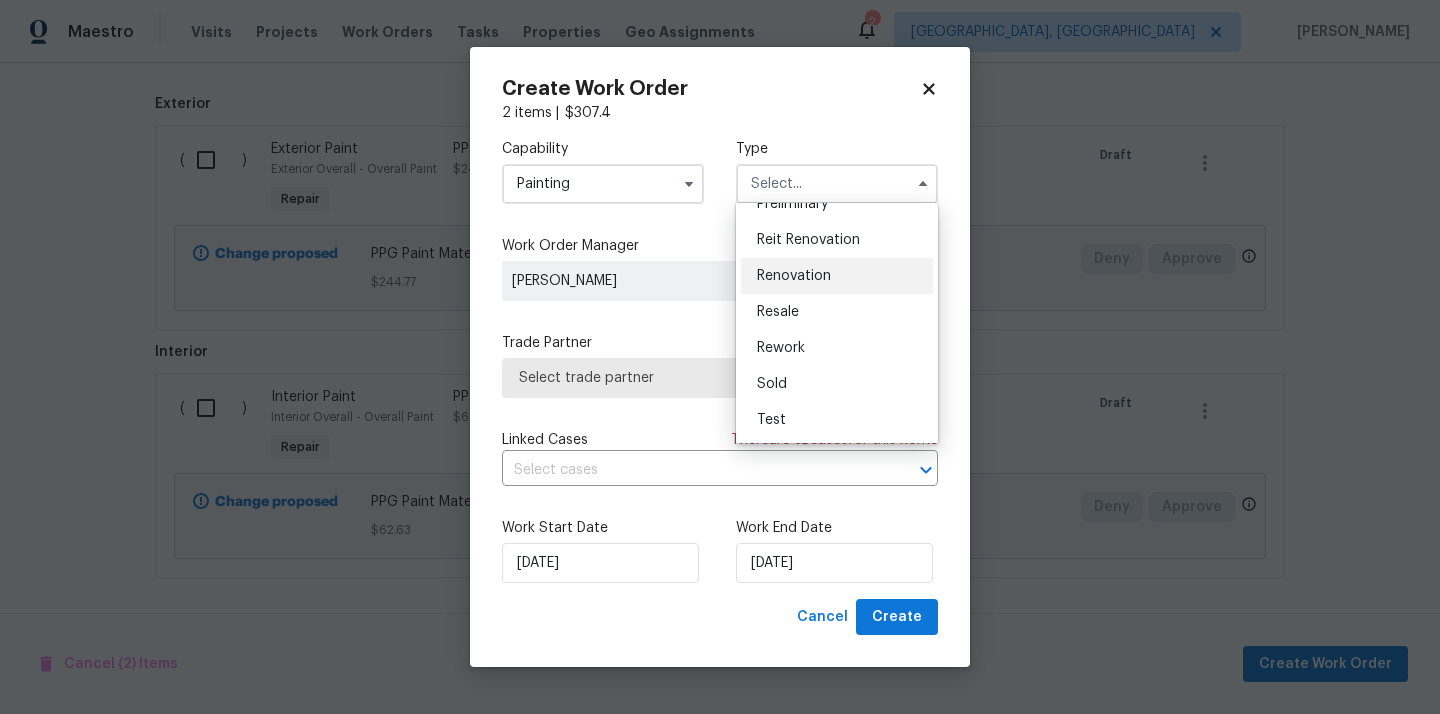 click on "Renovation" at bounding box center [837, 276] 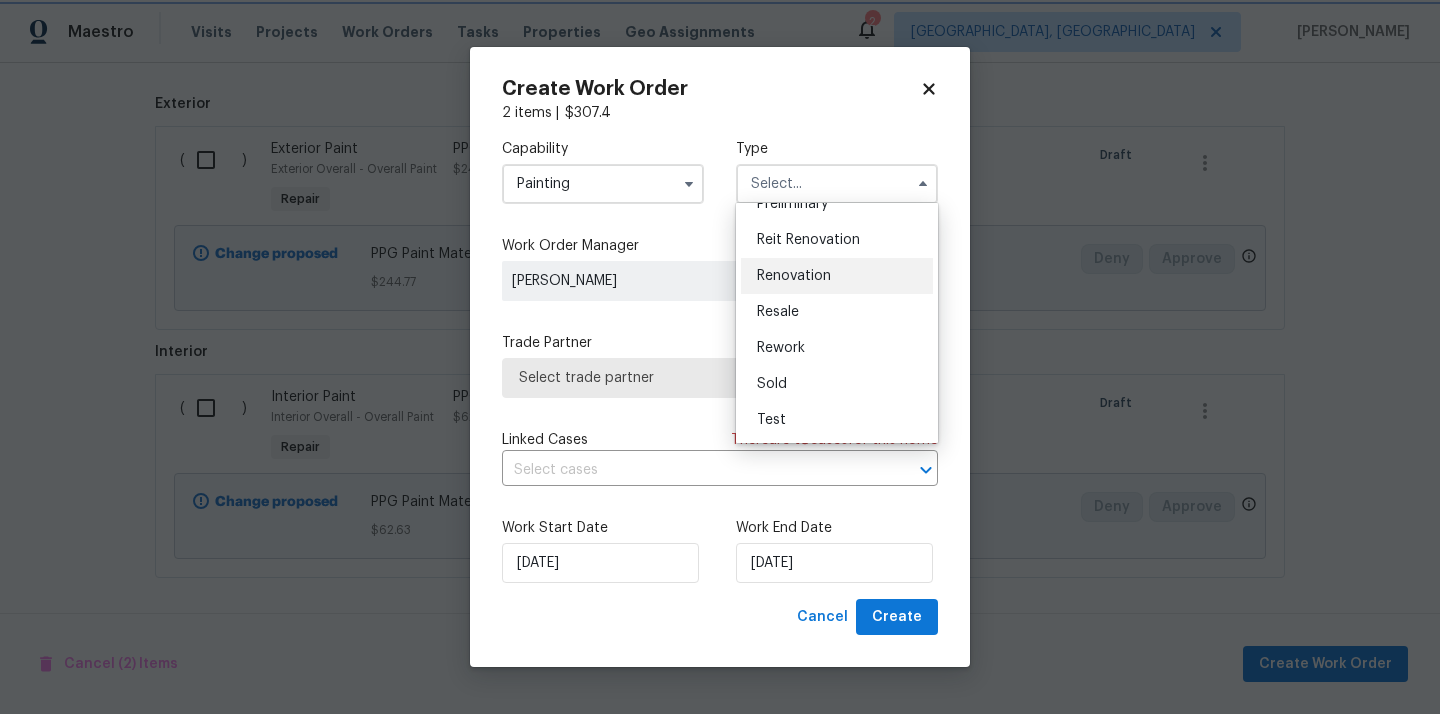 type on "Renovation" 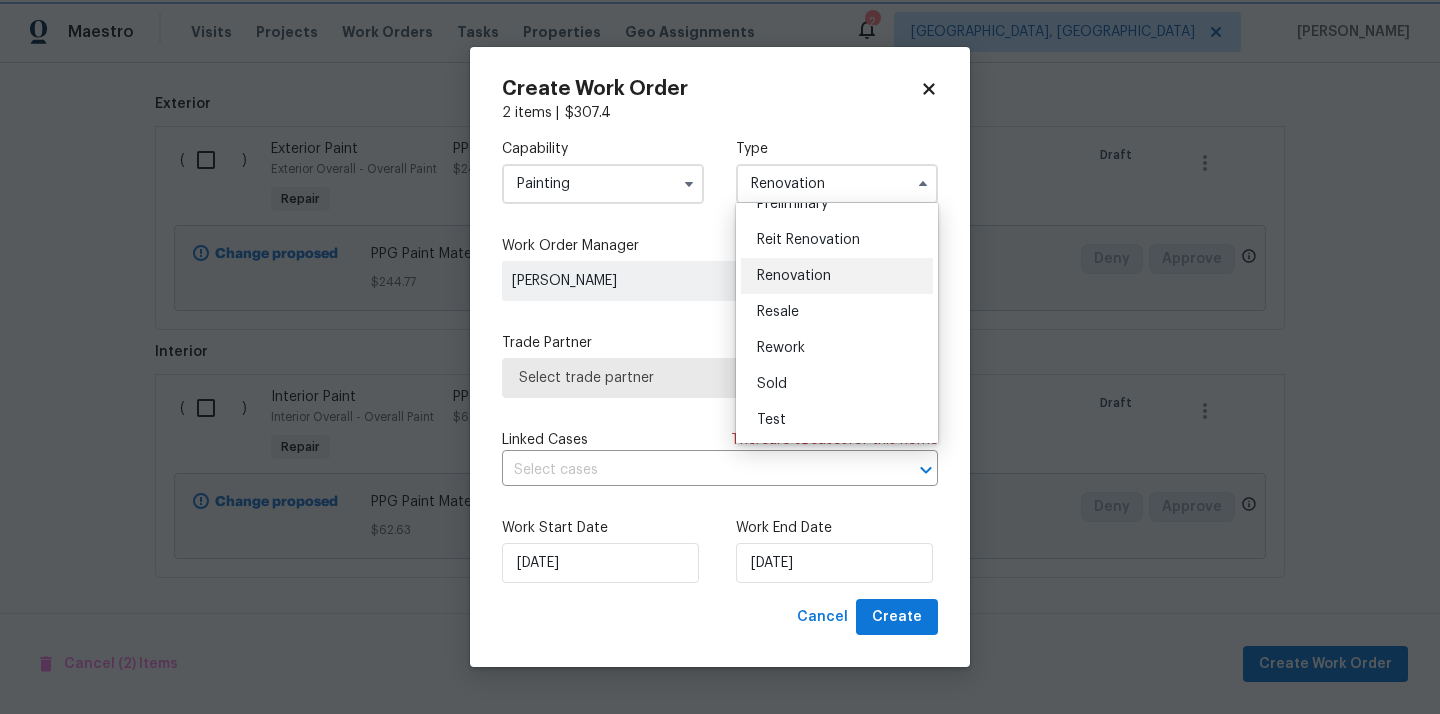 scroll, scrollTop: 0, scrollLeft: 0, axis: both 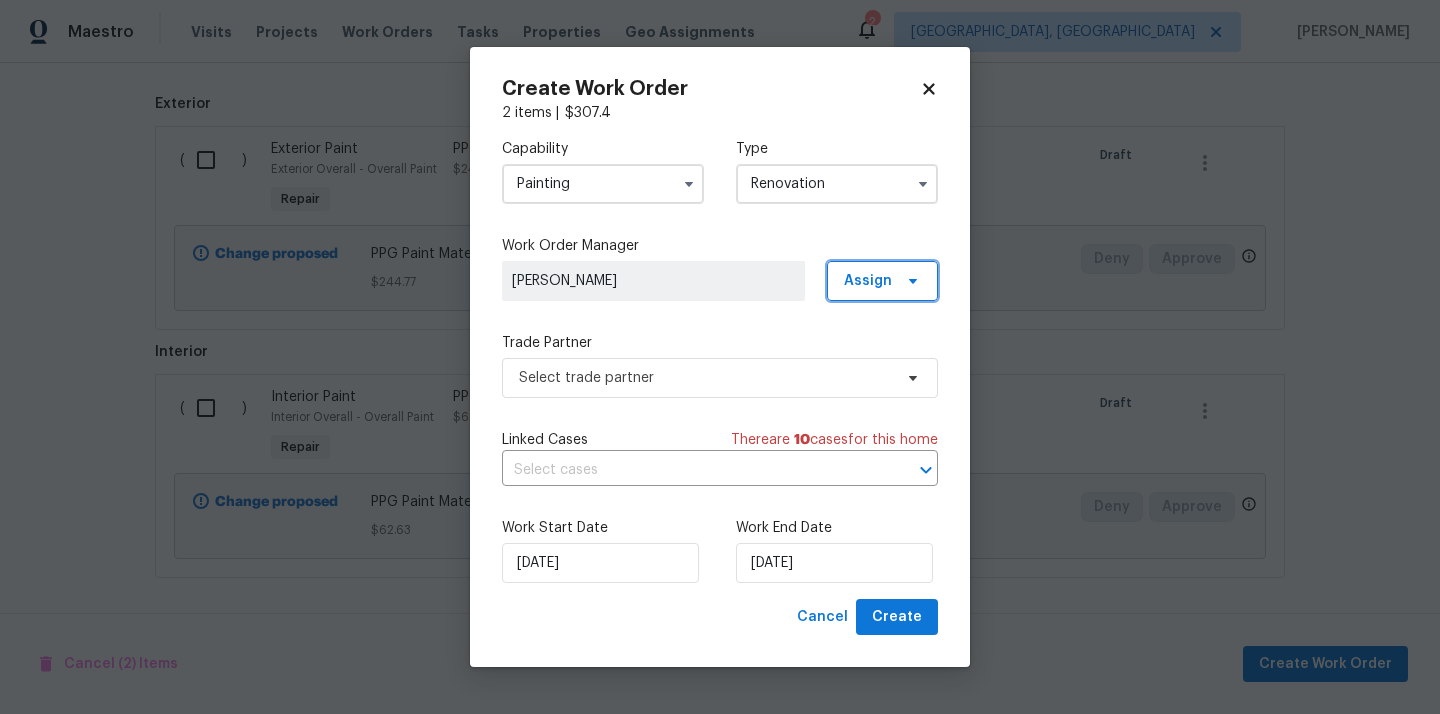 click on "Assign" at bounding box center [882, 281] 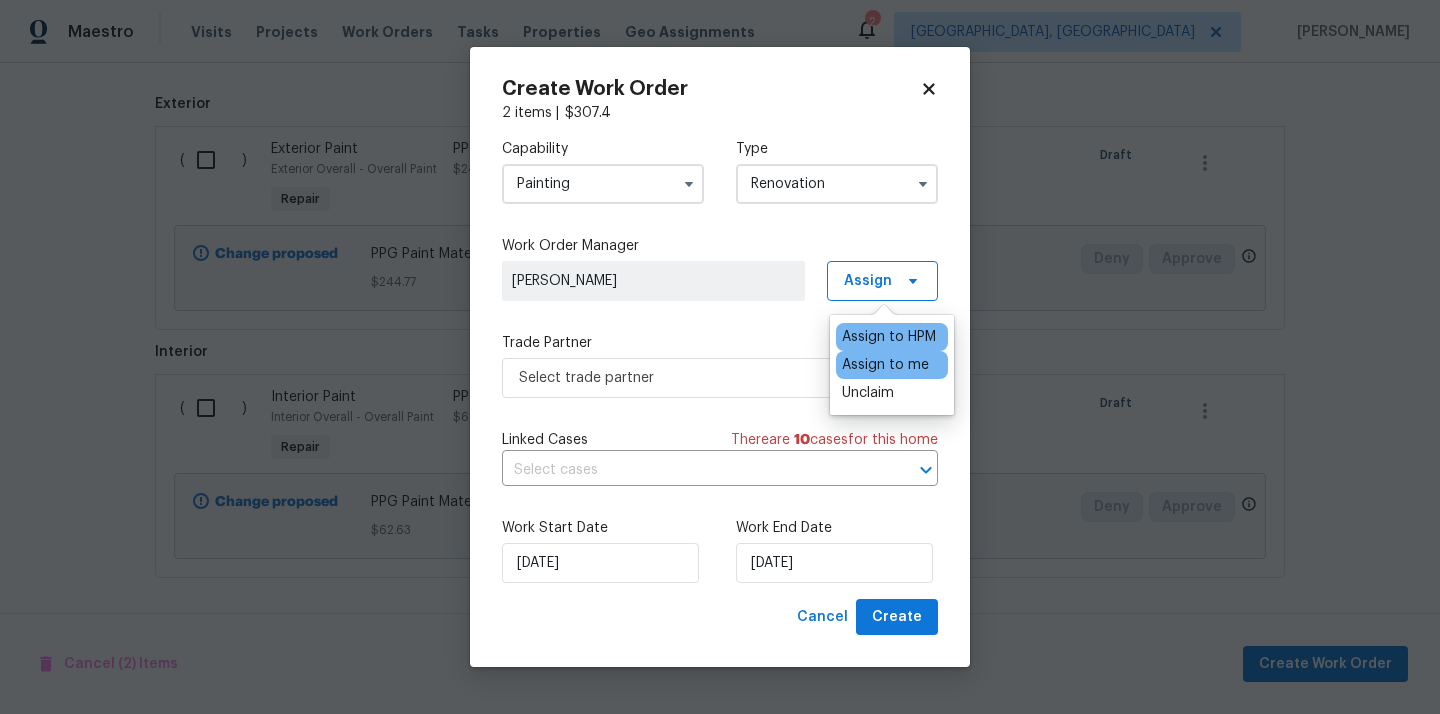 click on "Assign to me" at bounding box center (885, 365) 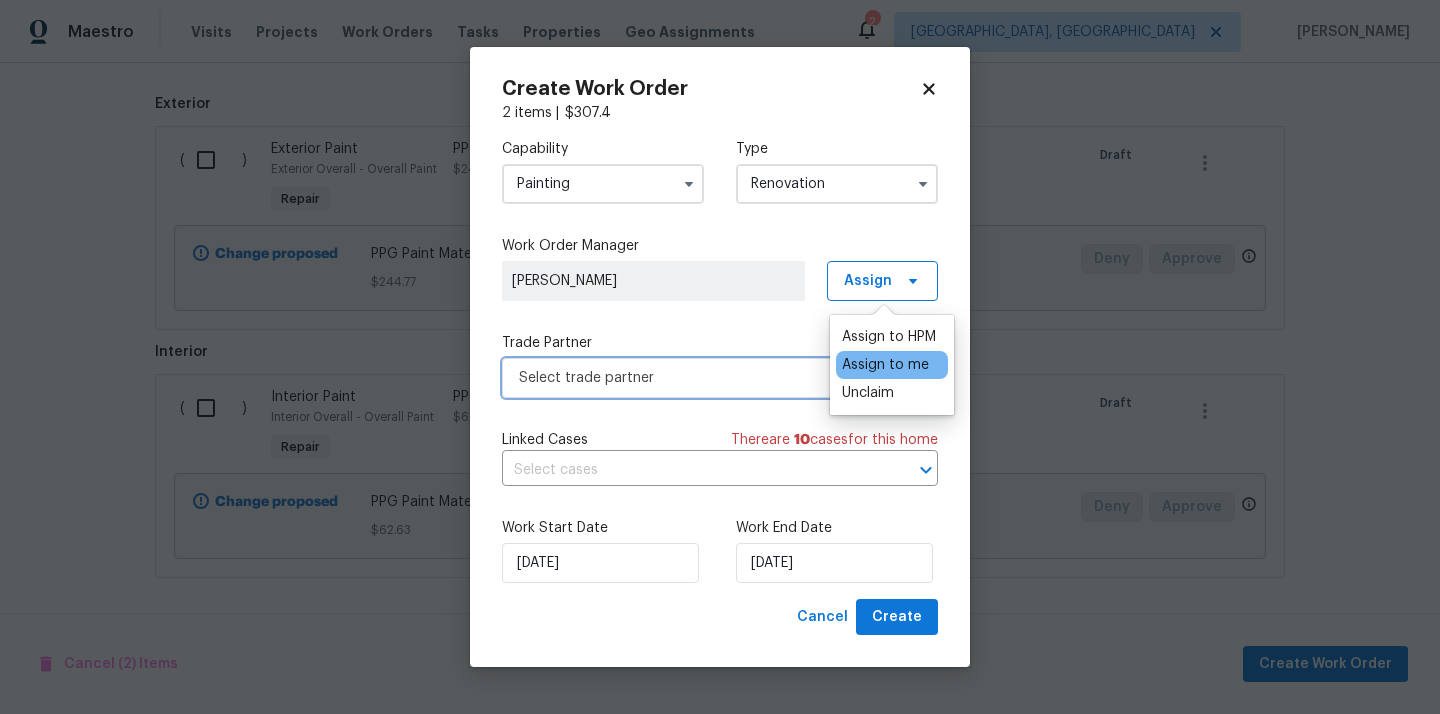 click on "Select trade partner" at bounding box center (705, 378) 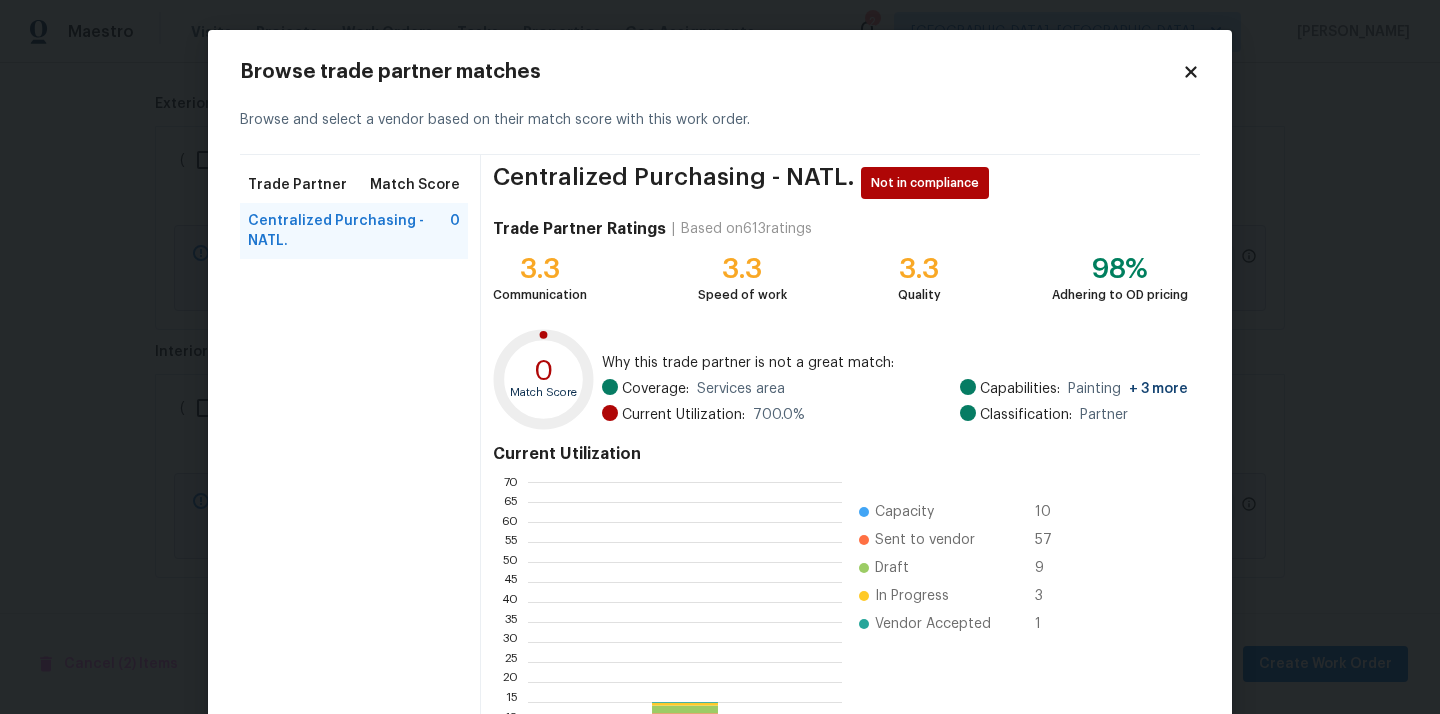 scroll, scrollTop: 2, scrollLeft: 1, axis: both 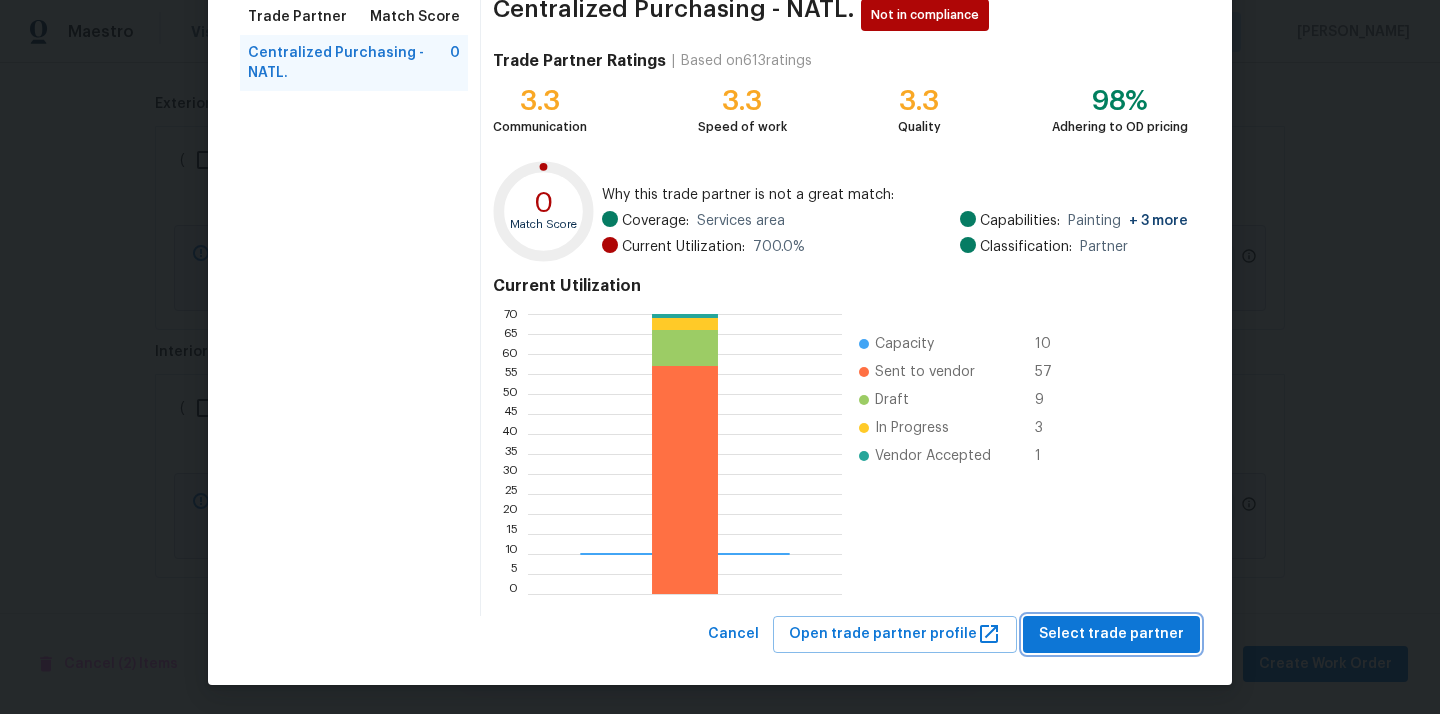 click on "Select trade partner" at bounding box center (1111, 634) 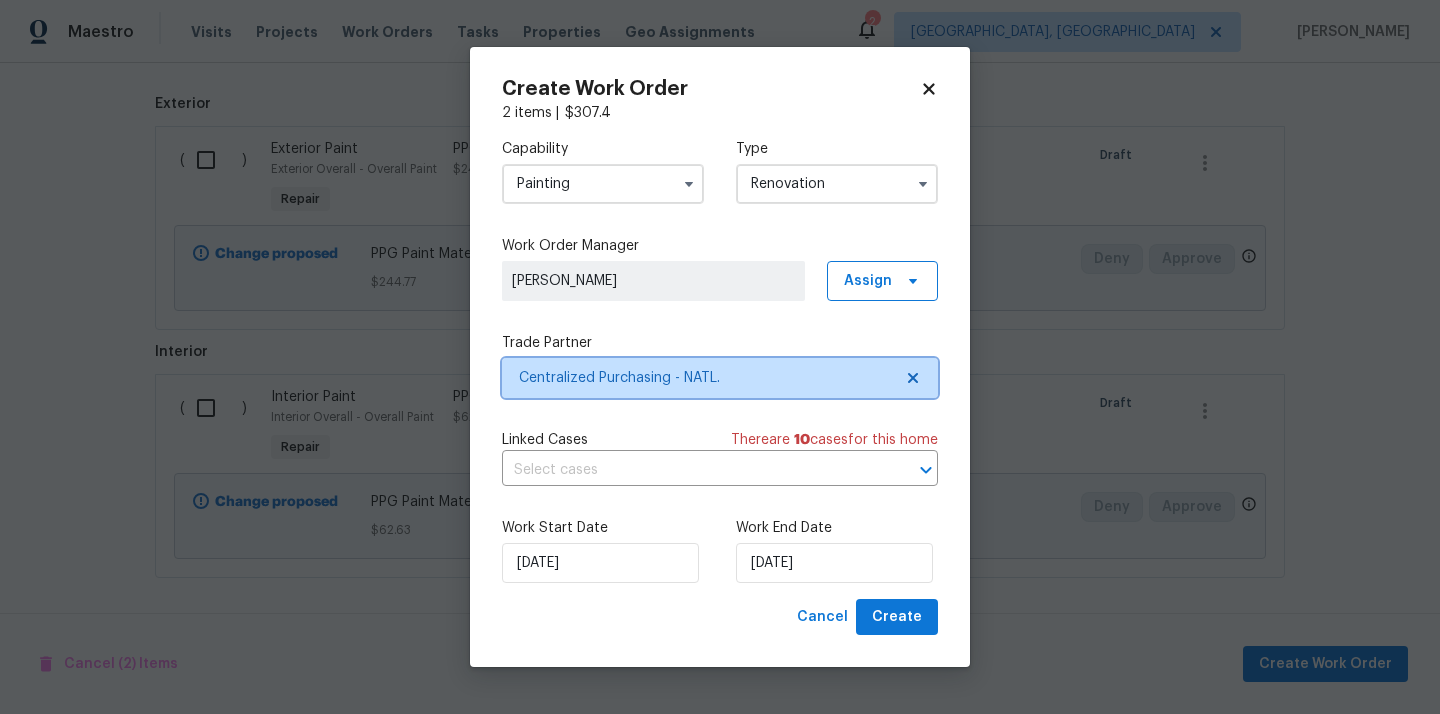 scroll, scrollTop: 0, scrollLeft: 0, axis: both 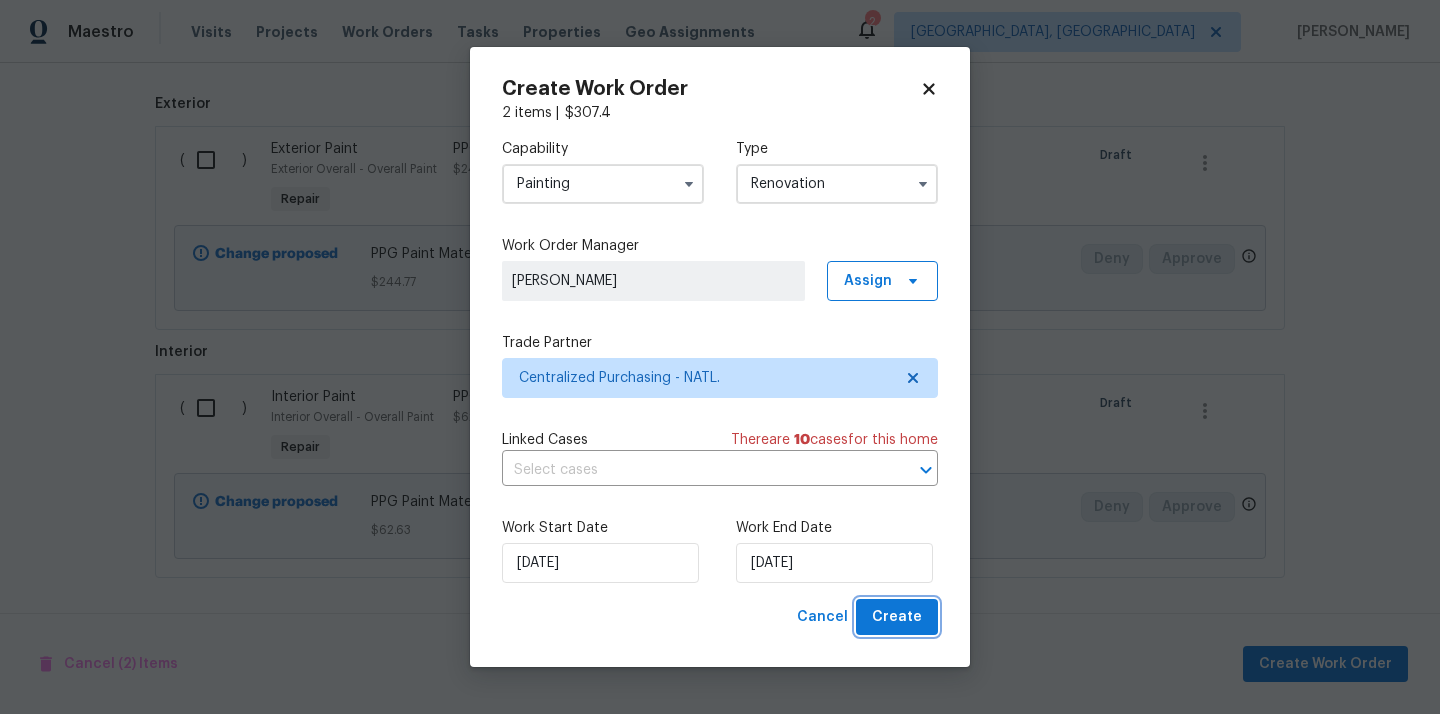click on "Create" at bounding box center (897, 617) 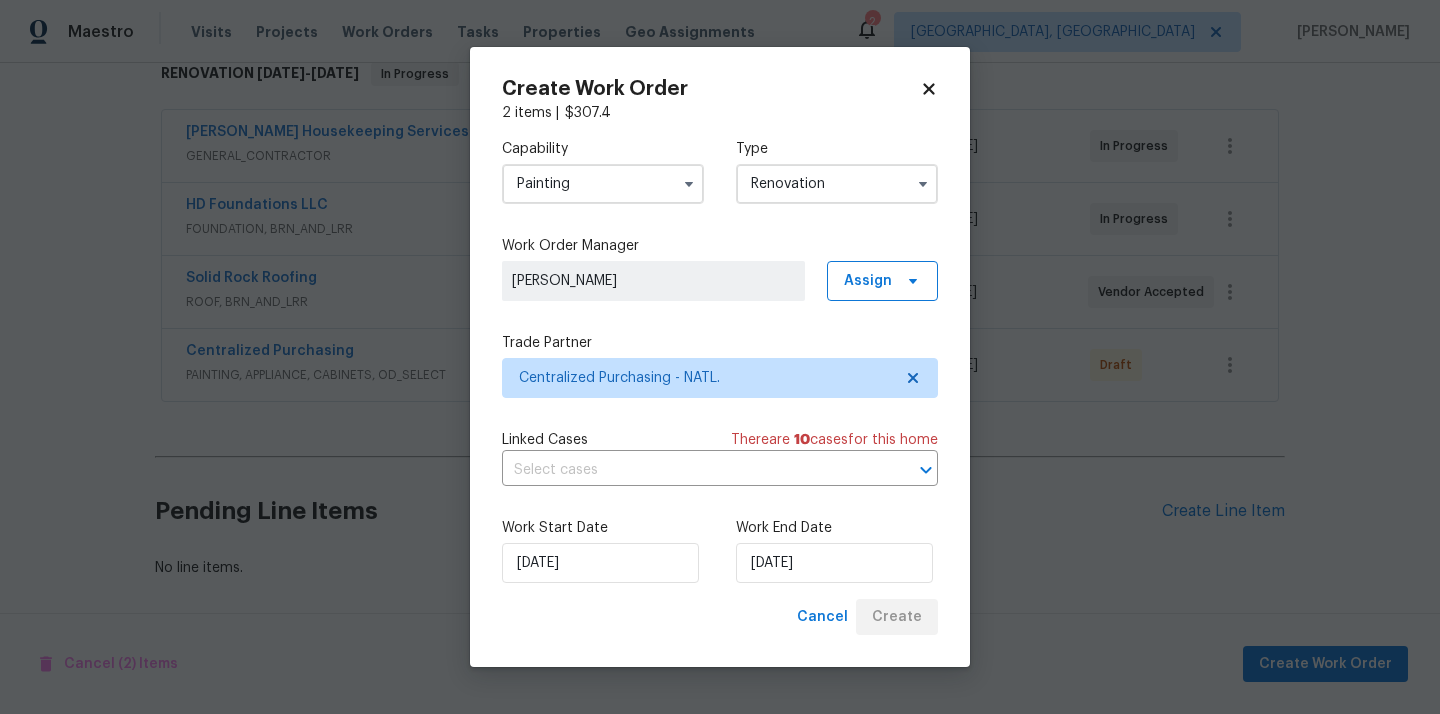 scroll, scrollTop: 337, scrollLeft: 0, axis: vertical 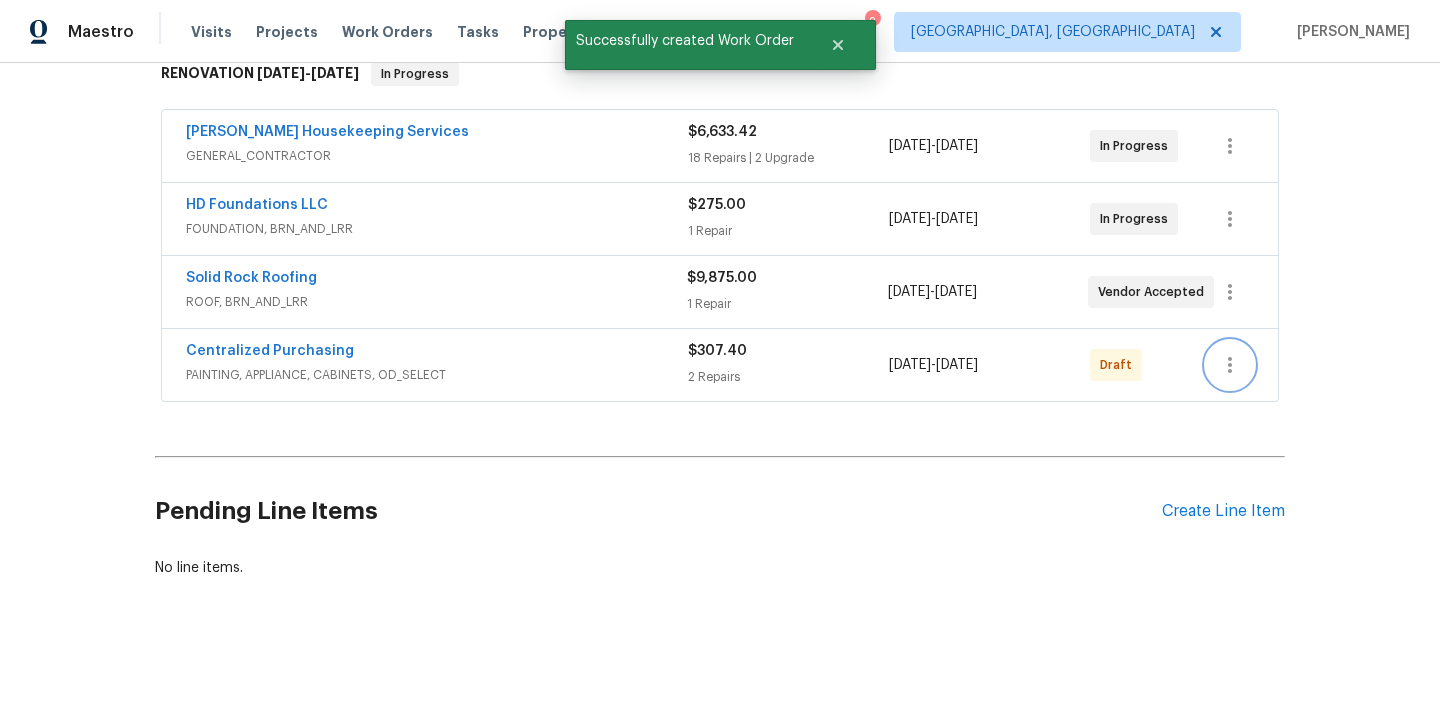 click 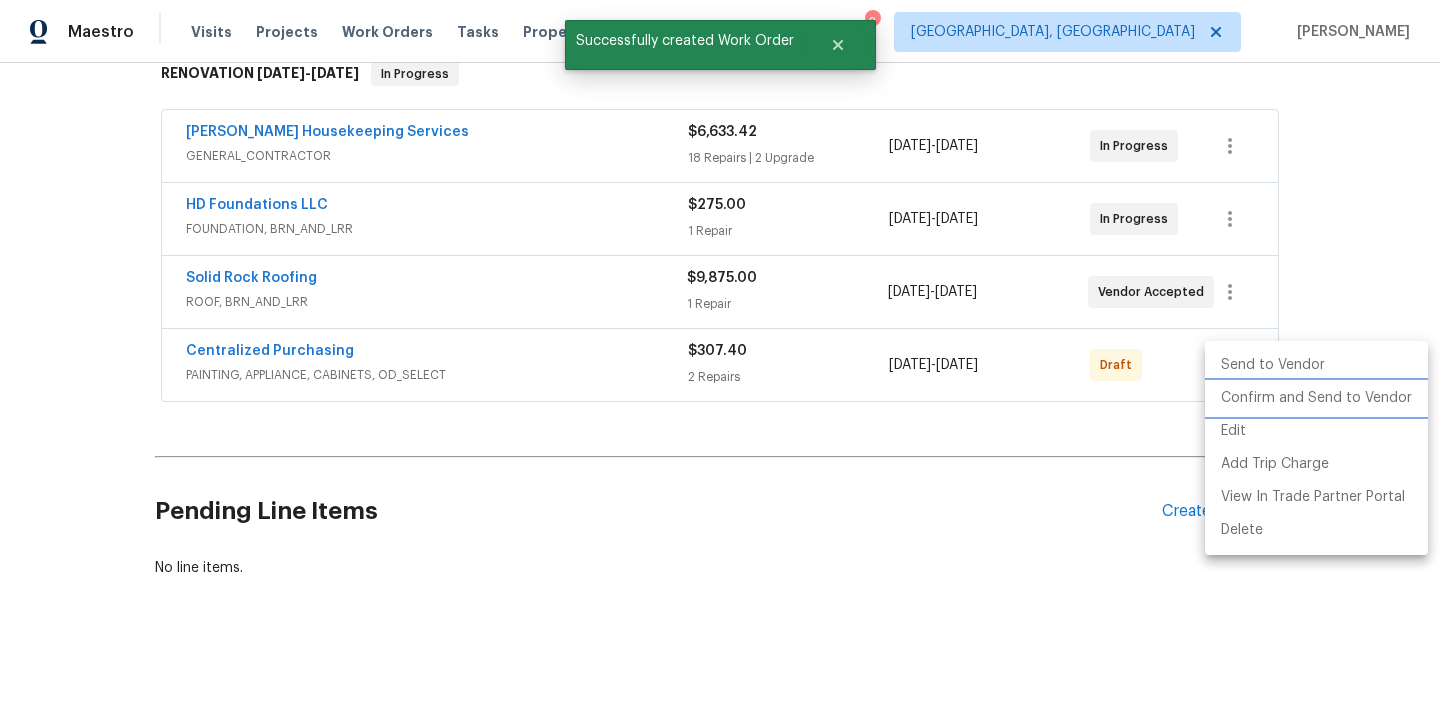click on "Confirm and Send to Vendor" at bounding box center (1316, 398) 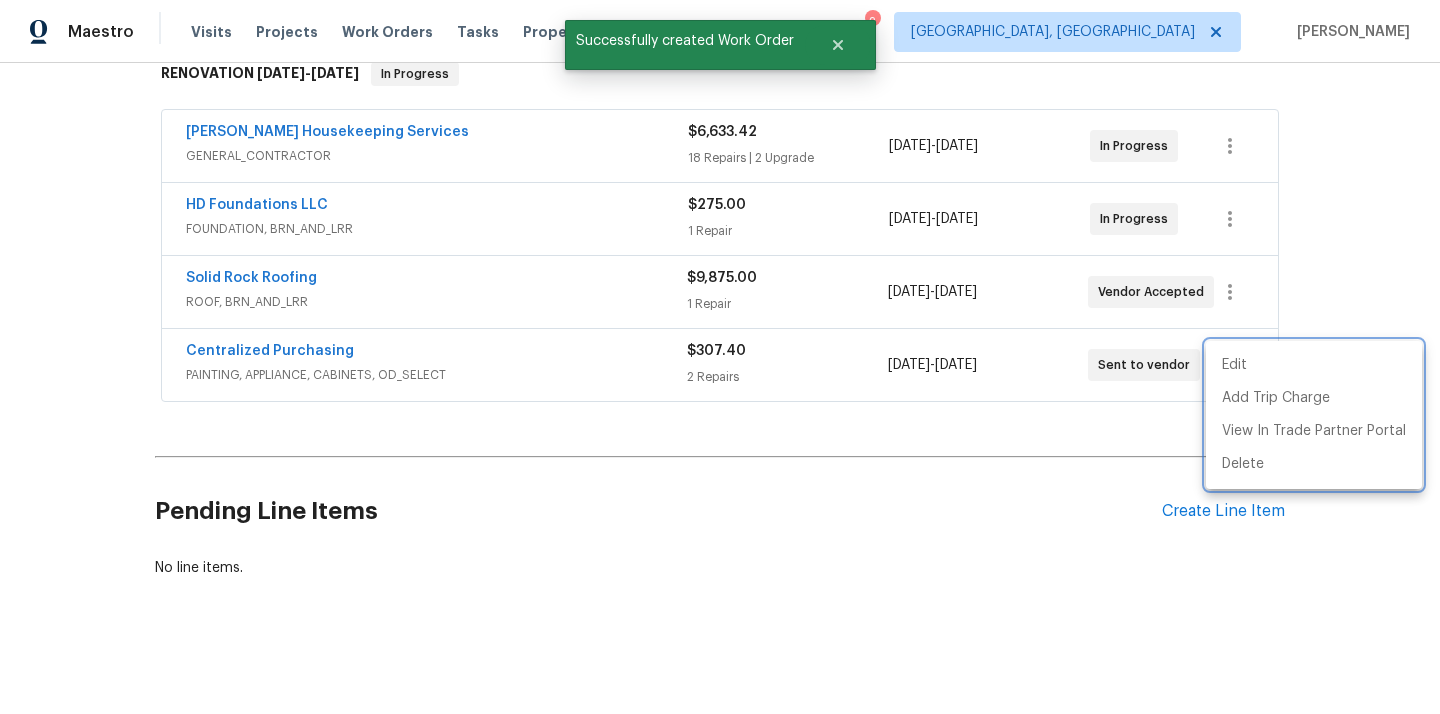 click at bounding box center (720, 357) 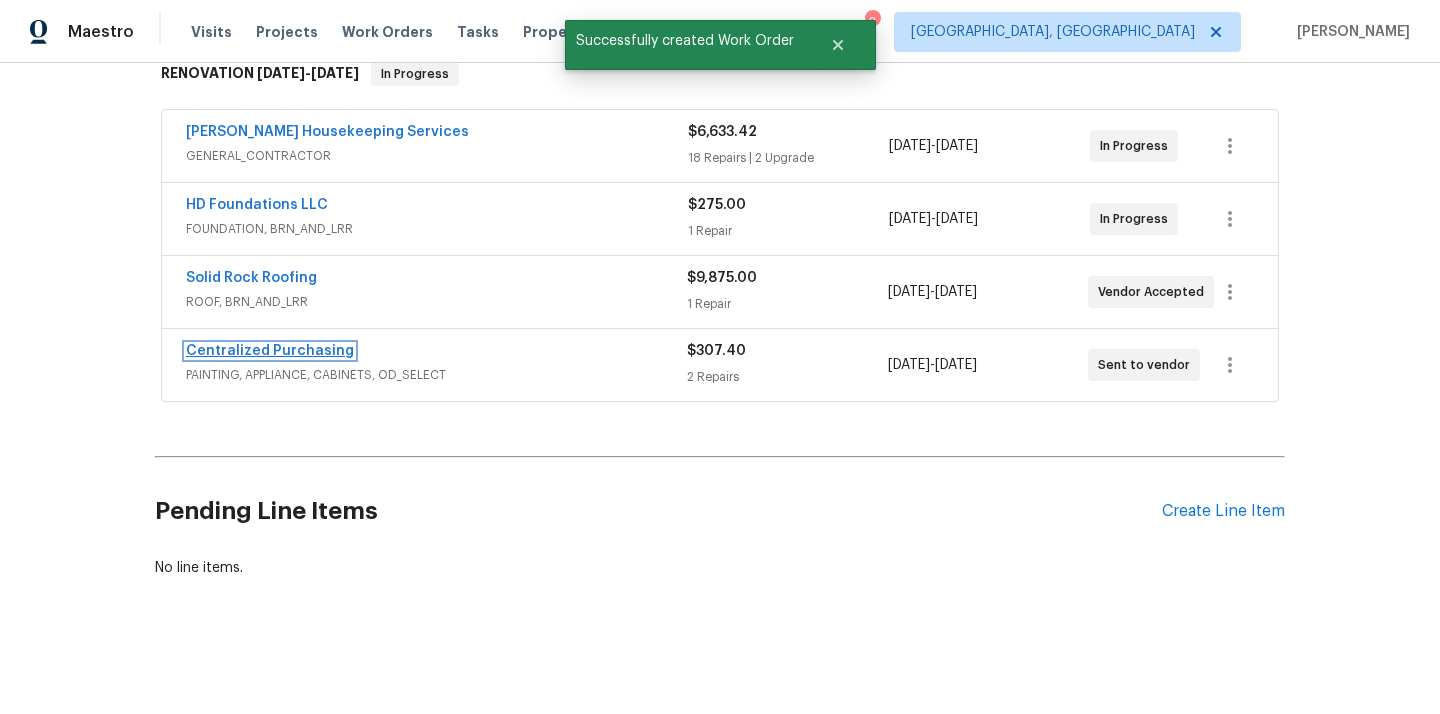 click on "Centralized Purchasing" at bounding box center [270, 351] 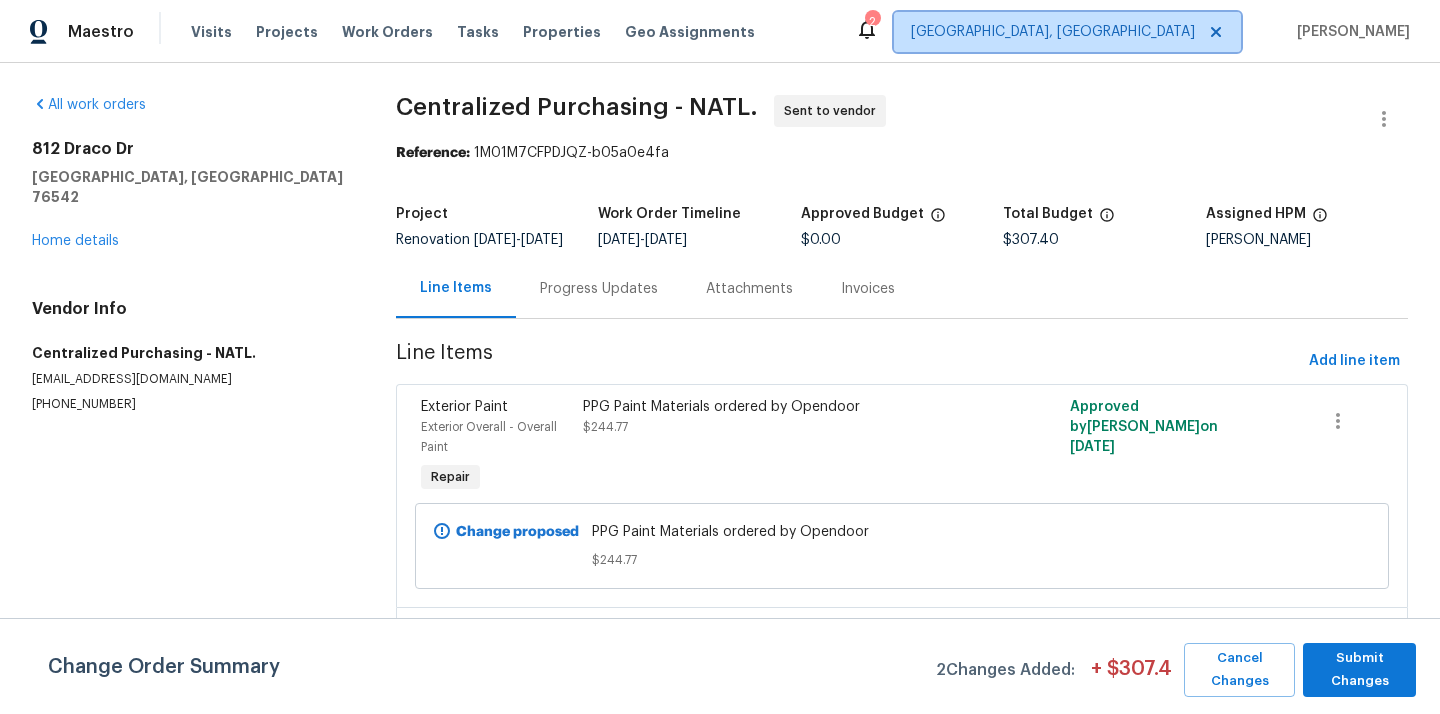 click on "[GEOGRAPHIC_DATA], [GEOGRAPHIC_DATA]" at bounding box center [1053, 32] 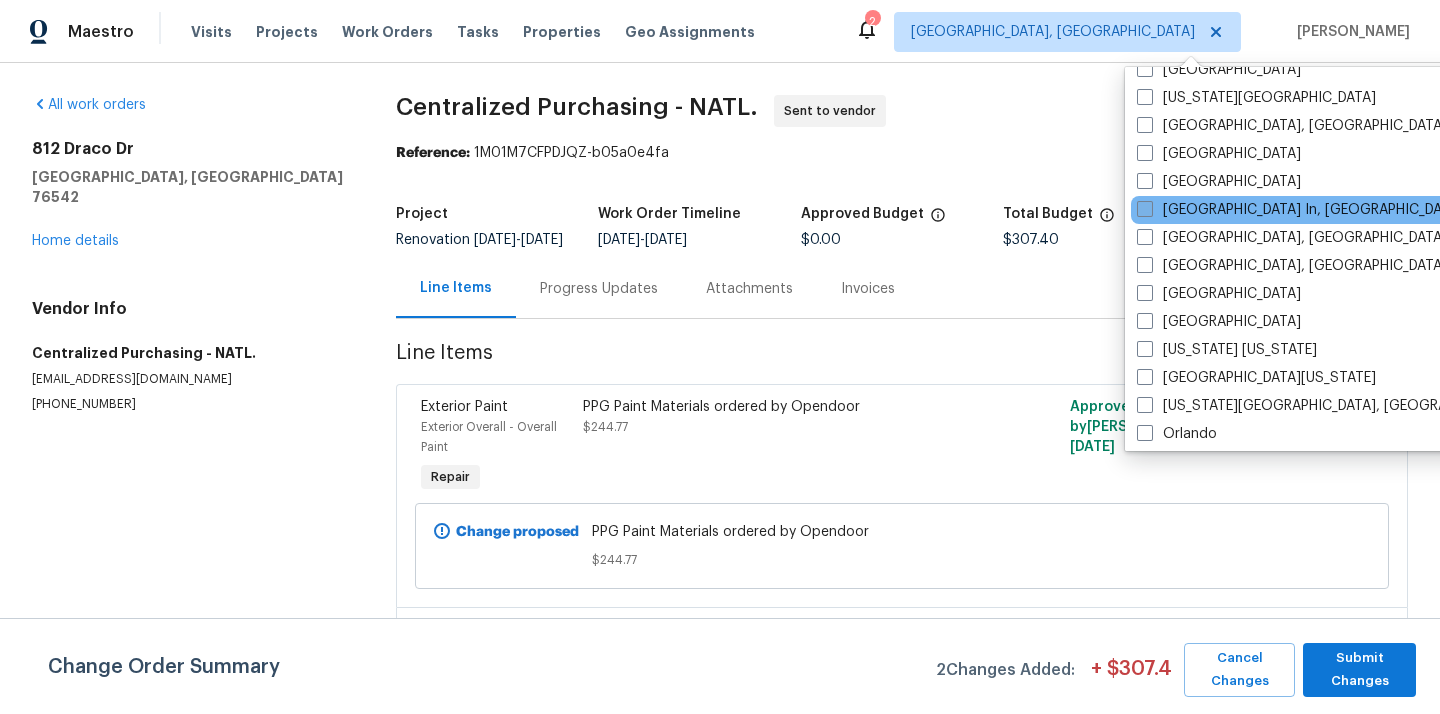 scroll, scrollTop: 784, scrollLeft: 0, axis: vertical 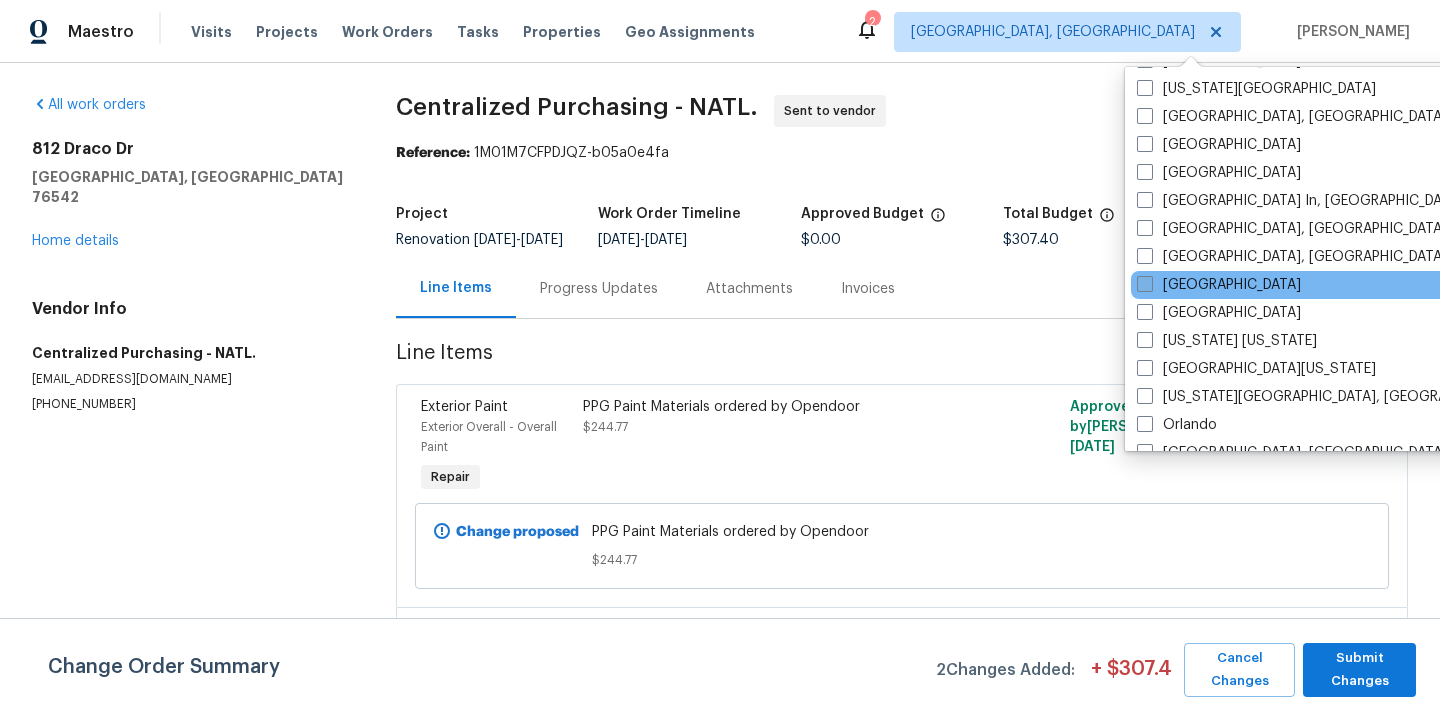 click on "[GEOGRAPHIC_DATA]" at bounding box center [1219, 285] 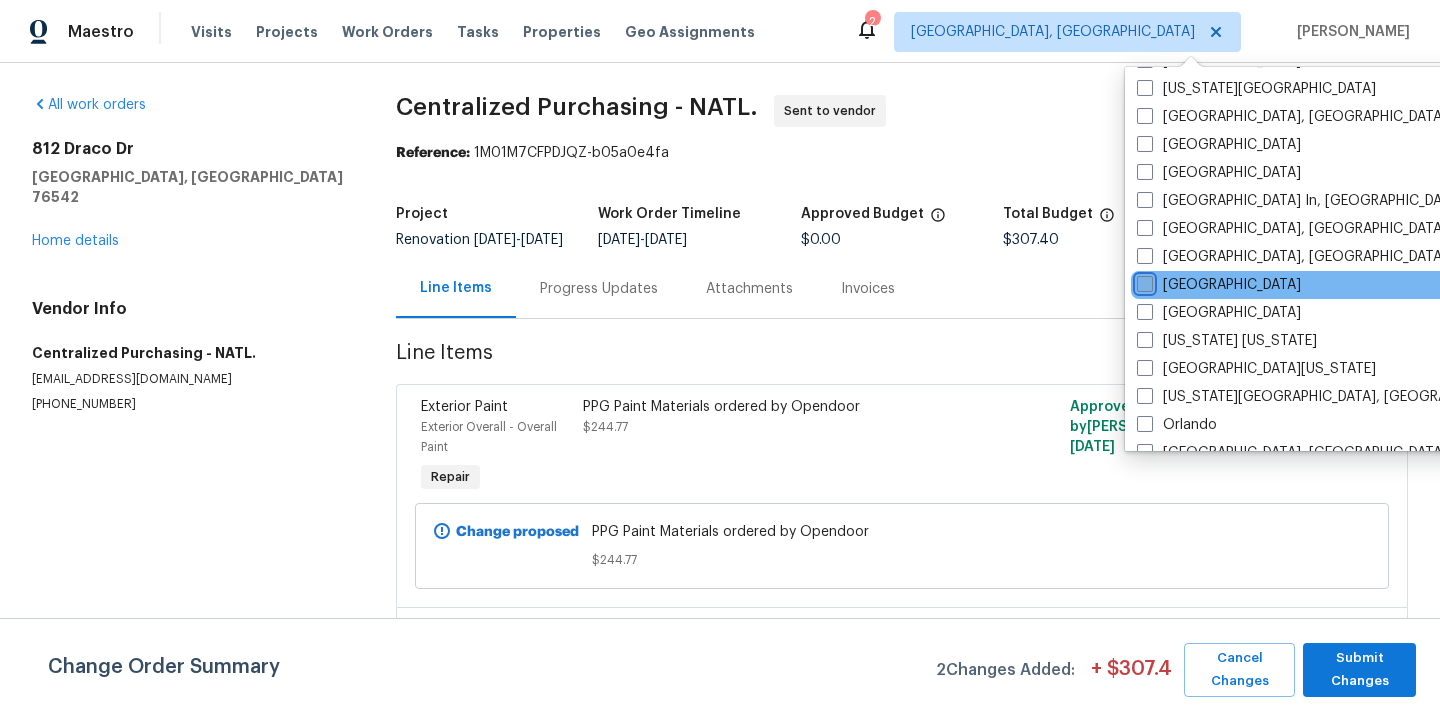 click on "[GEOGRAPHIC_DATA]" at bounding box center (1143, 281) 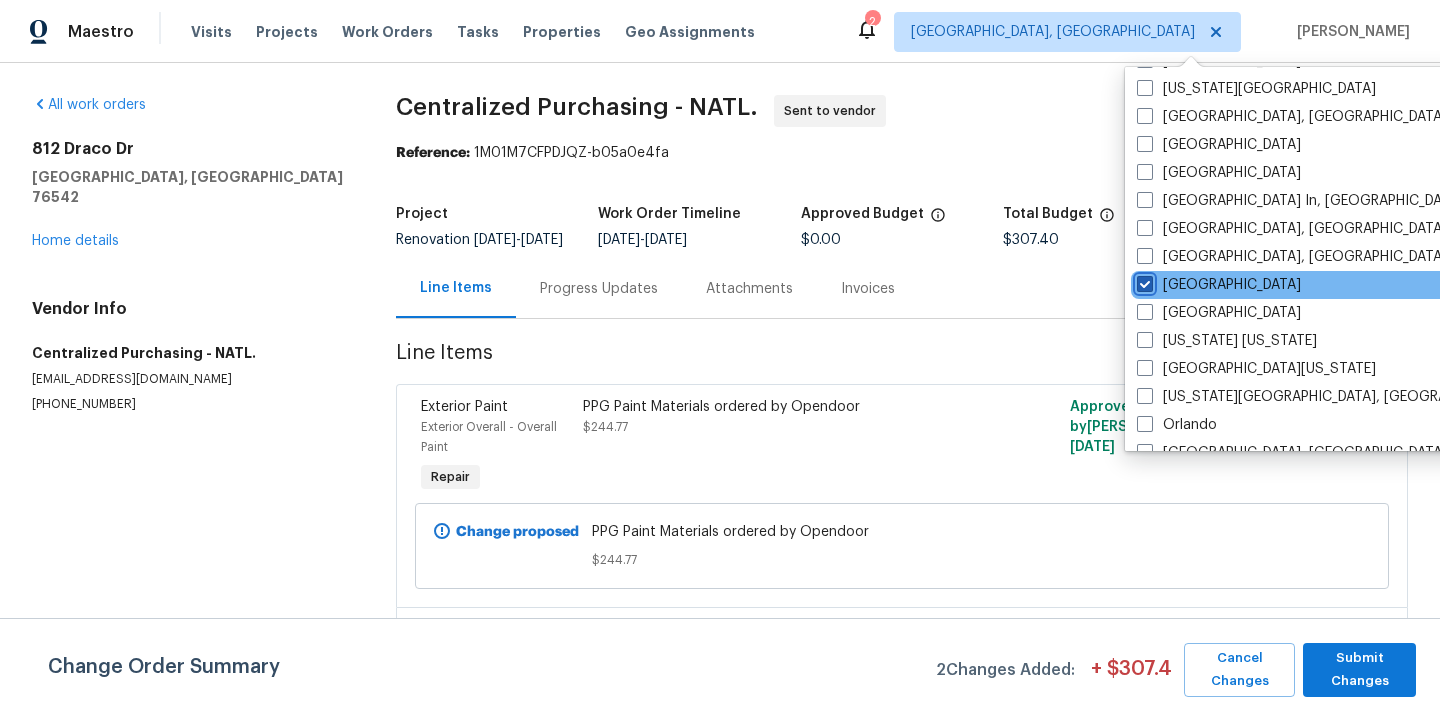 checkbox on "true" 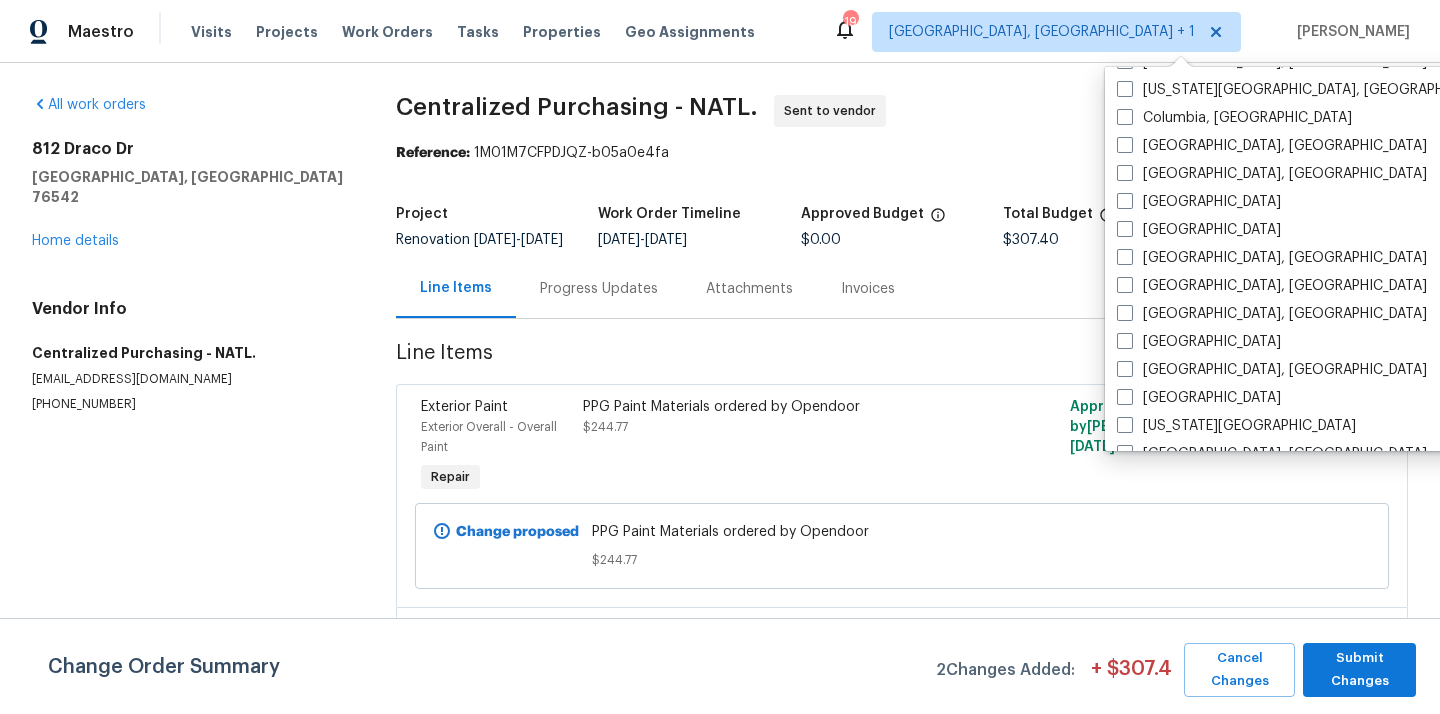scroll, scrollTop: 0, scrollLeft: 0, axis: both 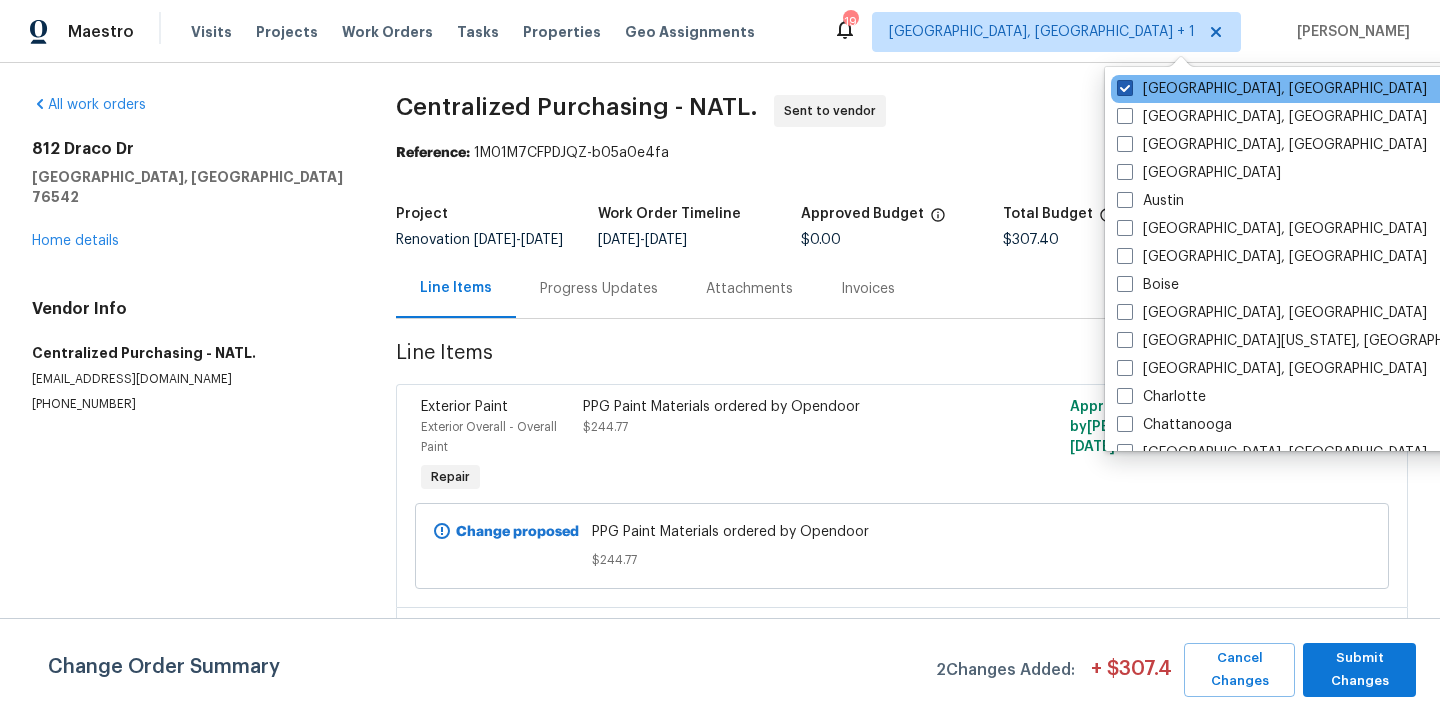 click on "[GEOGRAPHIC_DATA], [GEOGRAPHIC_DATA]" at bounding box center [1272, 89] 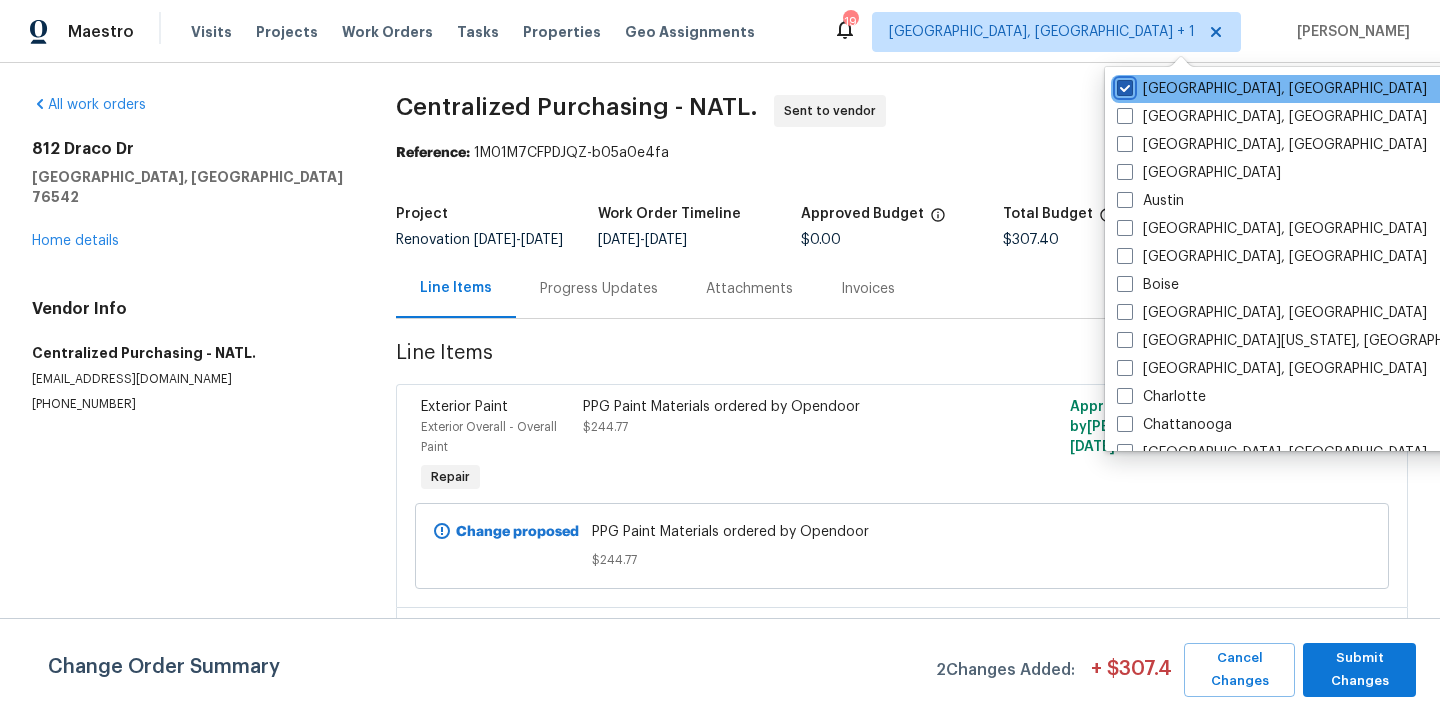 click on "[GEOGRAPHIC_DATA], [GEOGRAPHIC_DATA]" at bounding box center (1123, 85) 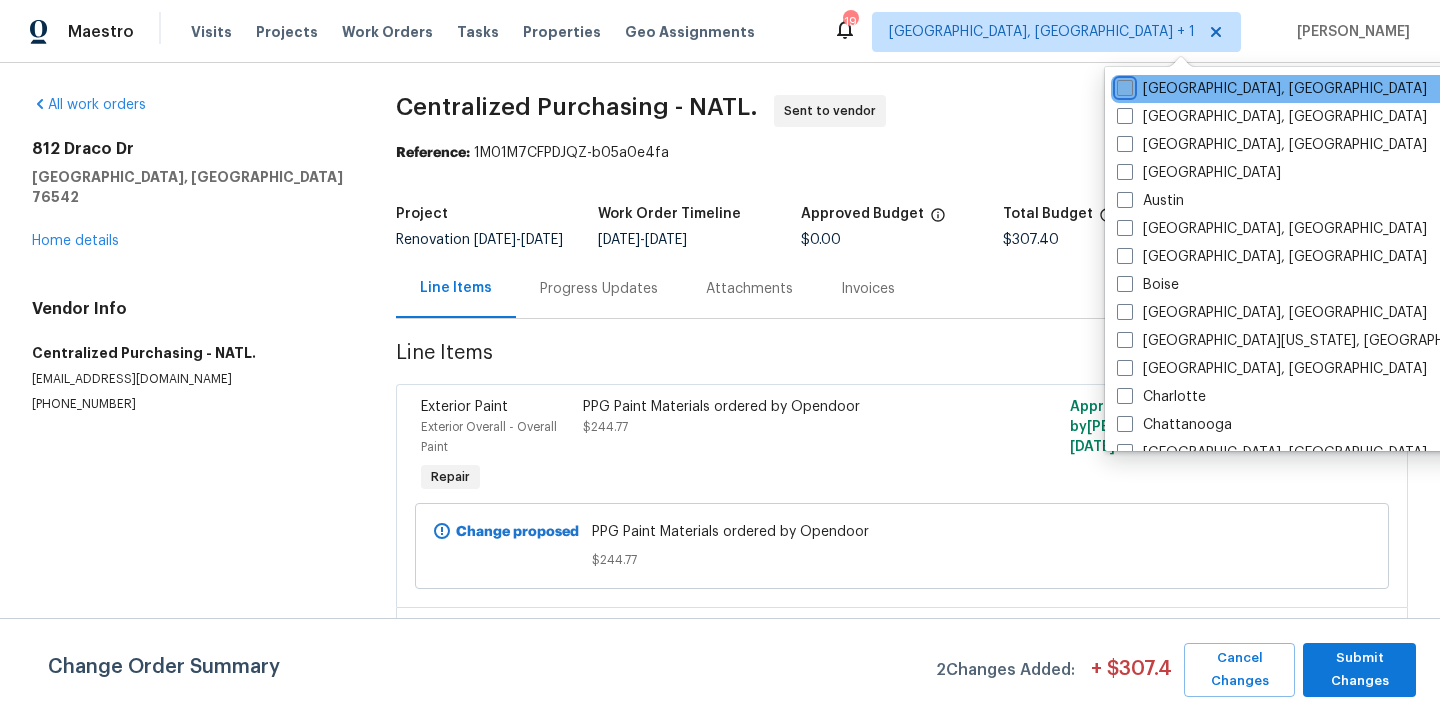 checkbox on "false" 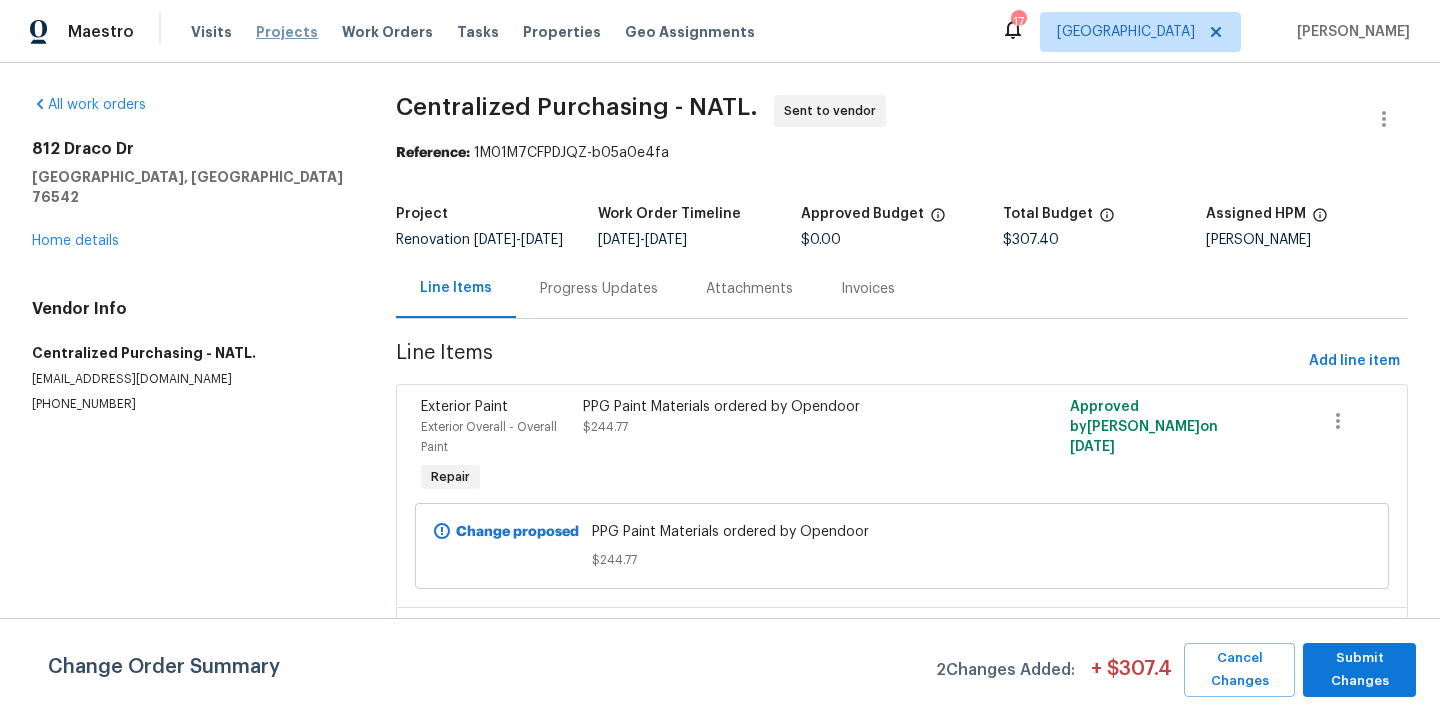 click on "Projects" at bounding box center [287, 32] 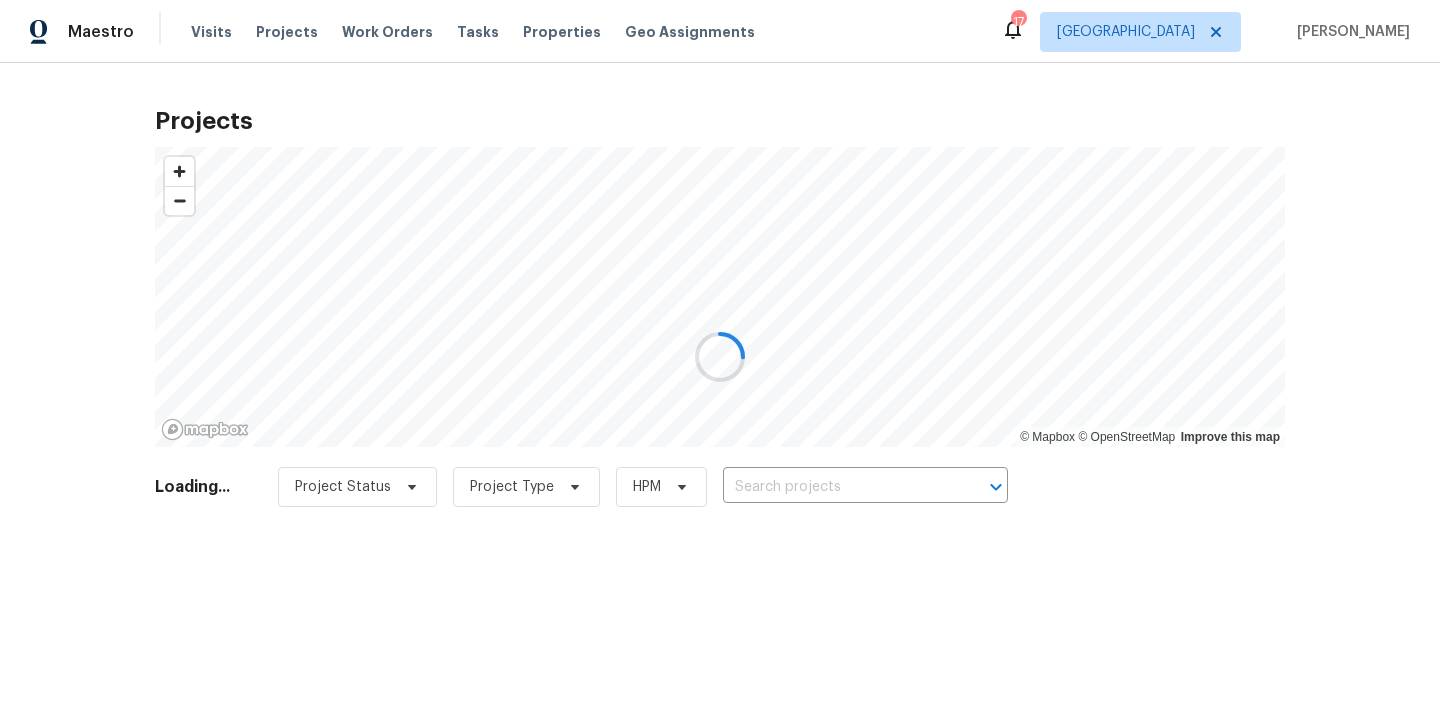 click at bounding box center (720, 357) 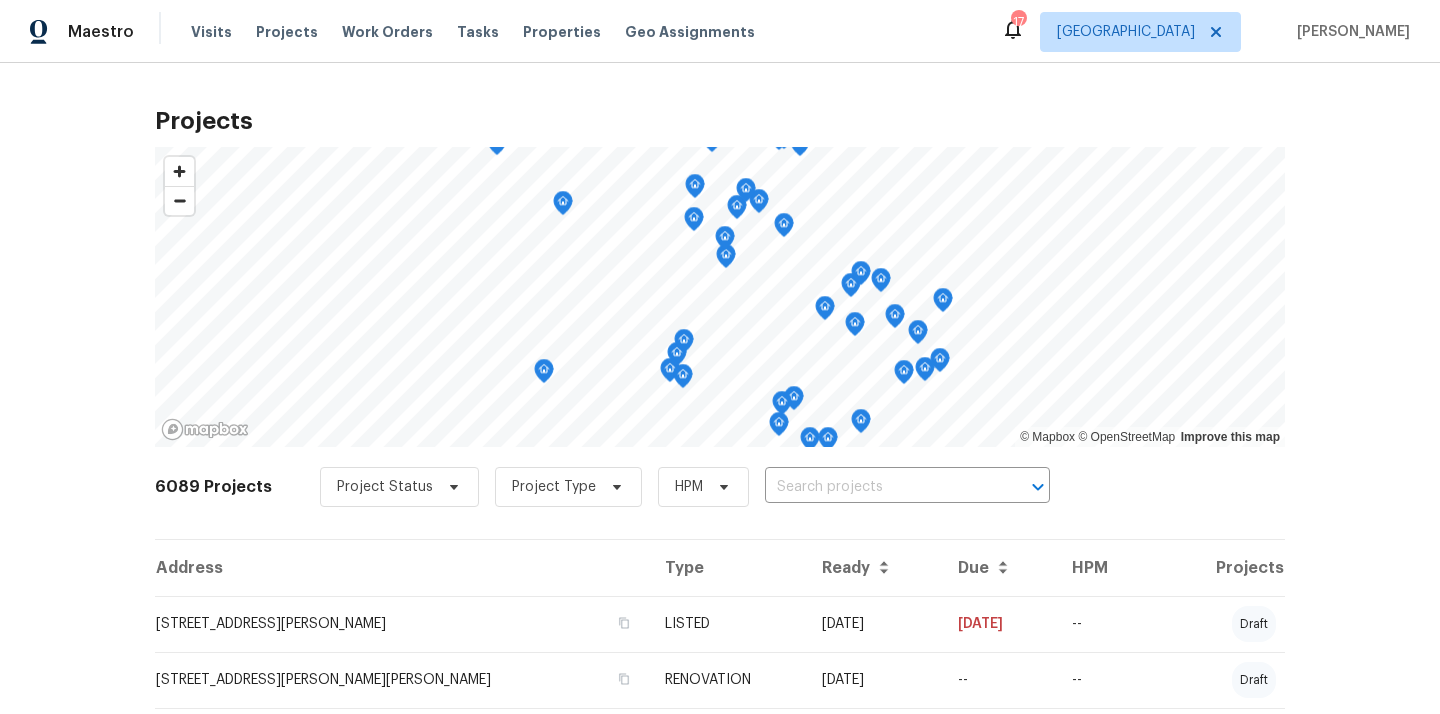 click at bounding box center [879, 487] 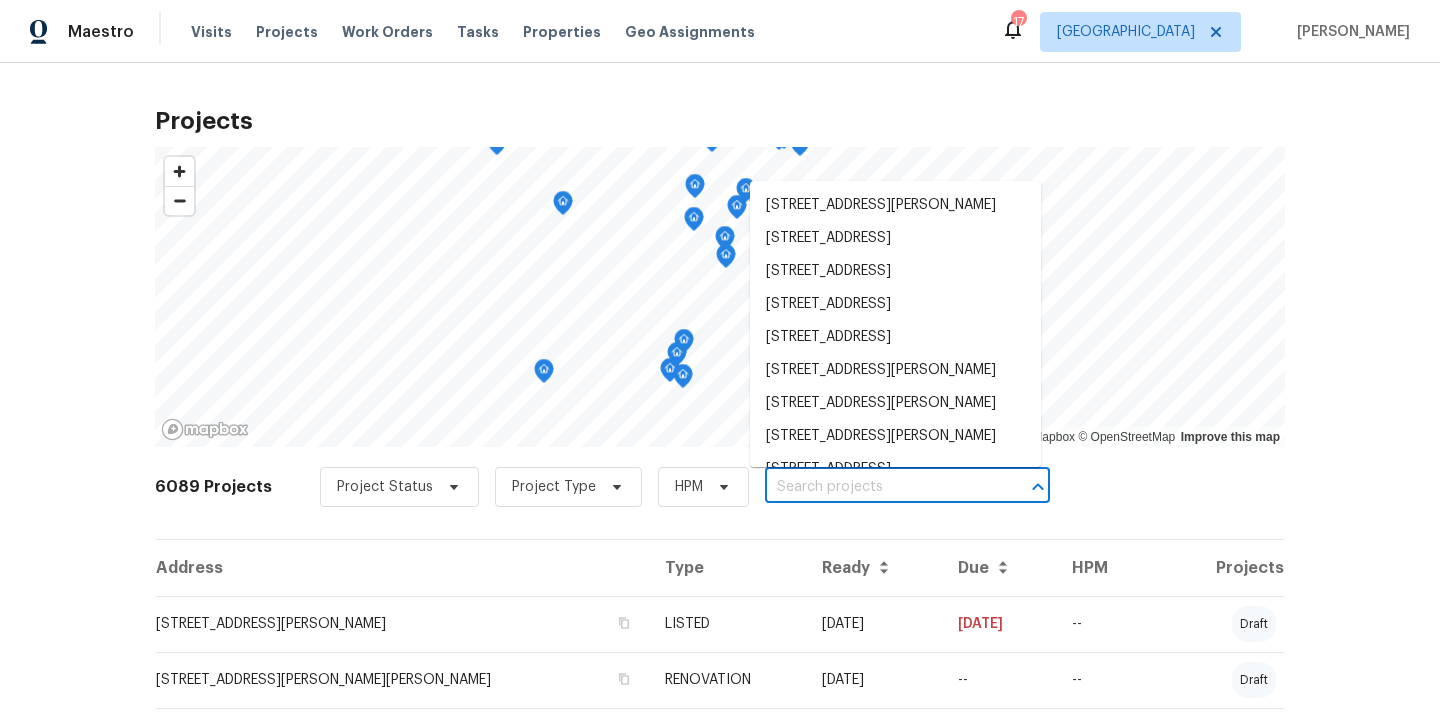 paste on "[STREET_ADDRESS]" 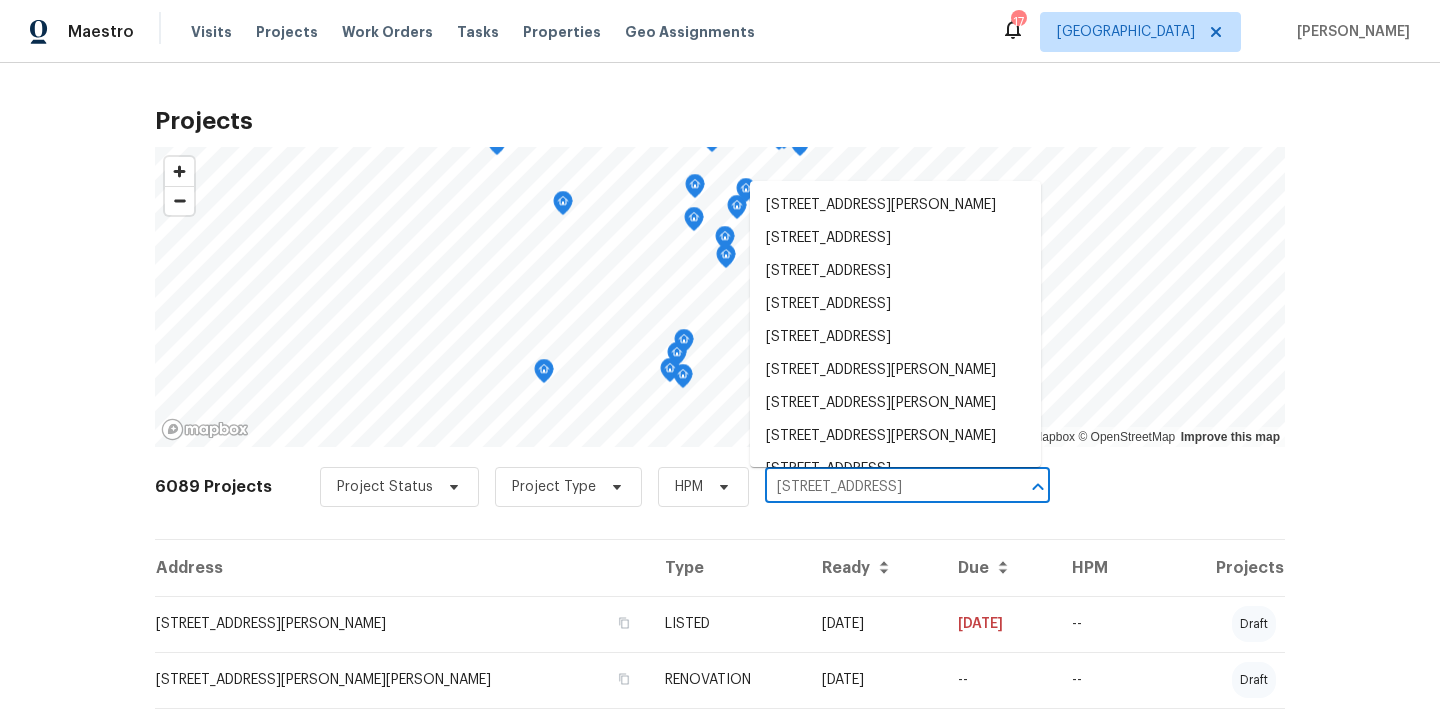 scroll, scrollTop: 0, scrollLeft: 41, axis: horizontal 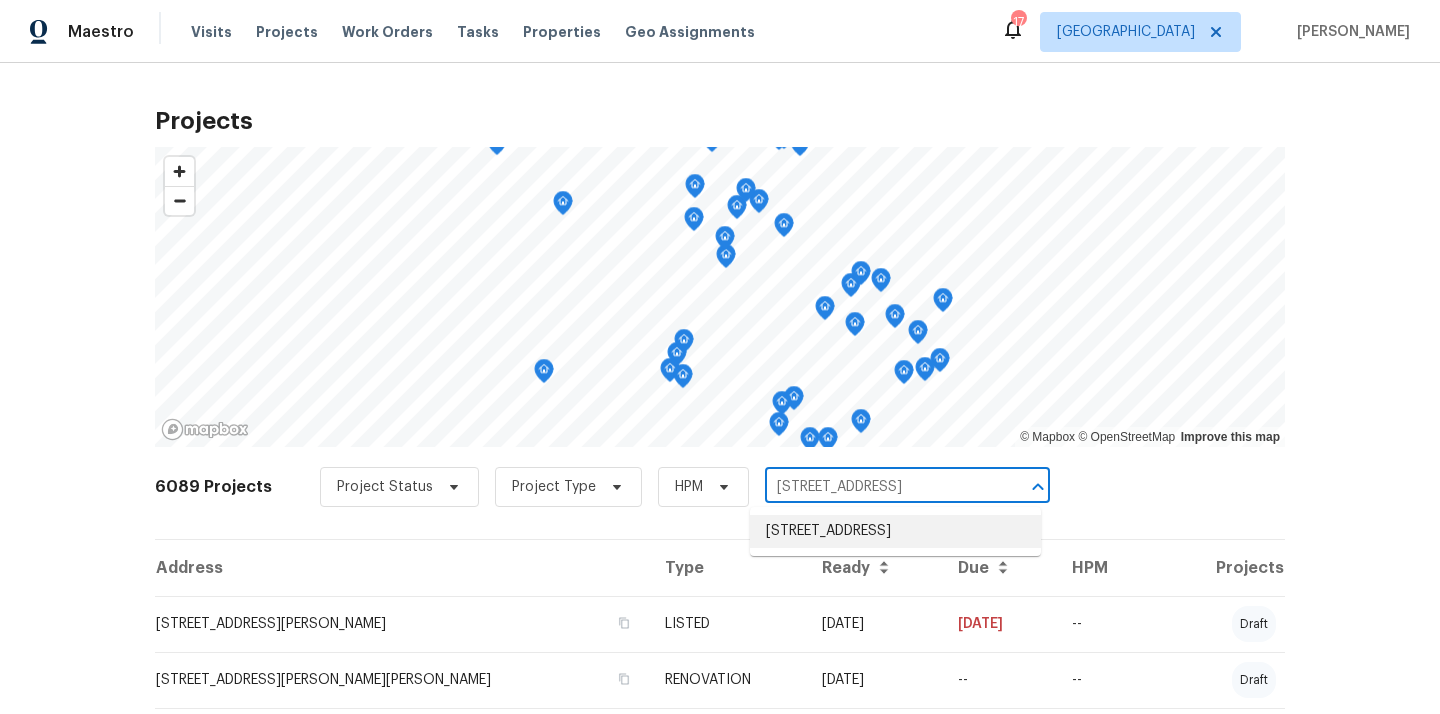 click on "[STREET_ADDRESS]" at bounding box center (895, 531) 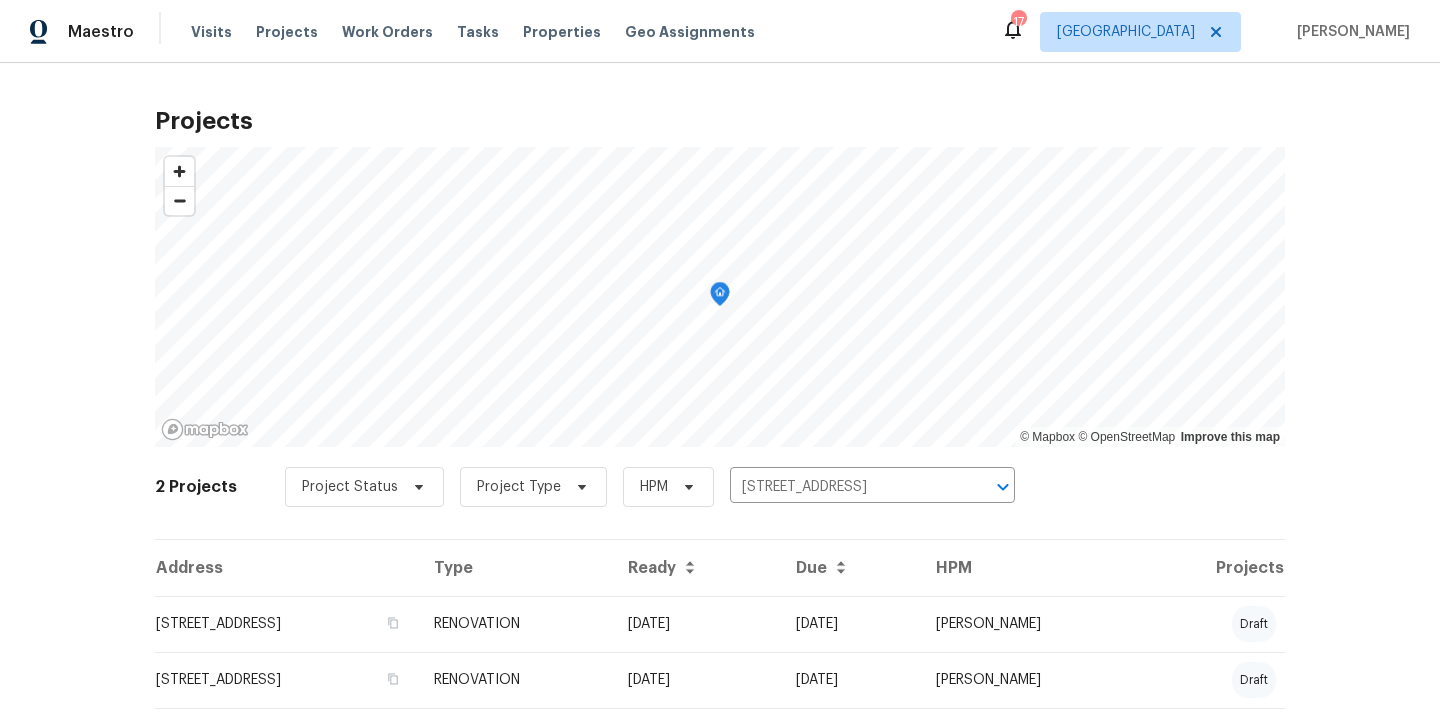 click on "RENOVATION" at bounding box center [515, 624] 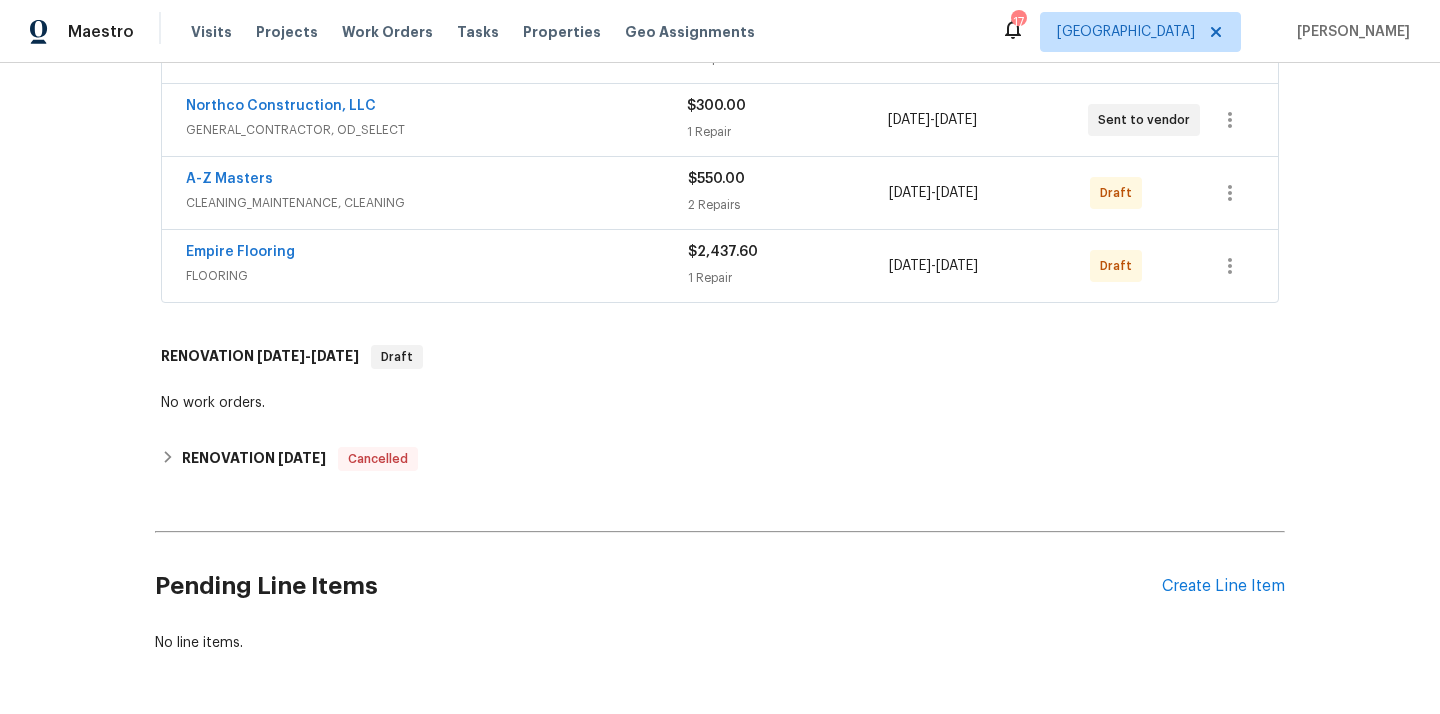 scroll, scrollTop: 561, scrollLeft: 0, axis: vertical 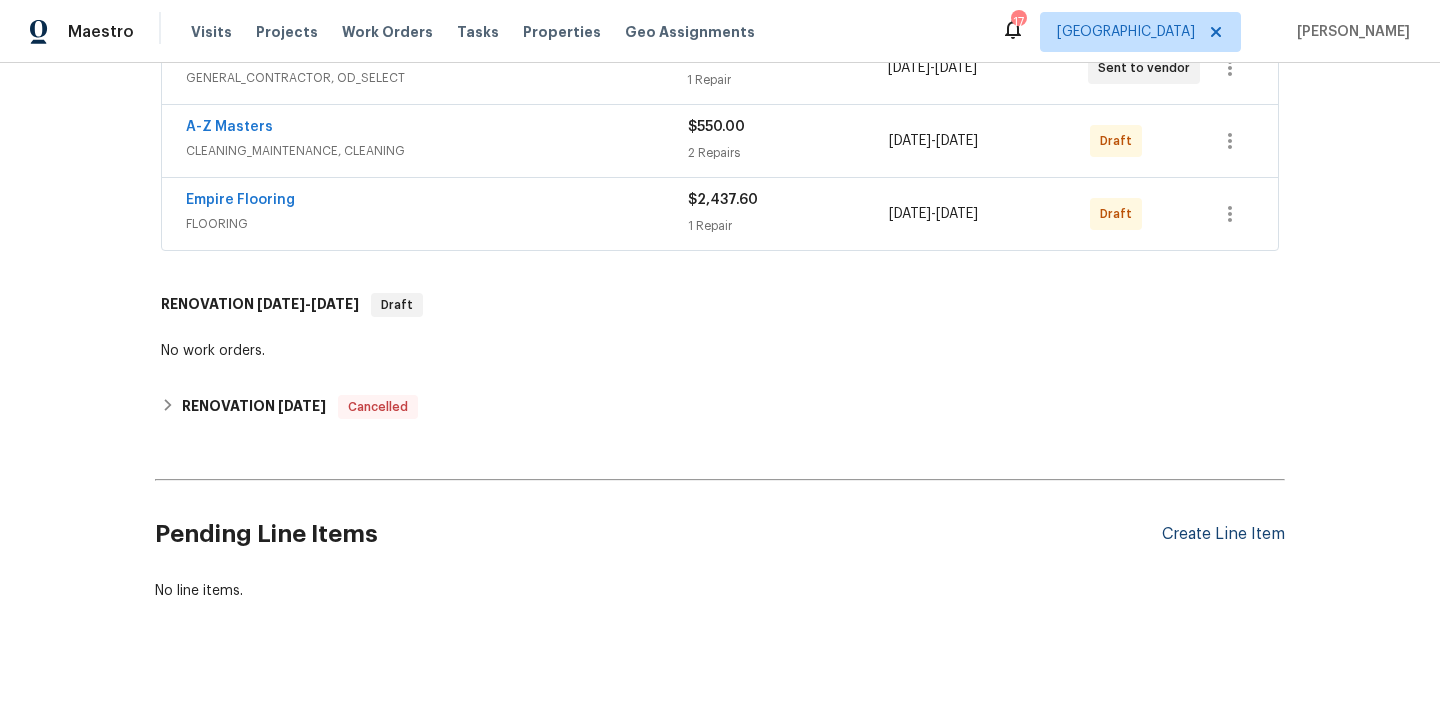 click on "Create Line Item" at bounding box center [1223, 534] 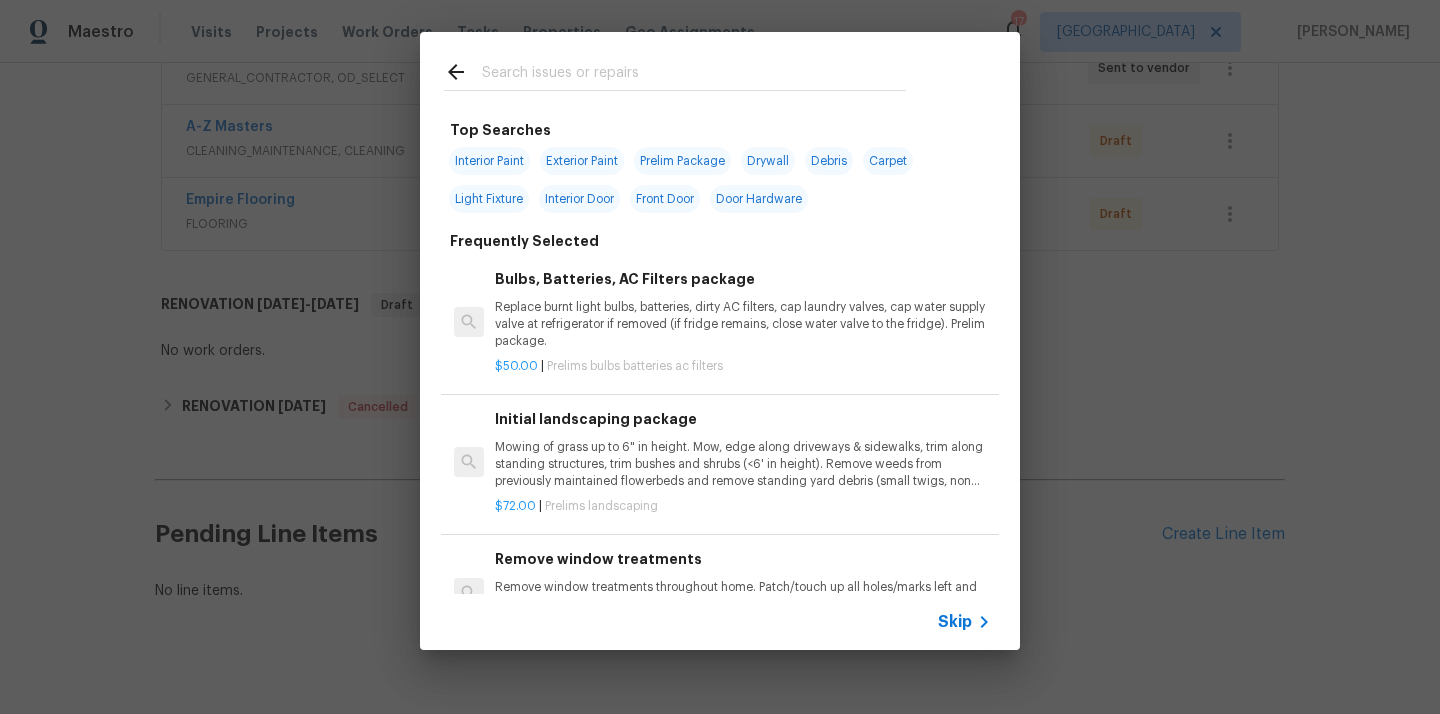 click at bounding box center (694, 75) 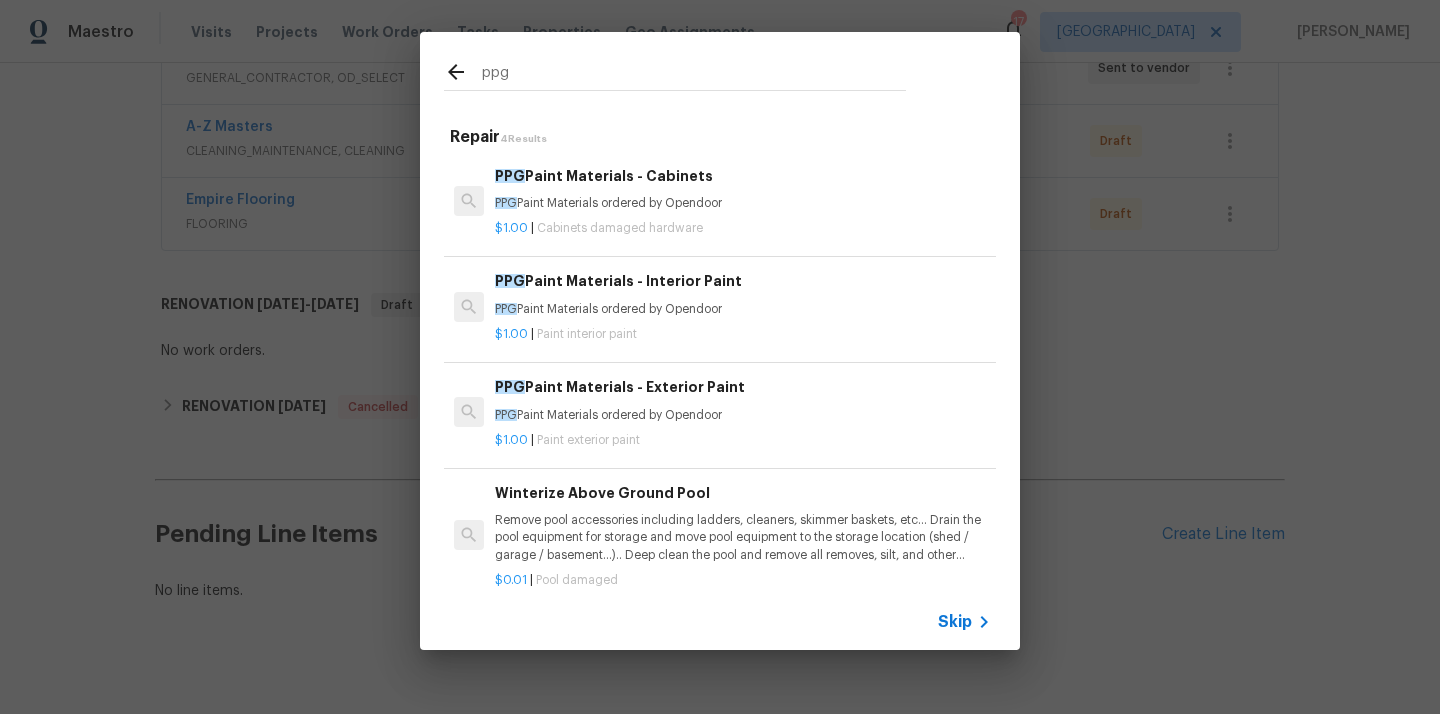 type on "ppg" 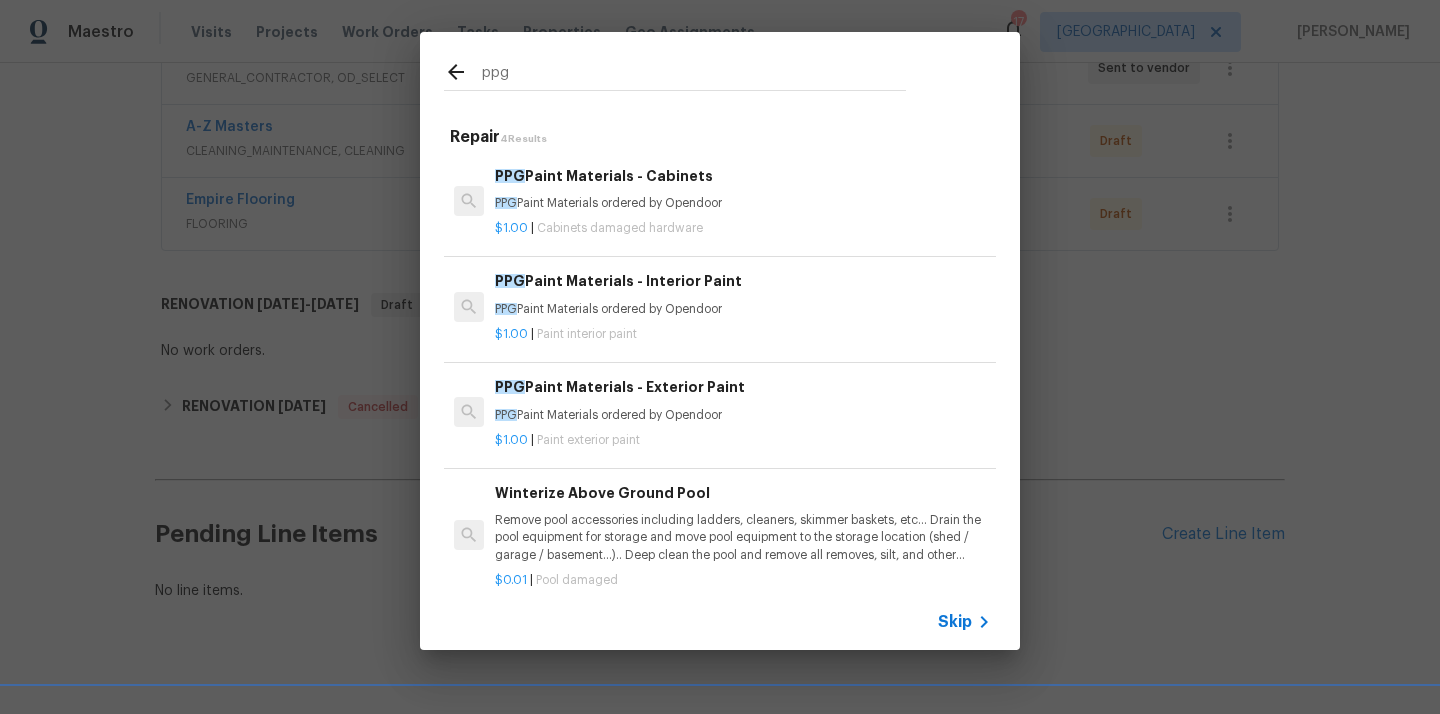 click on "$1.00   |   Cabinets damaged hardware" at bounding box center (743, 224) 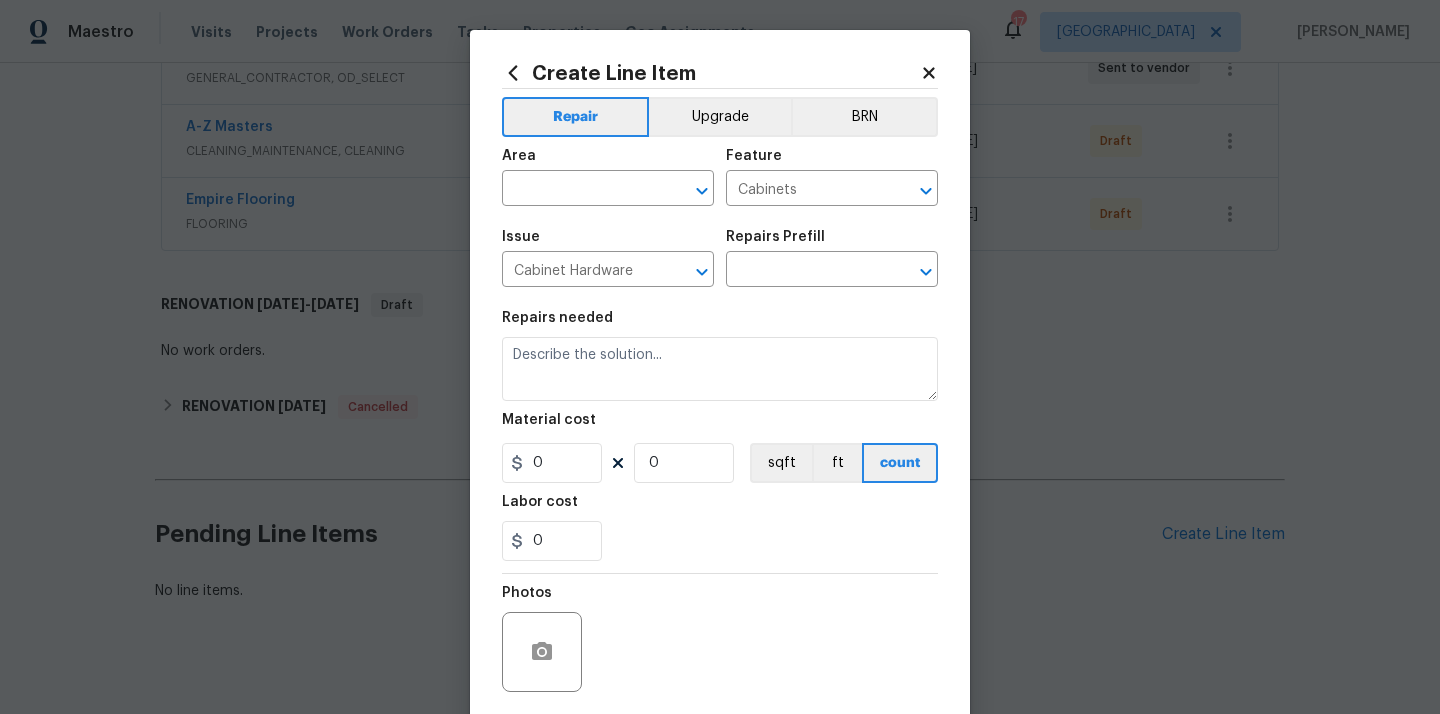 type on "PPG Paint Materials - Cabinets $1.00" 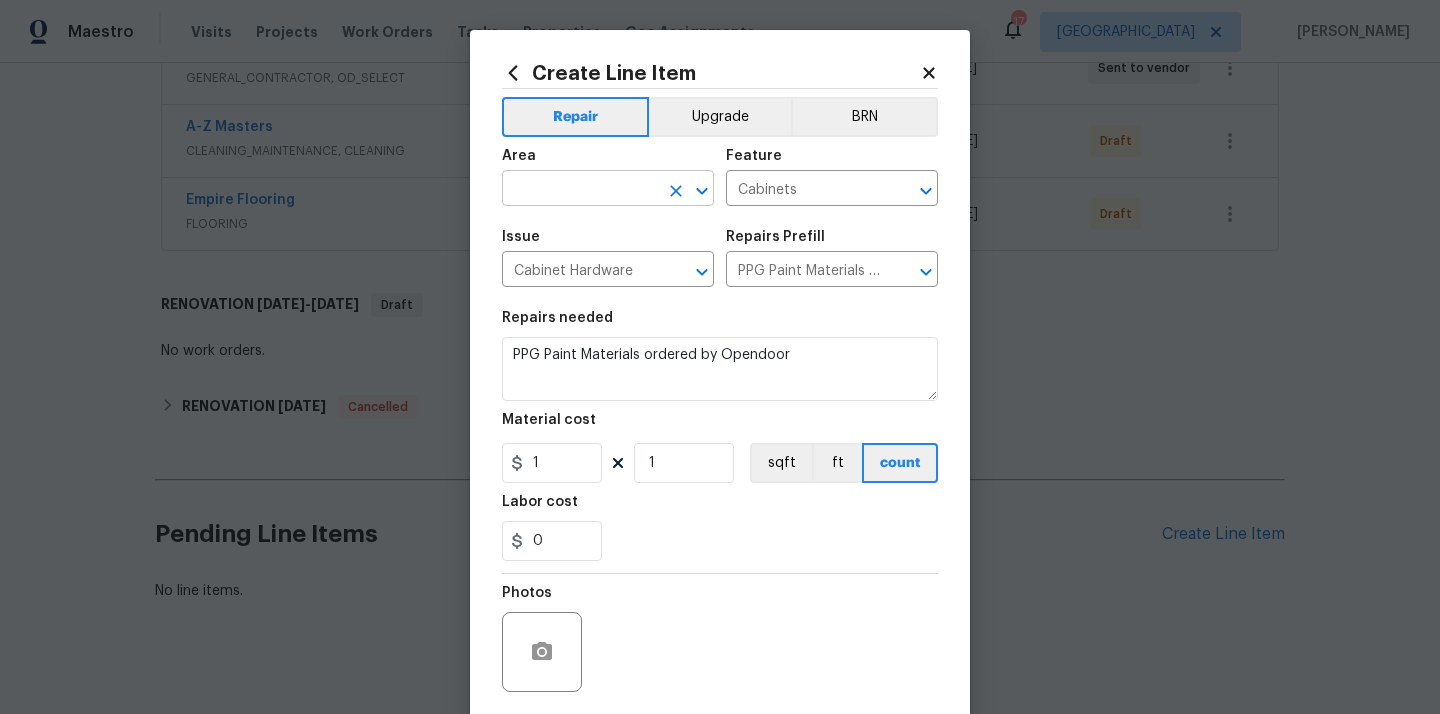 click at bounding box center [580, 190] 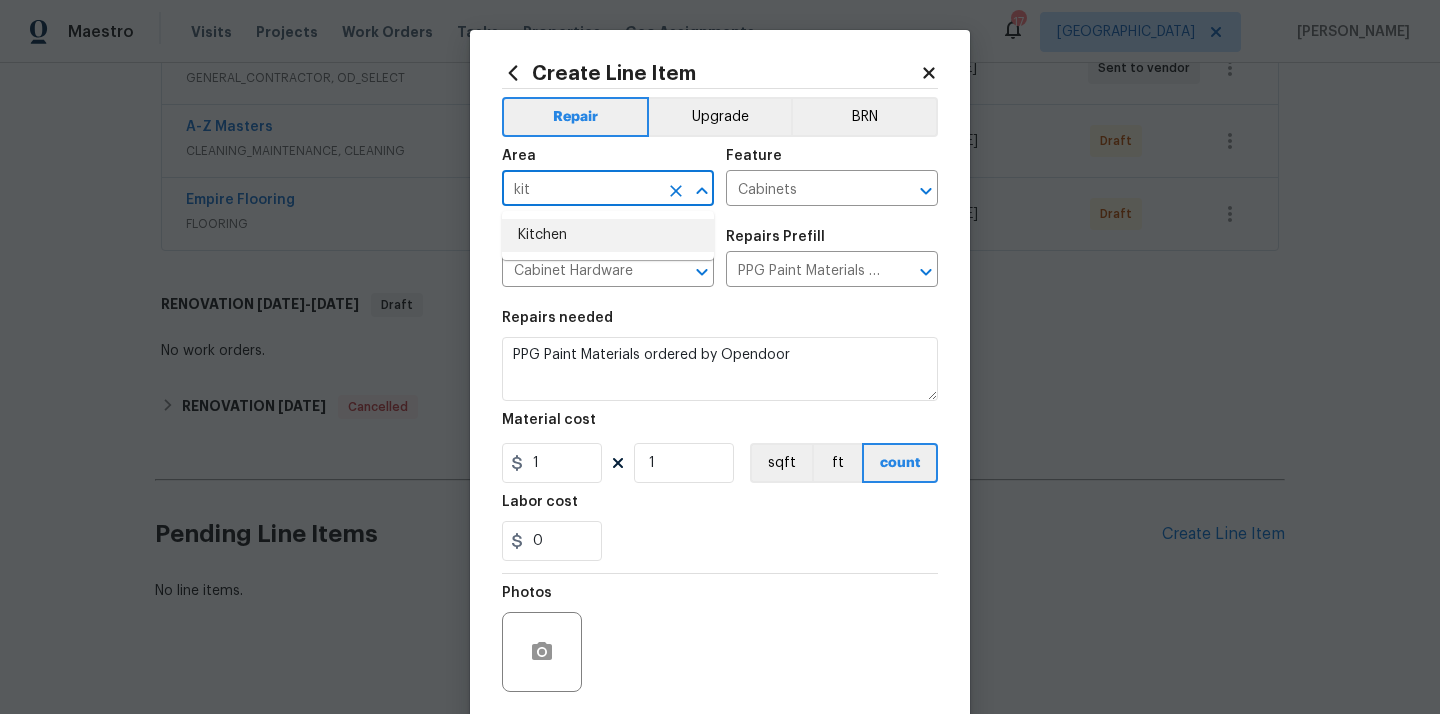 click on "Kitchen" at bounding box center (608, 235) 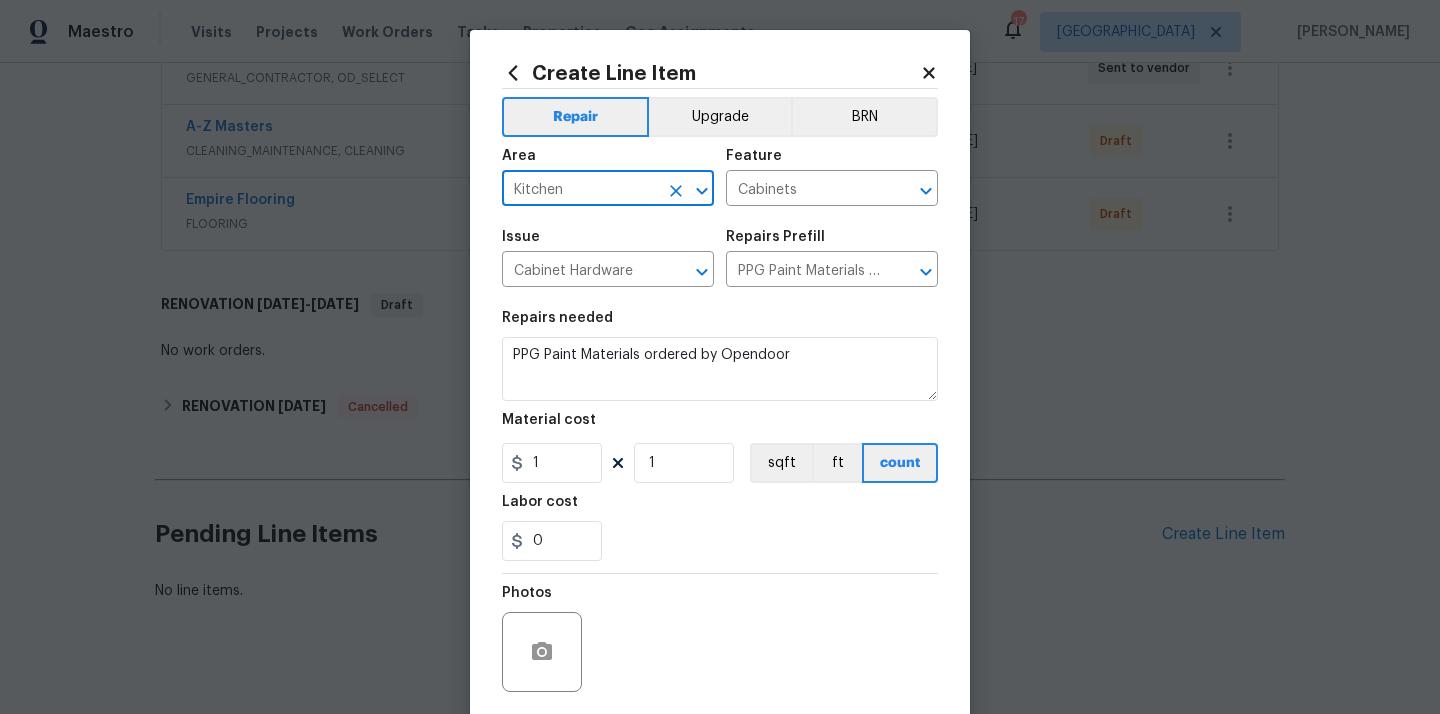type on "Kitchen" 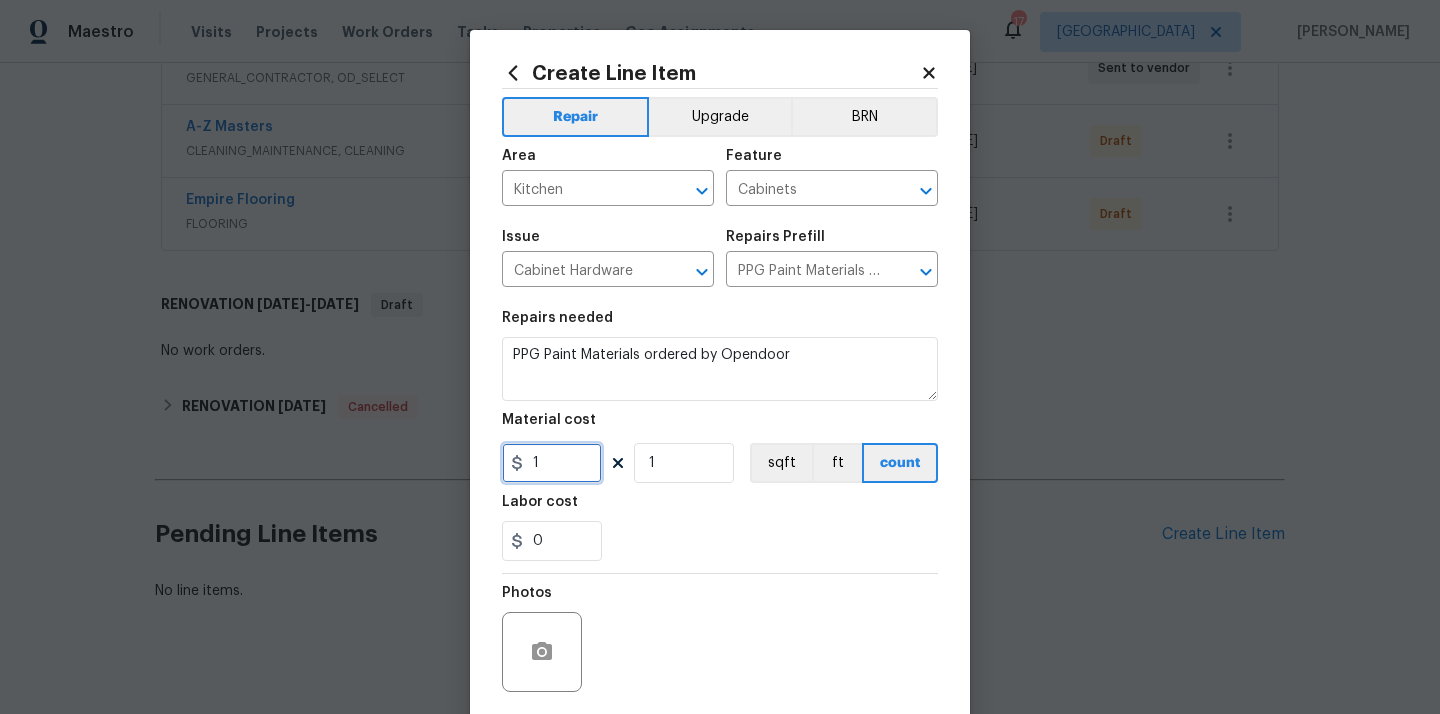 drag, startPoint x: 547, startPoint y: 473, endPoint x: 528, endPoint y: 474, distance: 19.026299 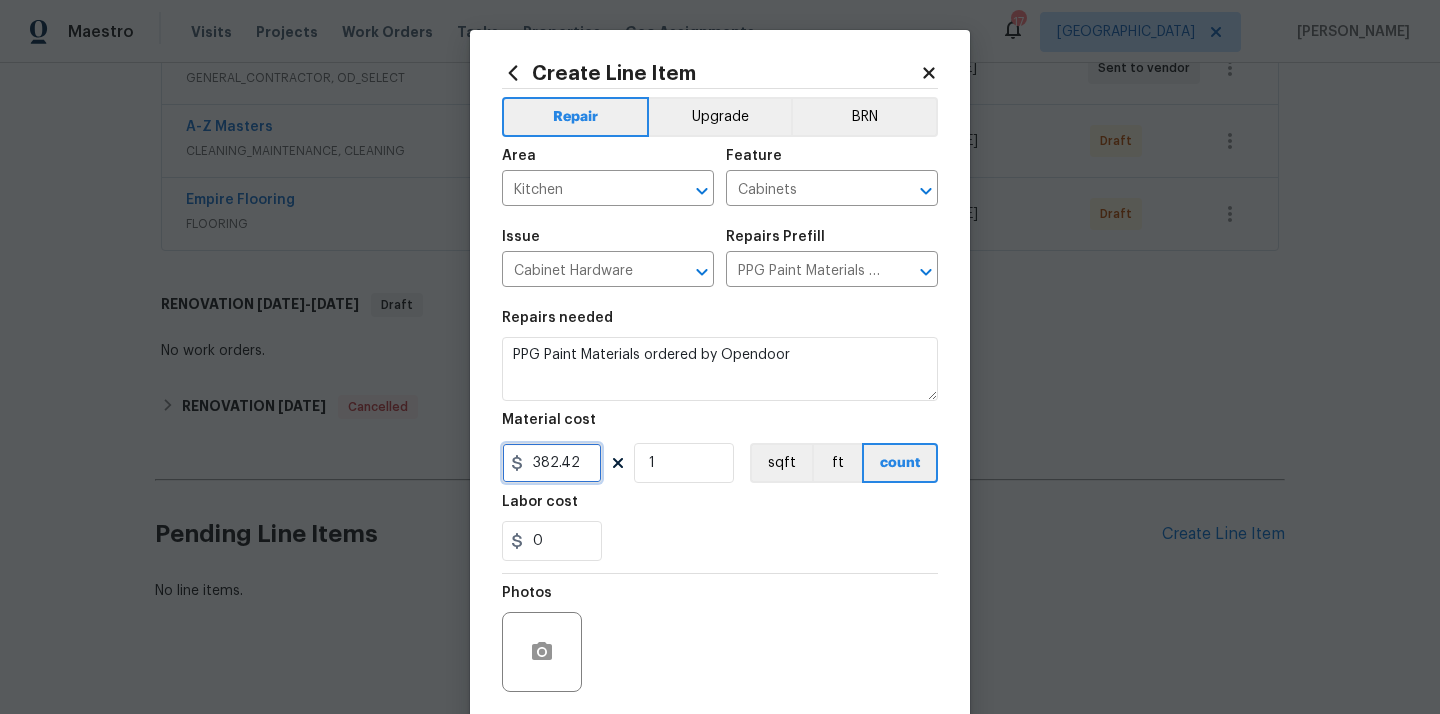 type on "382.42" 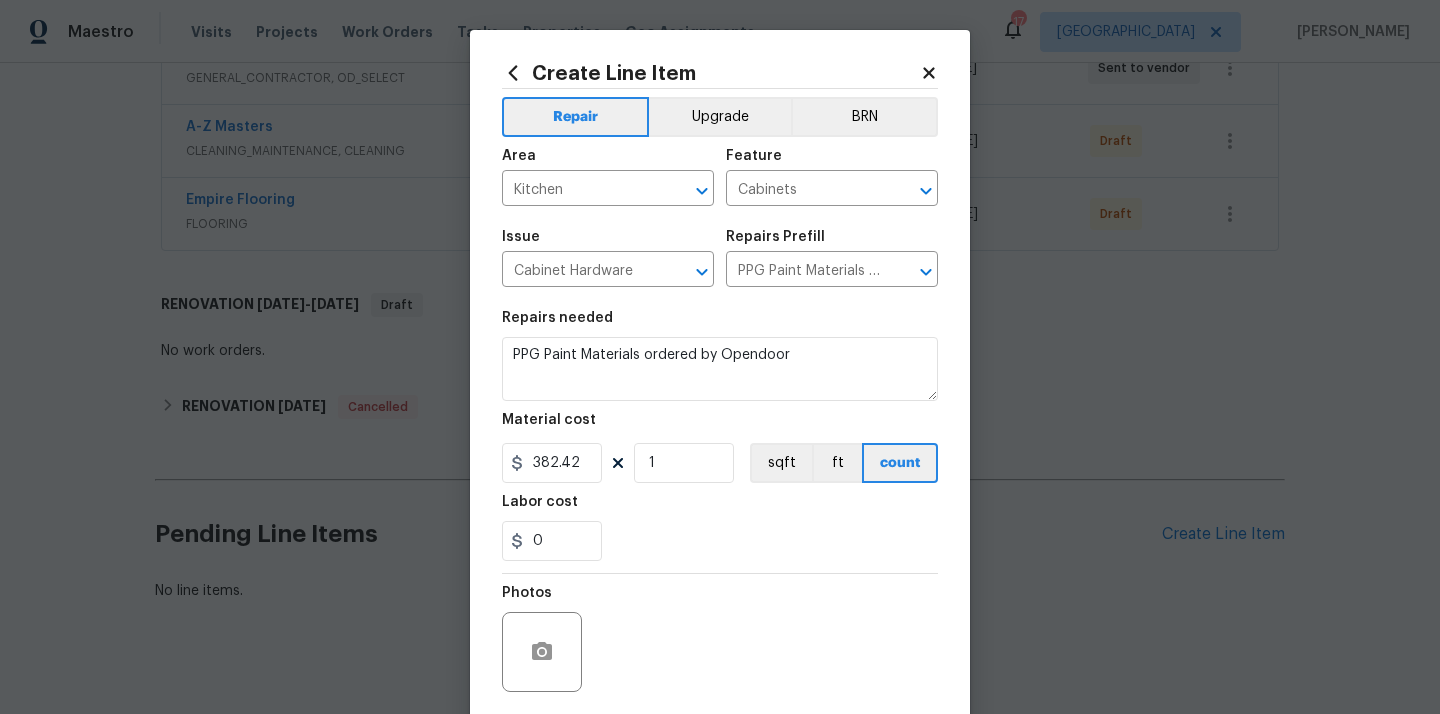 click on "0" at bounding box center [720, 541] 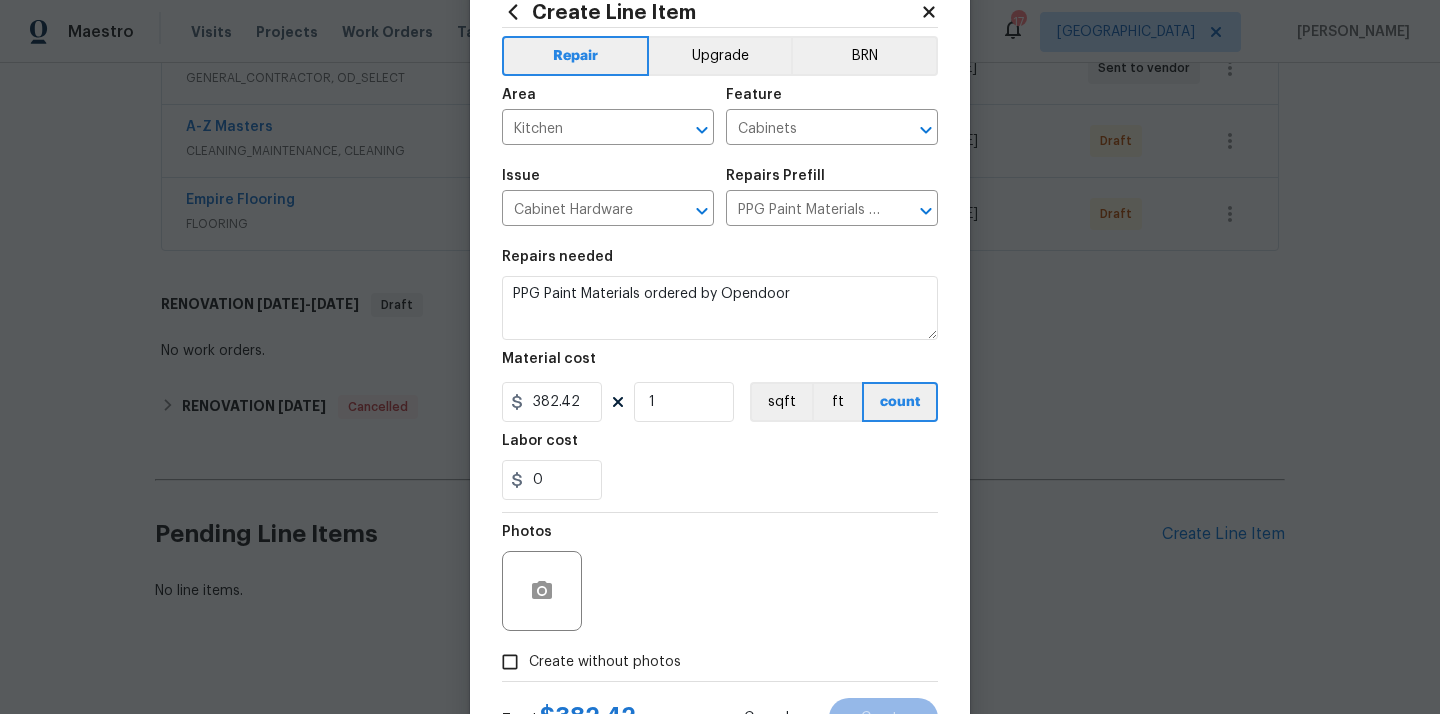 scroll, scrollTop: 113, scrollLeft: 0, axis: vertical 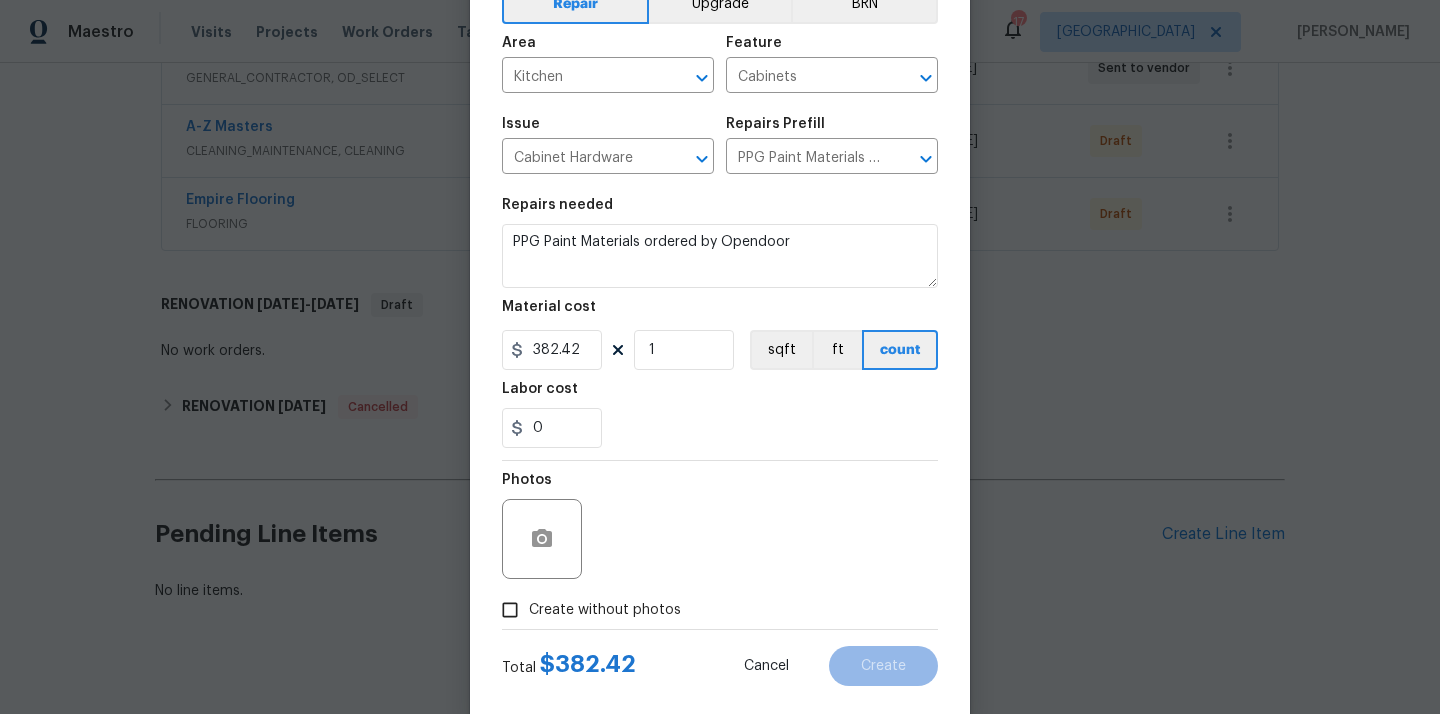 click on "Photos" at bounding box center (720, 526) 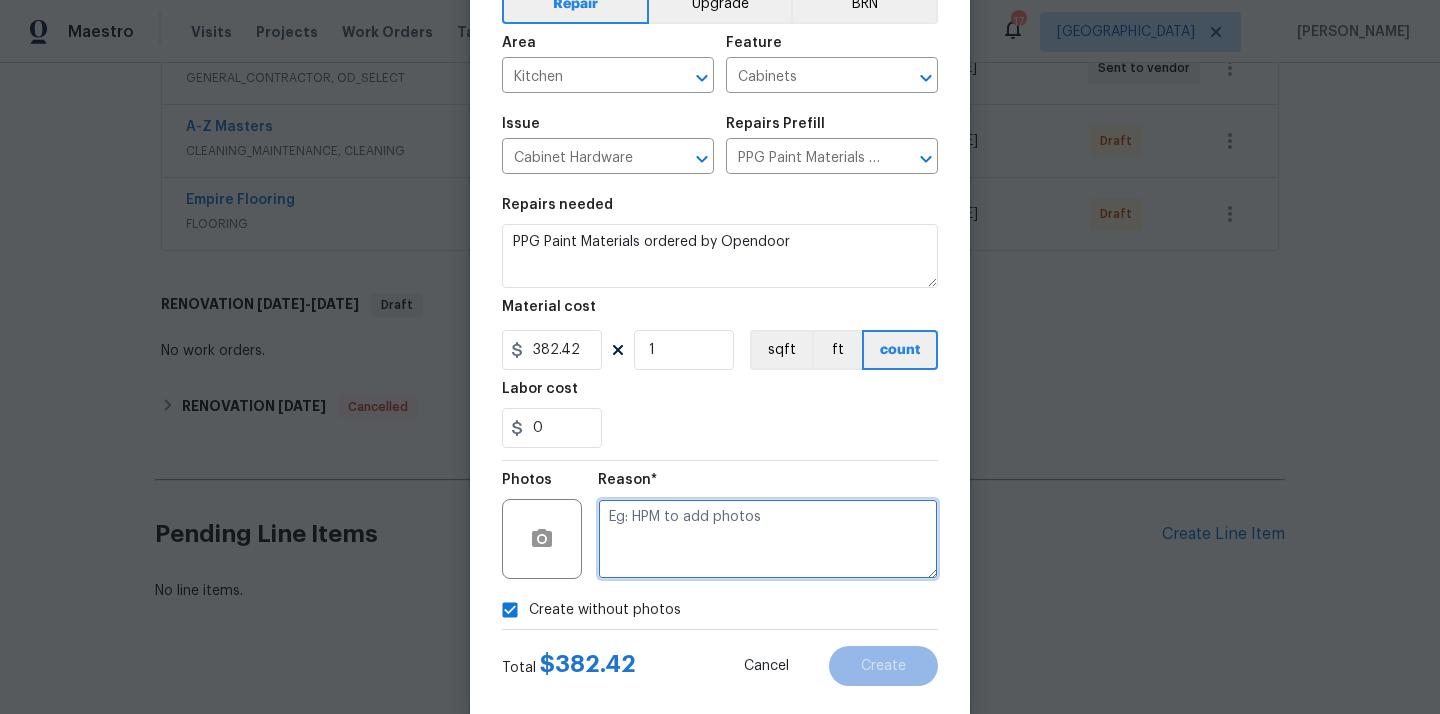 click at bounding box center (768, 539) 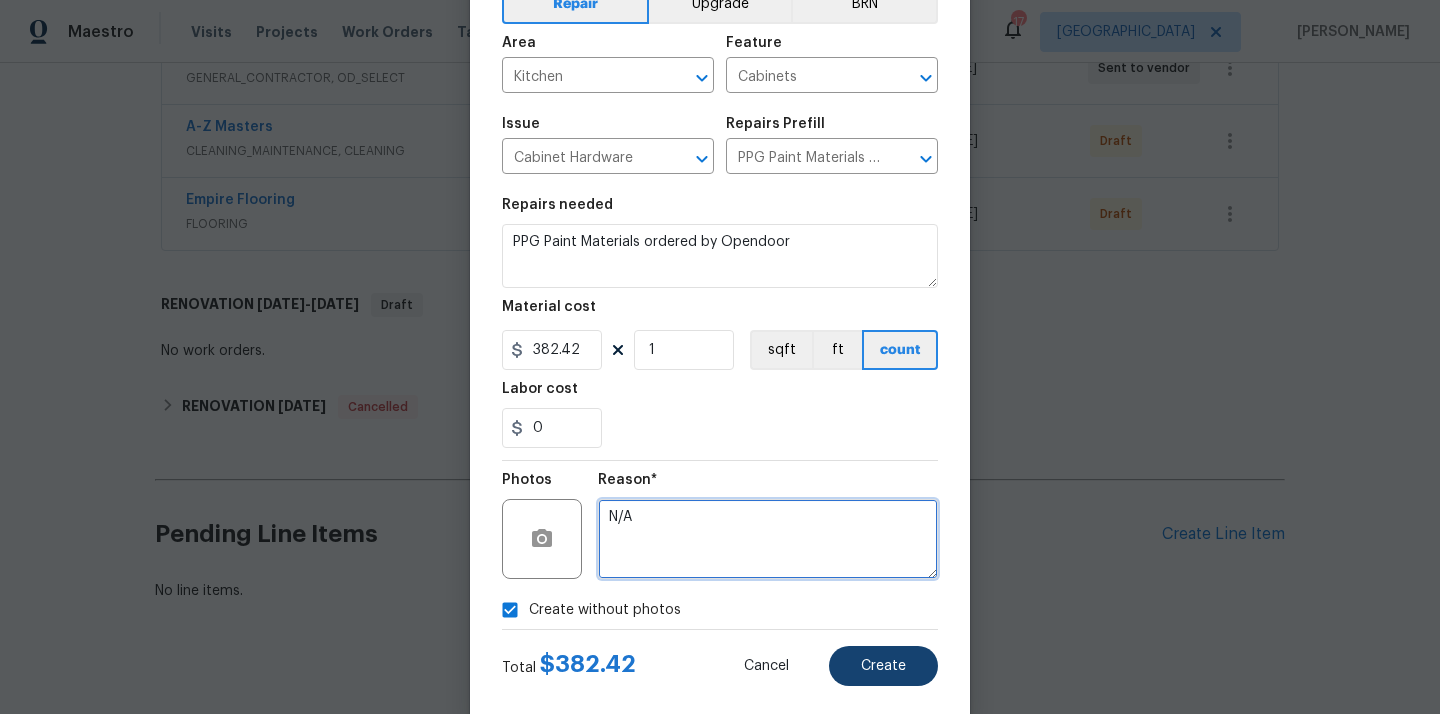 type on "N/A" 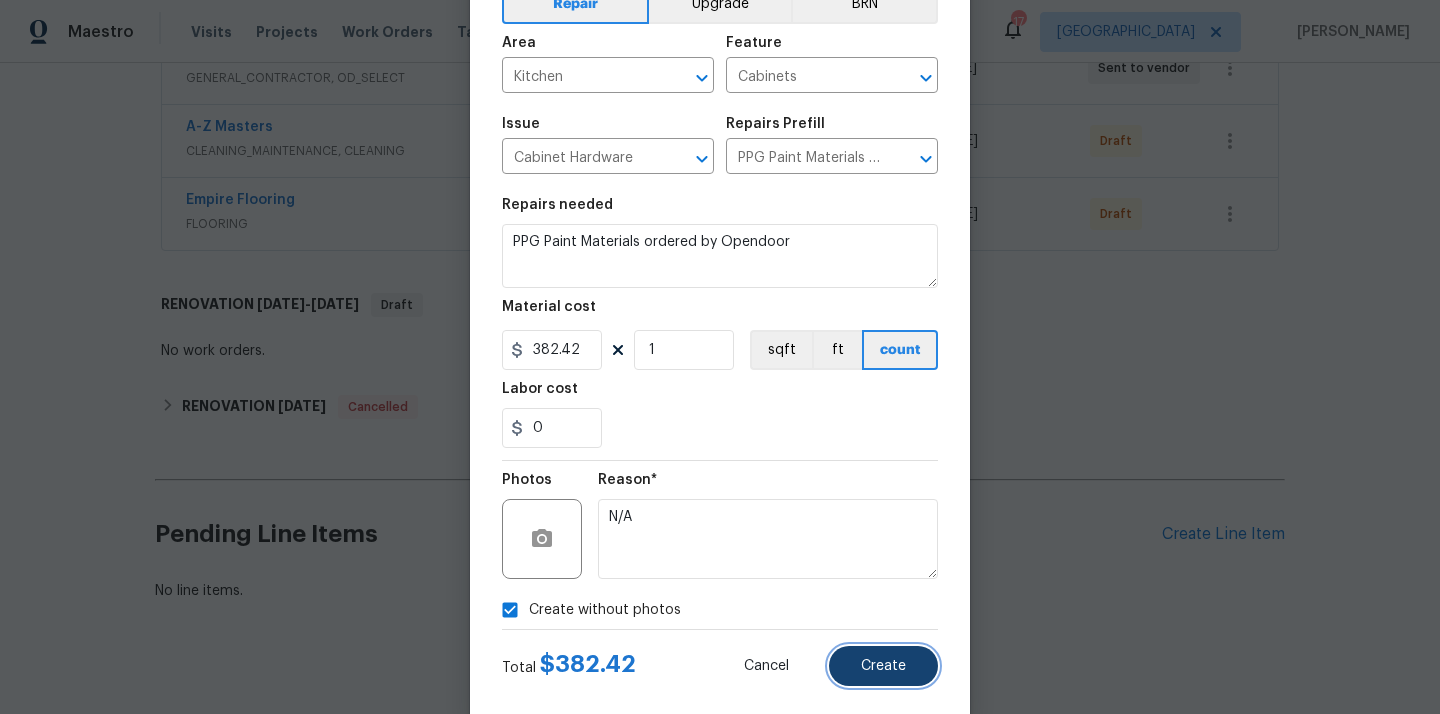 click on "Create" at bounding box center [883, 666] 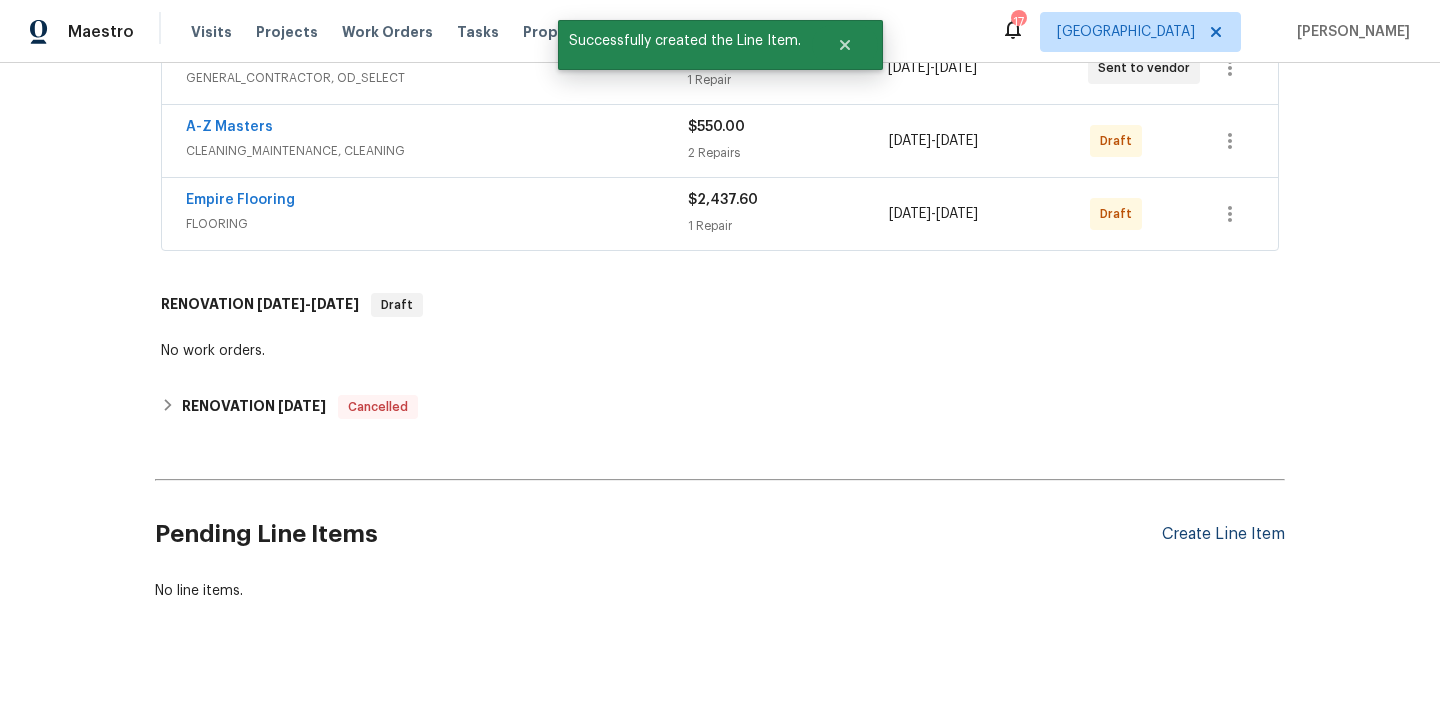 click on "Create Line Item" at bounding box center [1223, 534] 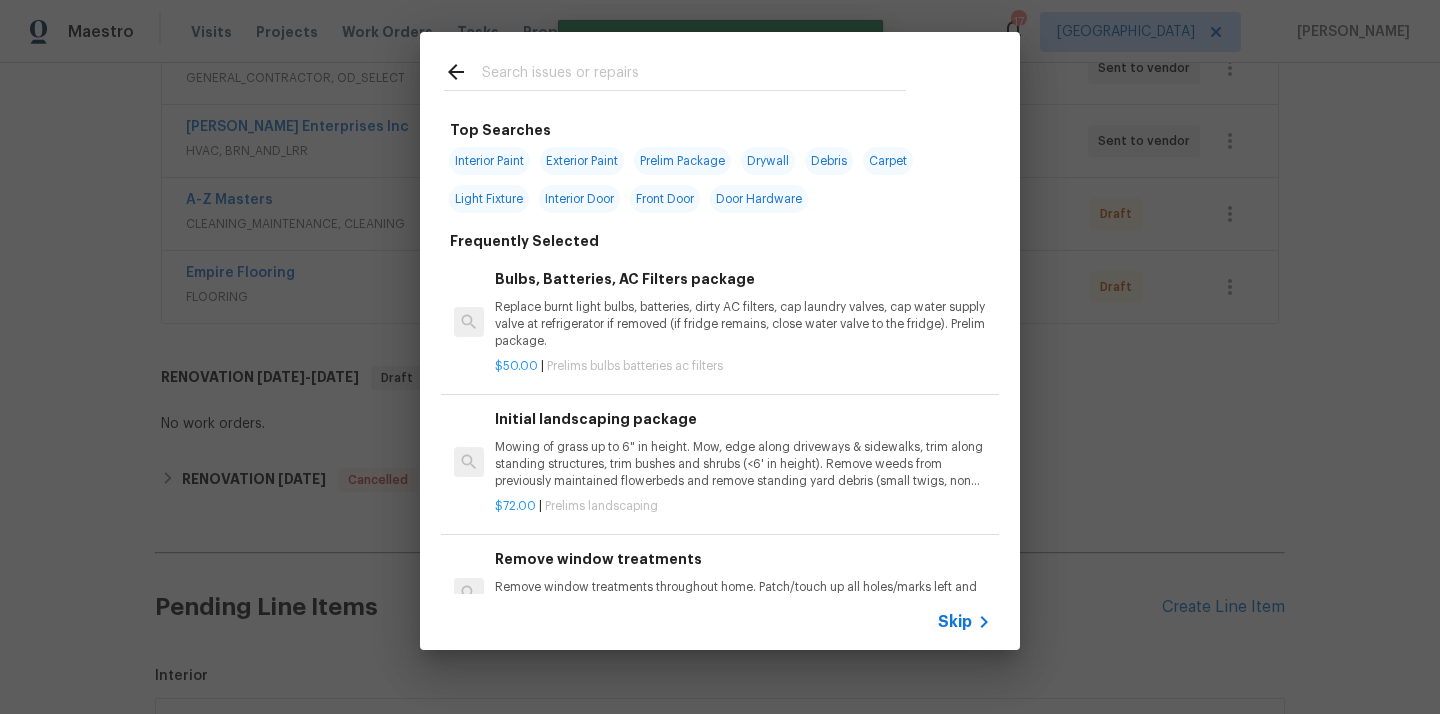 click at bounding box center (694, 75) 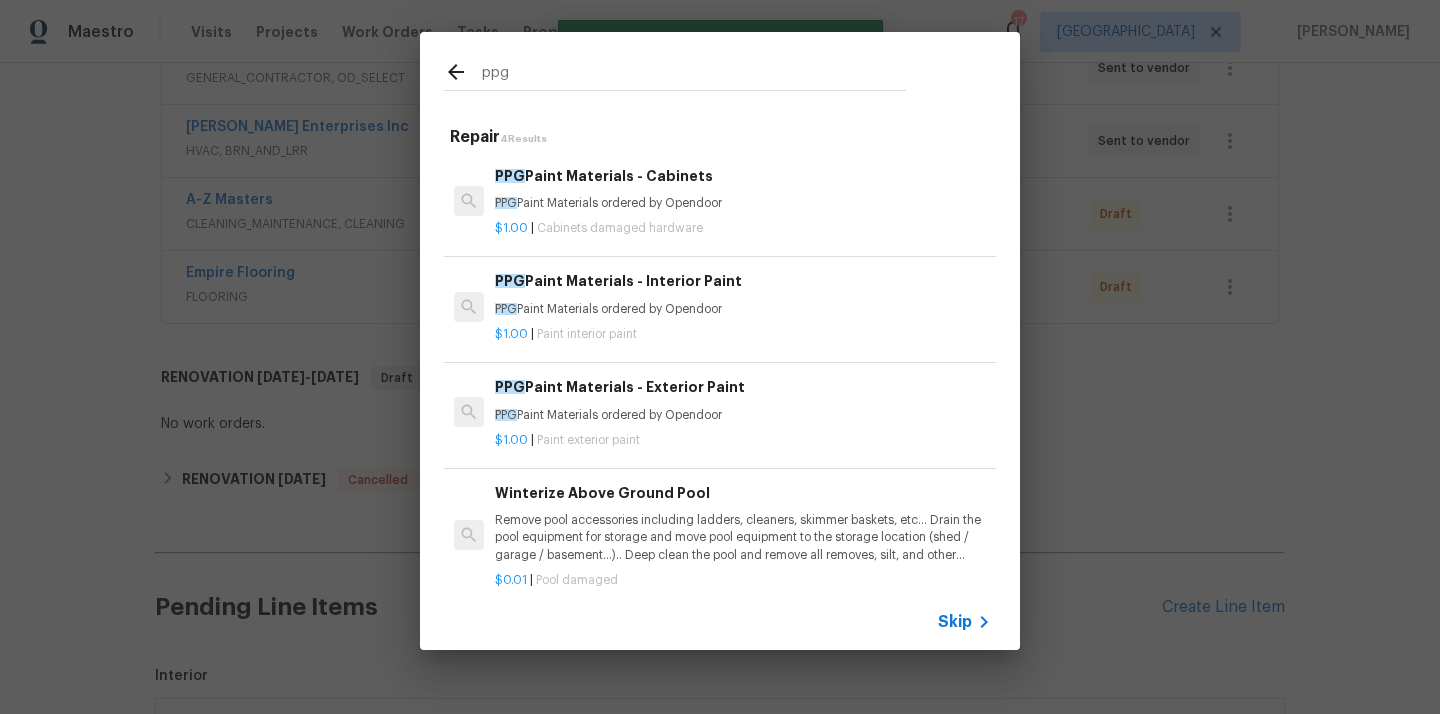 type on "ppg" 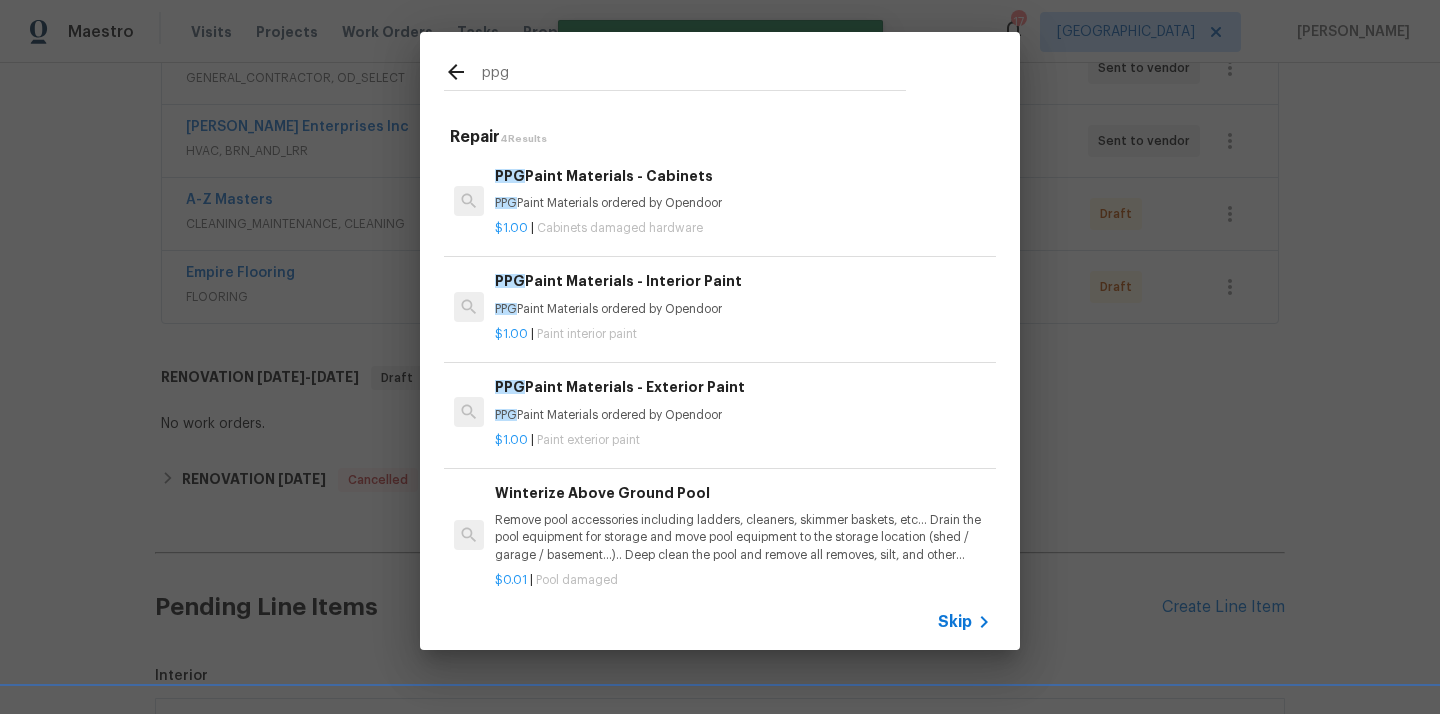 click on "PPG  Paint Materials ordered by Opendoor" at bounding box center [743, 309] 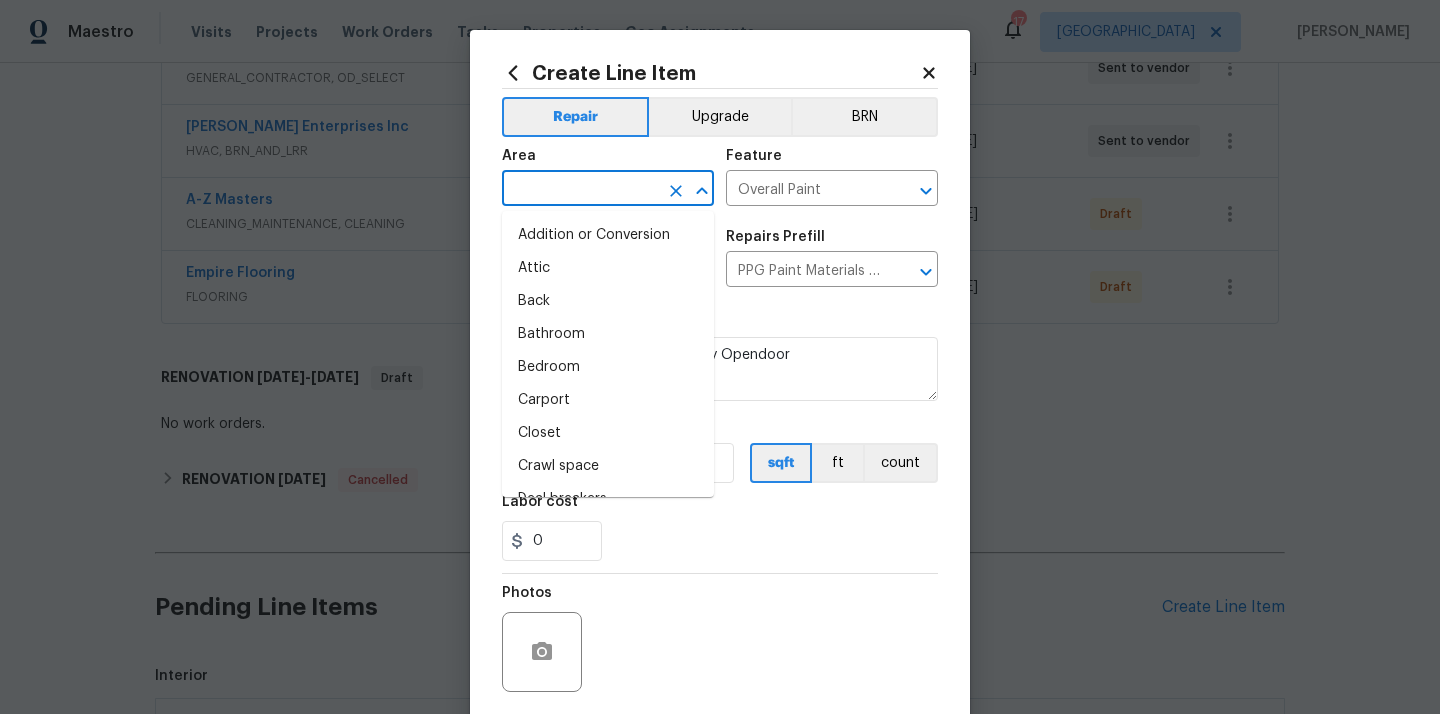 click at bounding box center (580, 190) 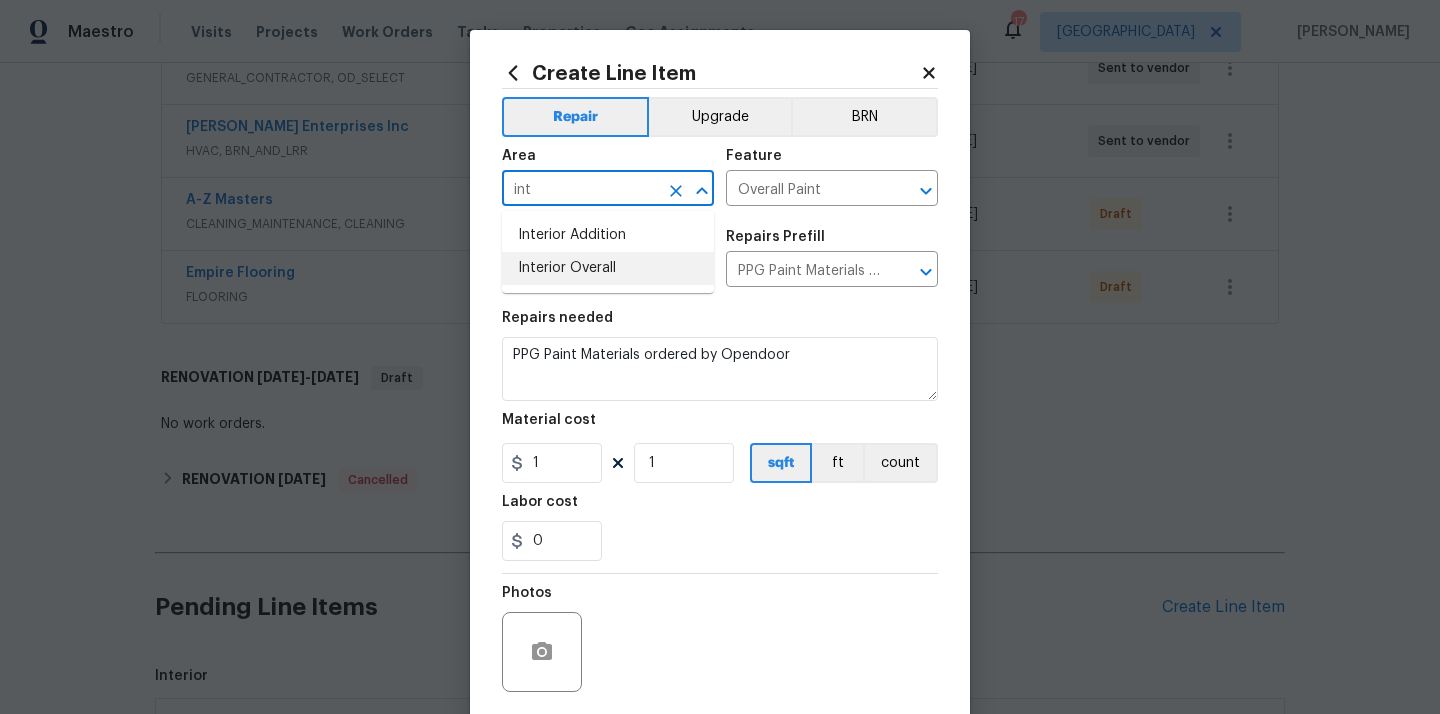 click on "Interior Overall" at bounding box center [608, 268] 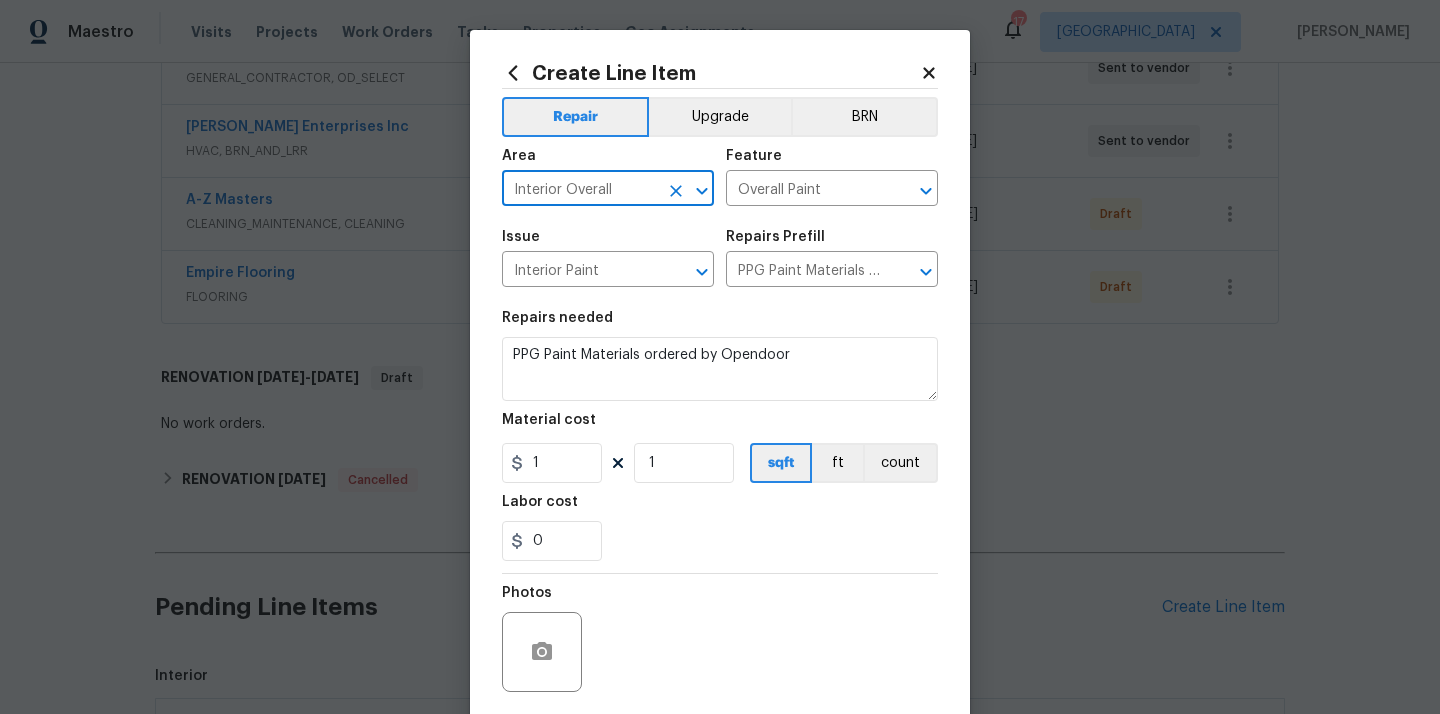 type on "Interior Overall" 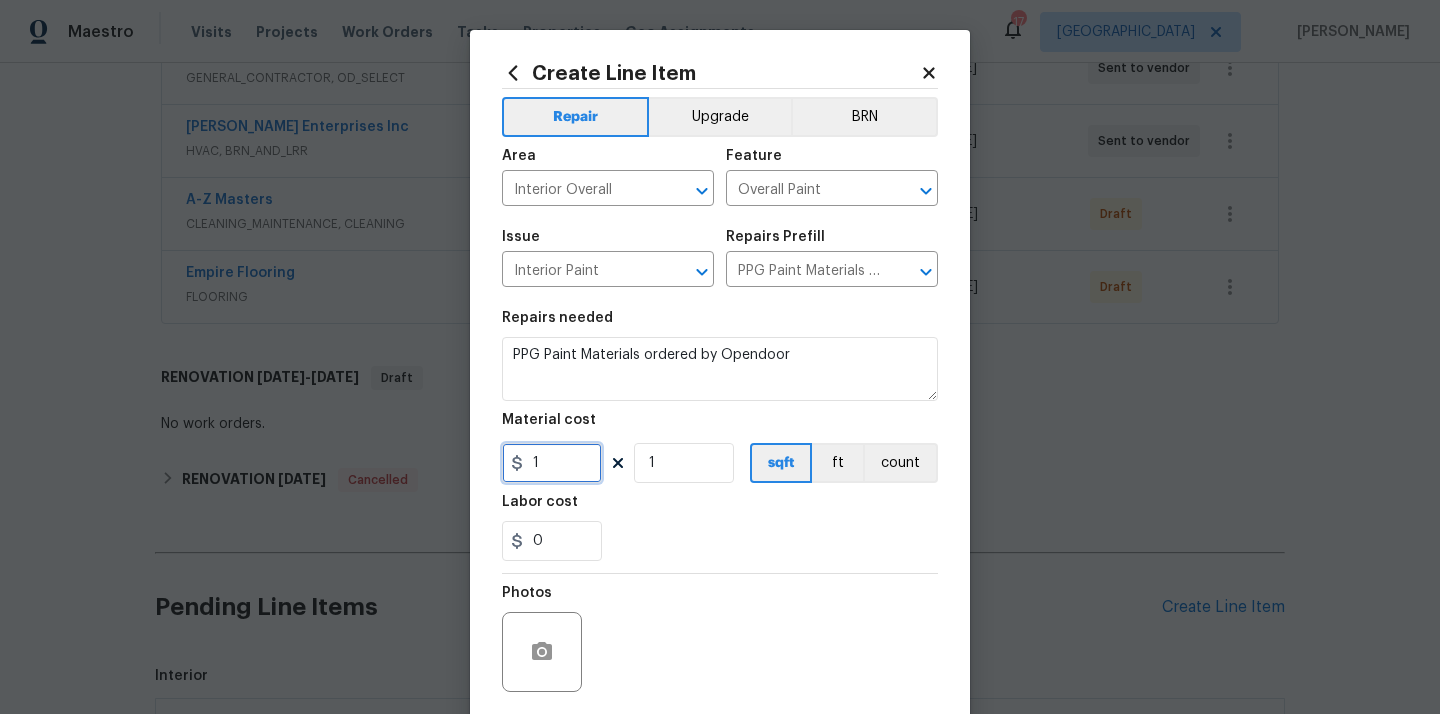 drag, startPoint x: 554, startPoint y: 457, endPoint x: 472, endPoint y: 457, distance: 82 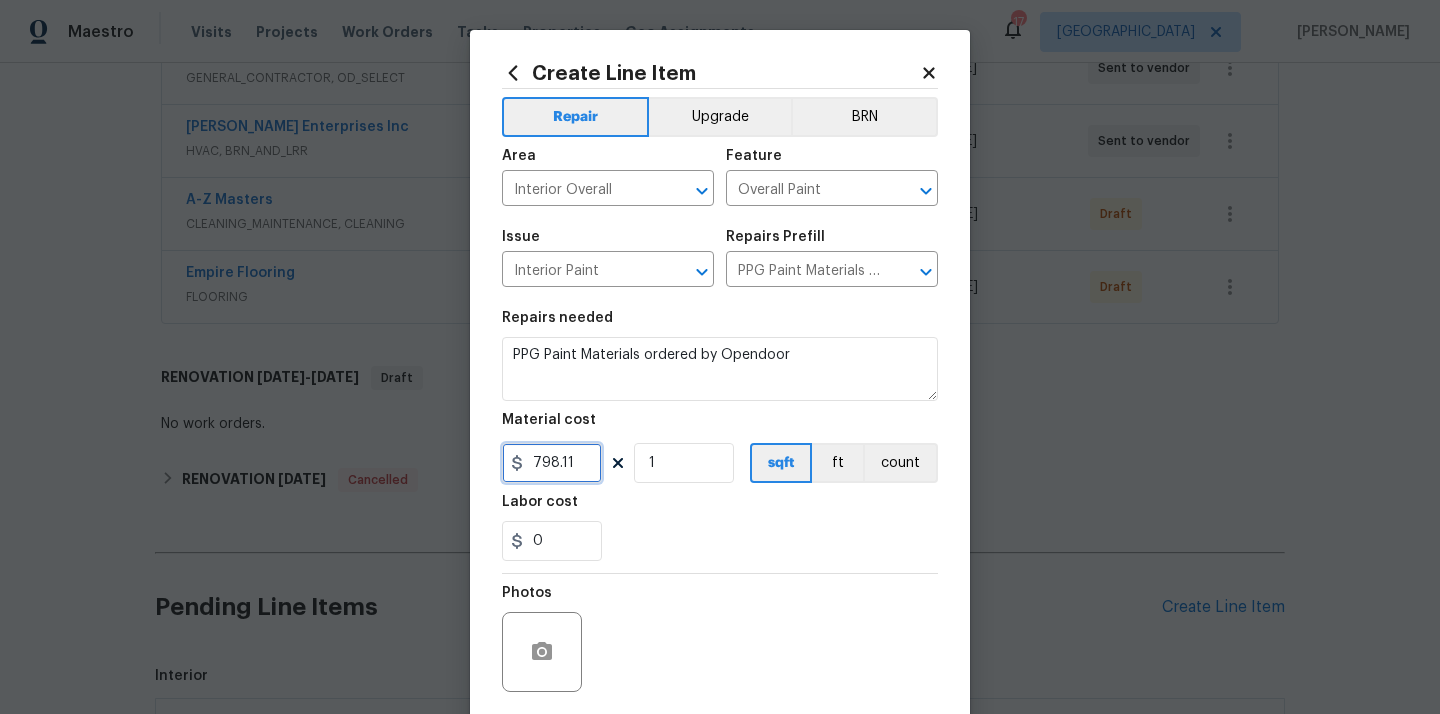 type on "798.11" 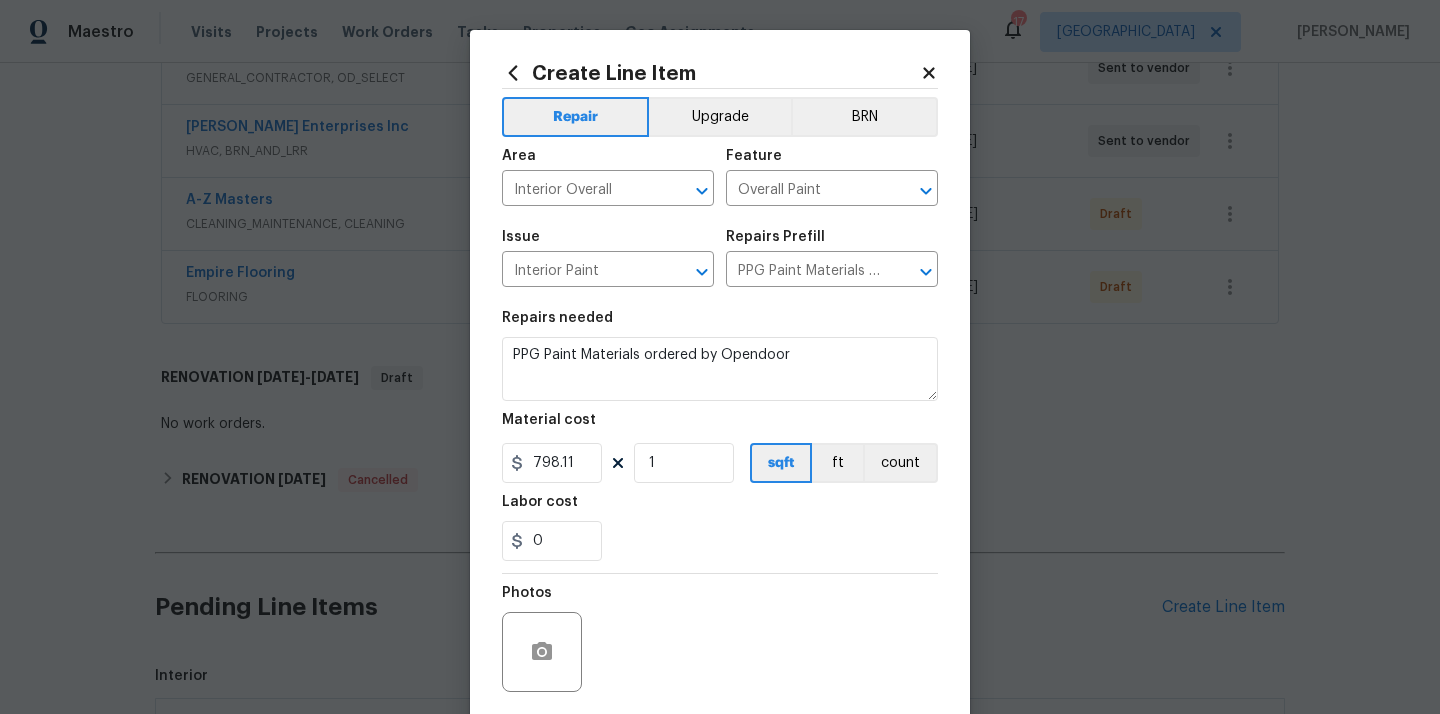 click on "Labor cost" at bounding box center [720, 508] 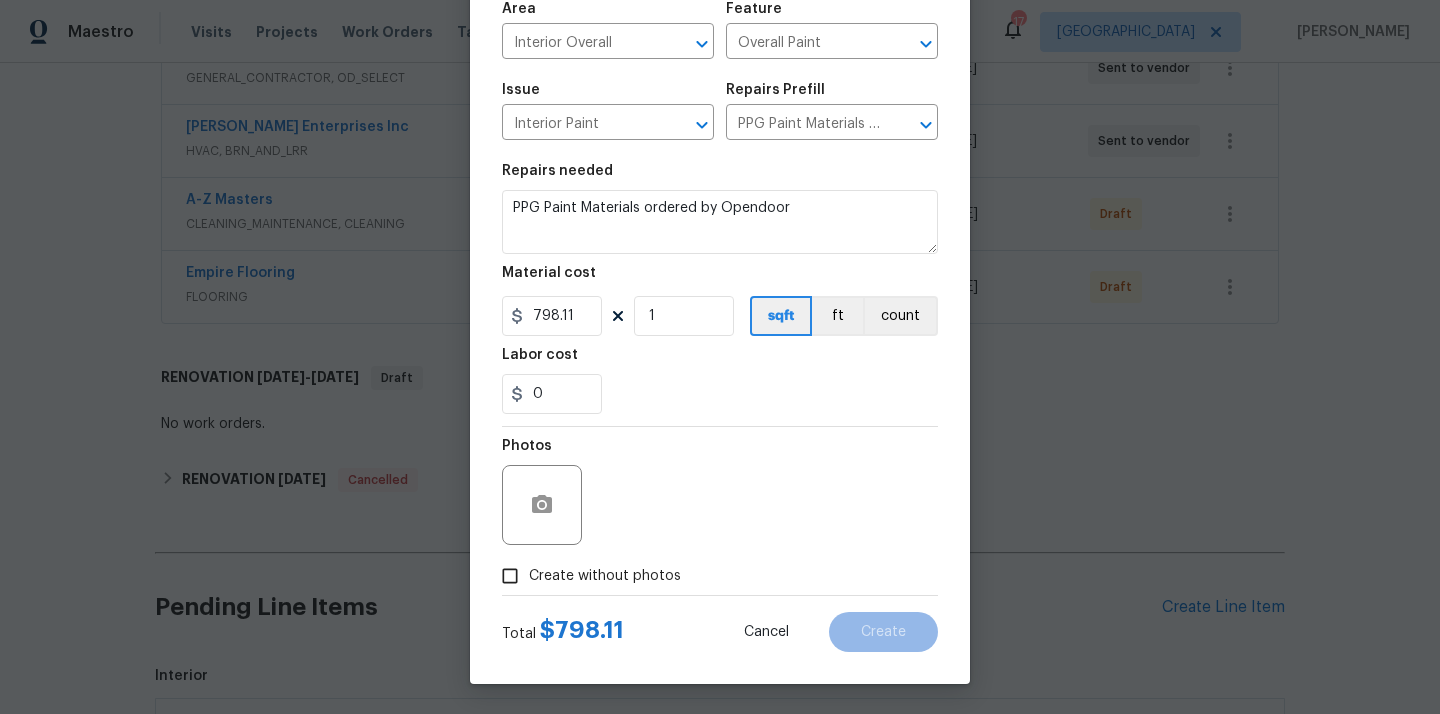 click on "Create without photos" at bounding box center [605, 576] 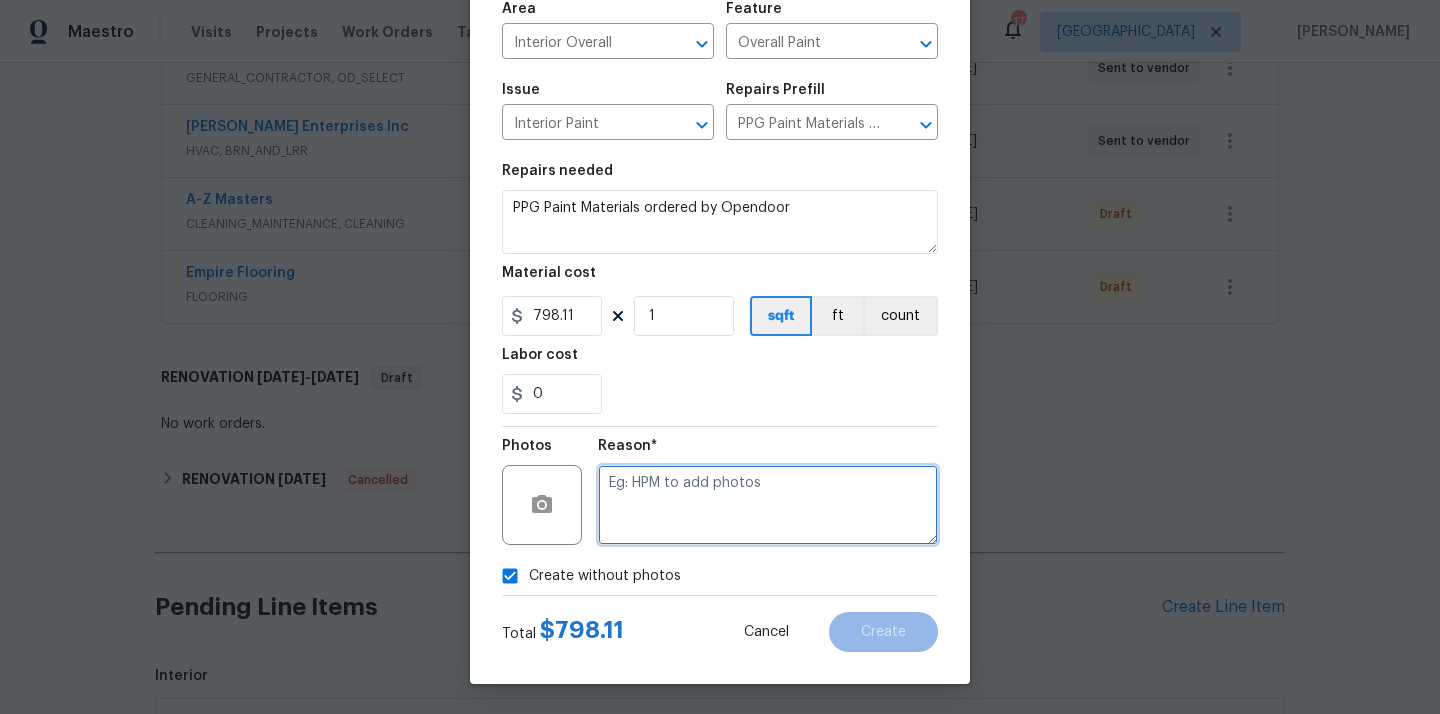 click at bounding box center [768, 505] 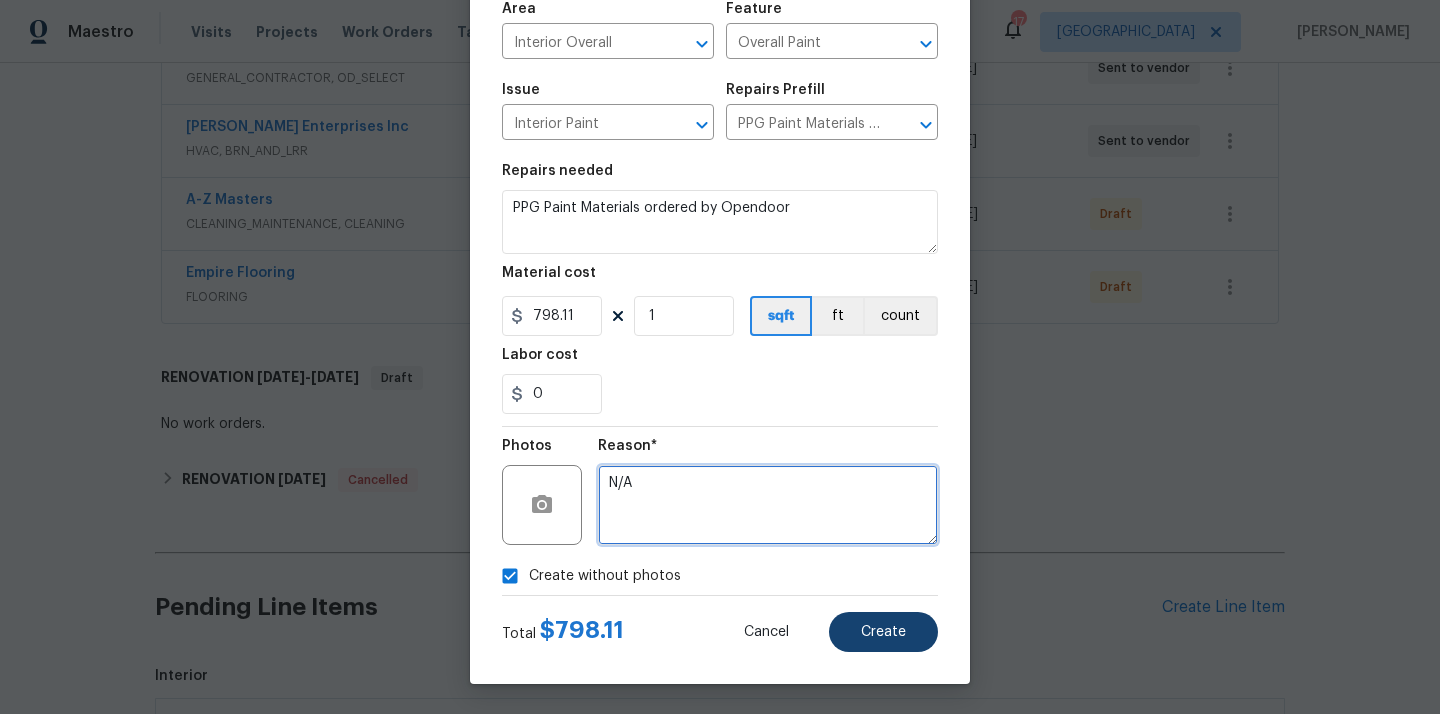 type on "N/A" 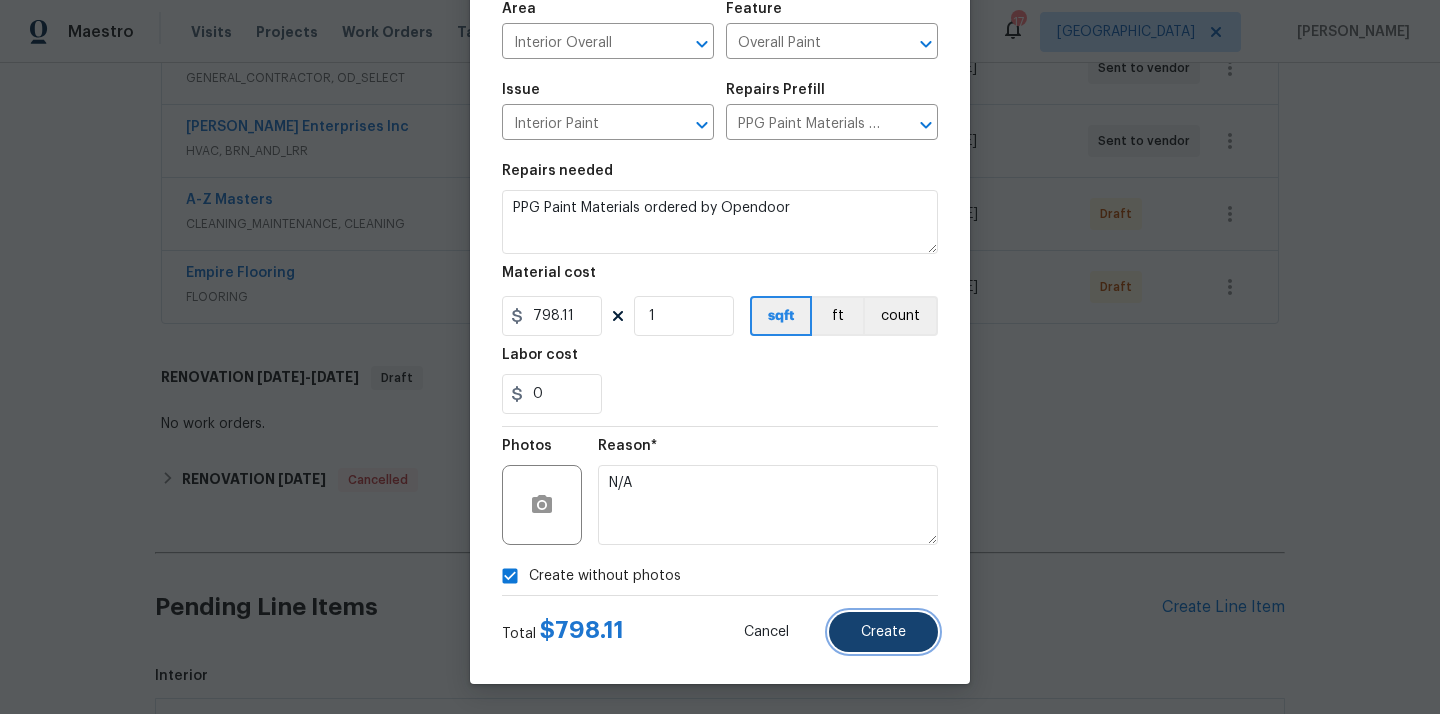 click on "Create" at bounding box center (883, 632) 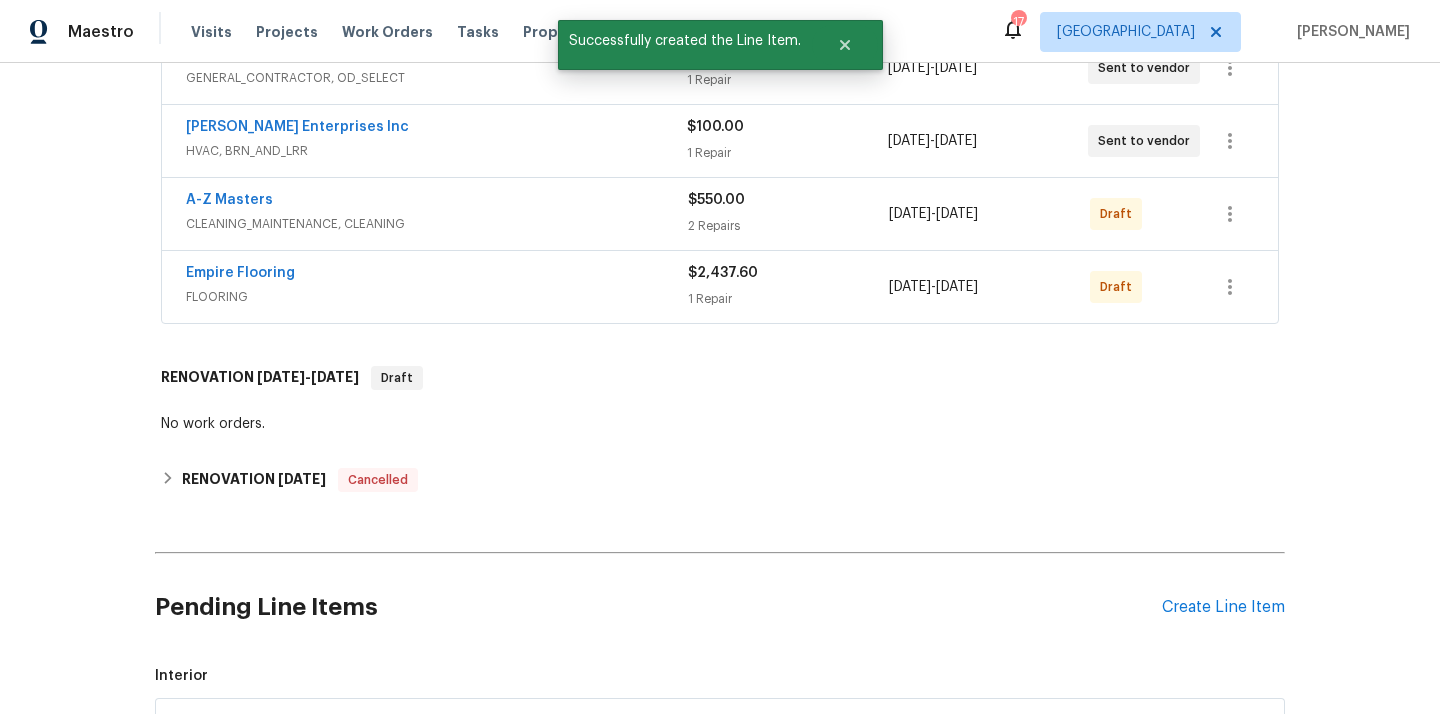 scroll, scrollTop: 1021, scrollLeft: 0, axis: vertical 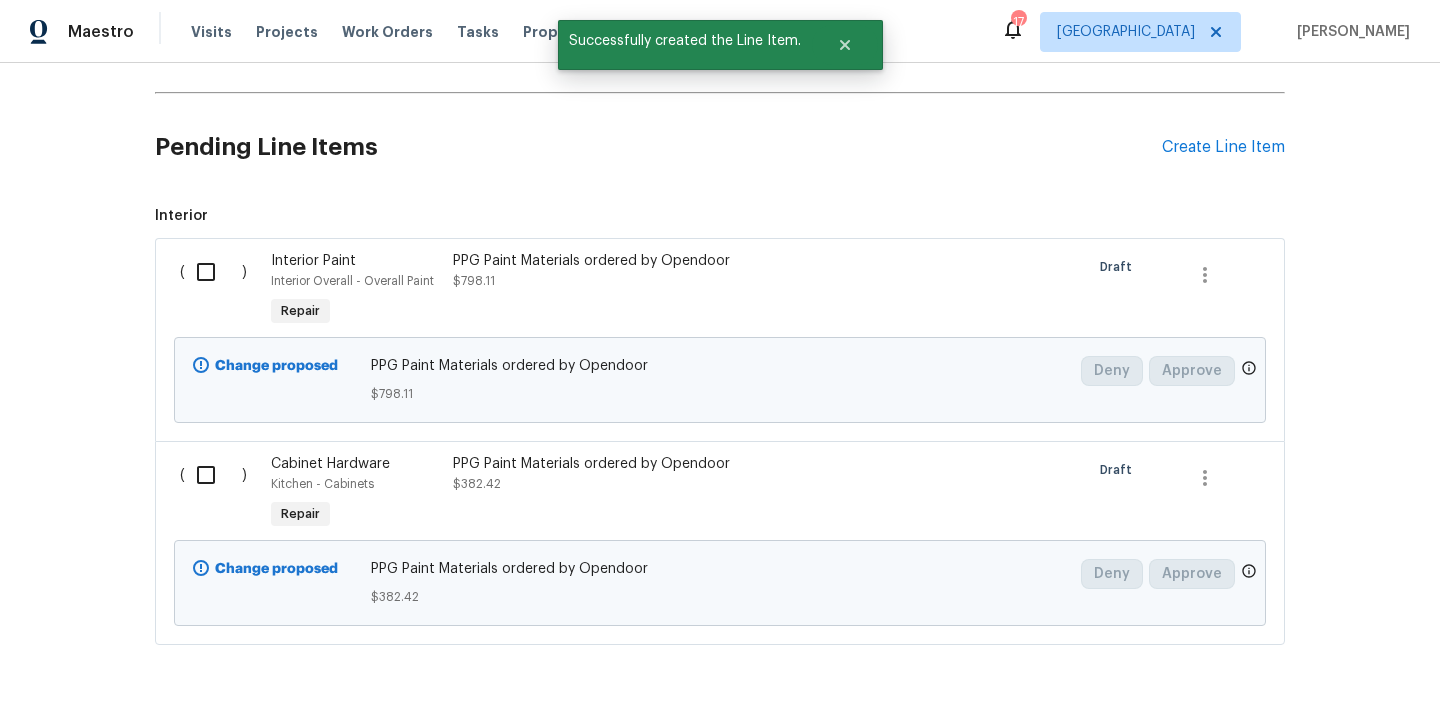 click at bounding box center (213, 272) 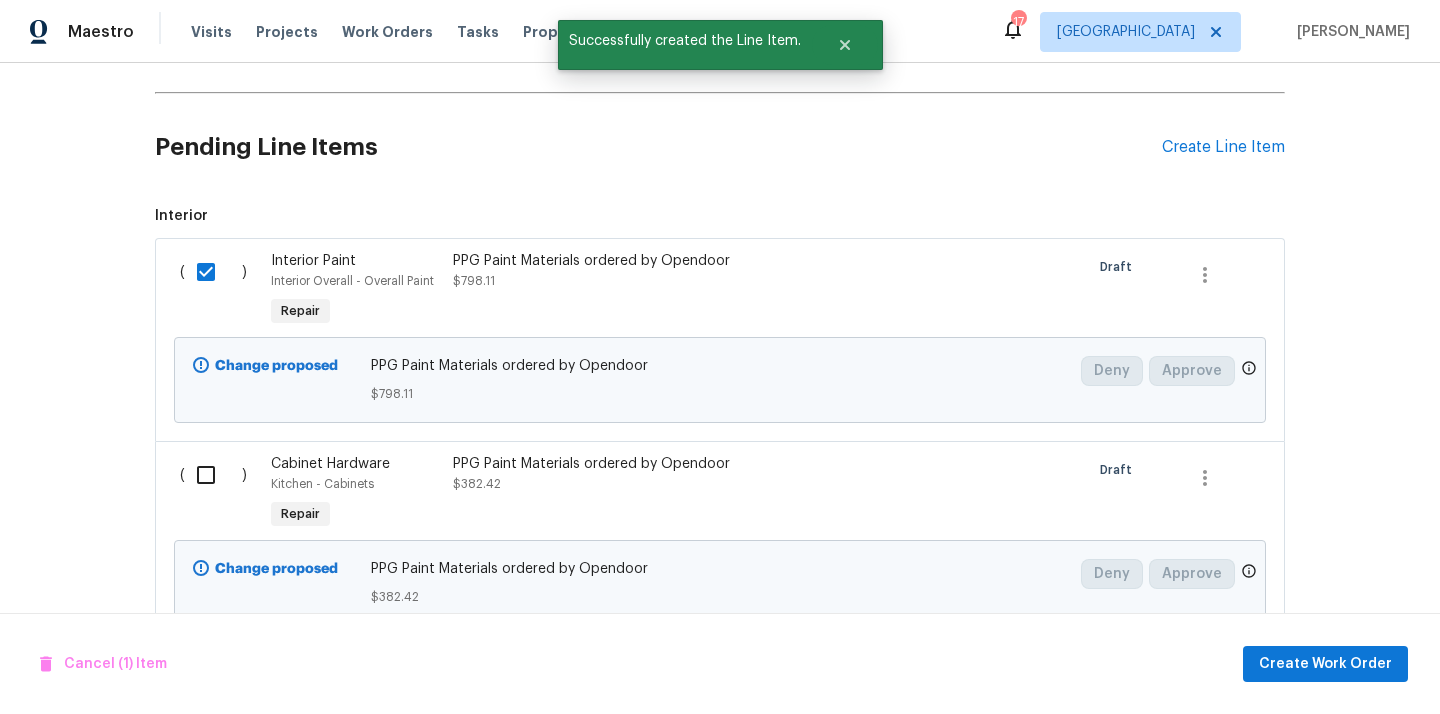 click at bounding box center (213, 475) 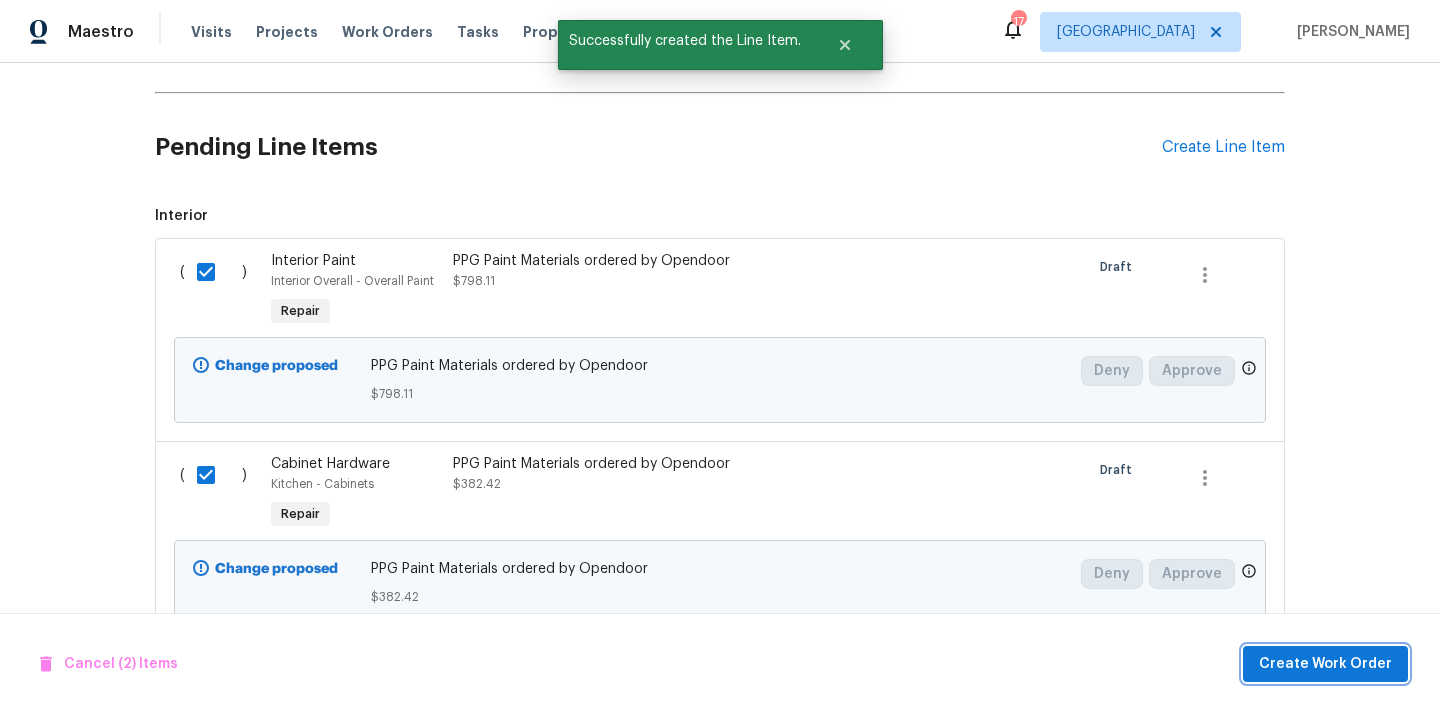 click on "Create Work Order" at bounding box center (1325, 664) 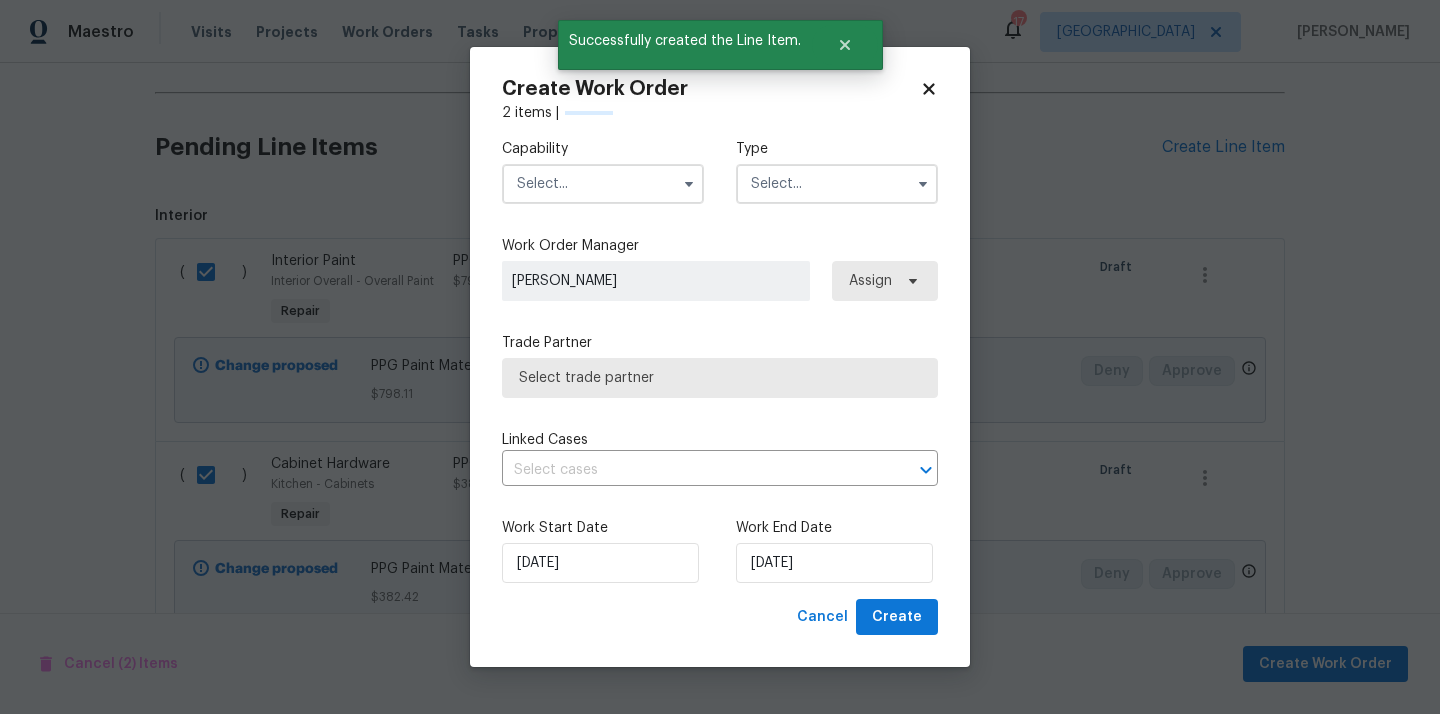 checkbox on "false" 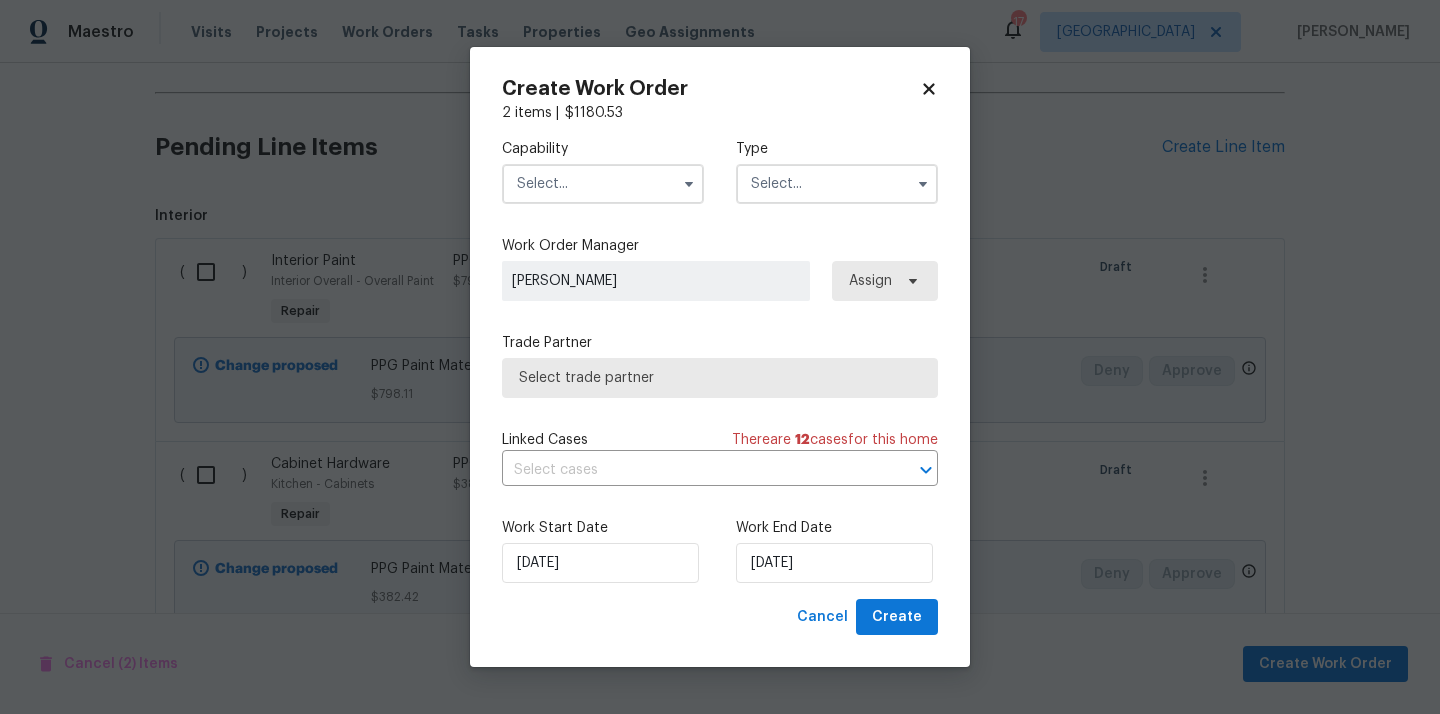 click at bounding box center (603, 184) 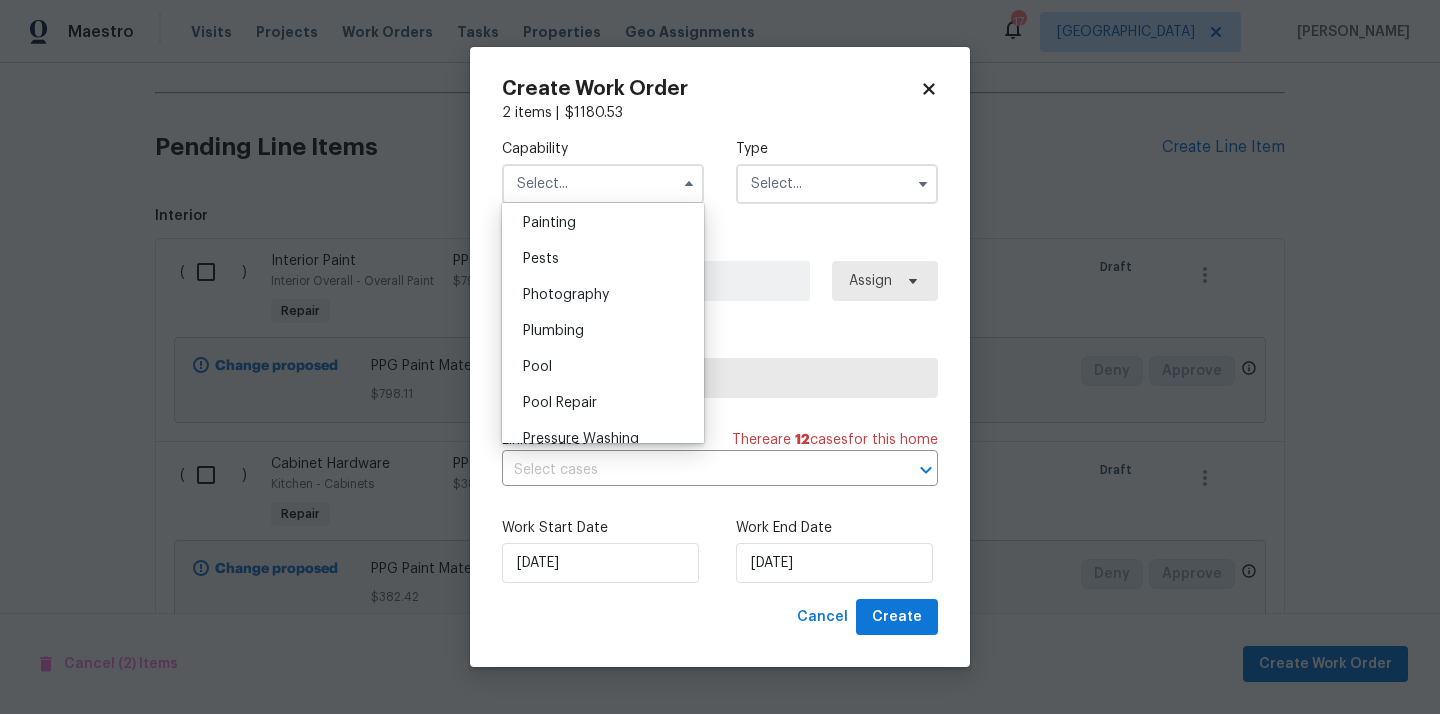 scroll, scrollTop: 1648, scrollLeft: 0, axis: vertical 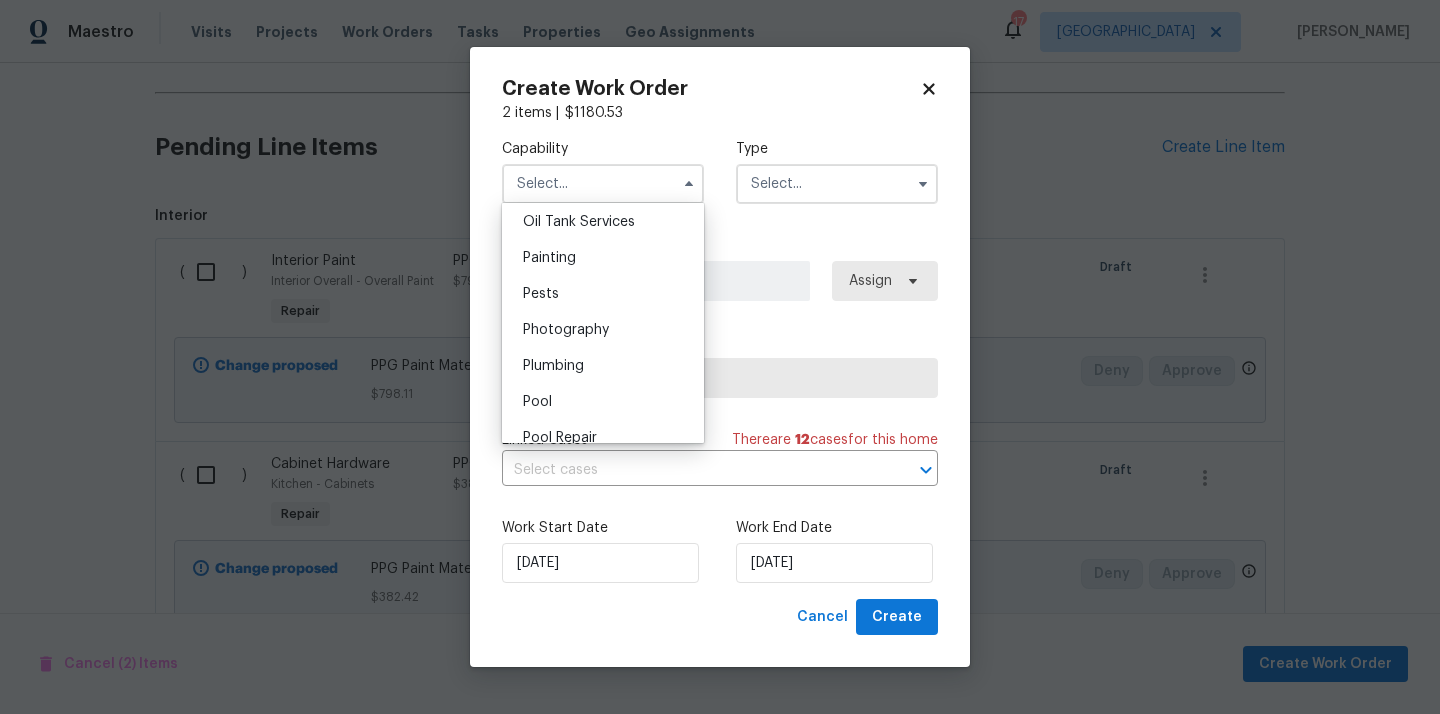 click on "Painting" at bounding box center (603, 258) 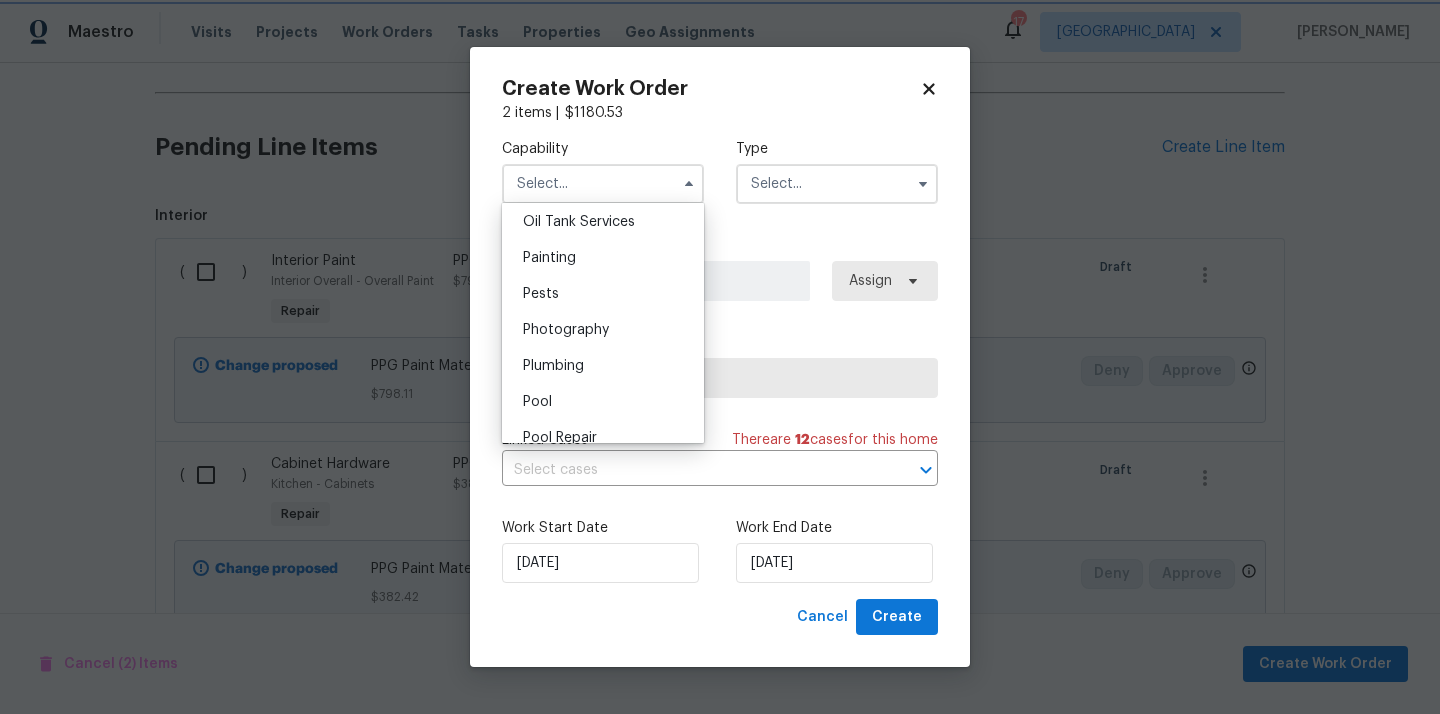 type on "Painting" 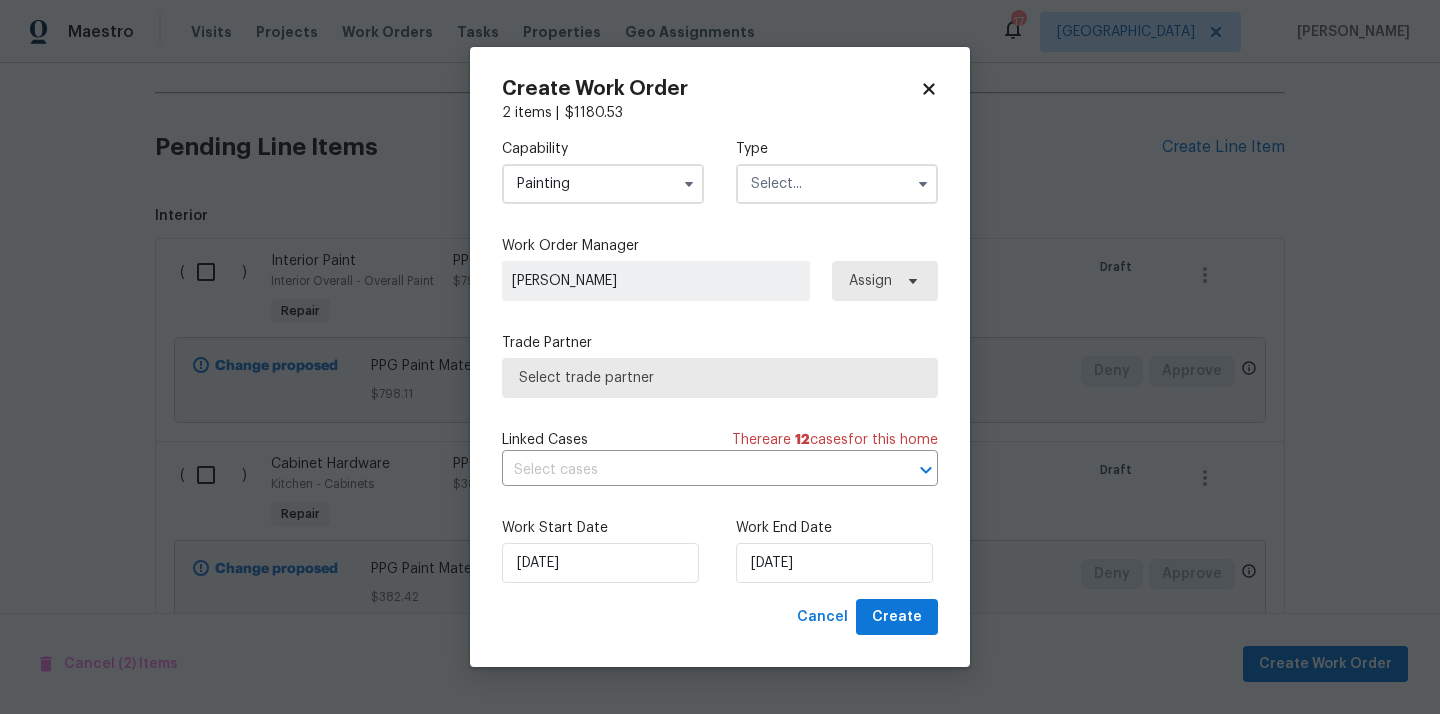 click at bounding box center [837, 184] 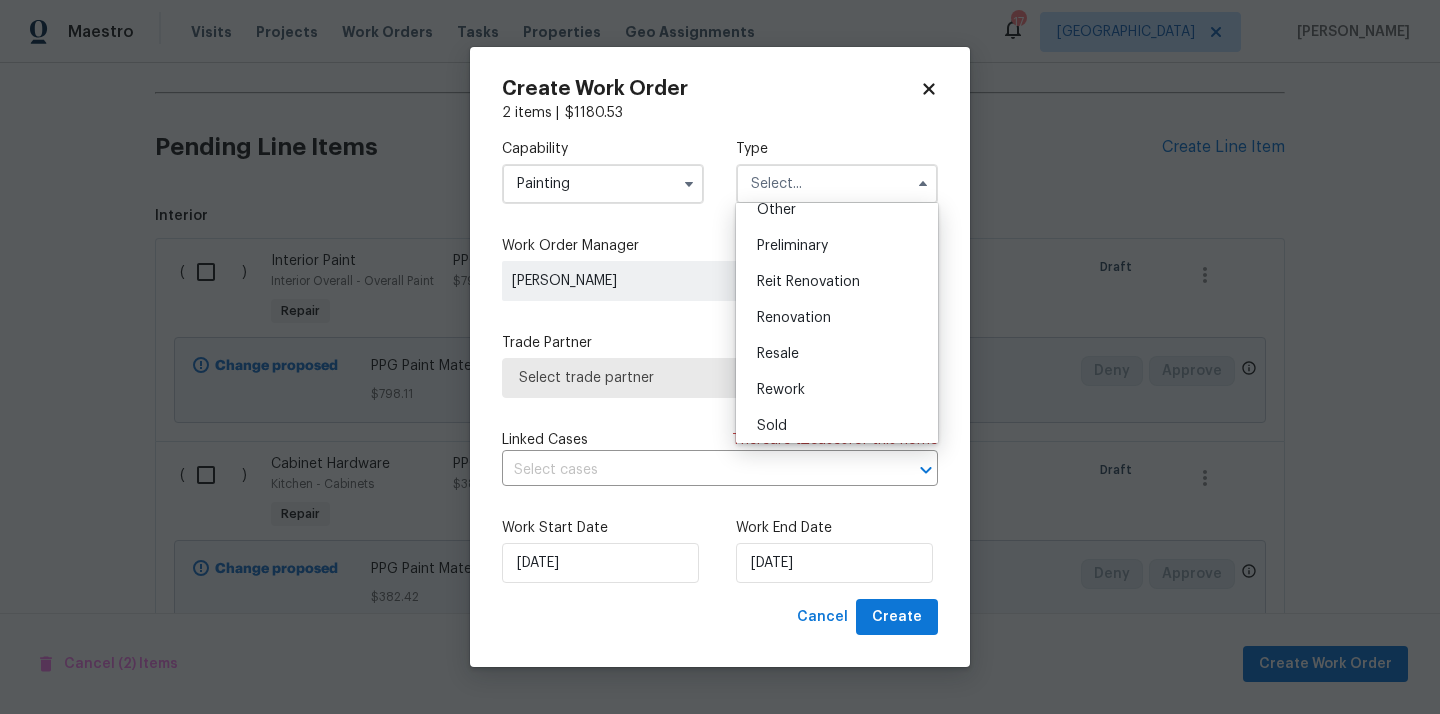 scroll, scrollTop: 454, scrollLeft: 0, axis: vertical 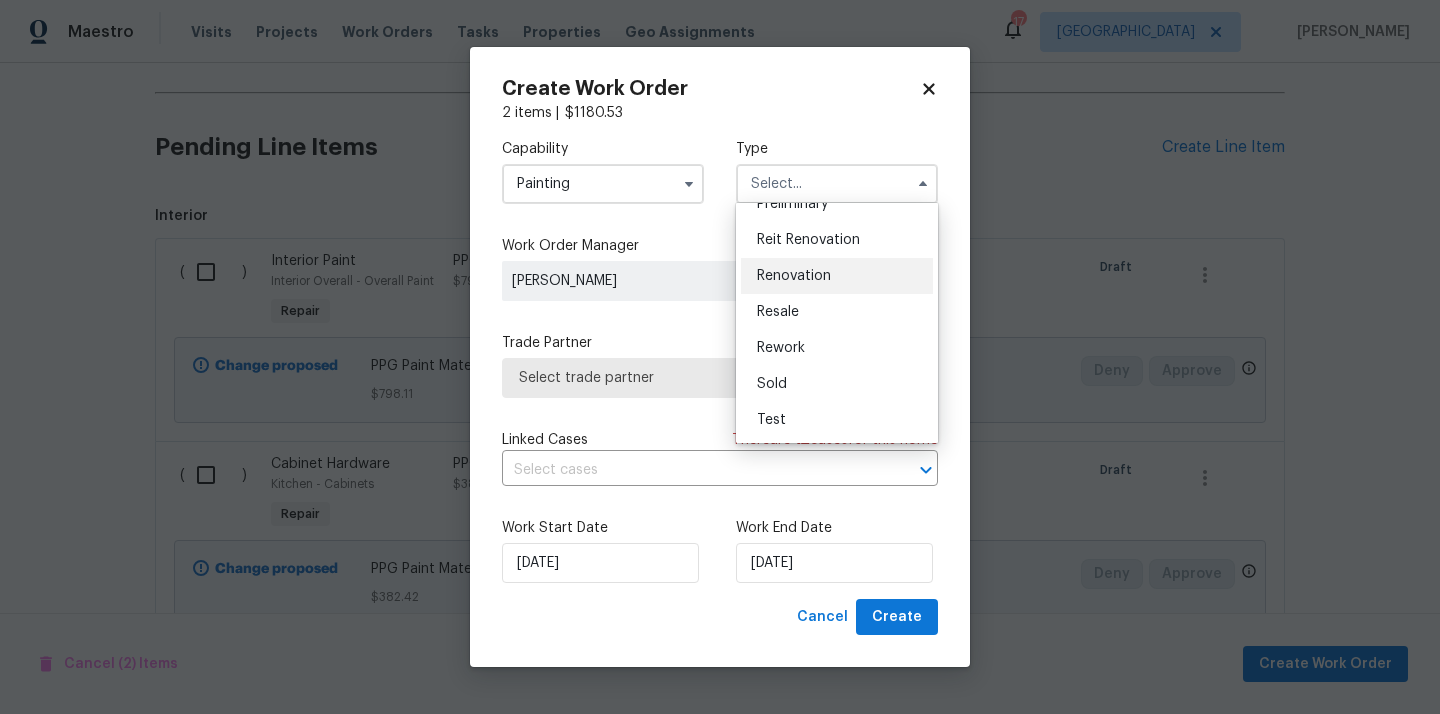 click on "Renovation" at bounding box center [794, 276] 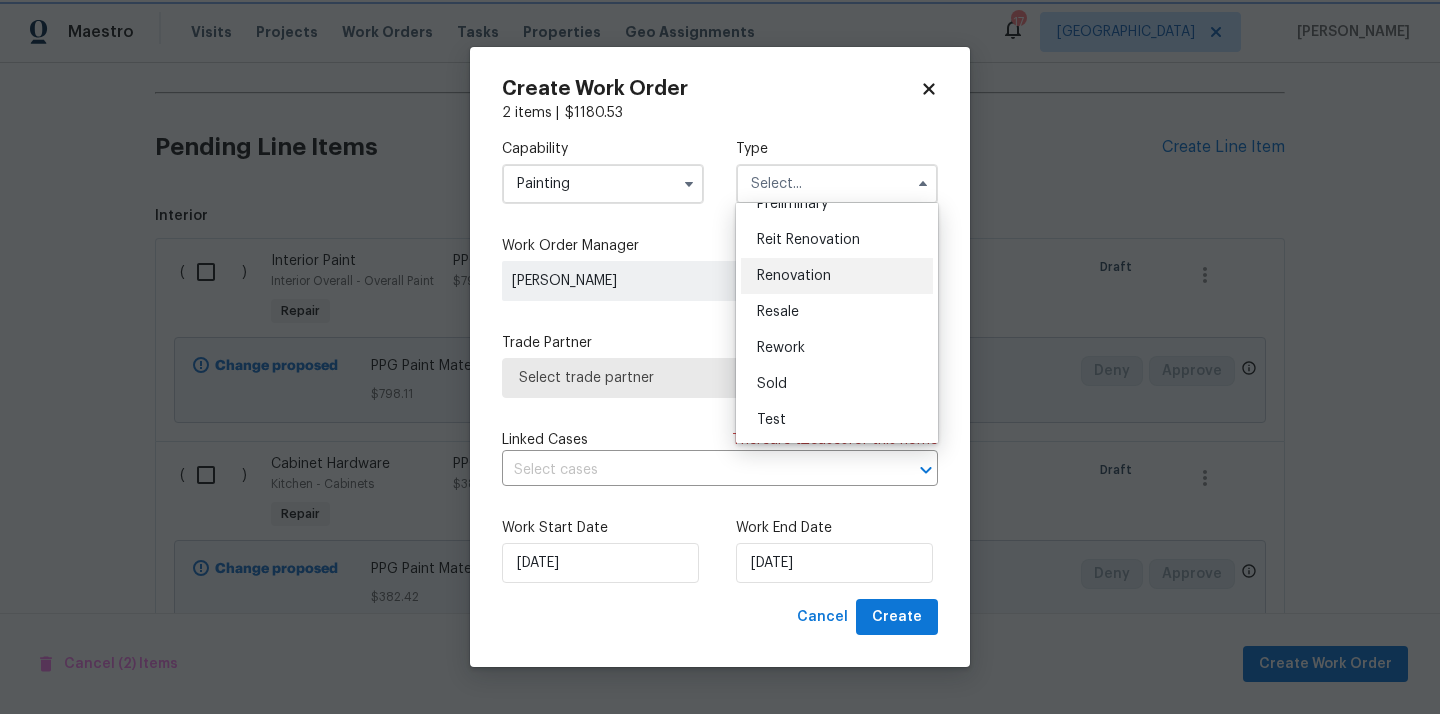 type on "Renovation" 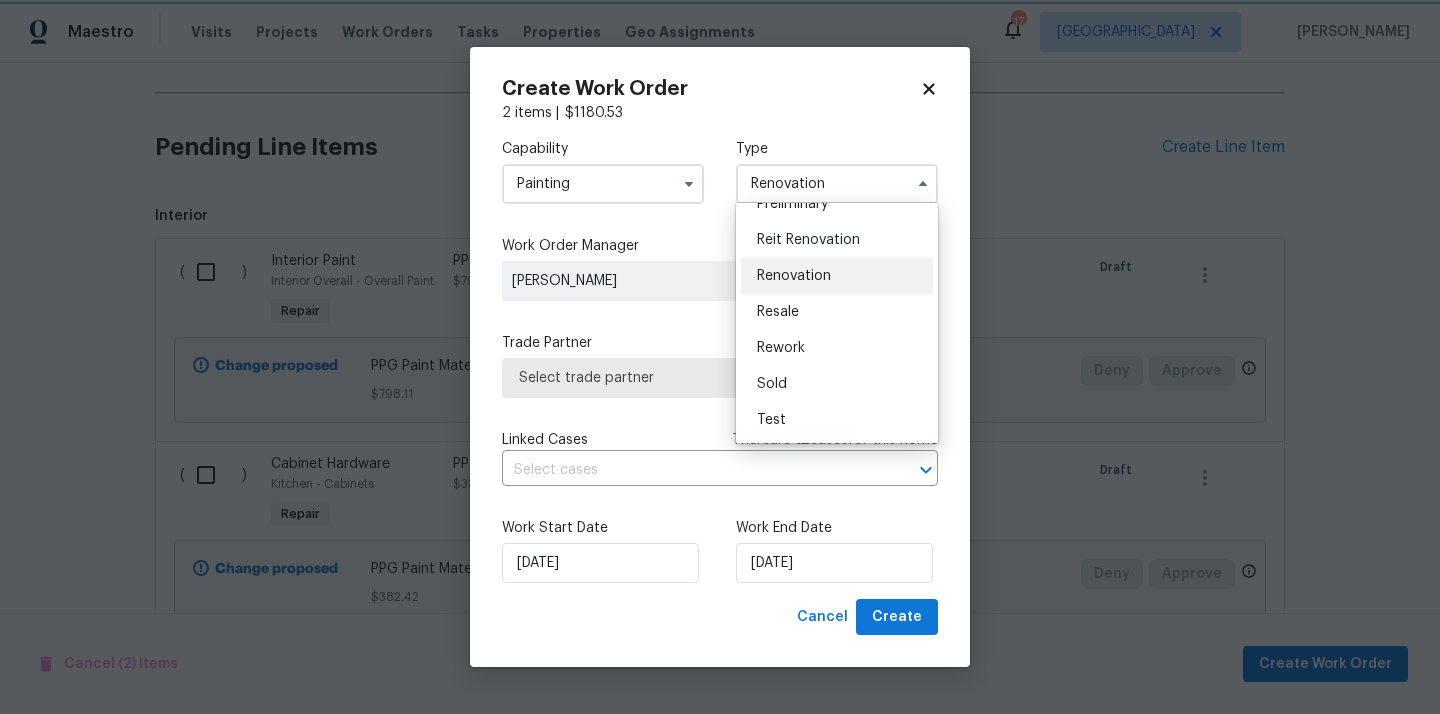 scroll, scrollTop: 0, scrollLeft: 0, axis: both 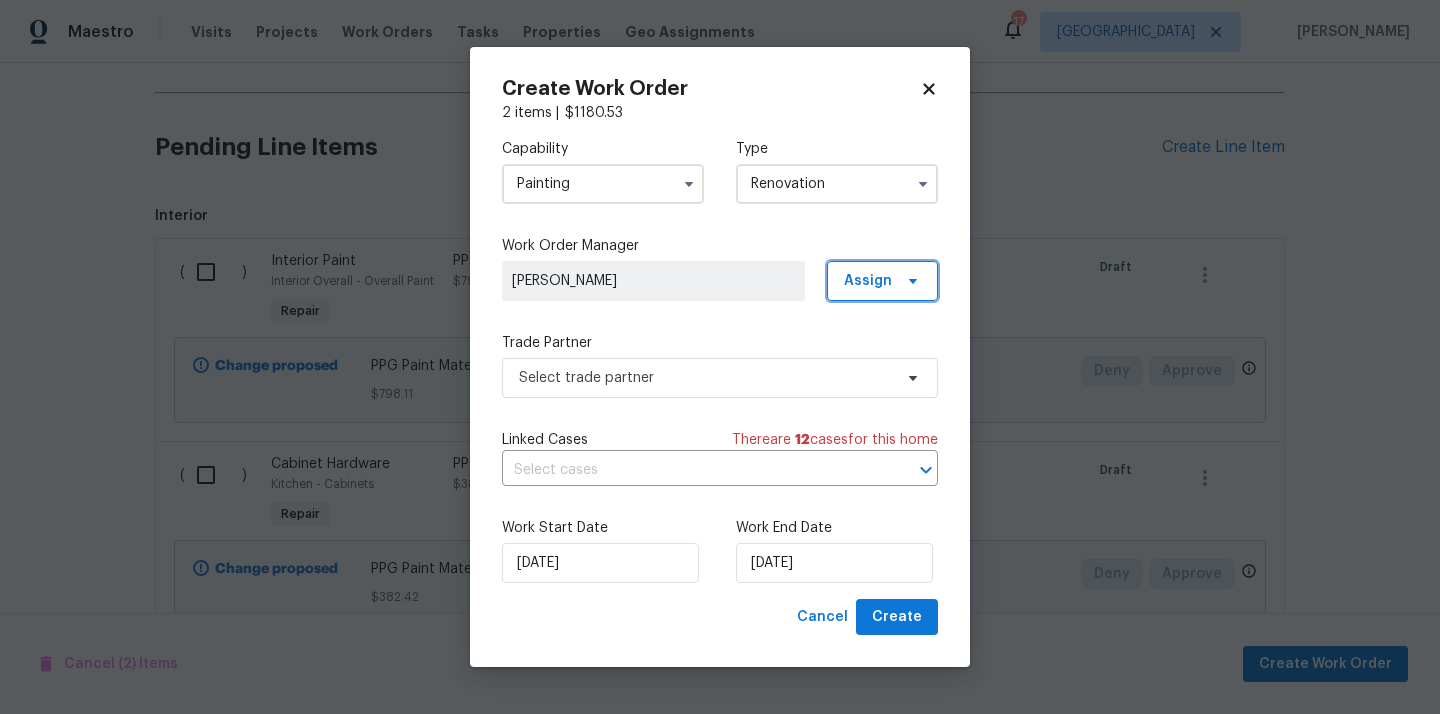 click on "Assign" at bounding box center (868, 281) 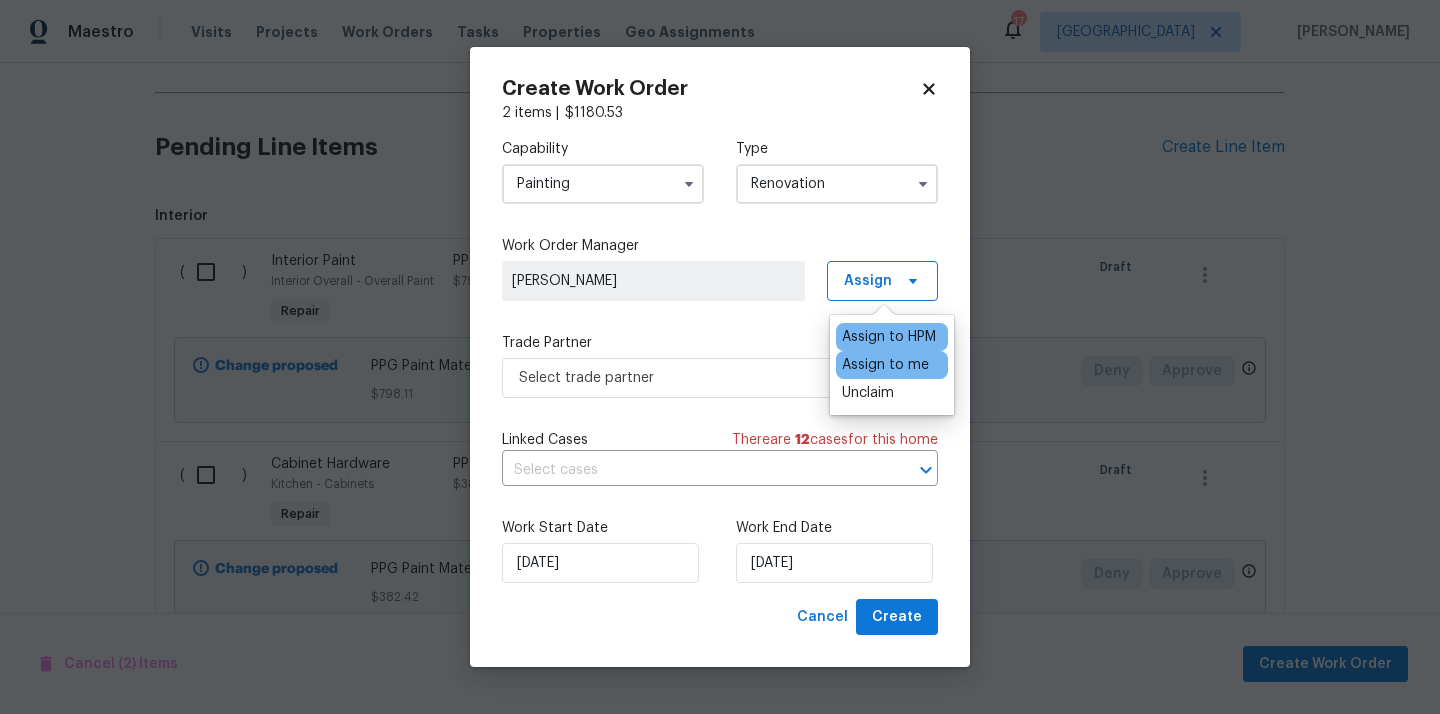 click on "Assign to me" at bounding box center [885, 365] 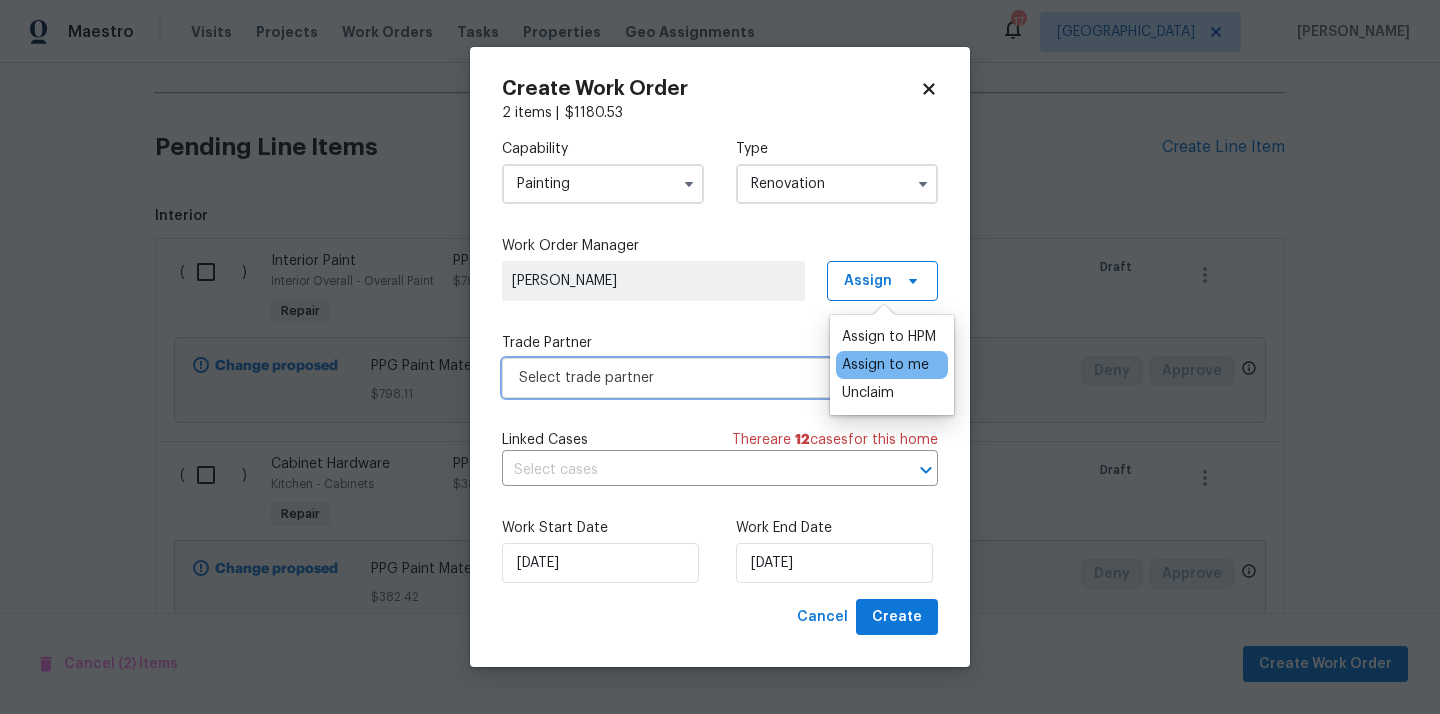 click on "Select trade partner" at bounding box center (705, 378) 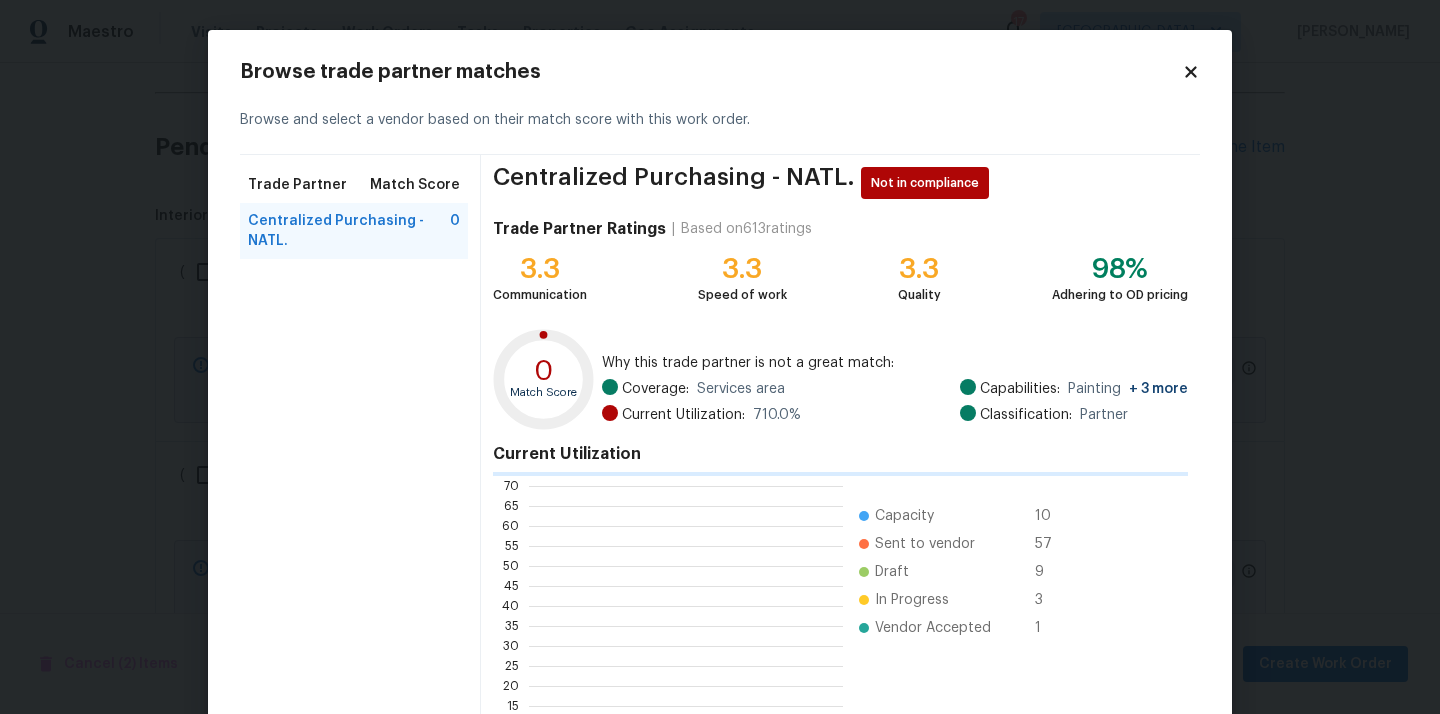 scroll, scrollTop: 2, scrollLeft: 1, axis: both 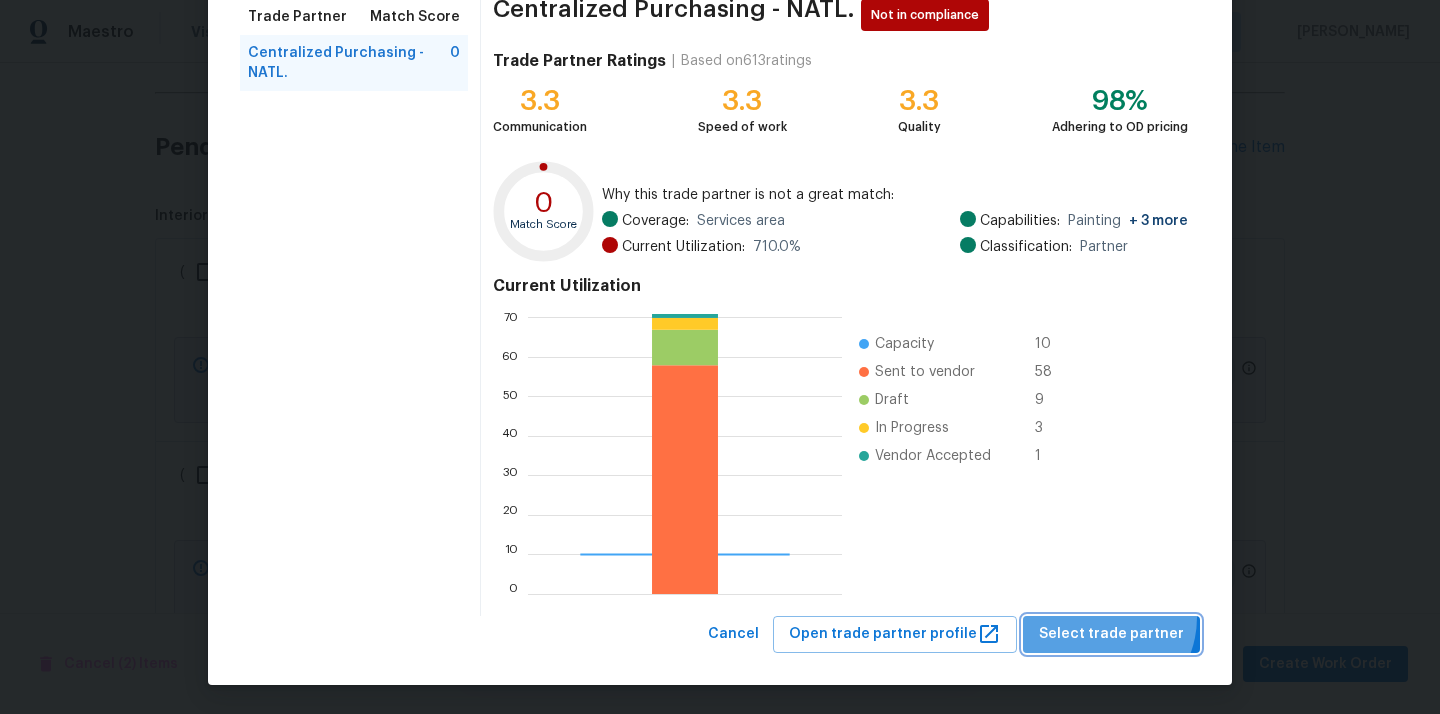 click on "Select trade partner" at bounding box center (1111, 634) 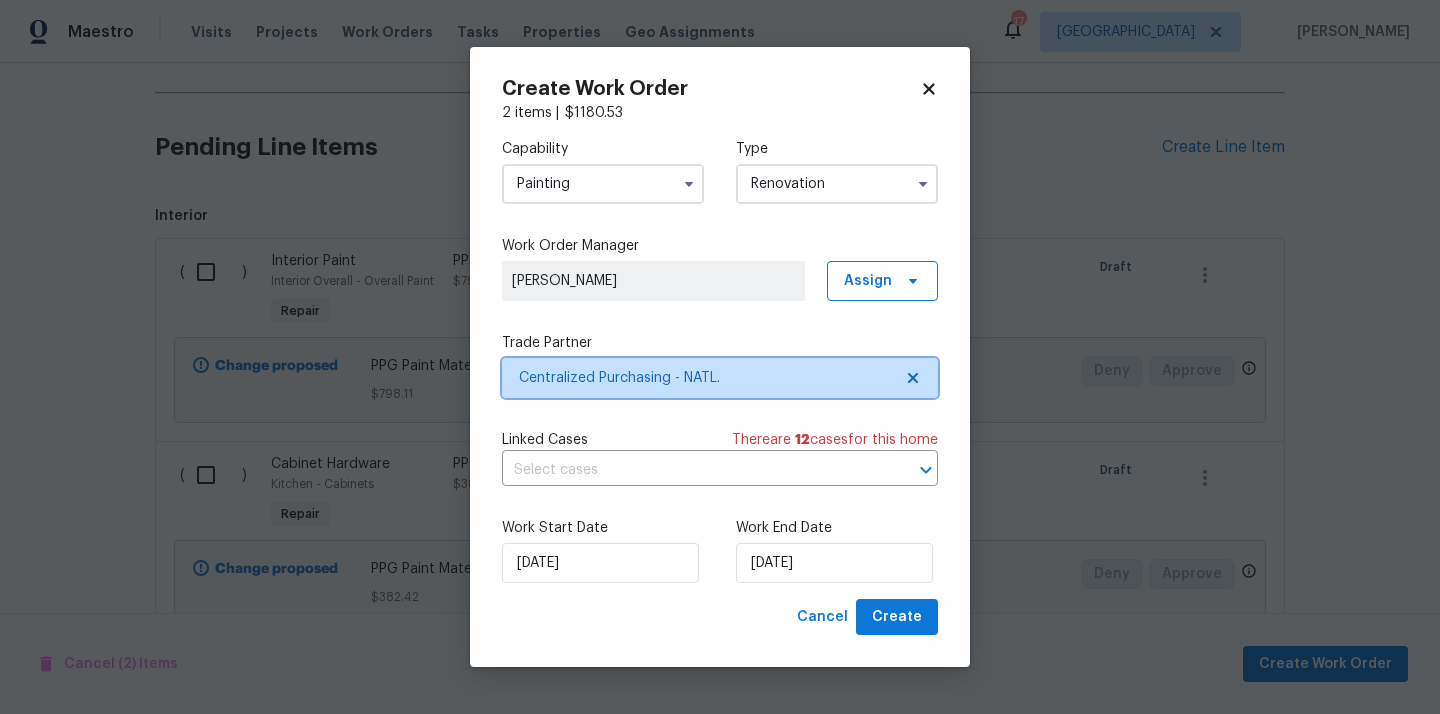 scroll, scrollTop: 0, scrollLeft: 0, axis: both 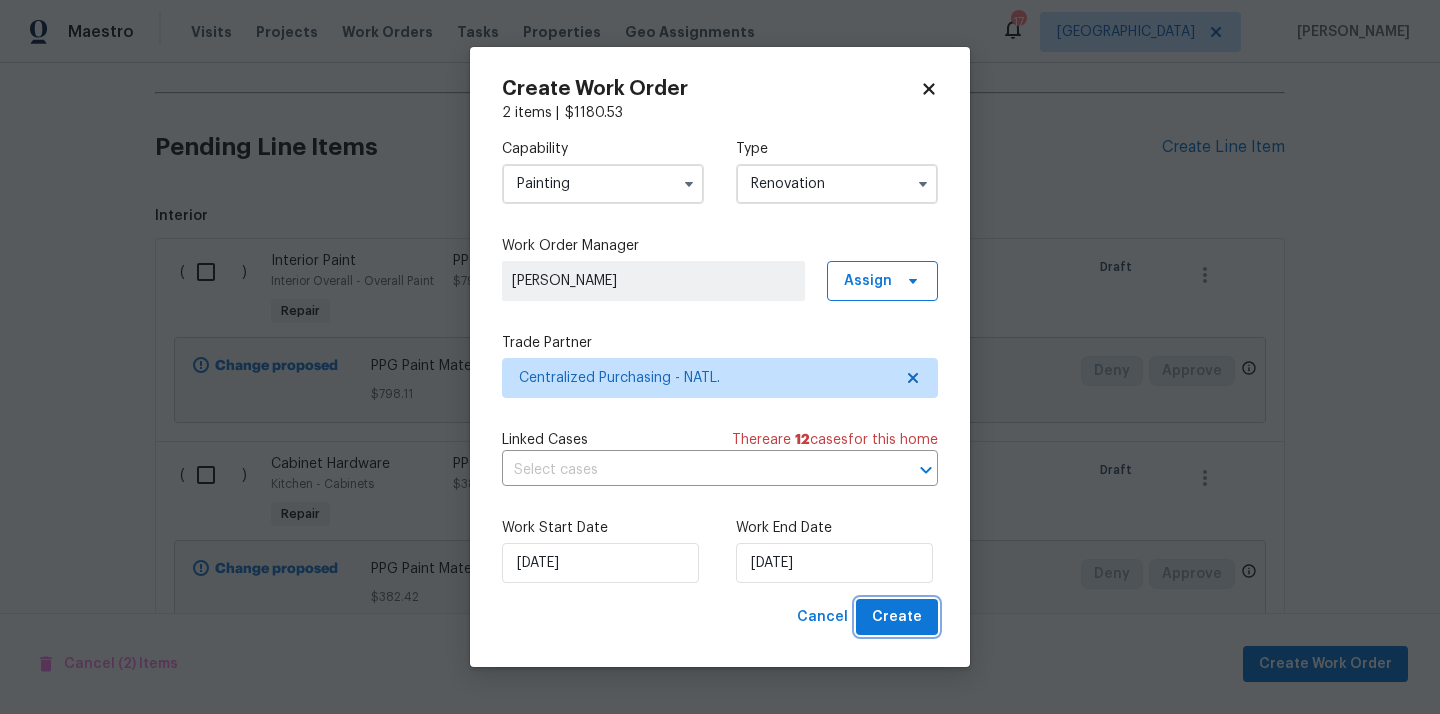 click on "Create" at bounding box center [897, 617] 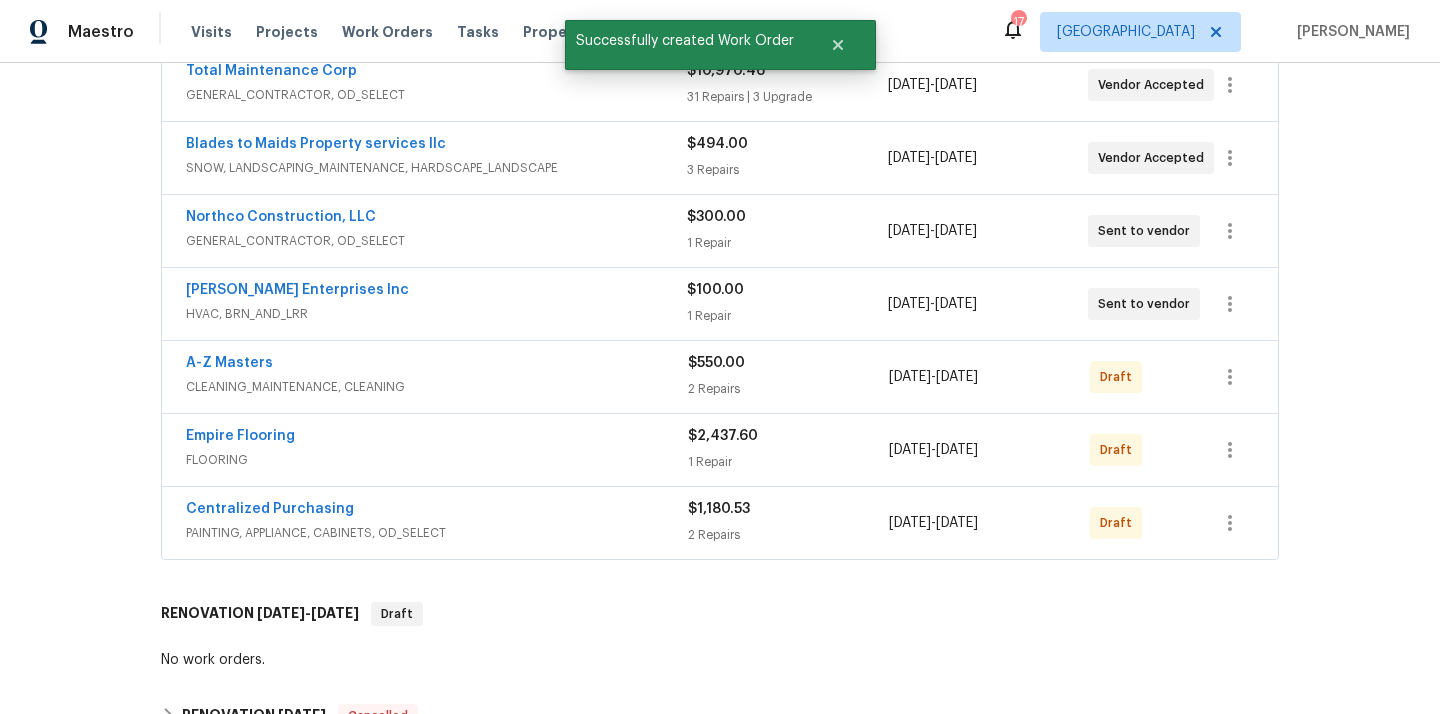 scroll, scrollTop: 392, scrollLeft: 0, axis: vertical 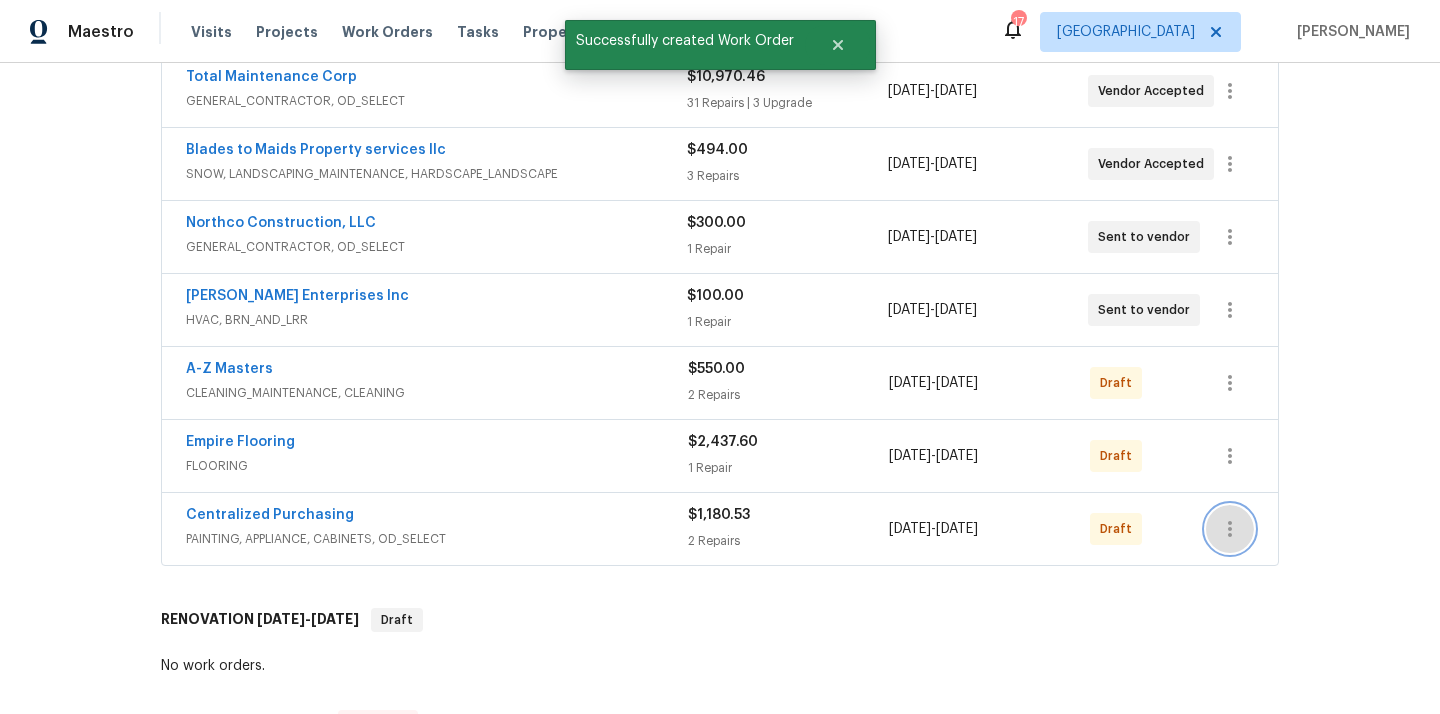 click 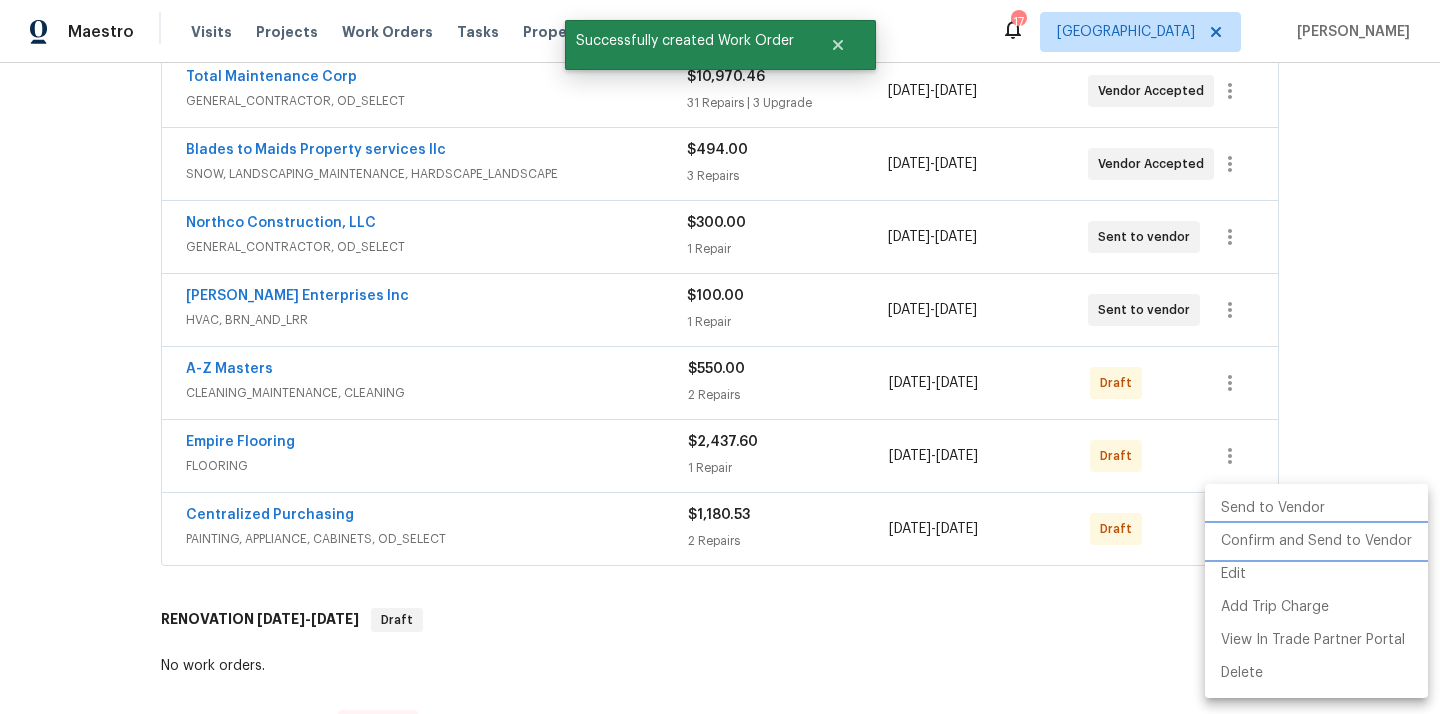 click on "Confirm and Send to Vendor" at bounding box center [1316, 541] 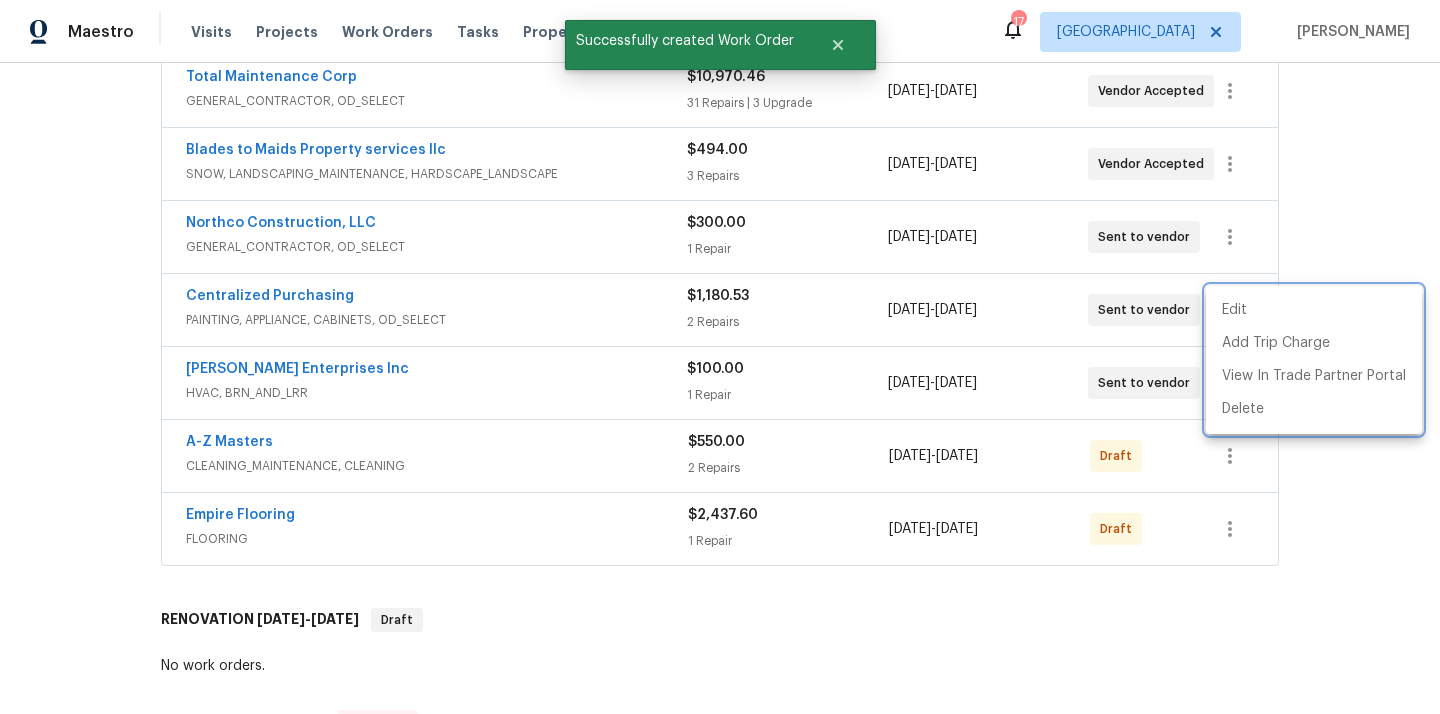 click at bounding box center (720, 357) 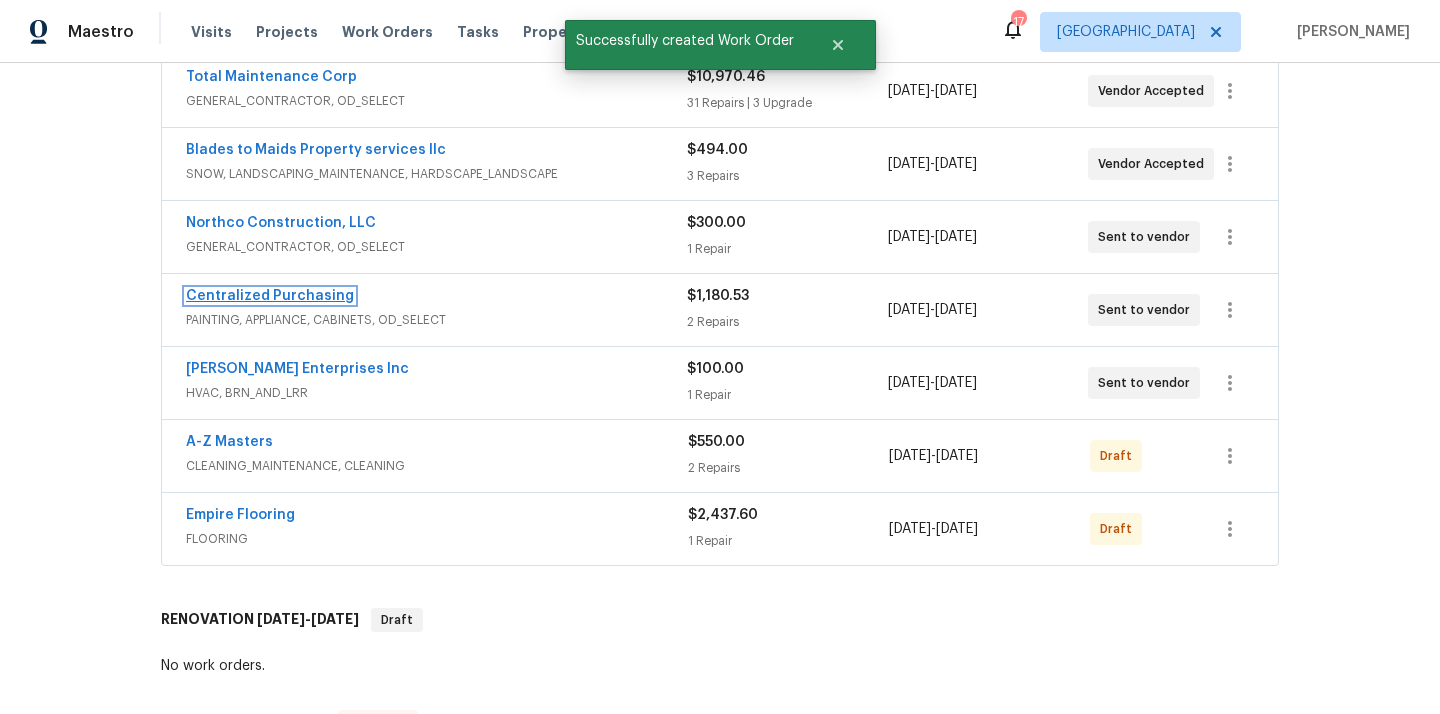 click on "Centralized Purchasing" at bounding box center [270, 296] 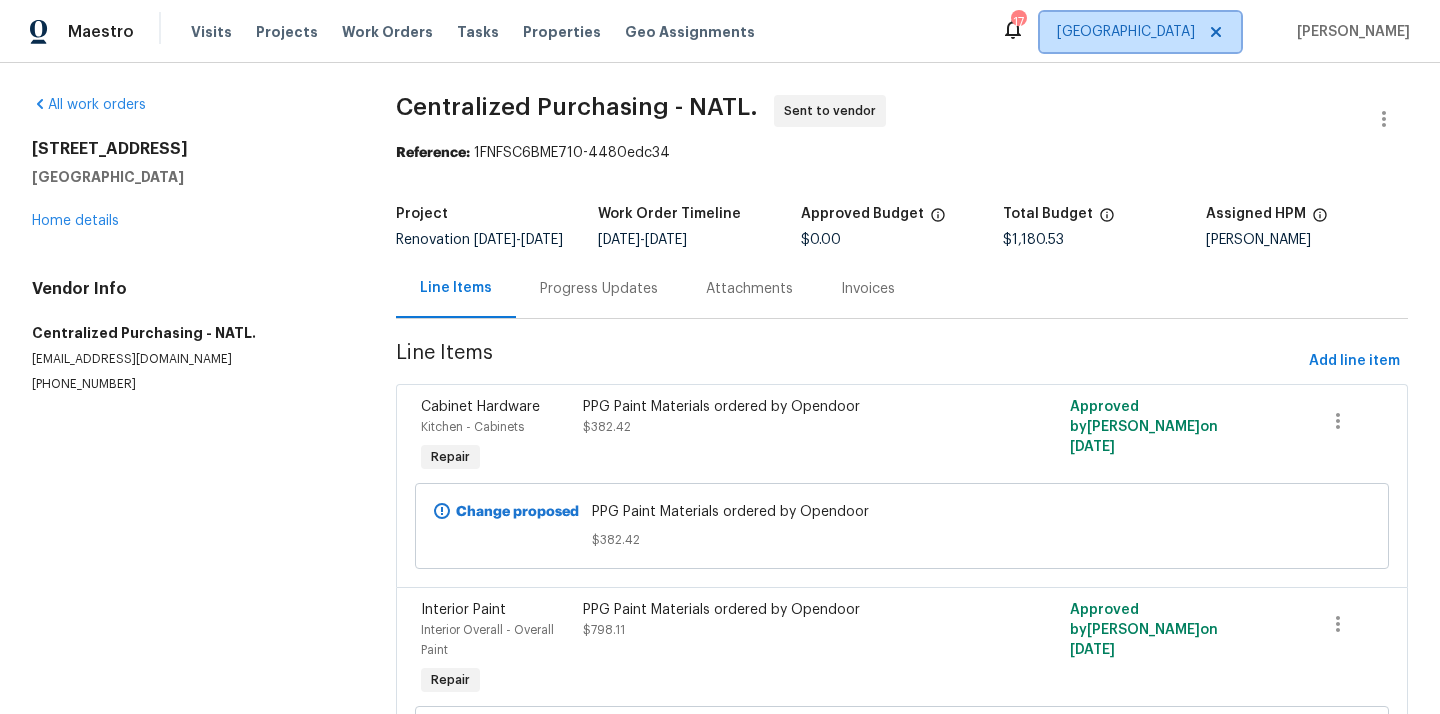 click on "[GEOGRAPHIC_DATA]" at bounding box center (1140, 32) 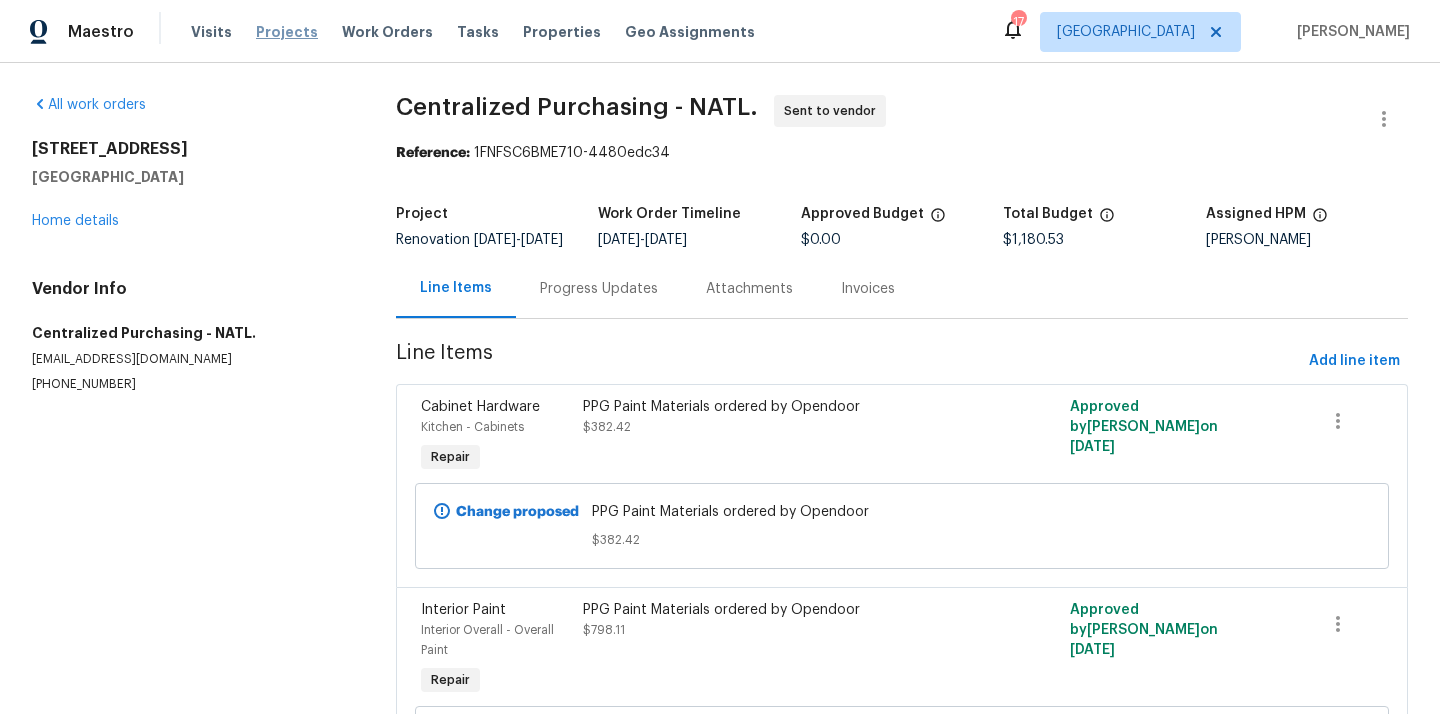 click on "Projects" at bounding box center (287, 32) 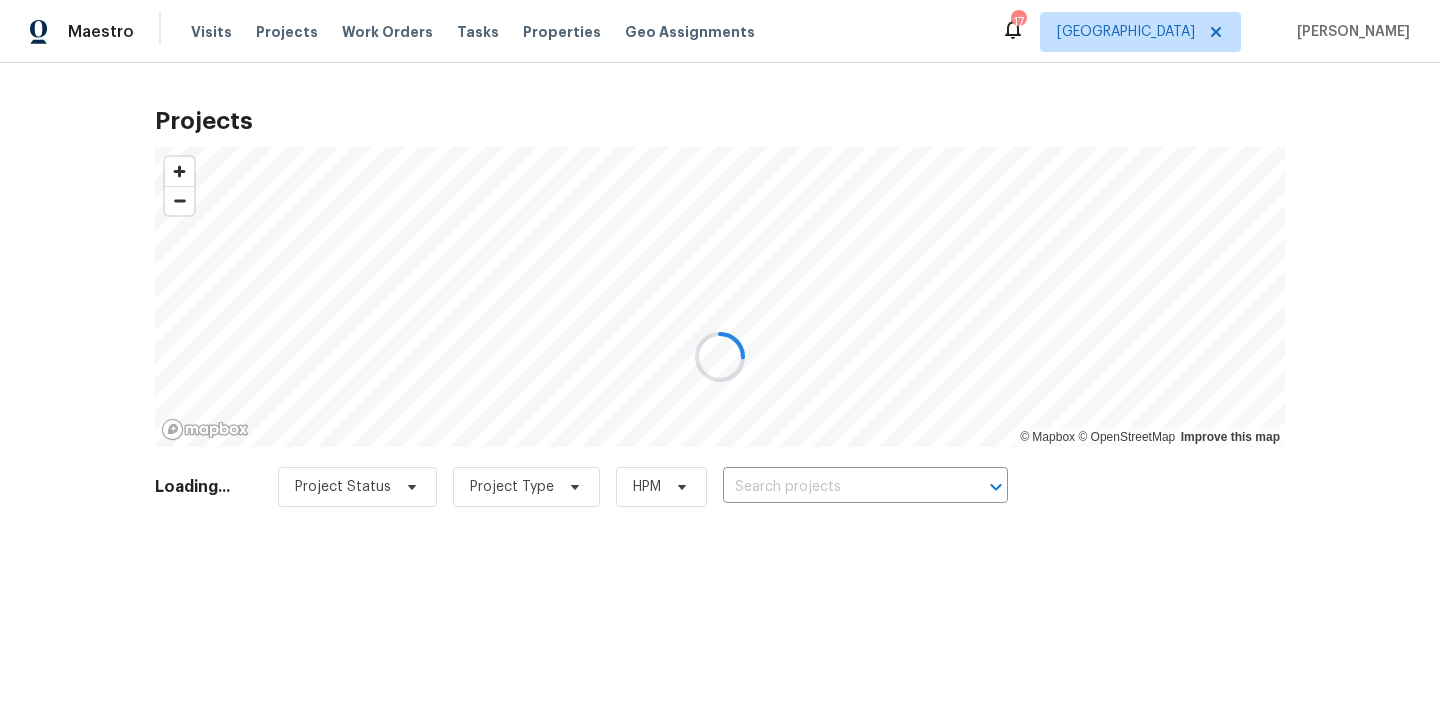 click at bounding box center [720, 357] 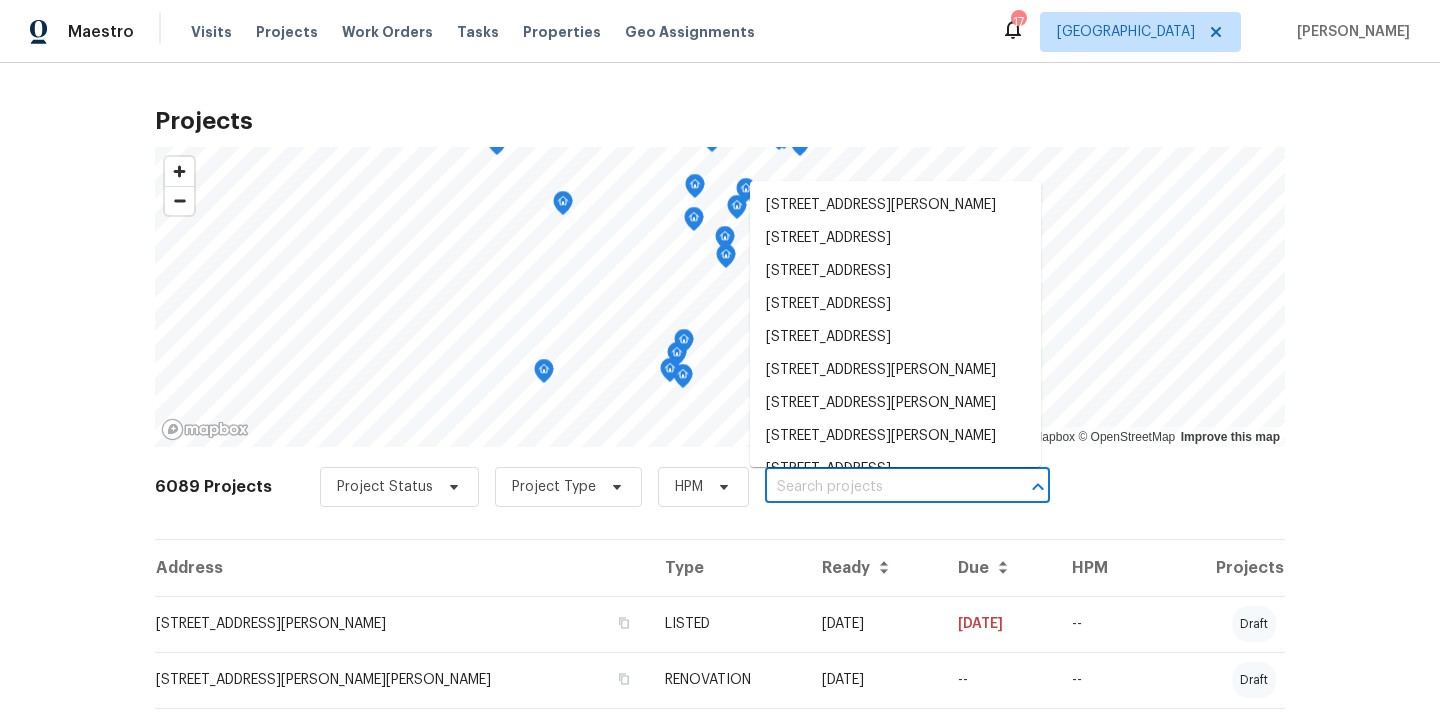 click at bounding box center [879, 487] 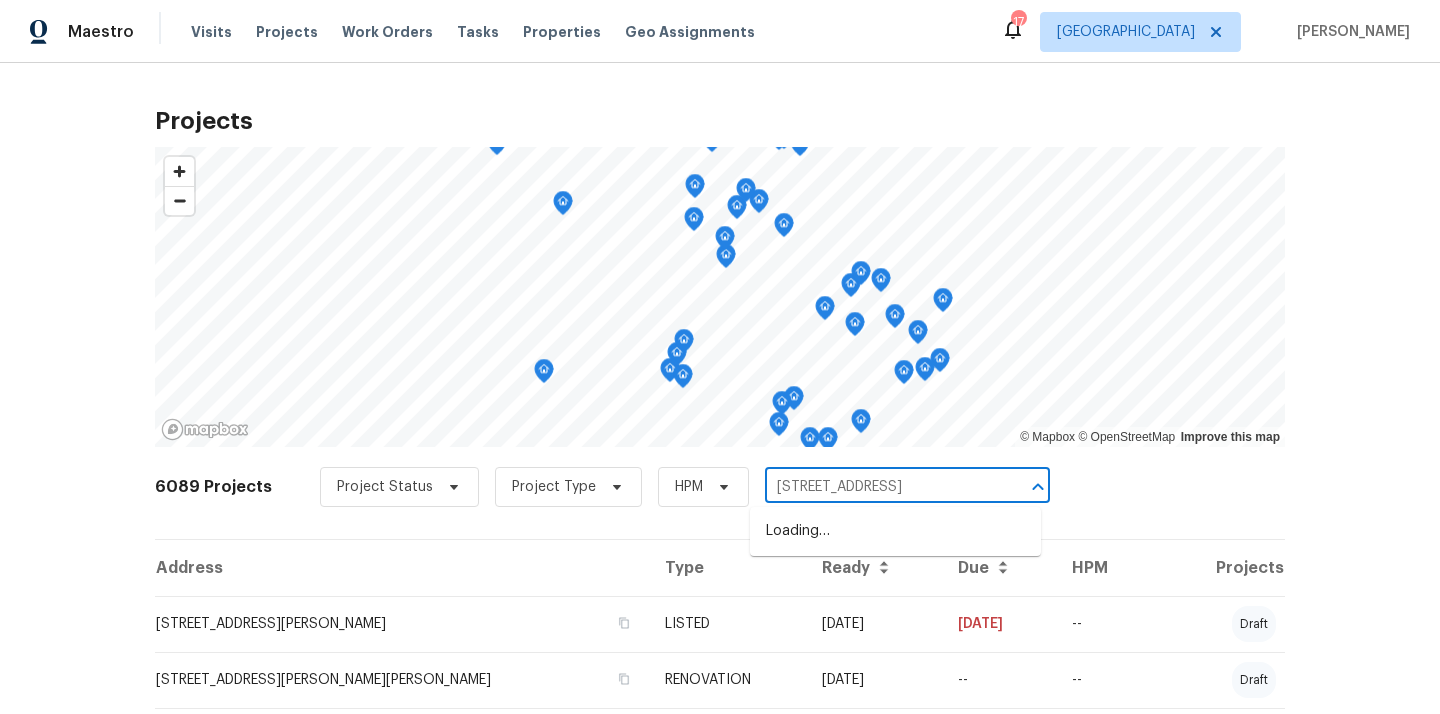 scroll, scrollTop: 0, scrollLeft: 58, axis: horizontal 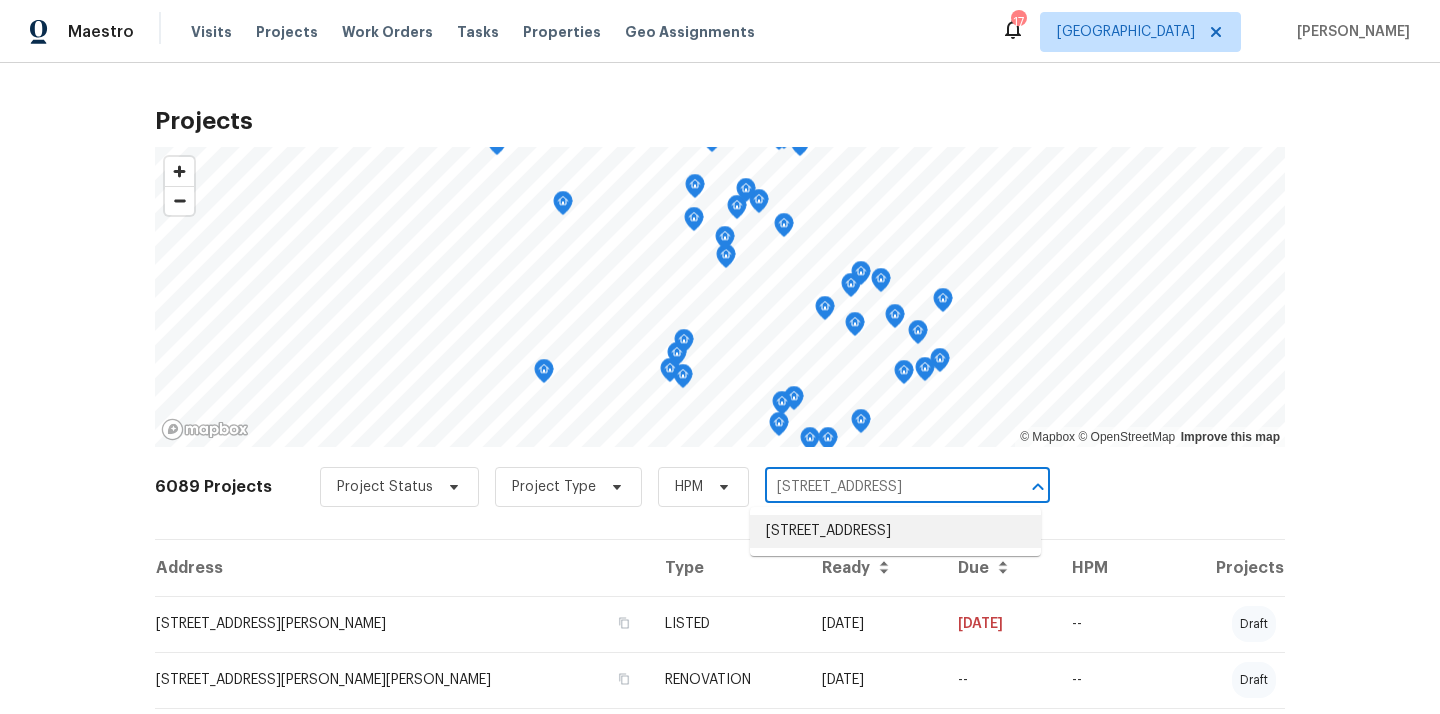 click on "[STREET_ADDRESS]" at bounding box center (895, 531) 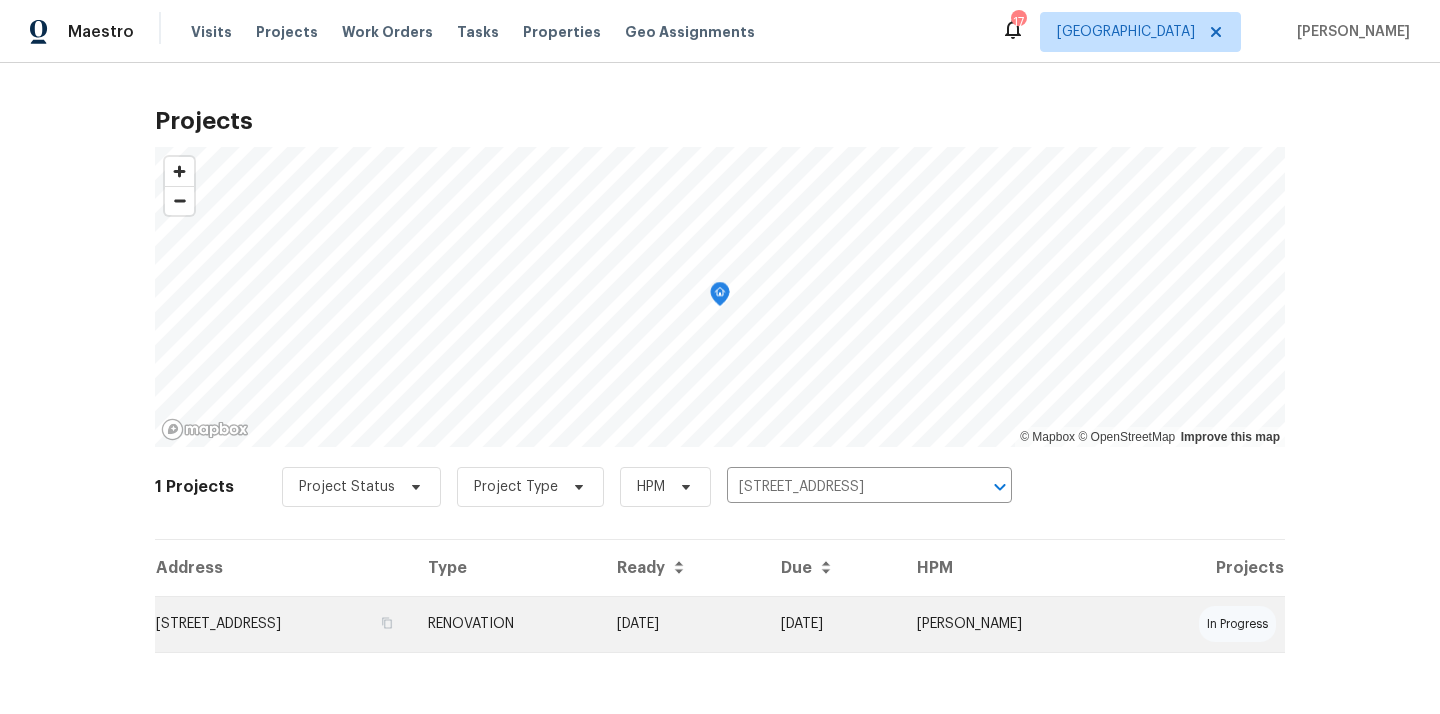 click on "[STREET_ADDRESS]" at bounding box center (283, 624) 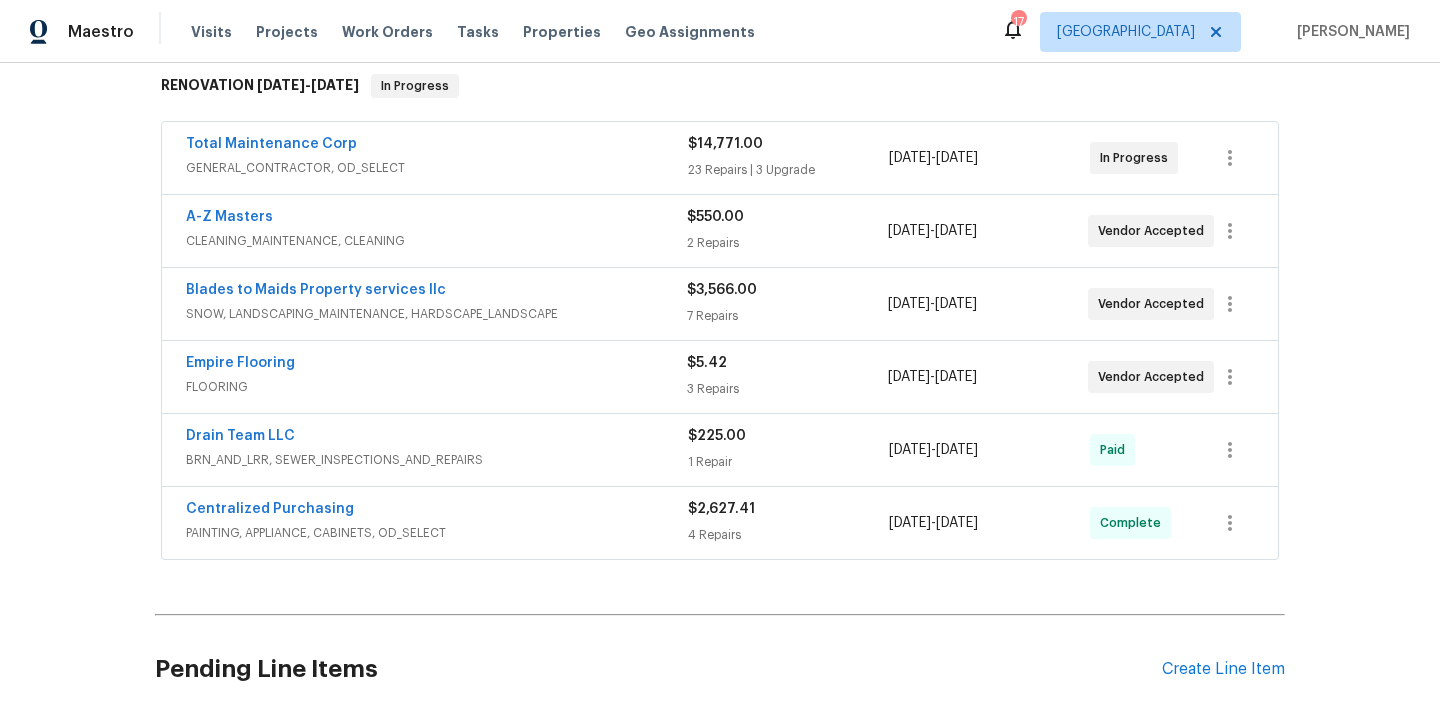 scroll, scrollTop: 483, scrollLeft: 0, axis: vertical 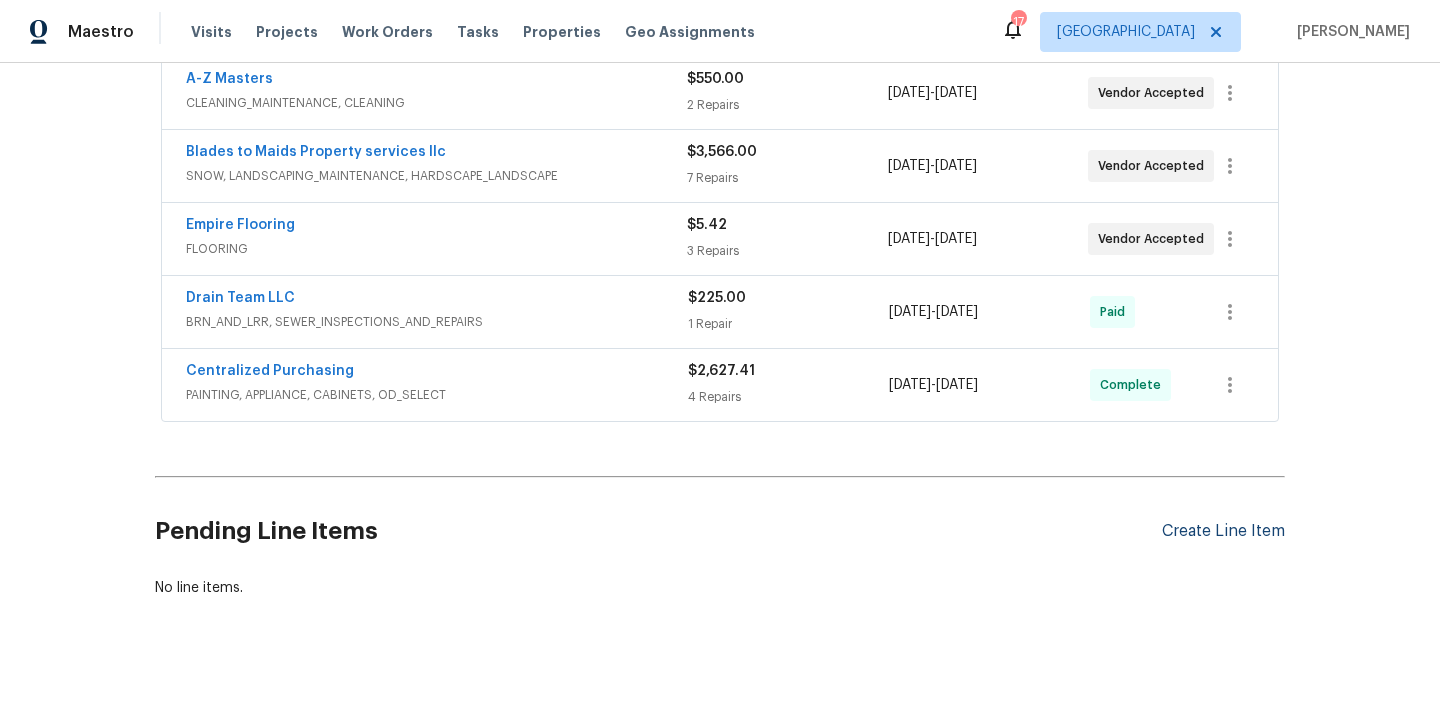 click on "Create Line Item" at bounding box center (1223, 531) 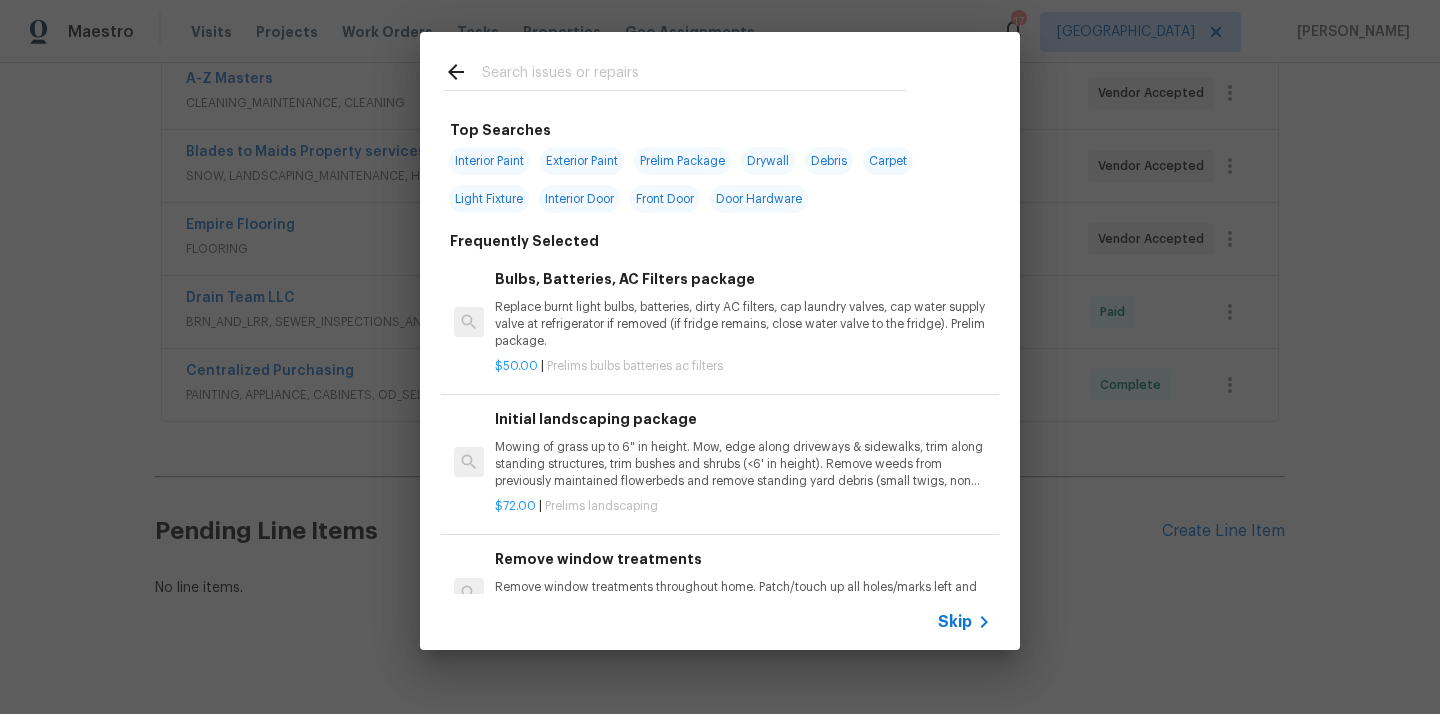 click at bounding box center [694, 75] 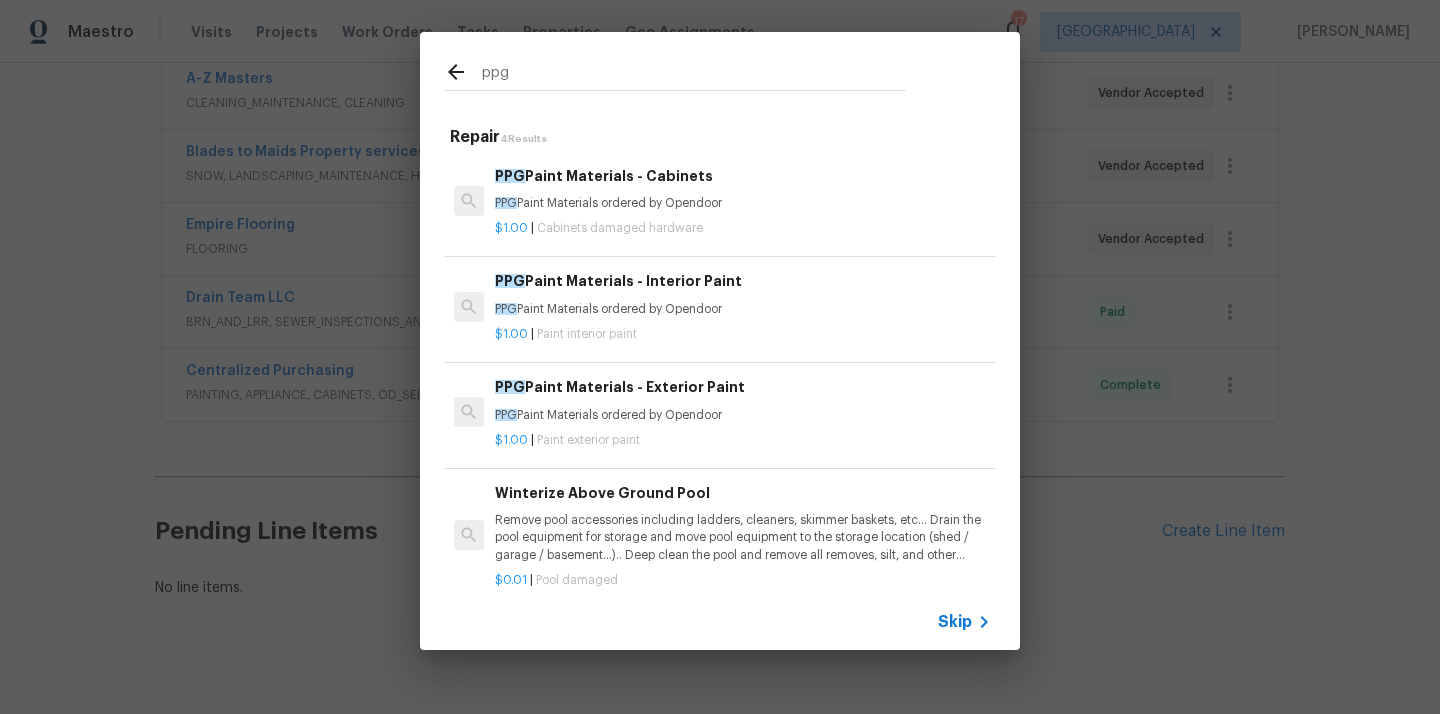 type on "ppg" 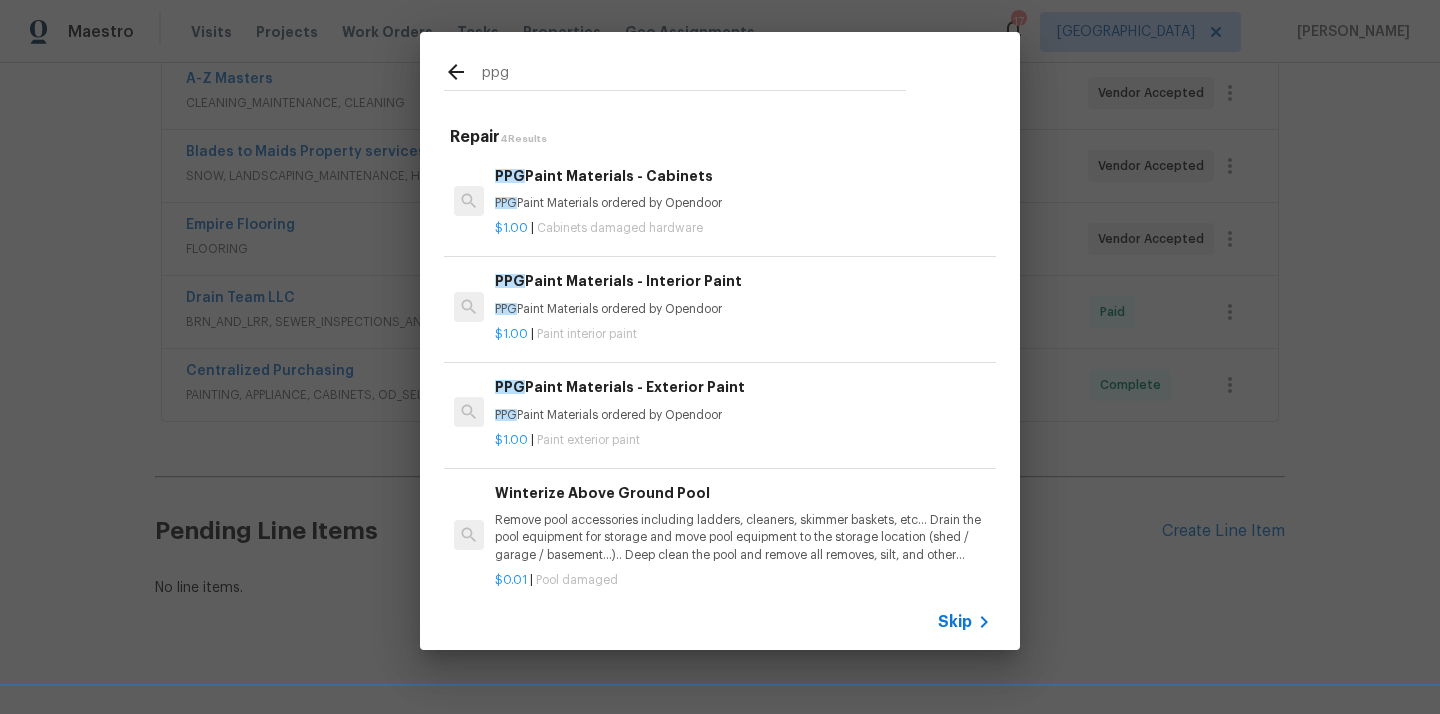 click on "PPG  Paint Materials - Exterior Paint PPG  Paint Materials ordered by Opendoor" at bounding box center (743, 400) 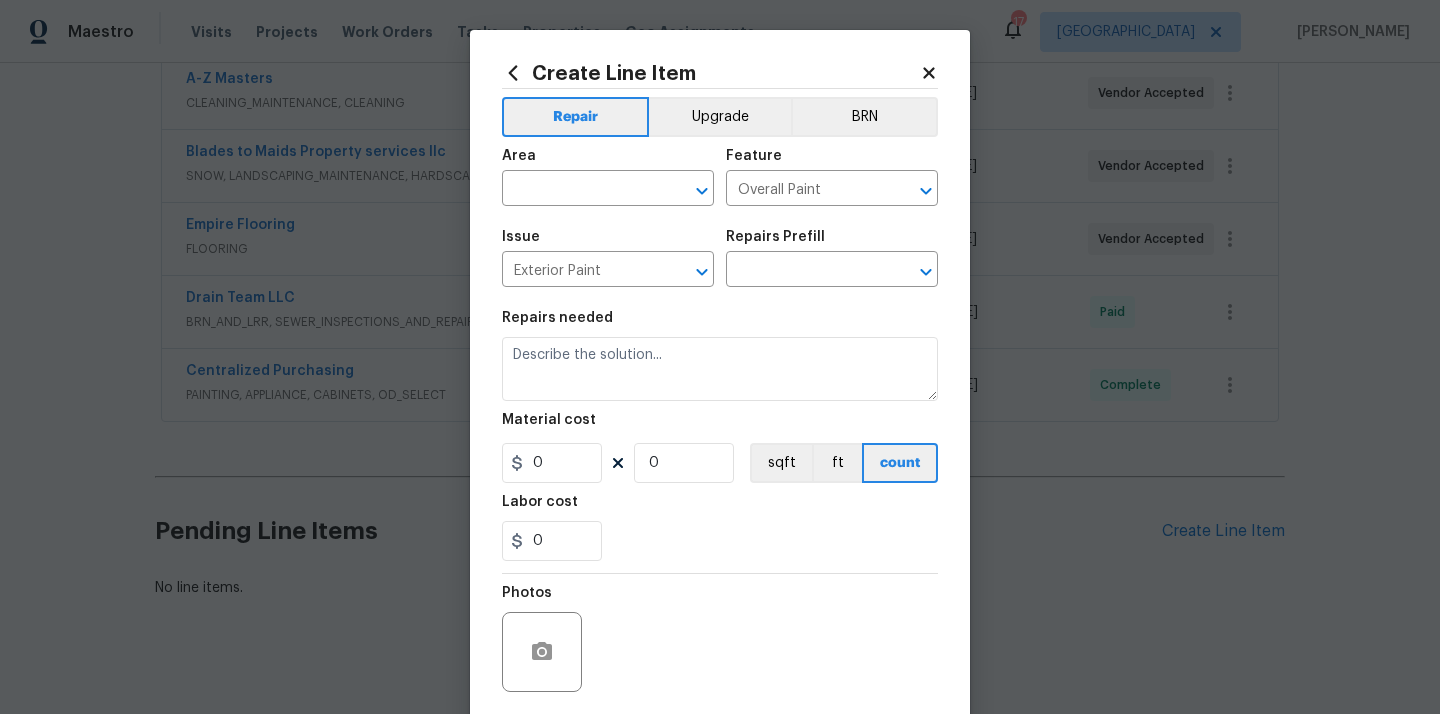 type on "PPG Paint Materials - Exterior Paint $1.00" 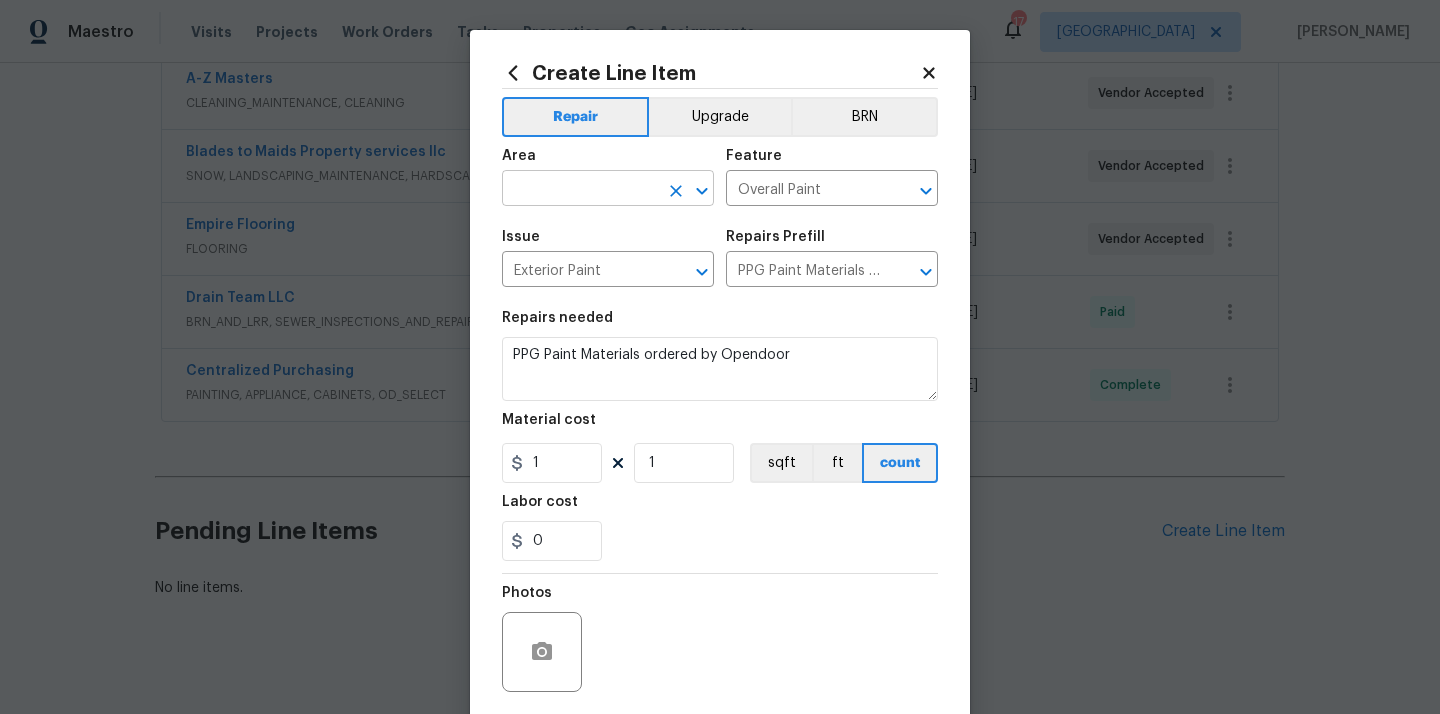 click at bounding box center (580, 190) 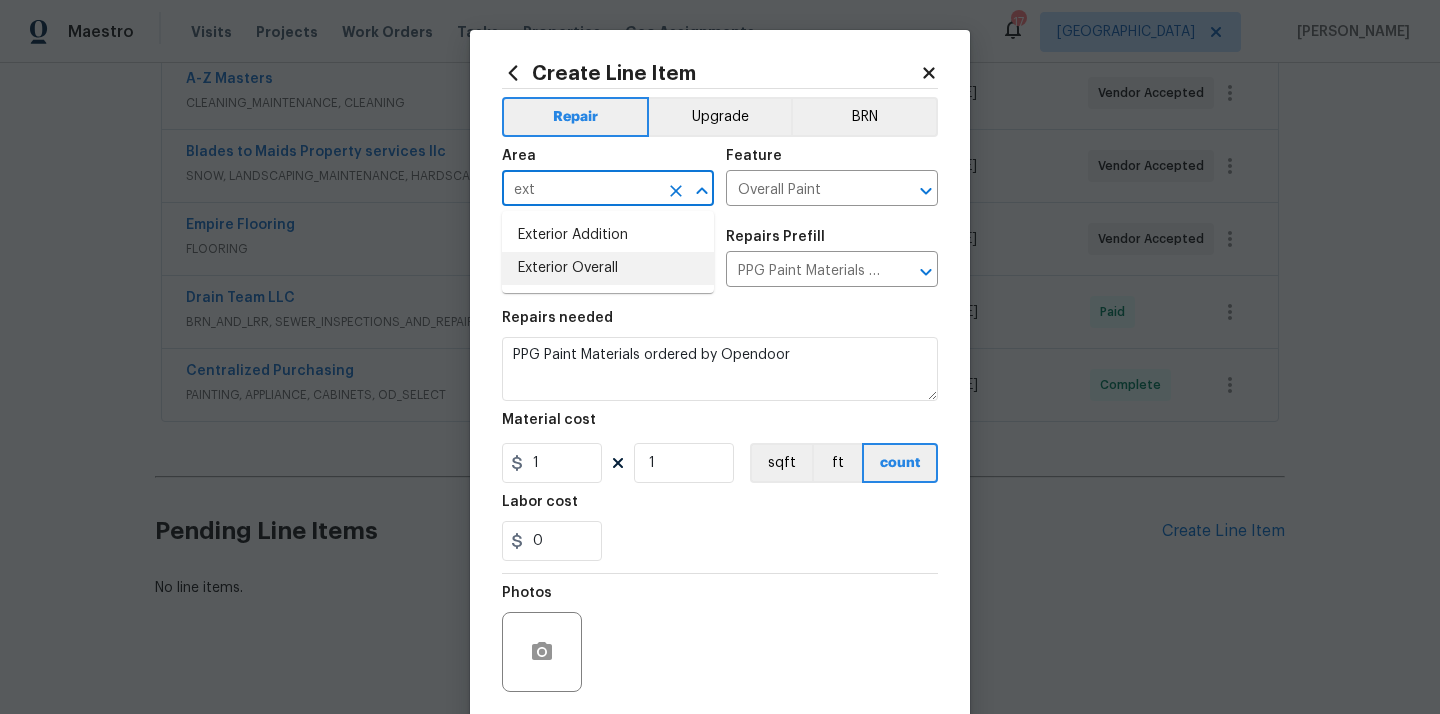 click on "Exterior Overall" at bounding box center (608, 268) 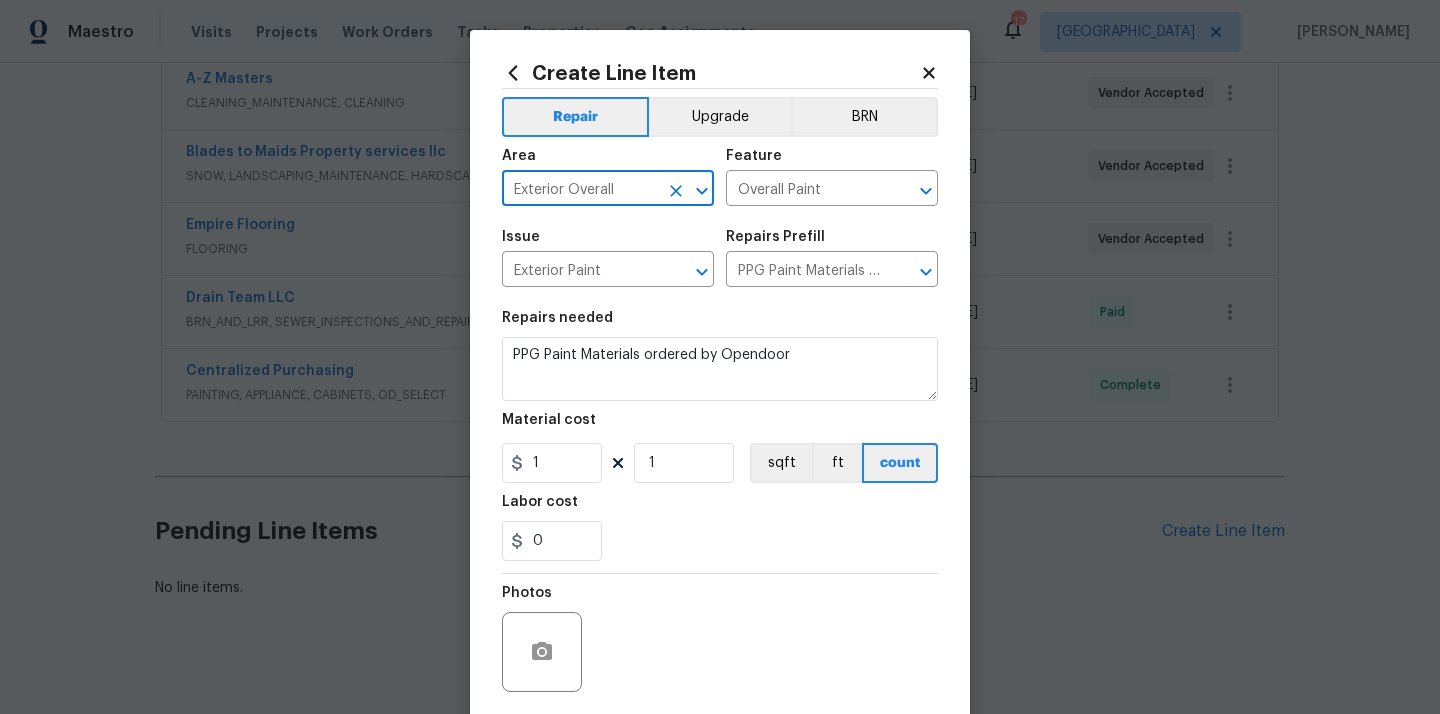 type on "Exterior Overall" 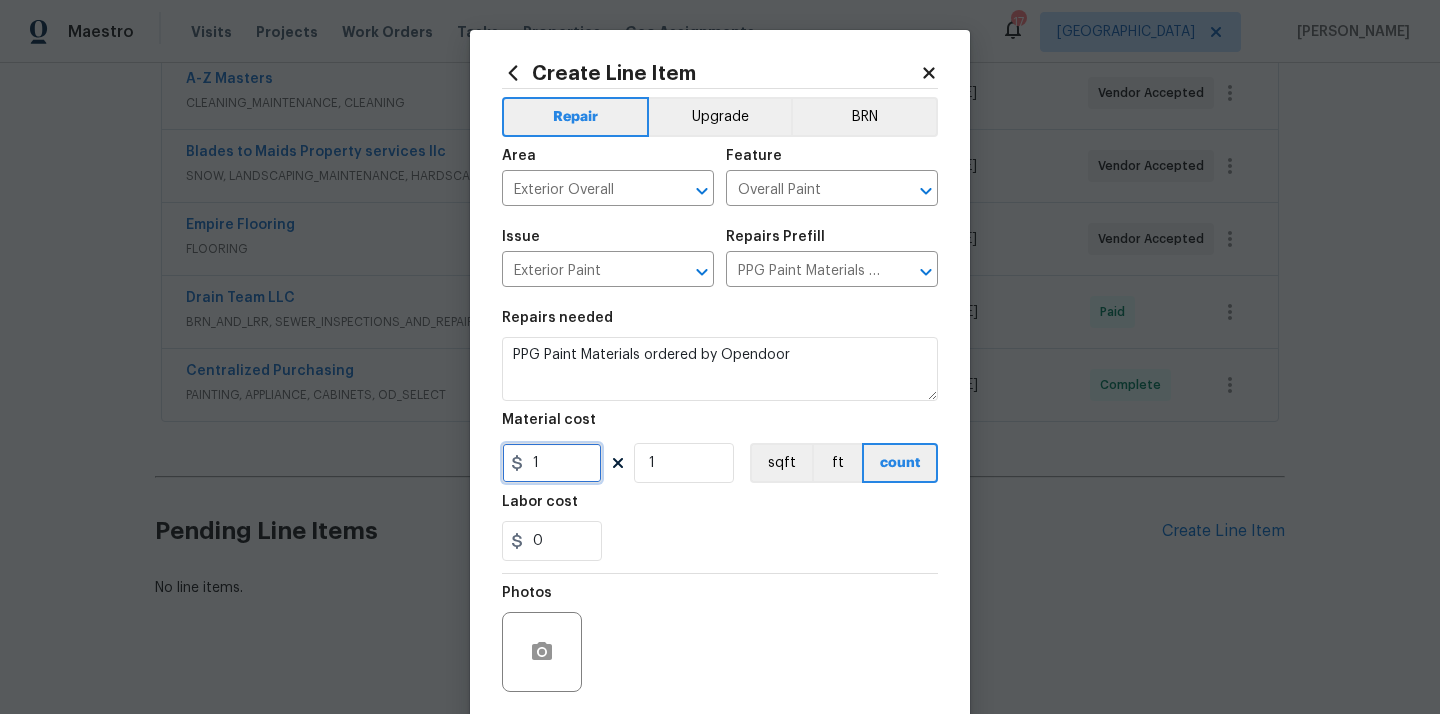 drag, startPoint x: 524, startPoint y: 467, endPoint x: 458, endPoint y: 464, distance: 66.068146 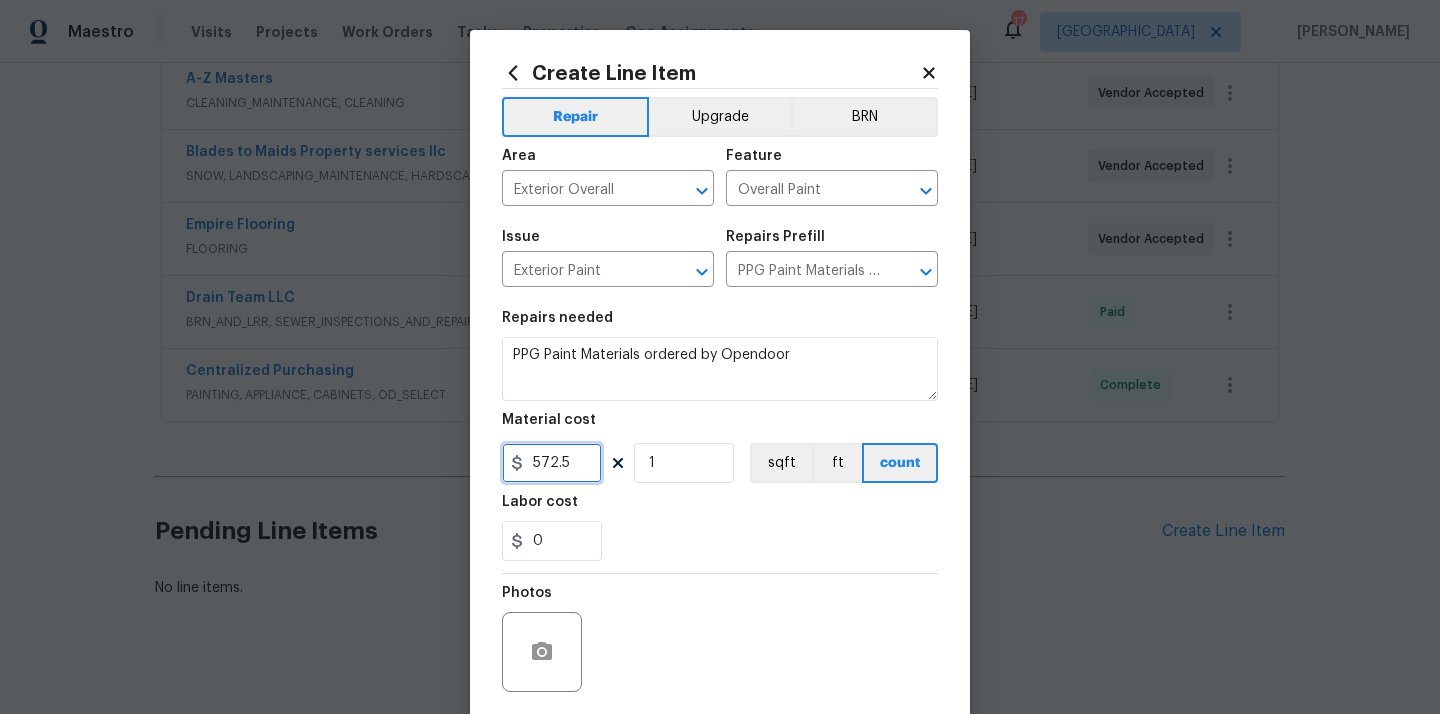 type on "572.5" 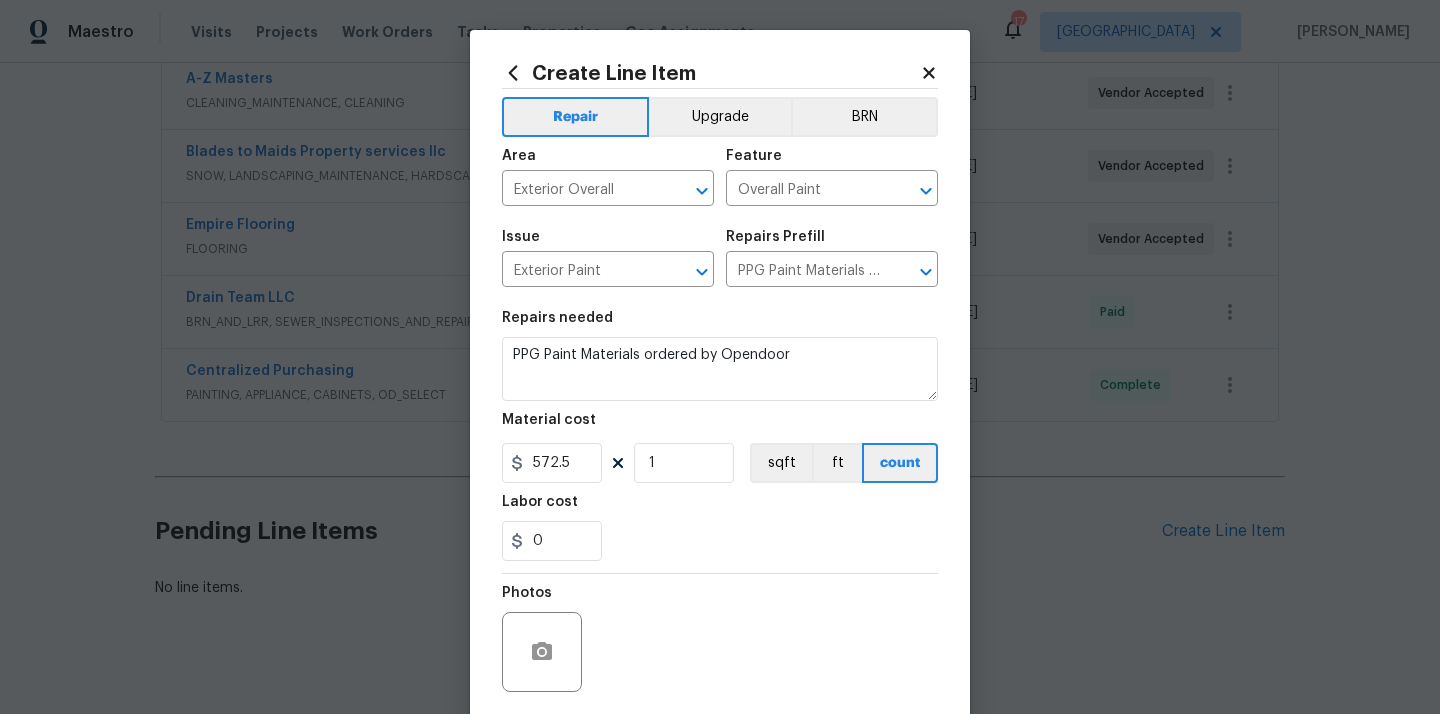 click on "Labor cost" at bounding box center [720, 508] 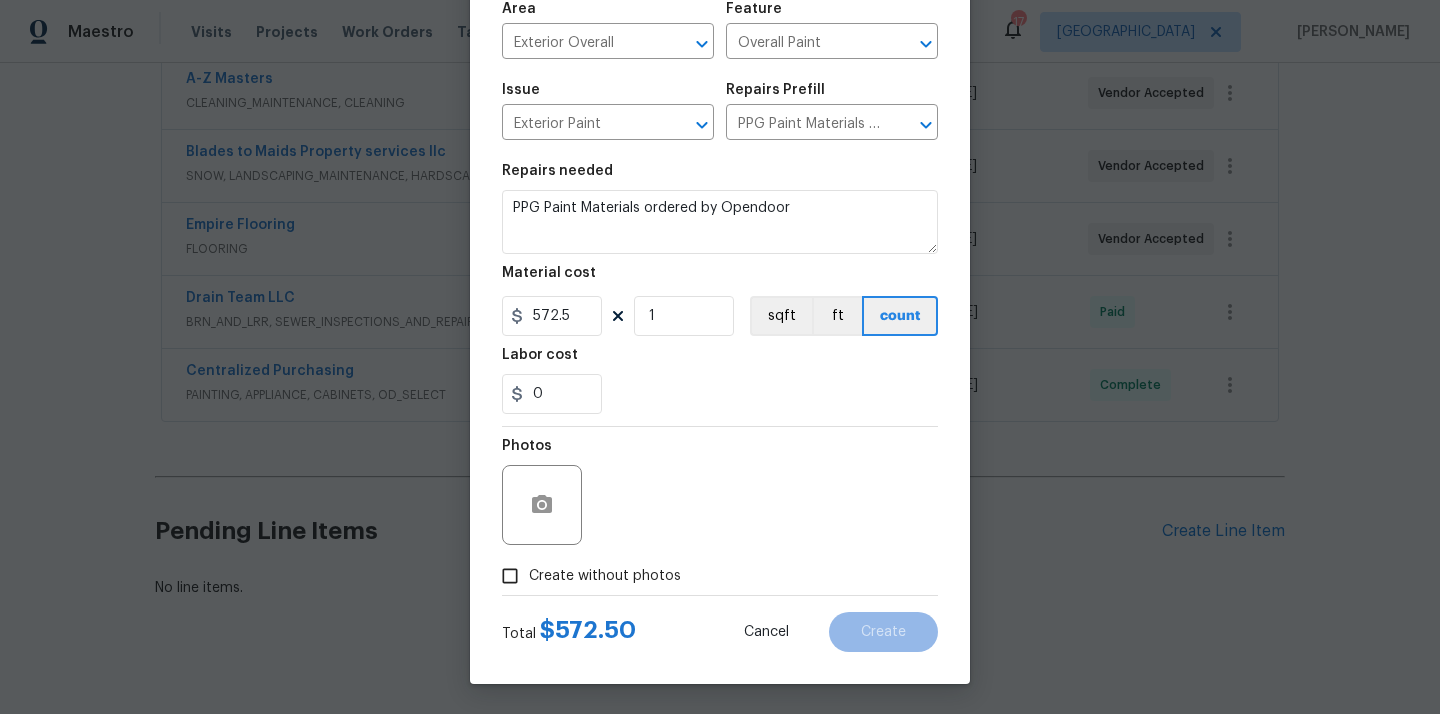 click on "Create without photos" at bounding box center [605, 576] 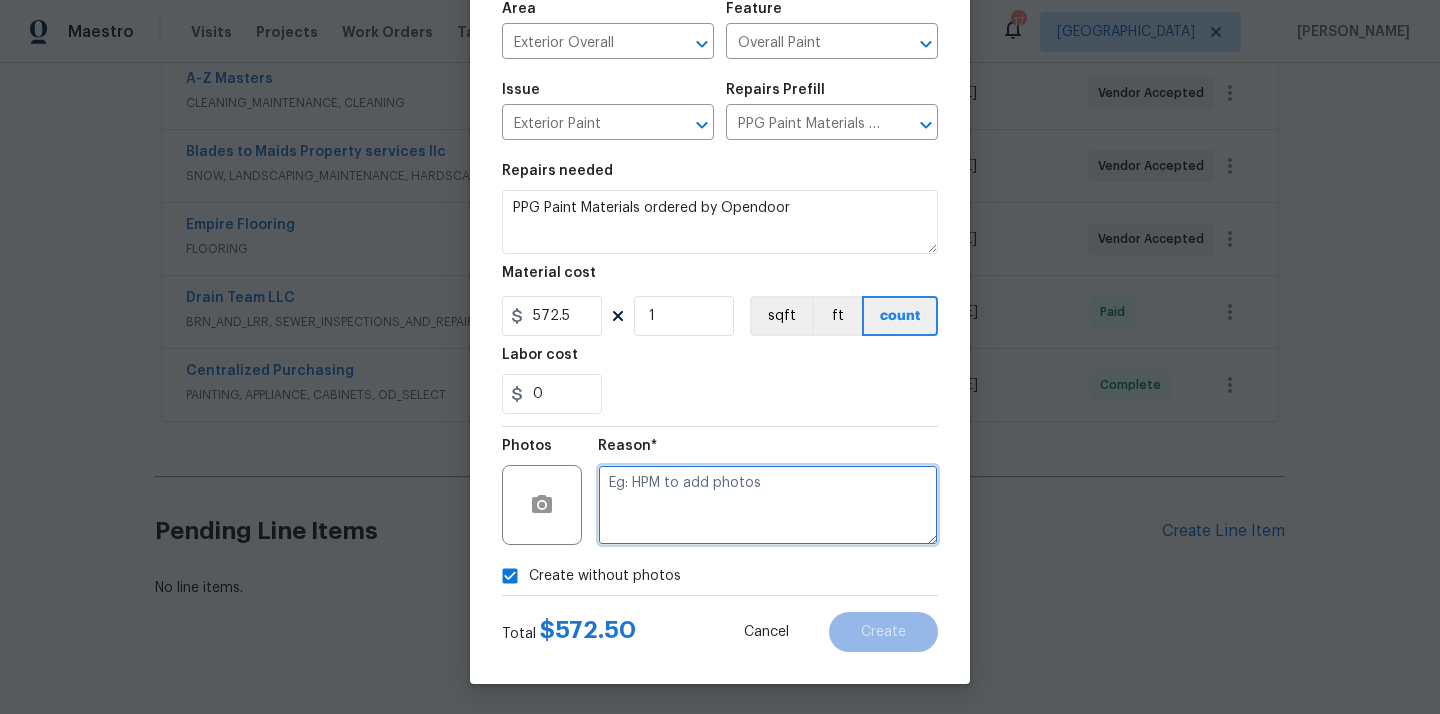 click at bounding box center (768, 505) 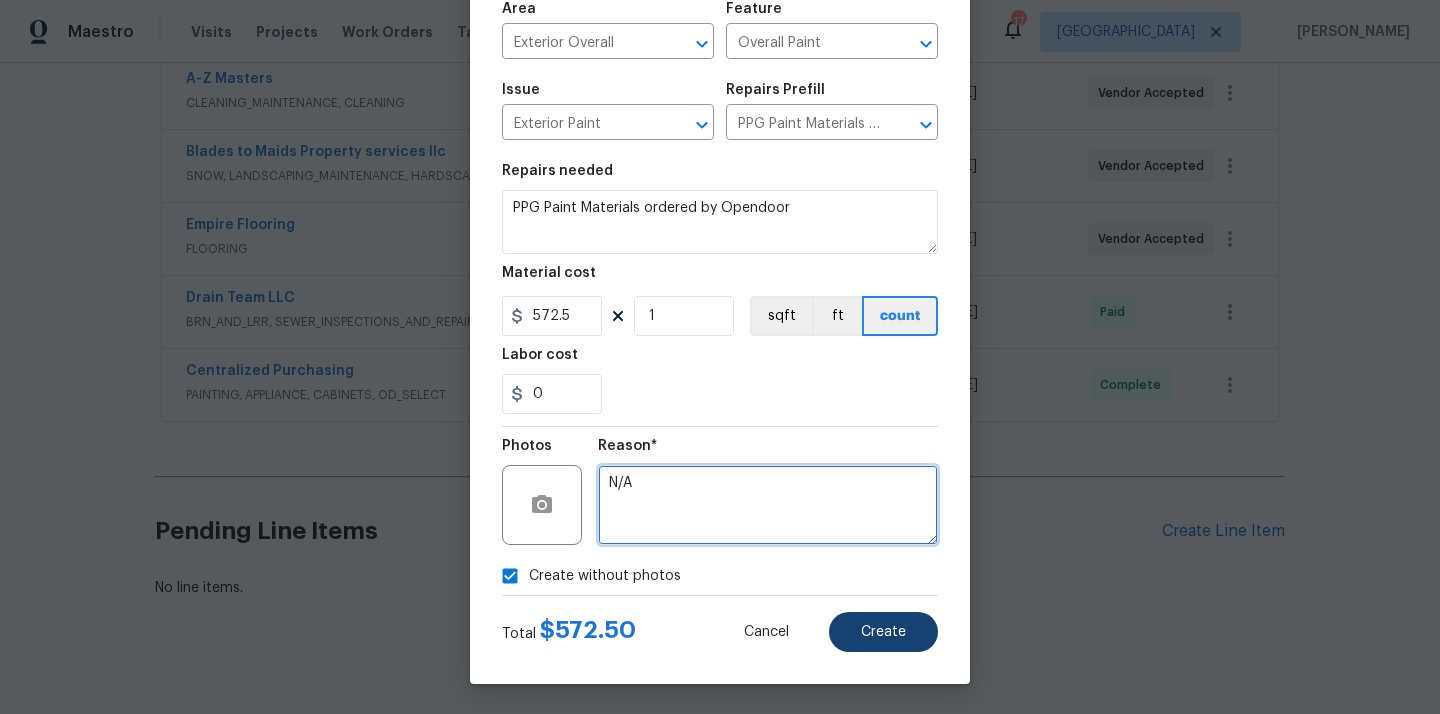 type on "N/A" 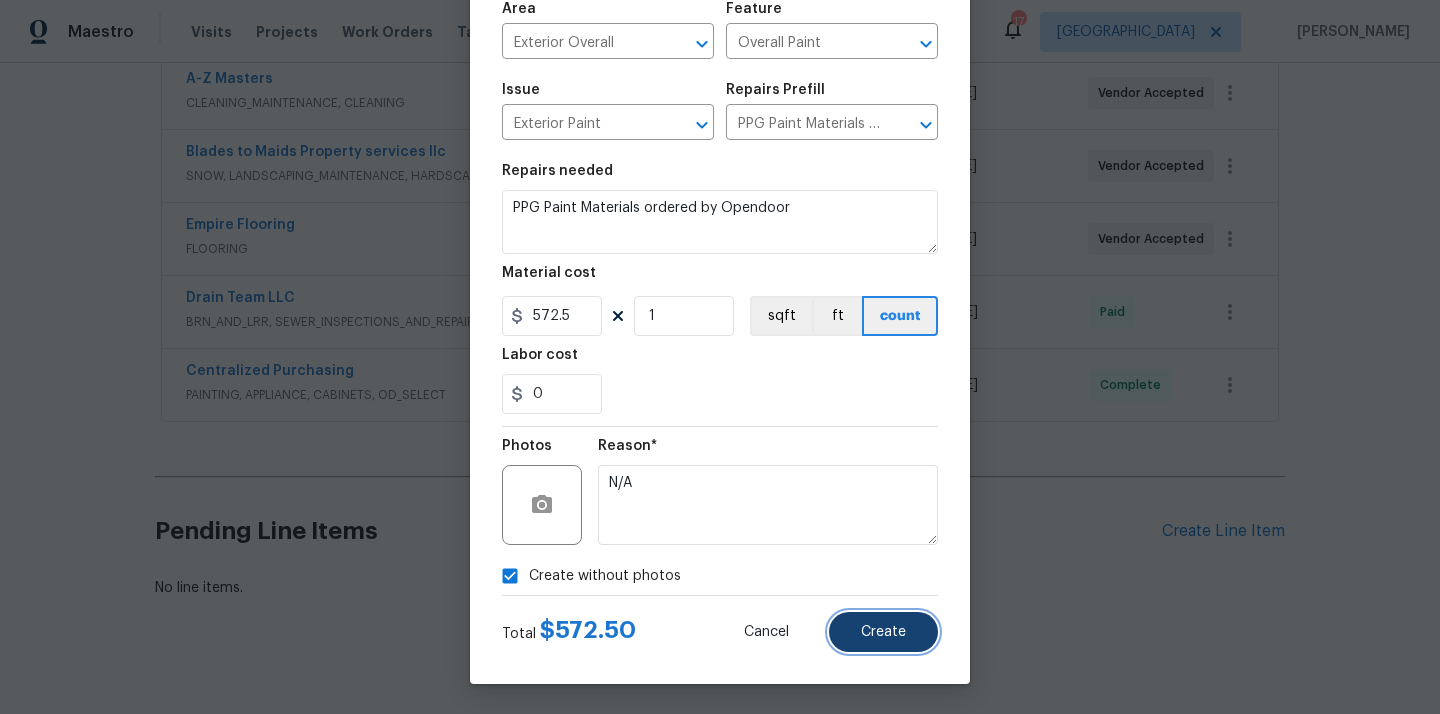 click on "Create" at bounding box center (883, 632) 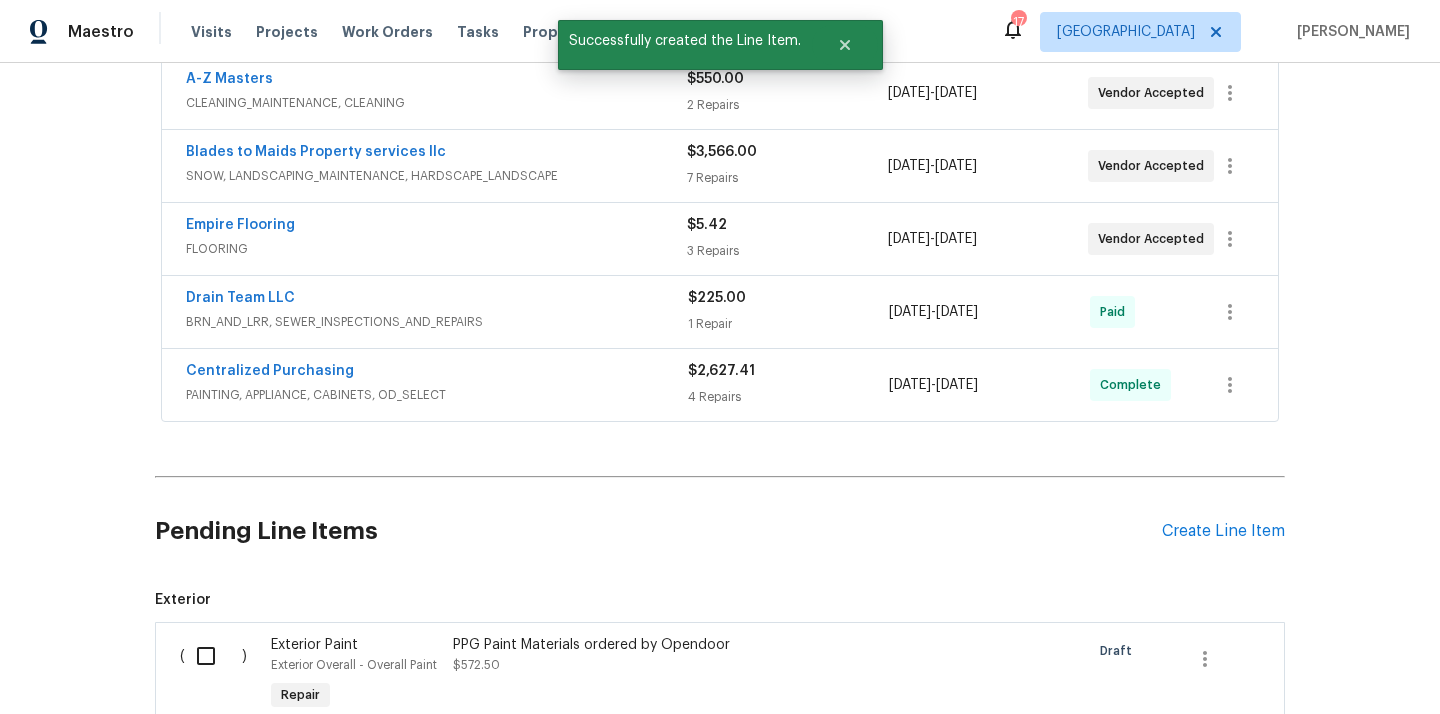 click on "( )" at bounding box center (219, 675) 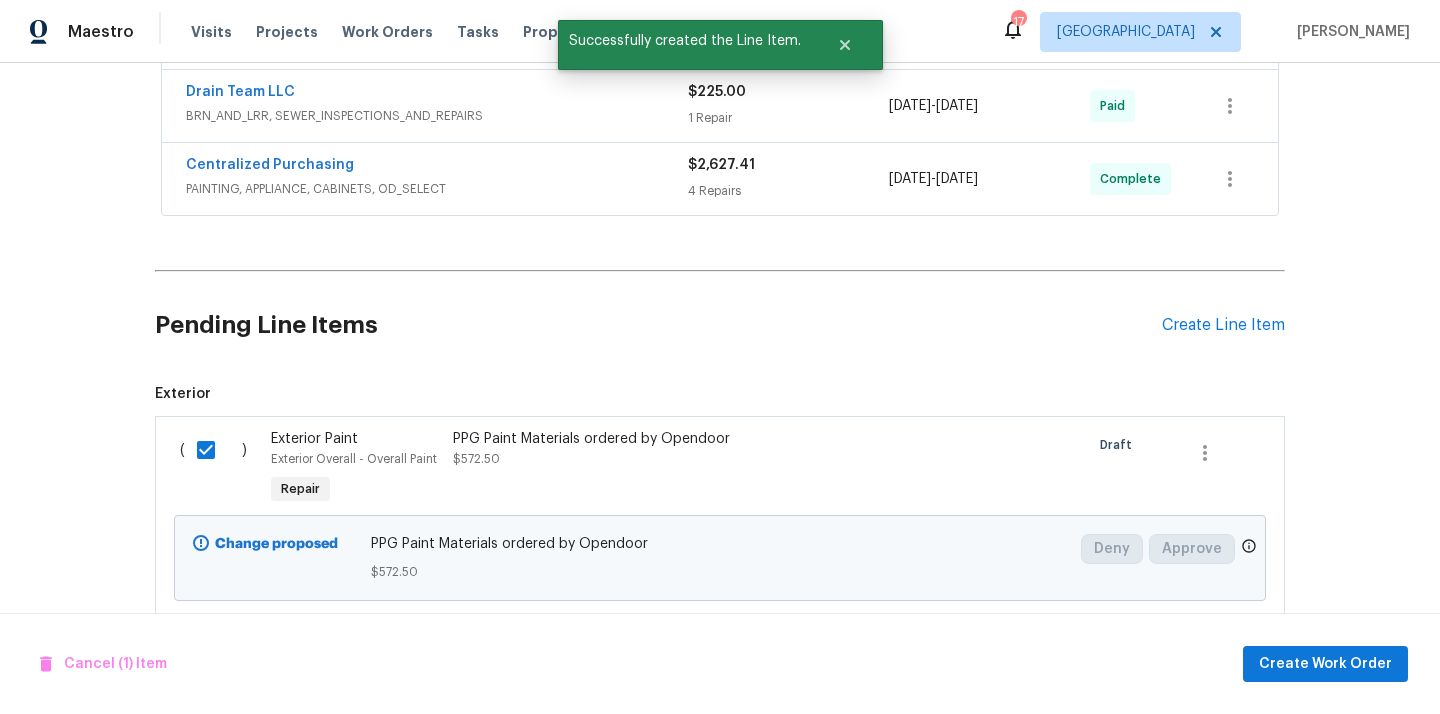 scroll, scrollTop: 712, scrollLeft: 0, axis: vertical 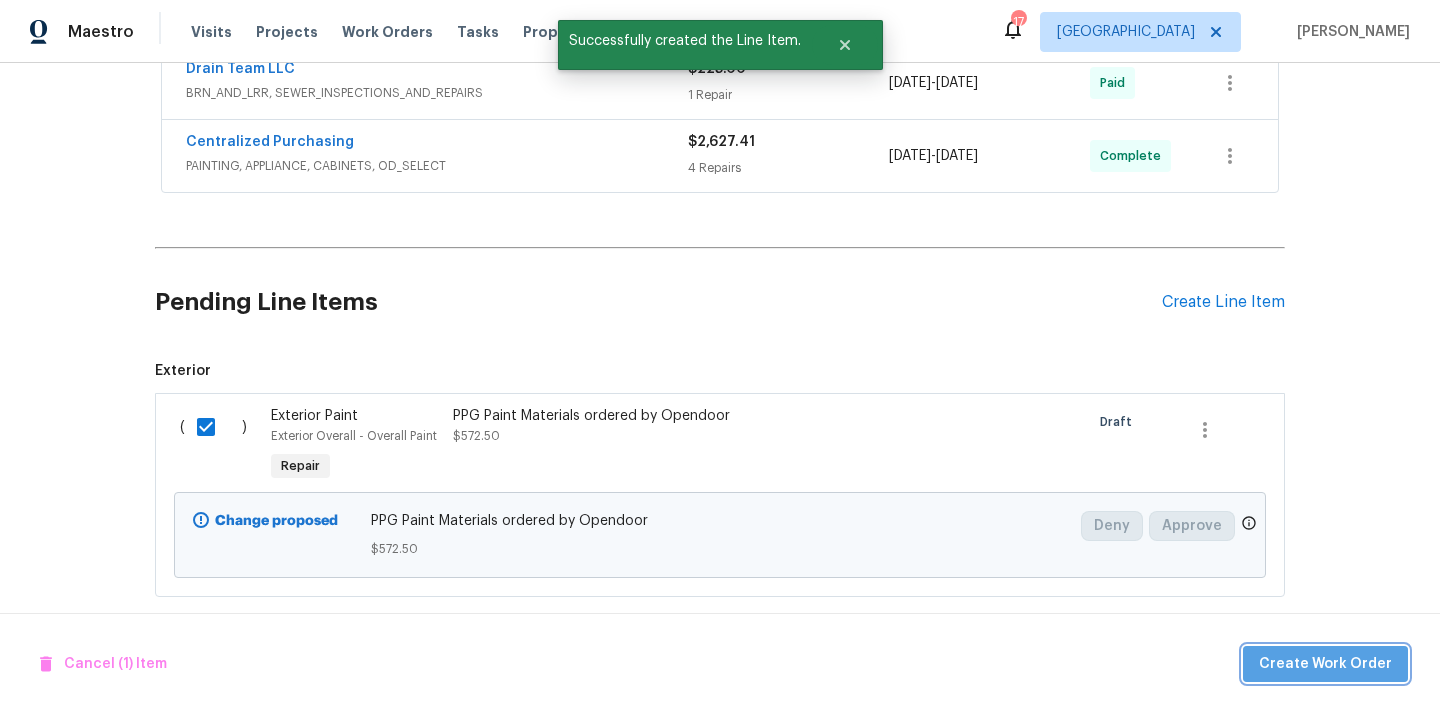 click on "Create Work Order" at bounding box center (1325, 664) 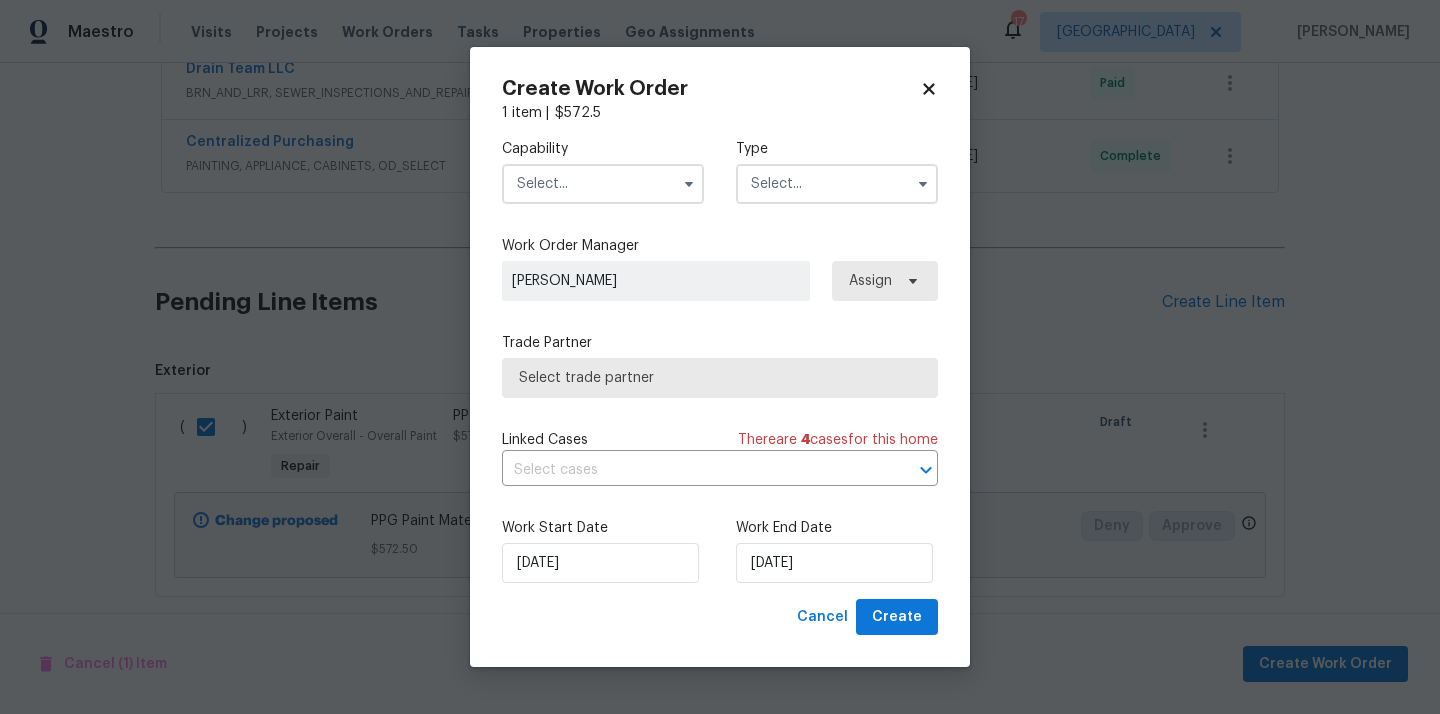 click at bounding box center (603, 184) 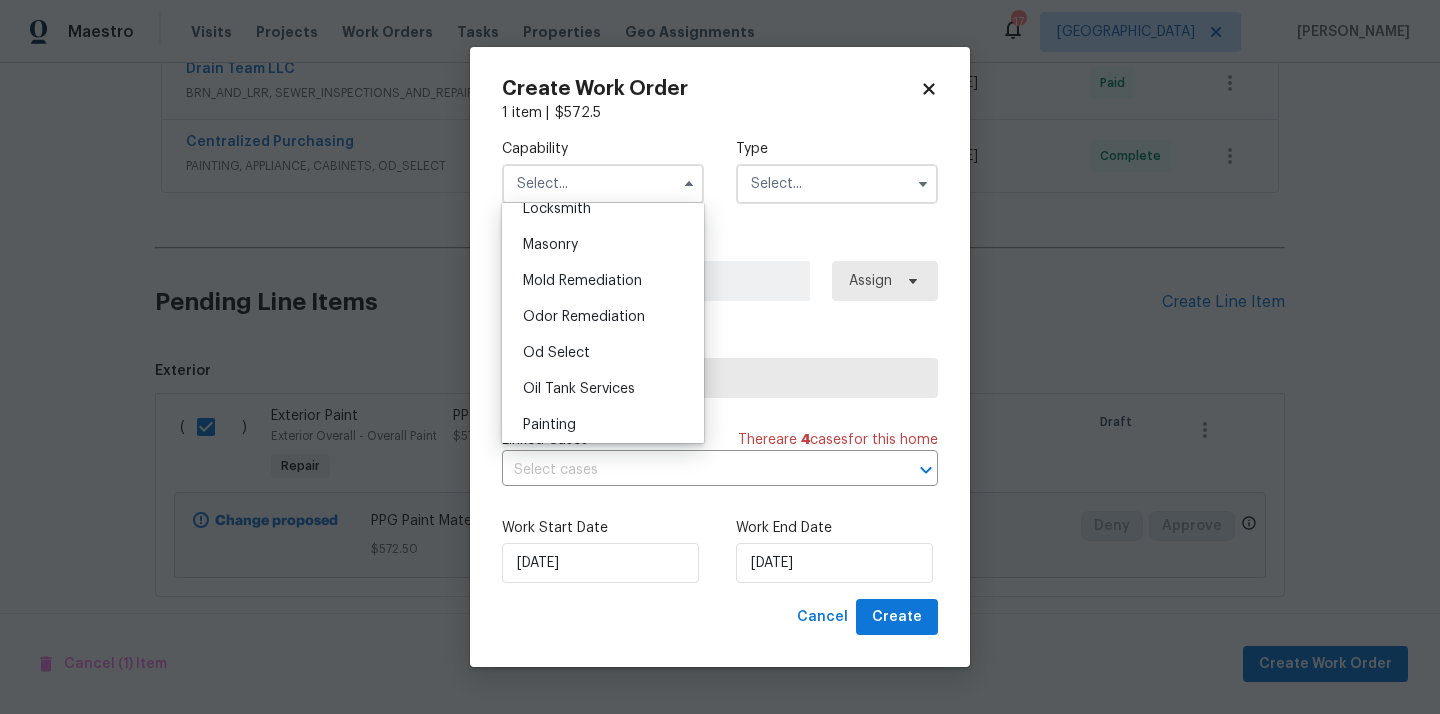 scroll, scrollTop: 1504, scrollLeft: 0, axis: vertical 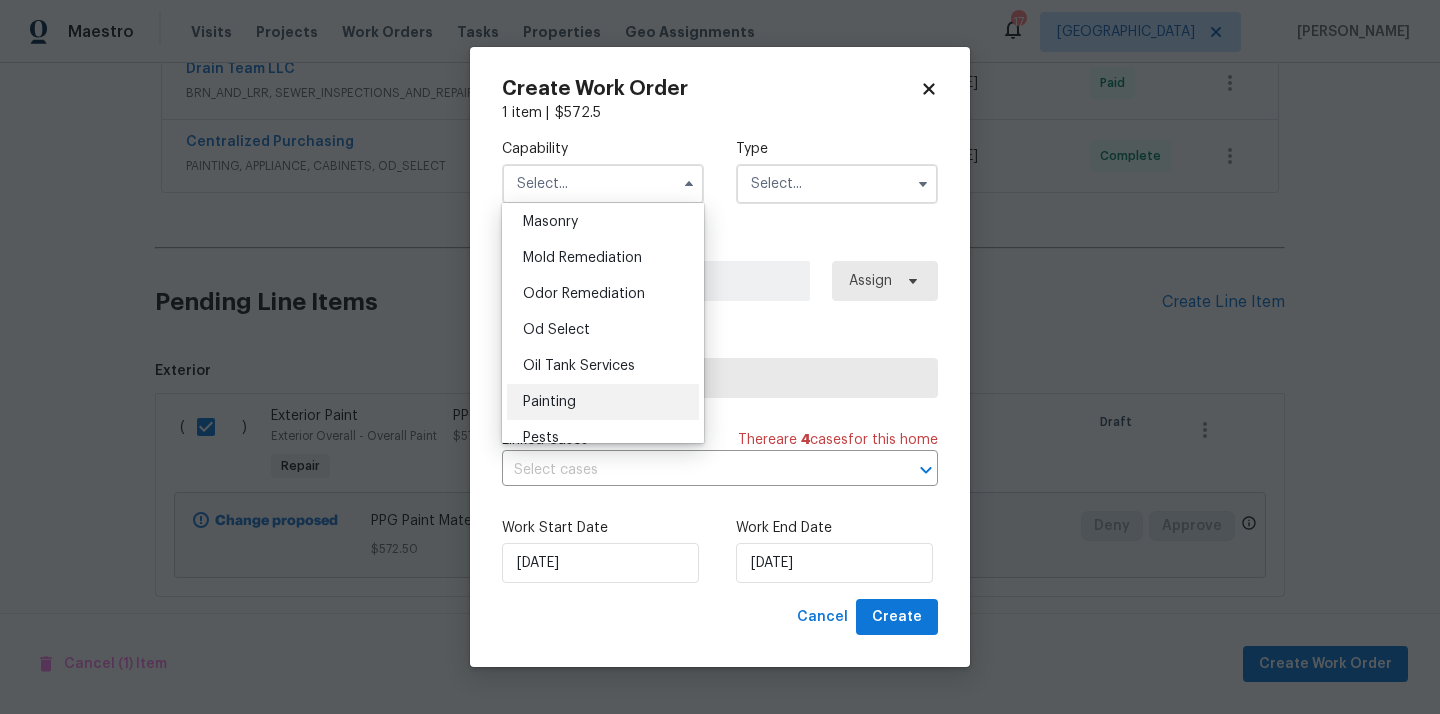 click on "Painting" at bounding box center (603, 402) 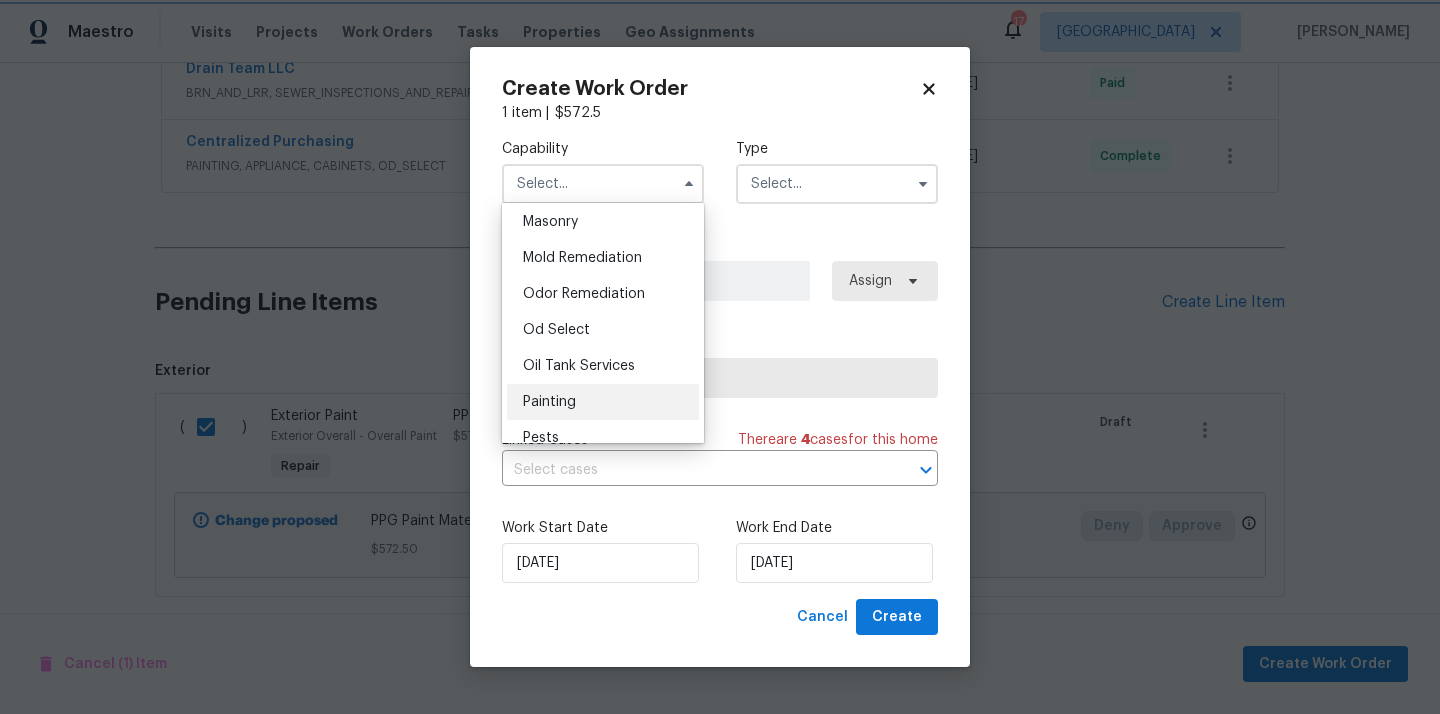 type on "Painting" 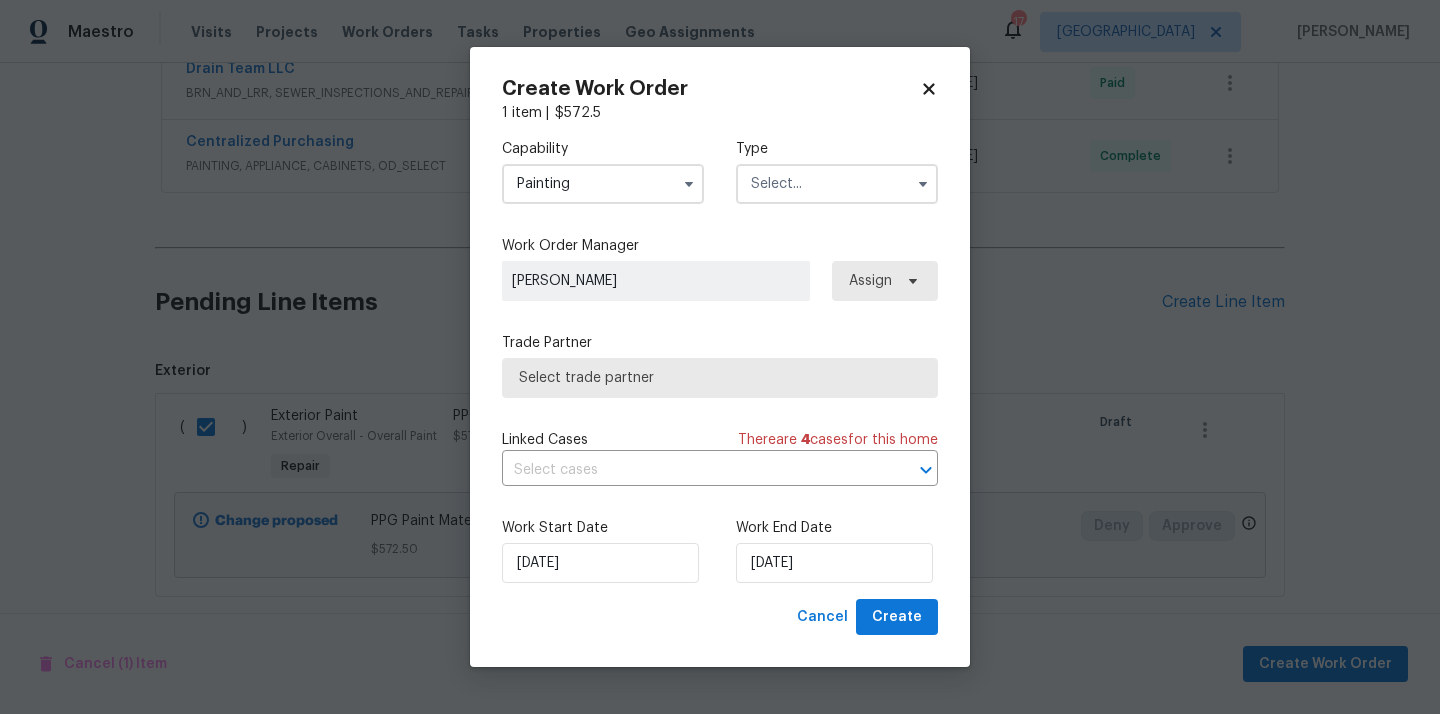click at bounding box center [837, 184] 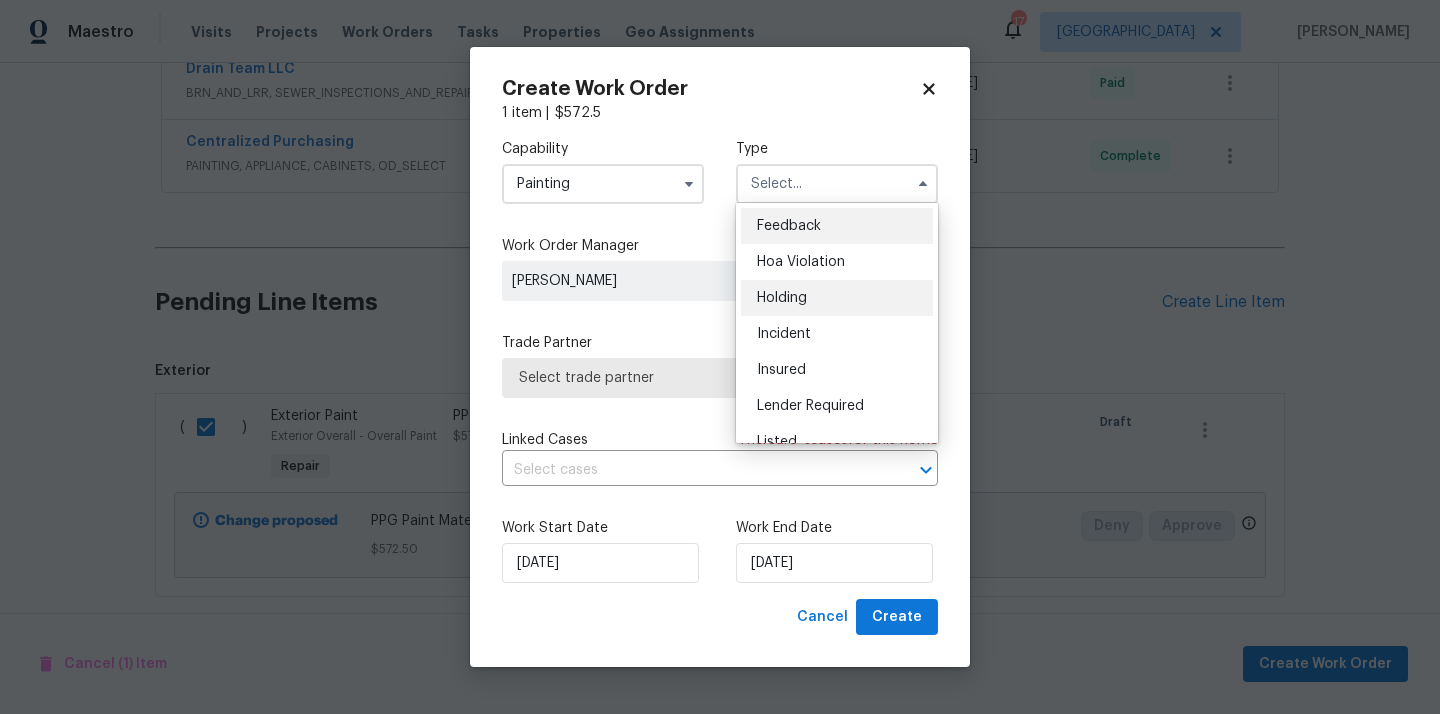 scroll, scrollTop: 454, scrollLeft: 0, axis: vertical 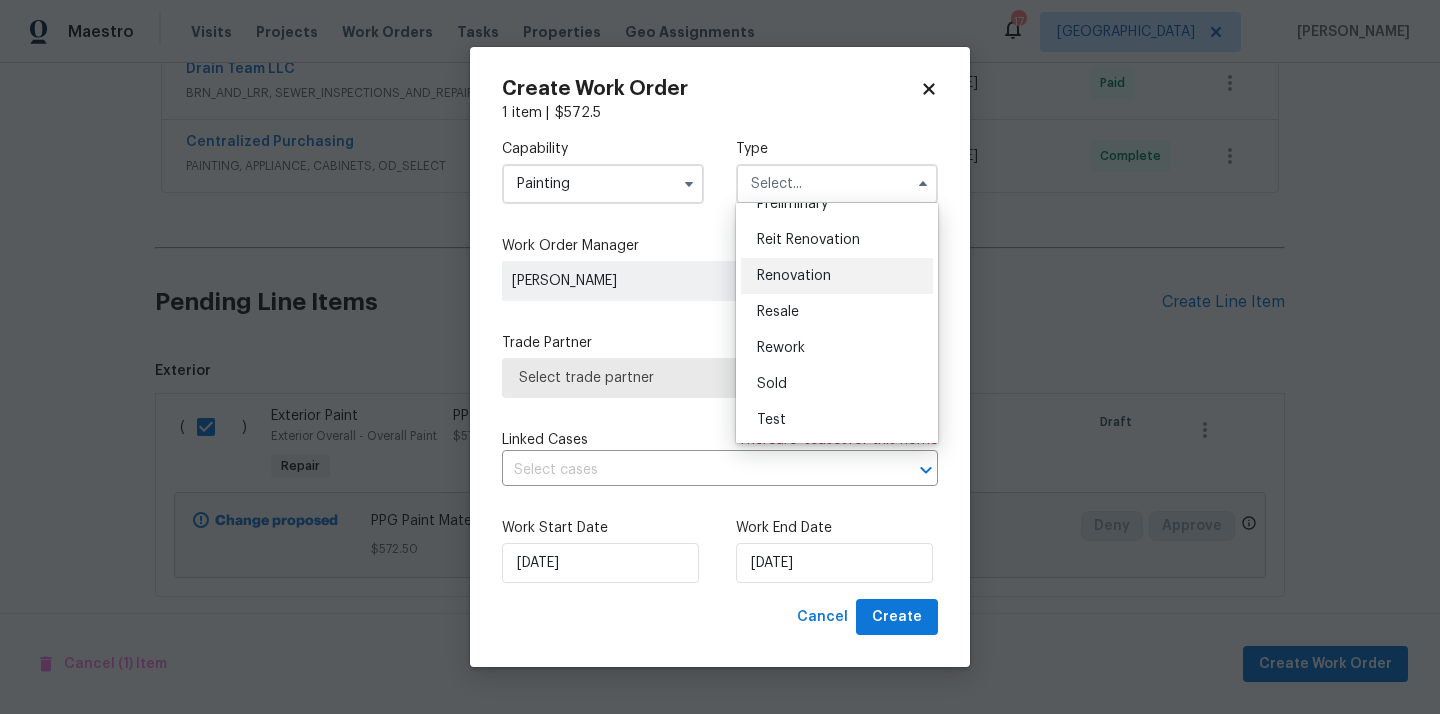 click on "Renovation" at bounding box center [794, 276] 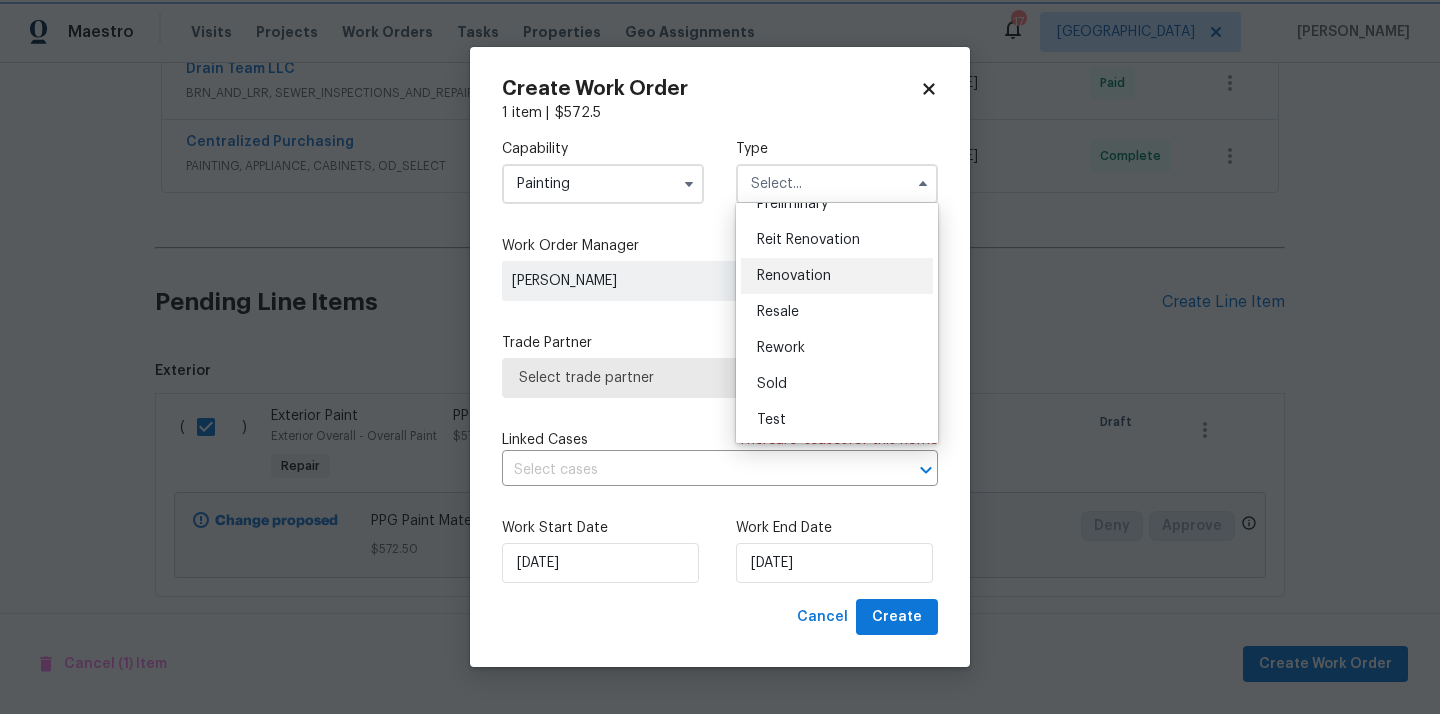 type on "Renovation" 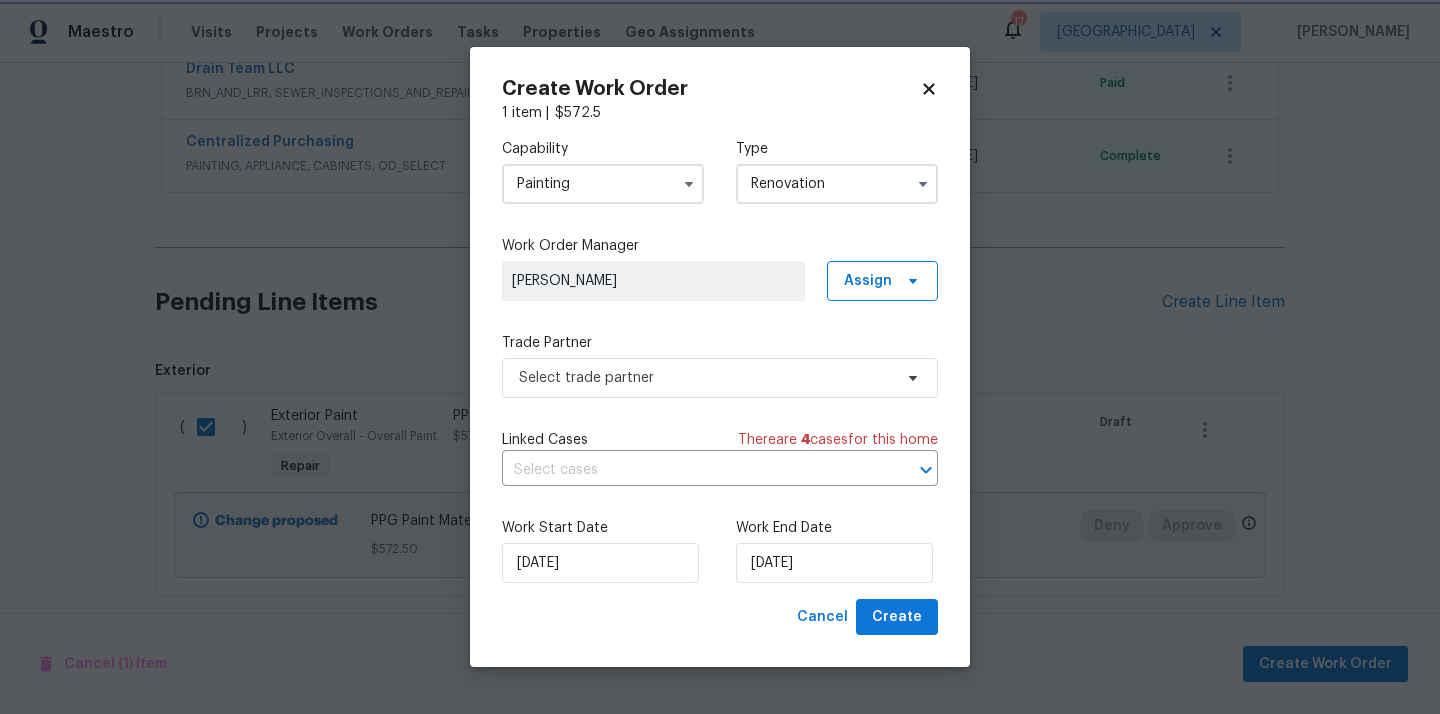 scroll, scrollTop: 0, scrollLeft: 0, axis: both 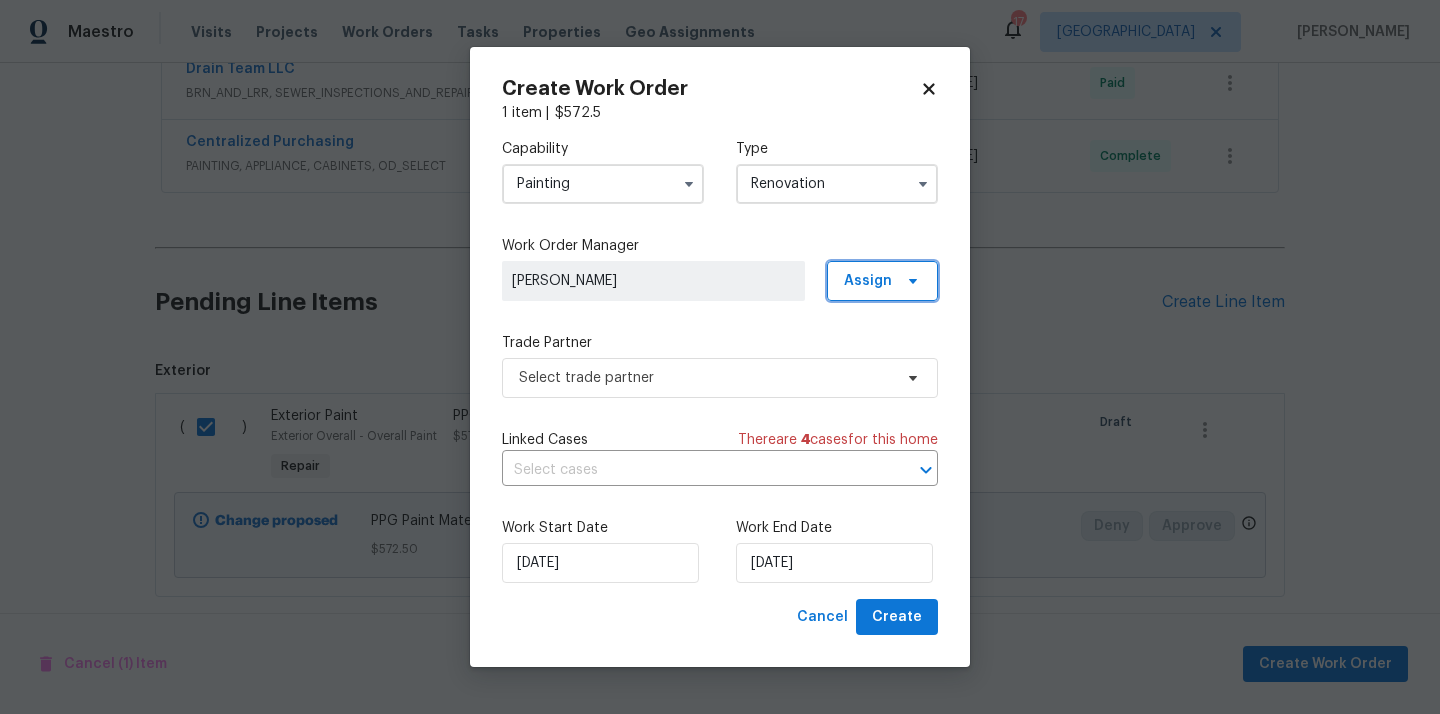 click on "Assign" at bounding box center (868, 281) 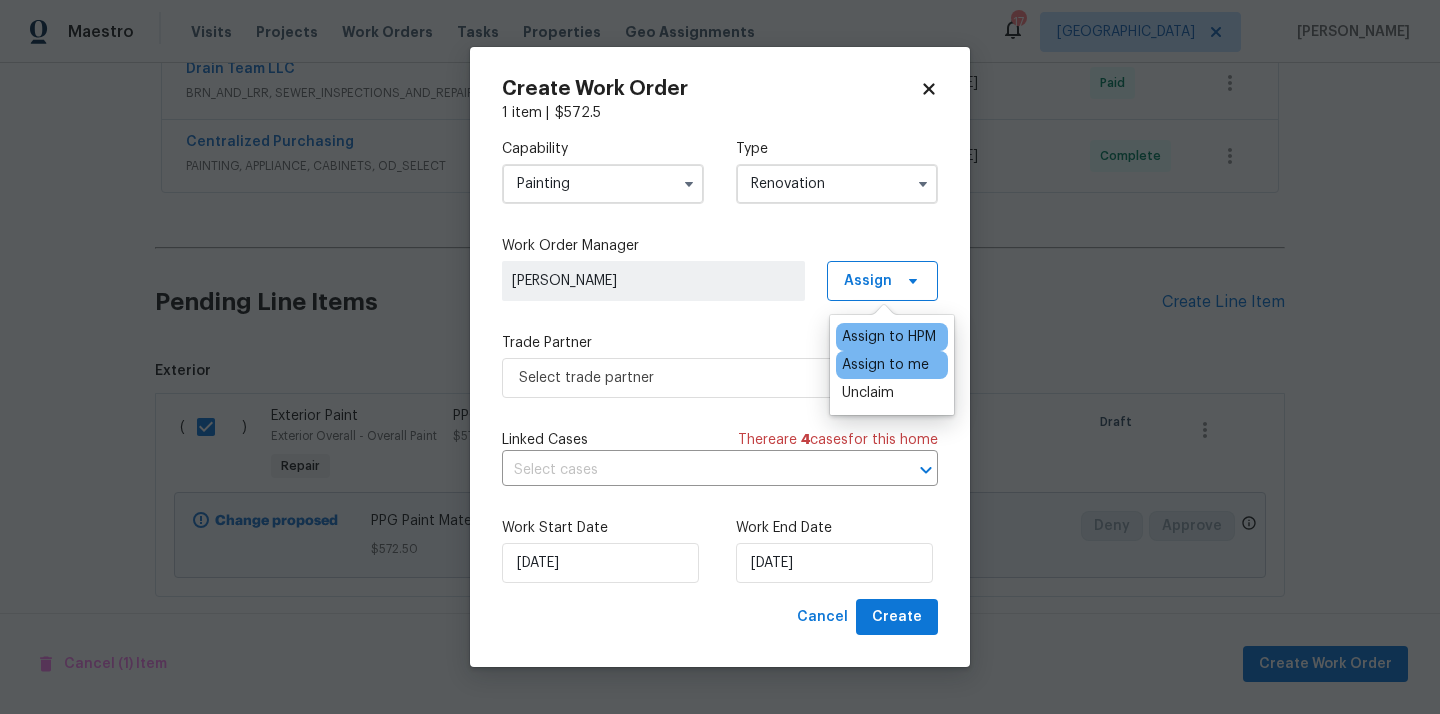 click on "Assign to me" at bounding box center [885, 365] 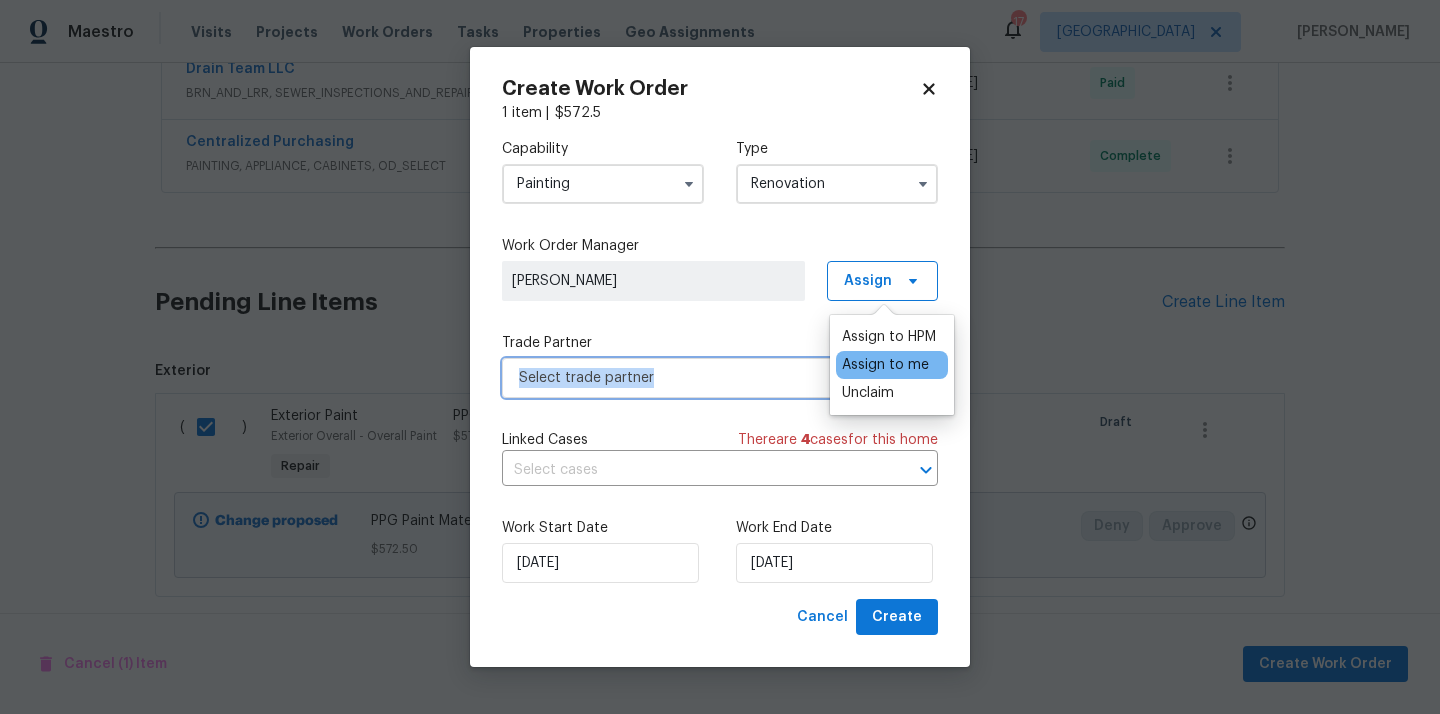 click on "Select trade partner" at bounding box center (705, 378) 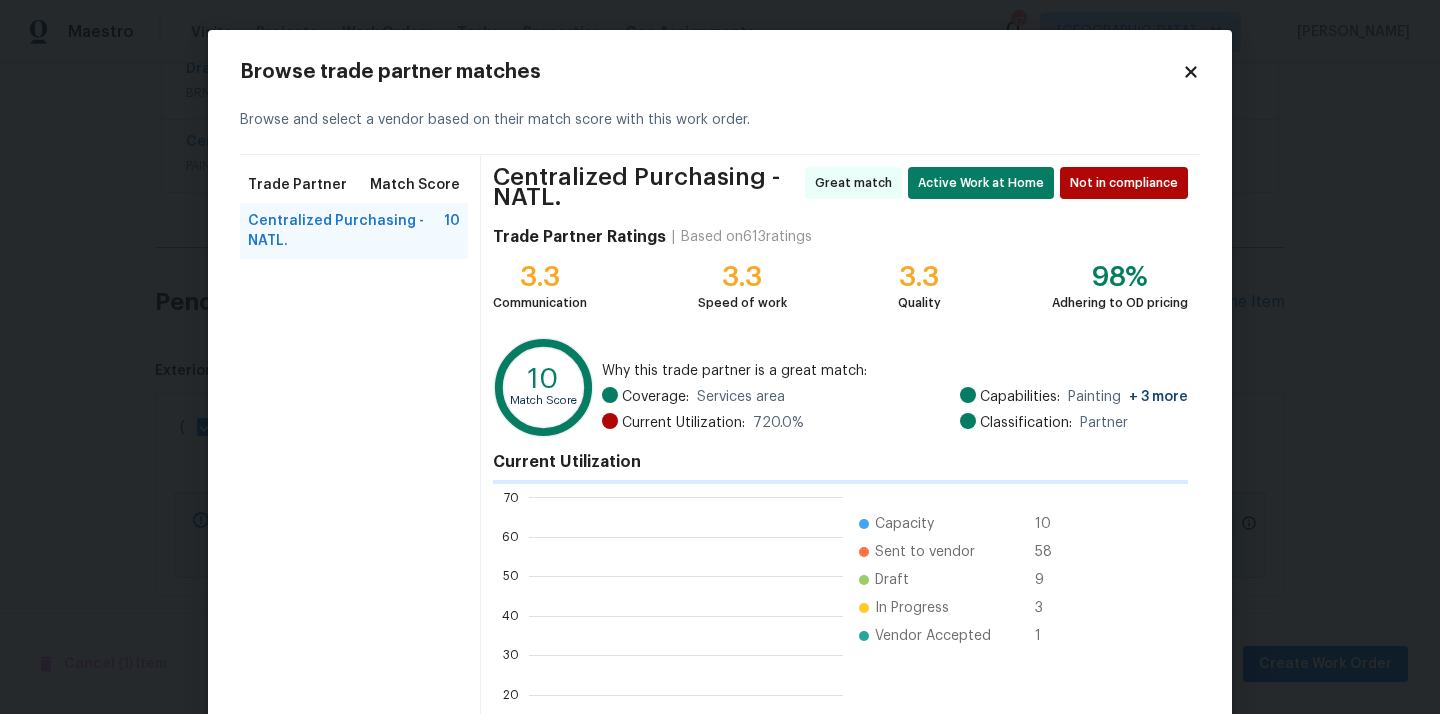 scroll, scrollTop: 2, scrollLeft: 1, axis: both 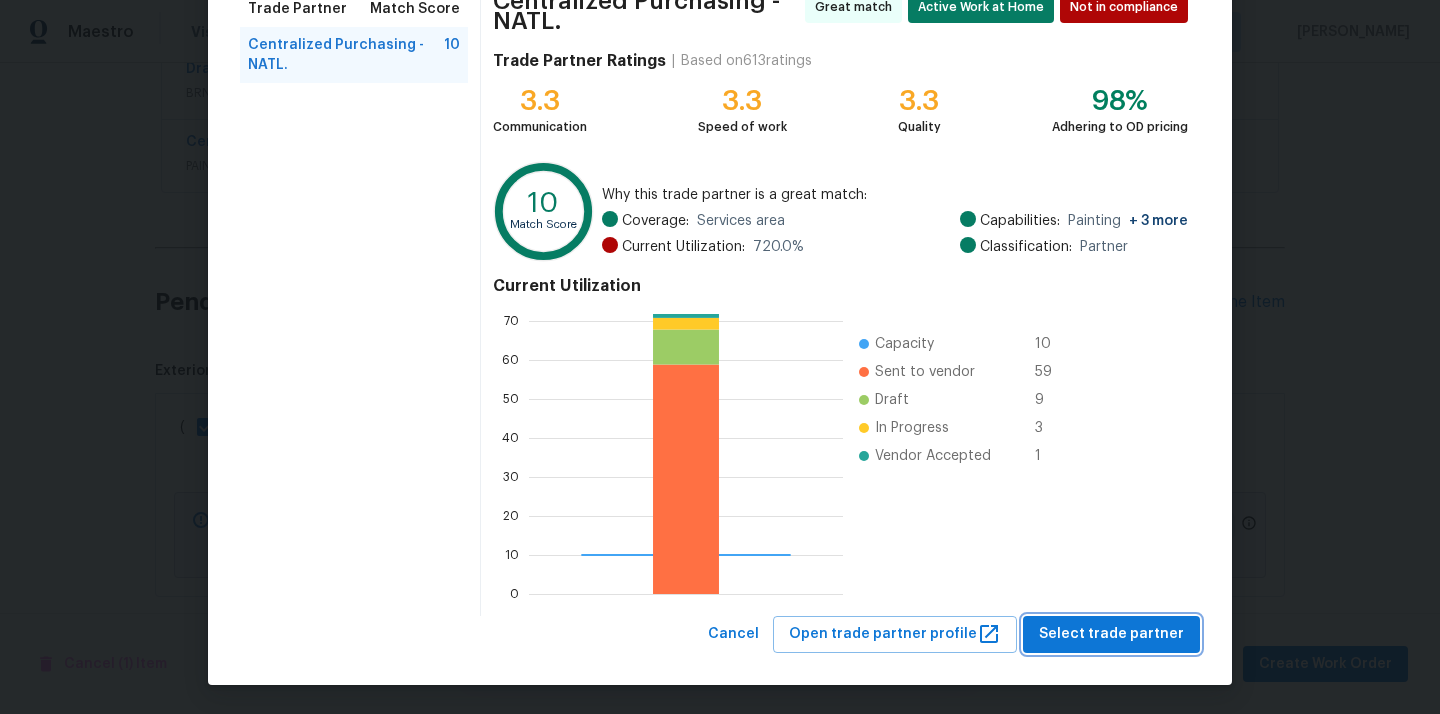 click on "Select trade partner" at bounding box center (1111, 634) 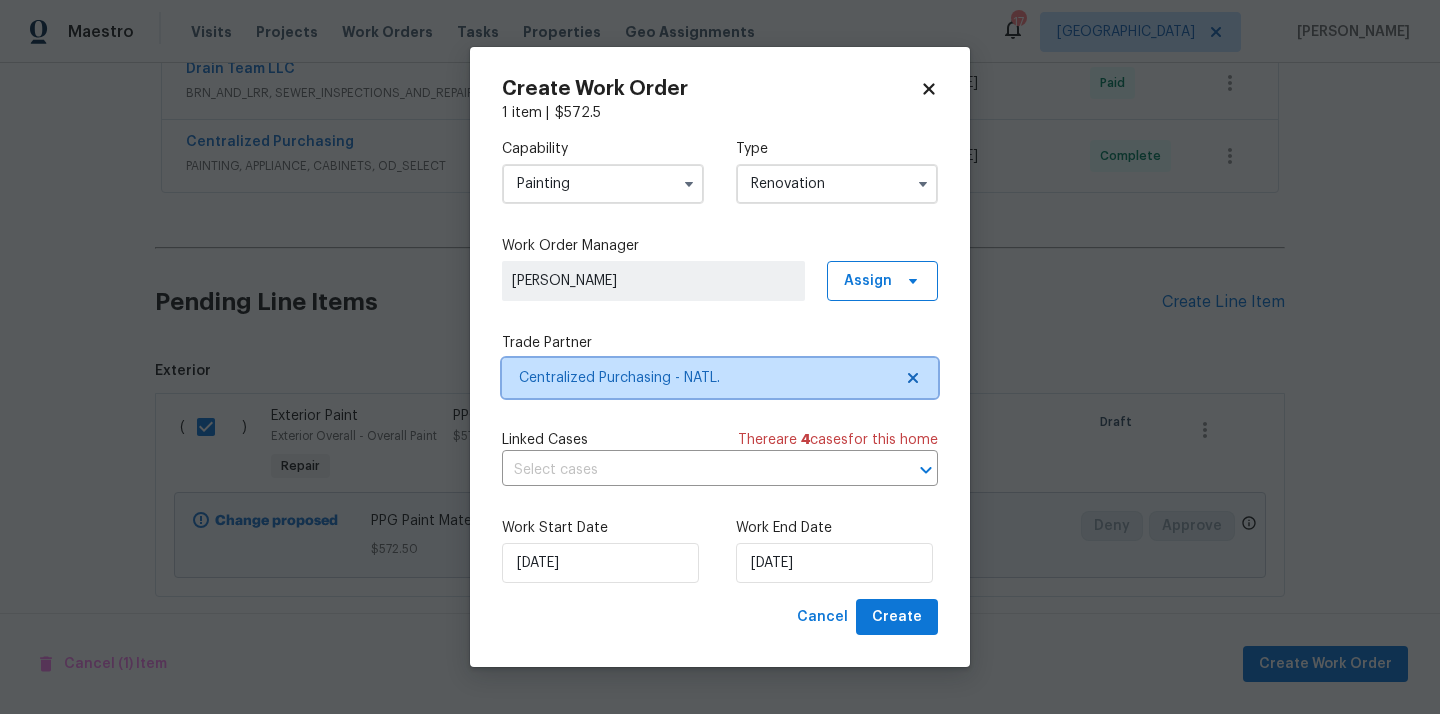 scroll, scrollTop: 0, scrollLeft: 0, axis: both 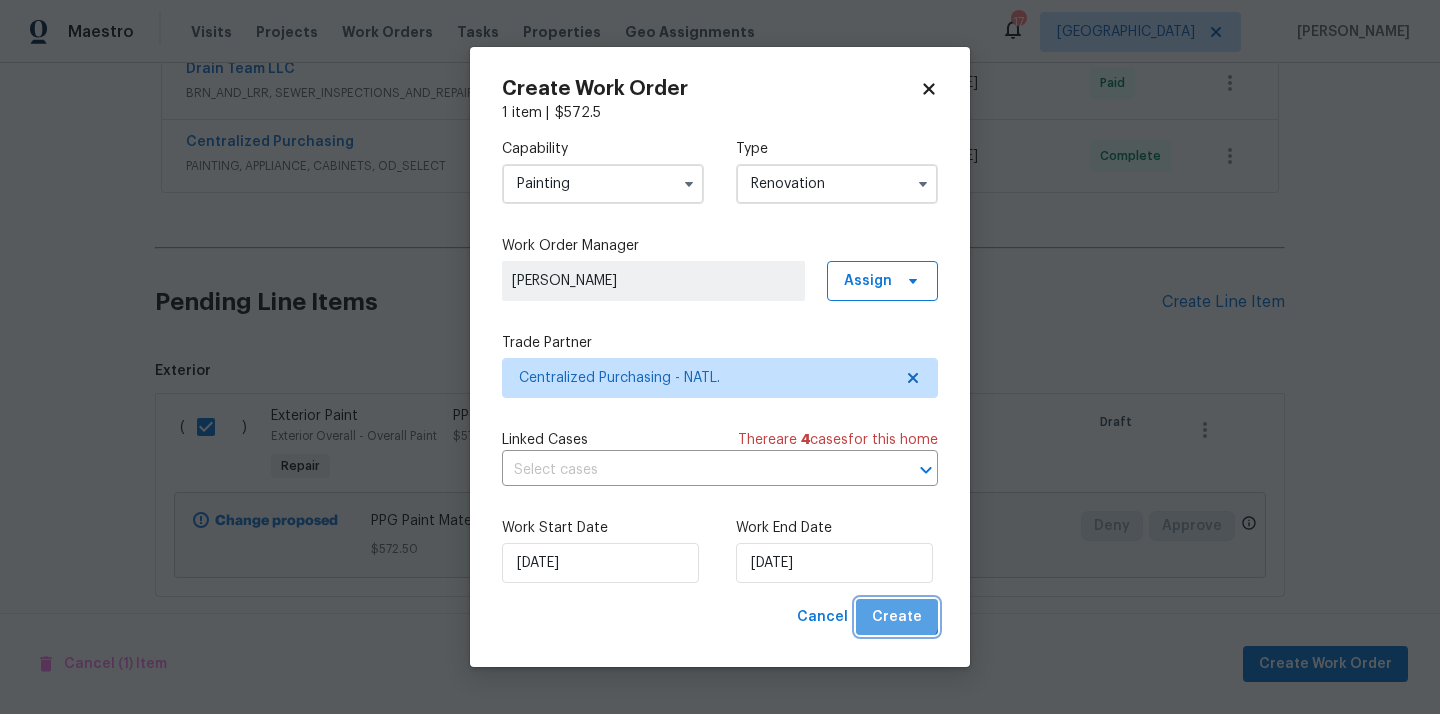 click on "Create" at bounding box center (897, 617) 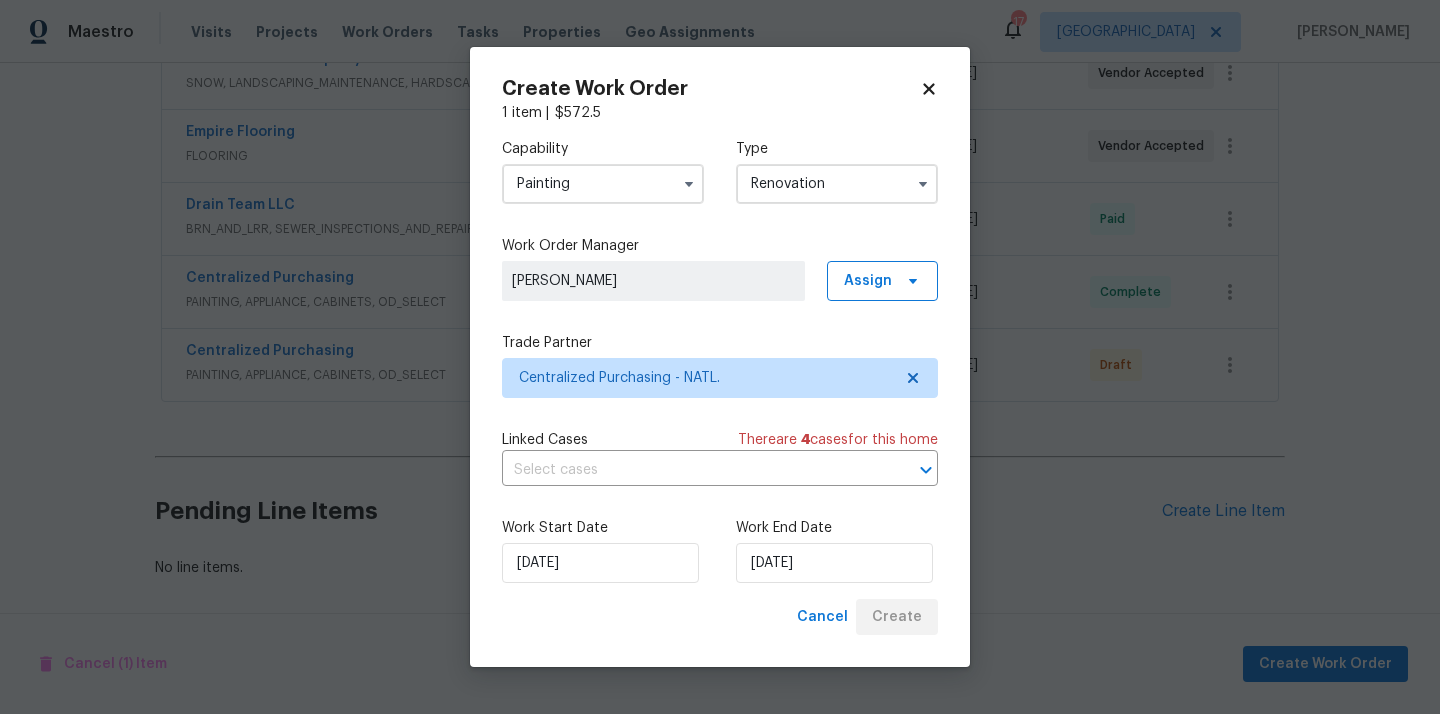 scroll, scrollTop: 556, scrollLeft: 0, axis: vertical 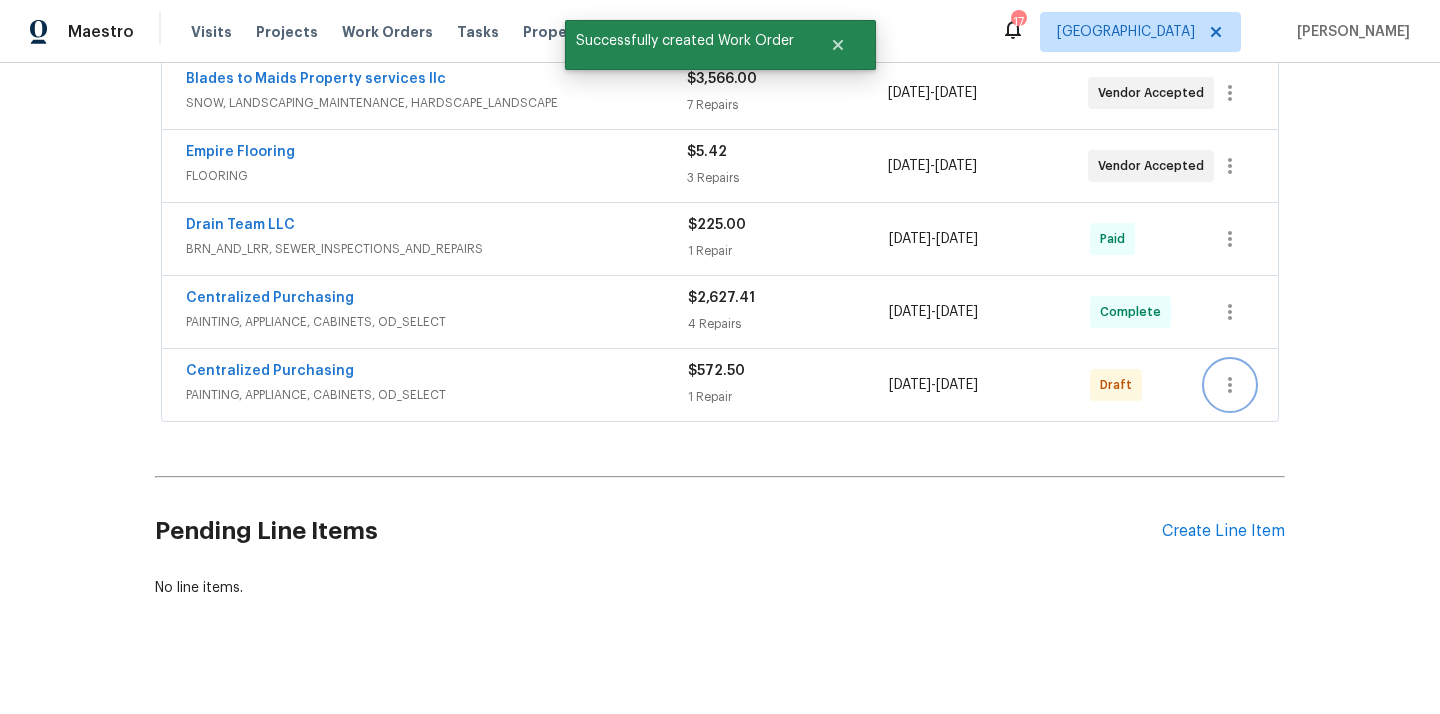 click 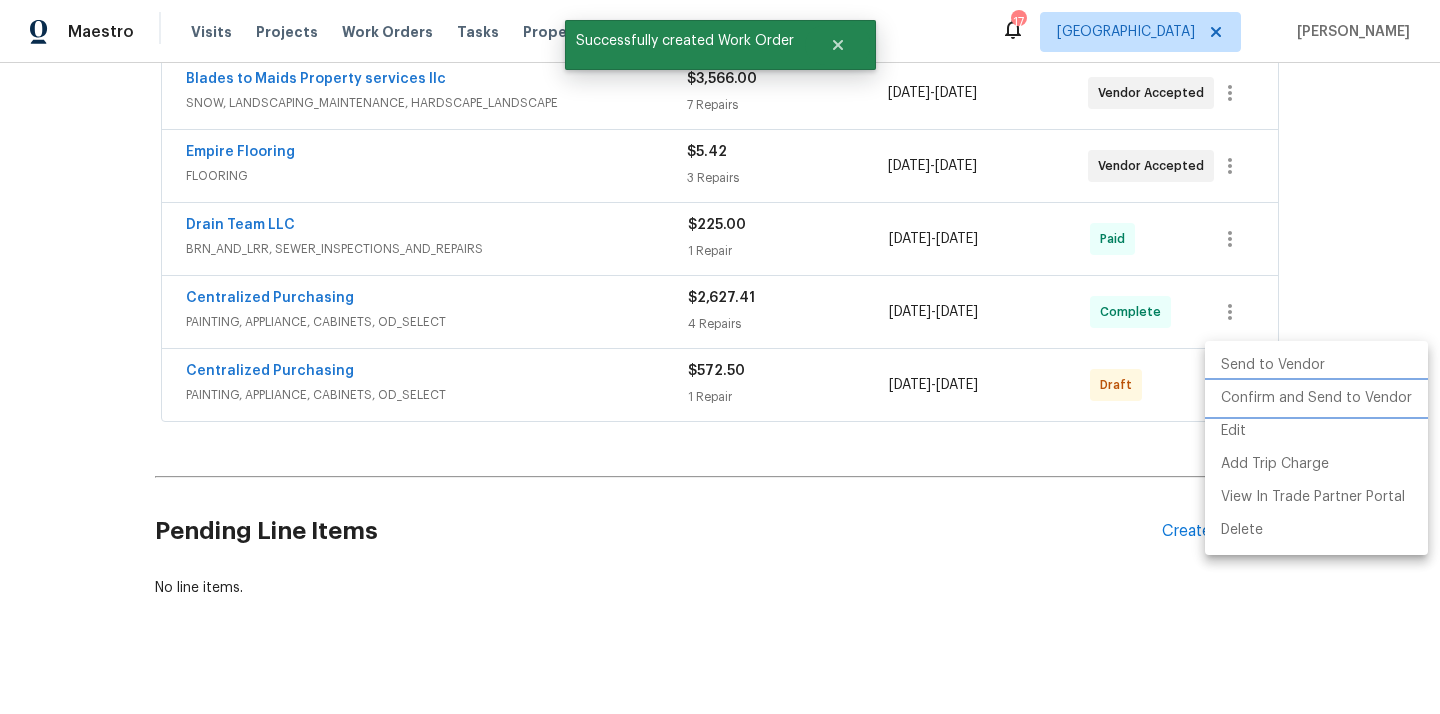 click on "Confirm and Send to Vendor" at bounding box center [1316, 398] 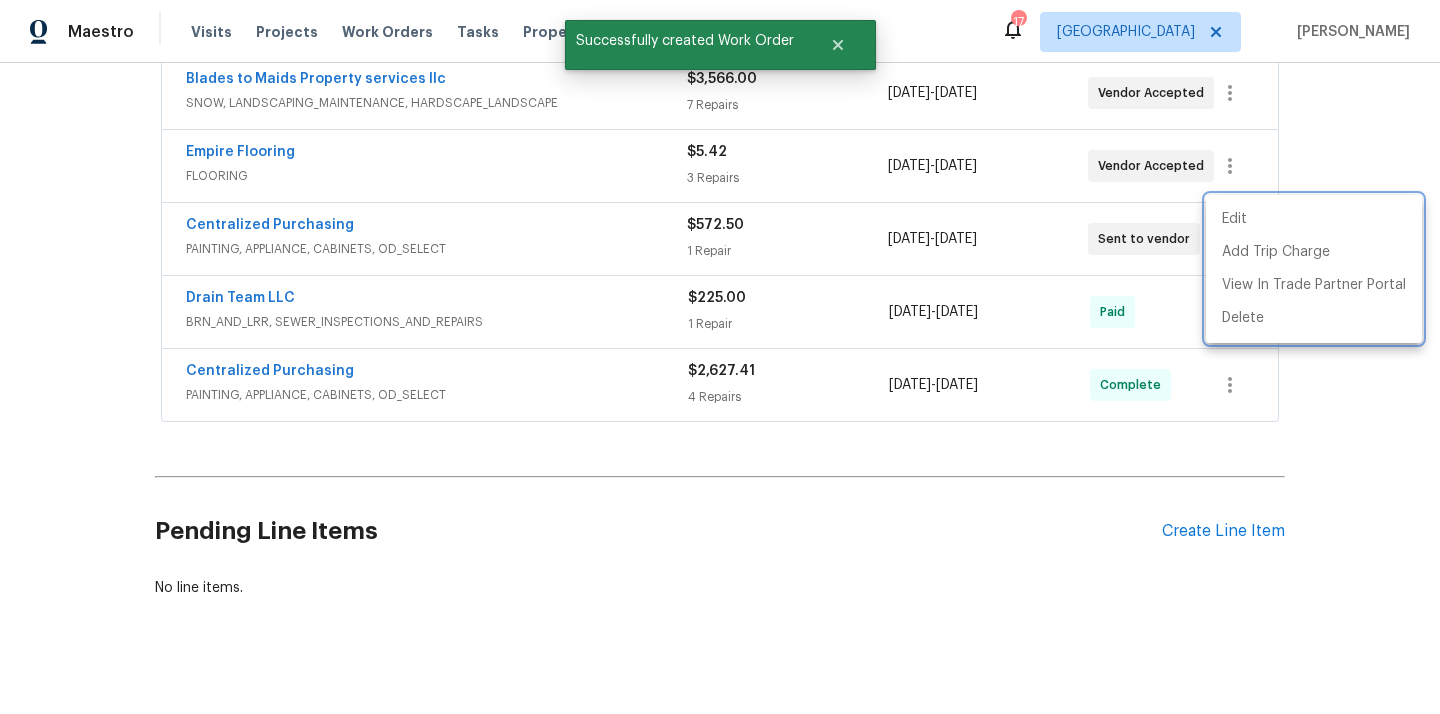 click at bounding box center [720, 357] 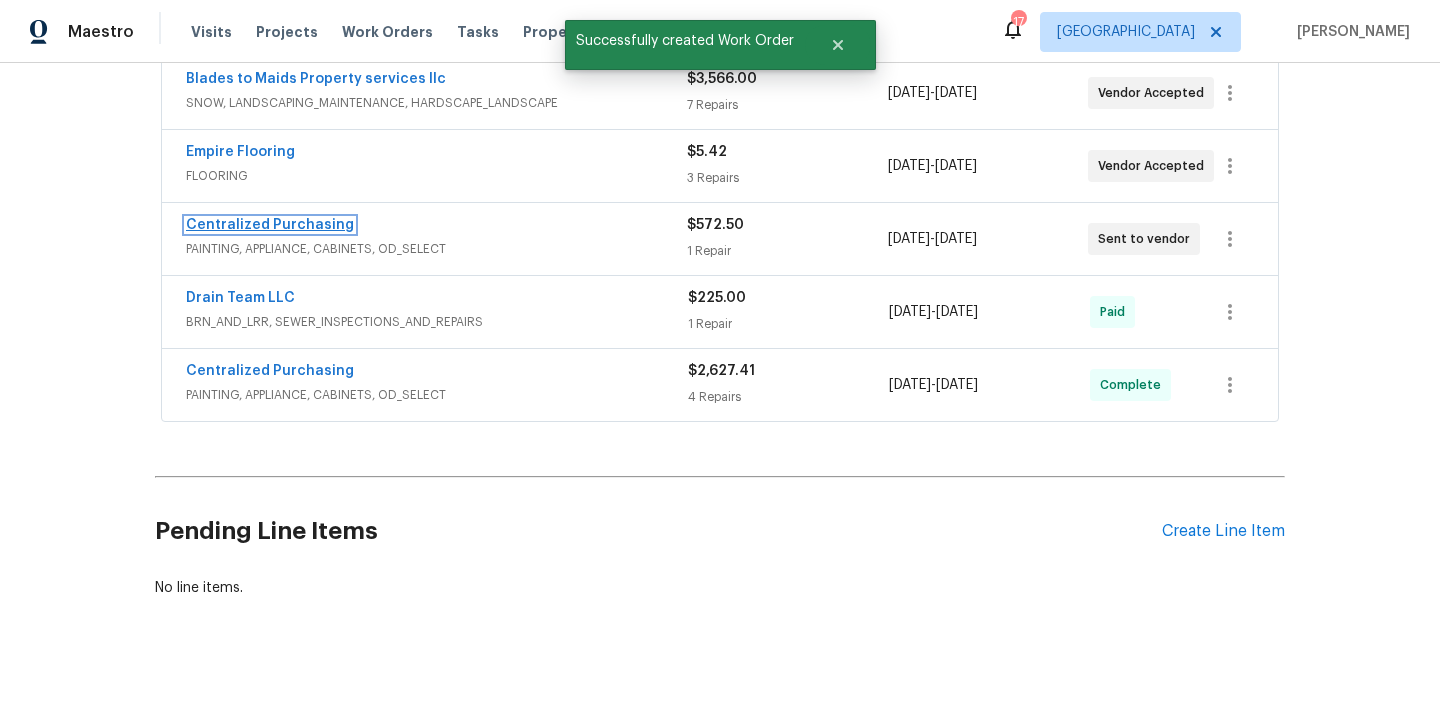 click on "Centralized Purchasing" at bounding box center (270, 225) 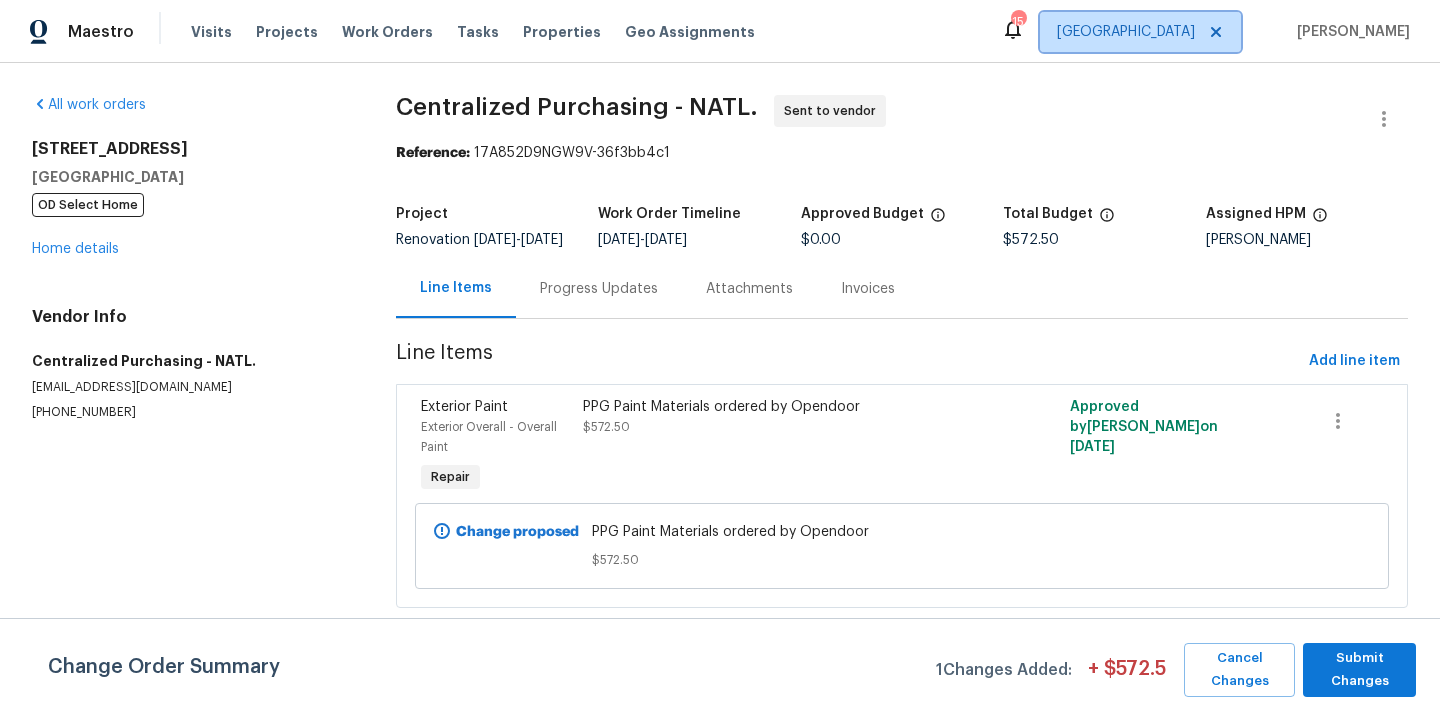 click on "[GEOGRAPHIC_DATA]" at bounding box center (1126, 32) 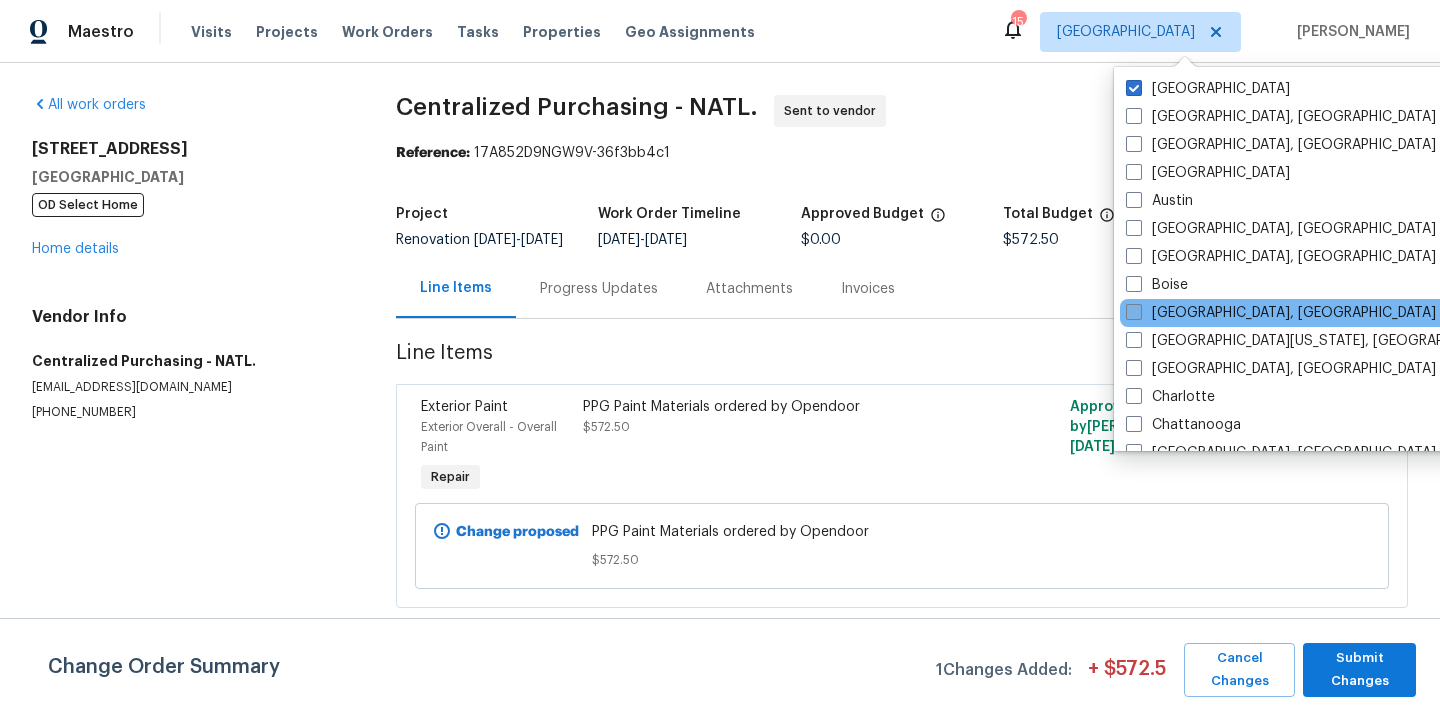click on "[GEOGRAPHIC_DATA], [GEOGRAPHIC_DATA]" at bounding box center (1281, 313) 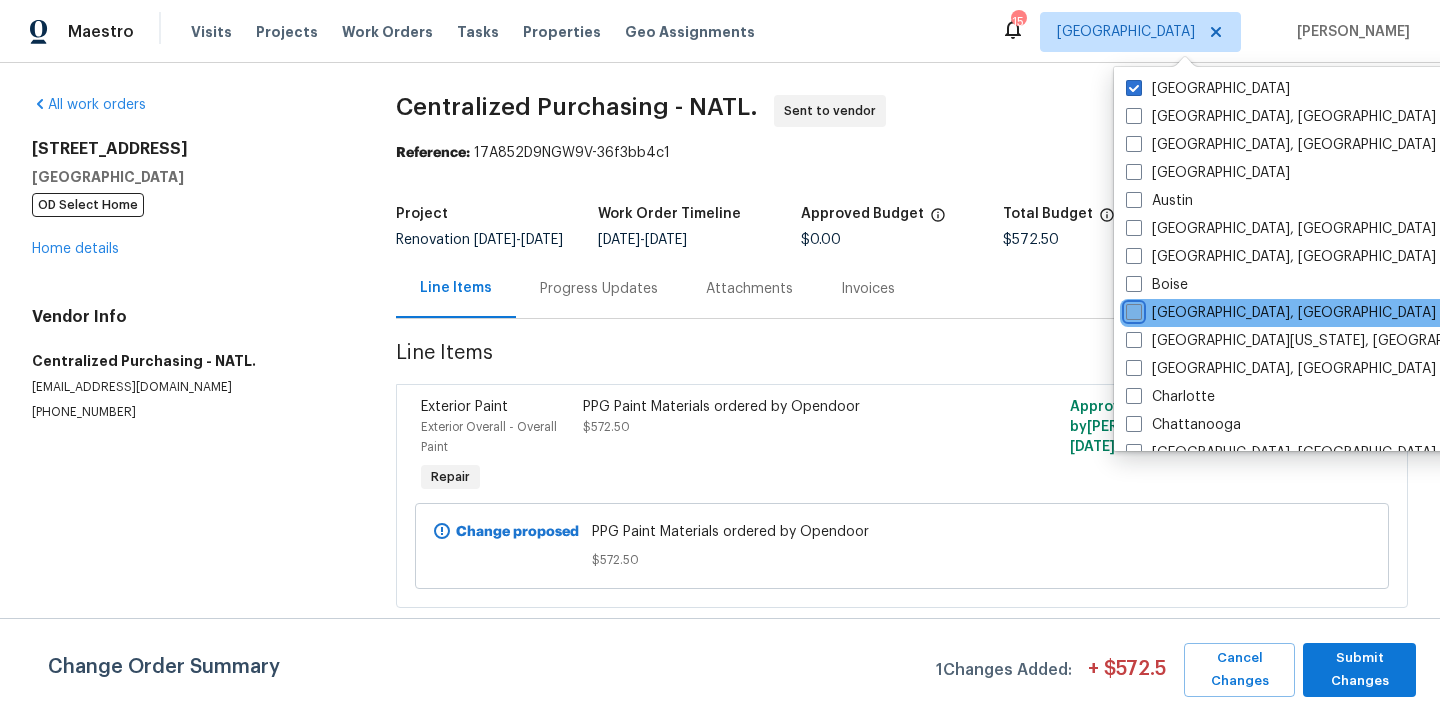click on "[GEOGRAPHIC_DATA], [GEOGRAPHIC_DATA]" at bounding box center [1132, 309] 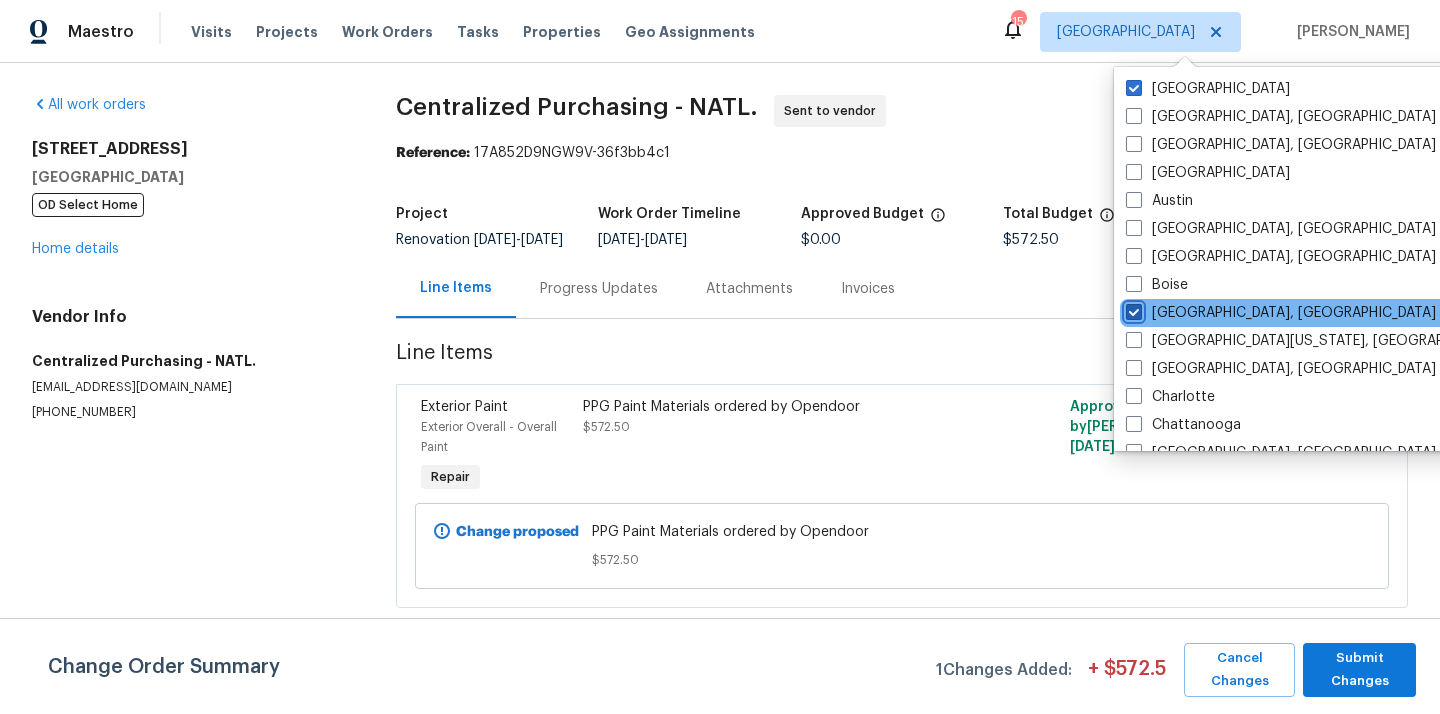 checkbox on "true" 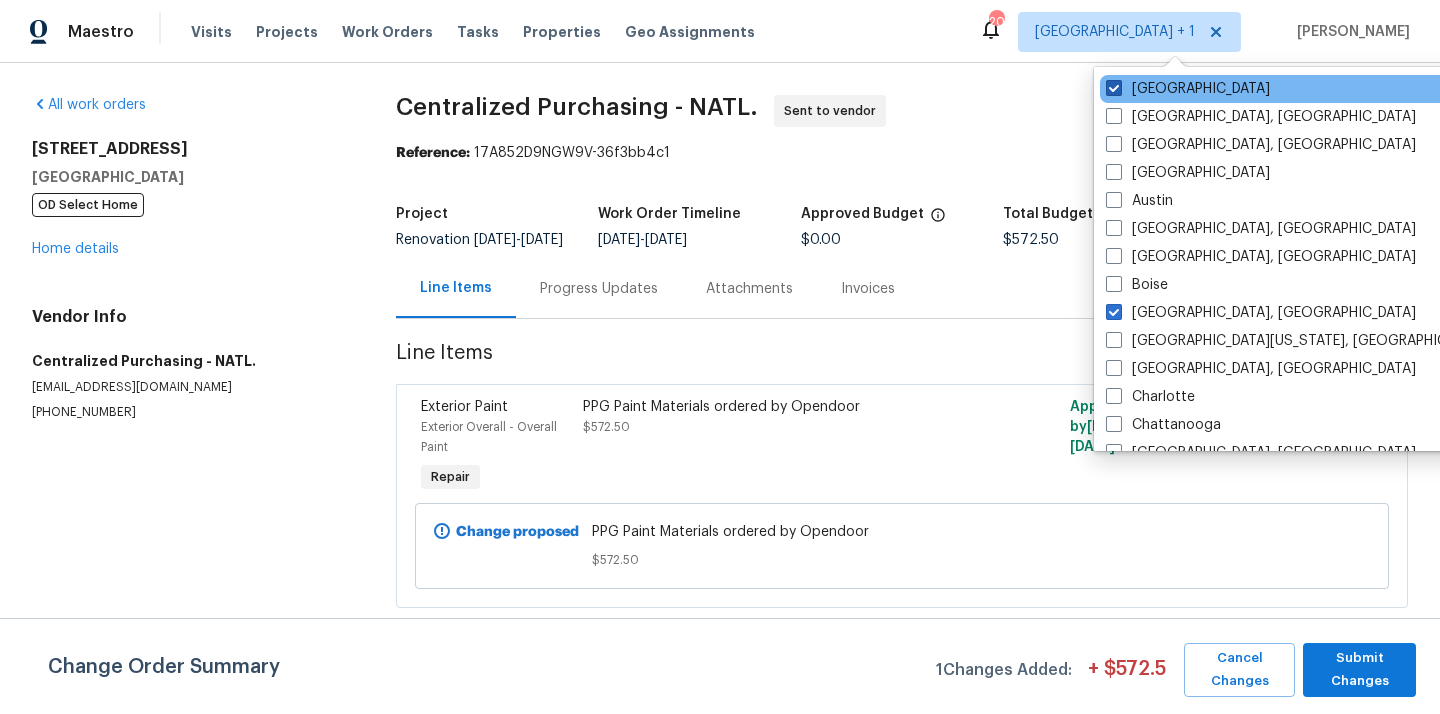 click on "[GEOGRAPHIC_DATA]" at bounding box center (1188, 89) 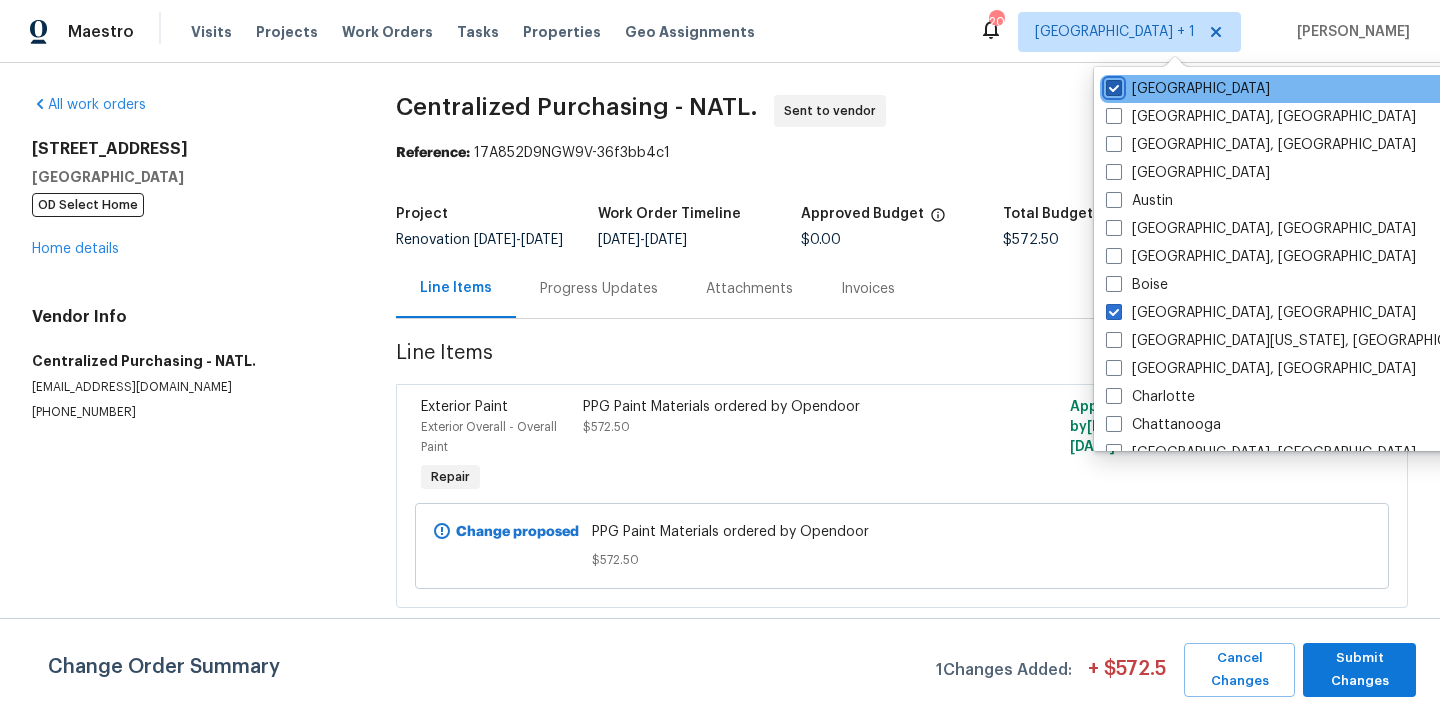 click on "[GEOGRAPHIC_DATA]" at bounding box center (1112, 85) 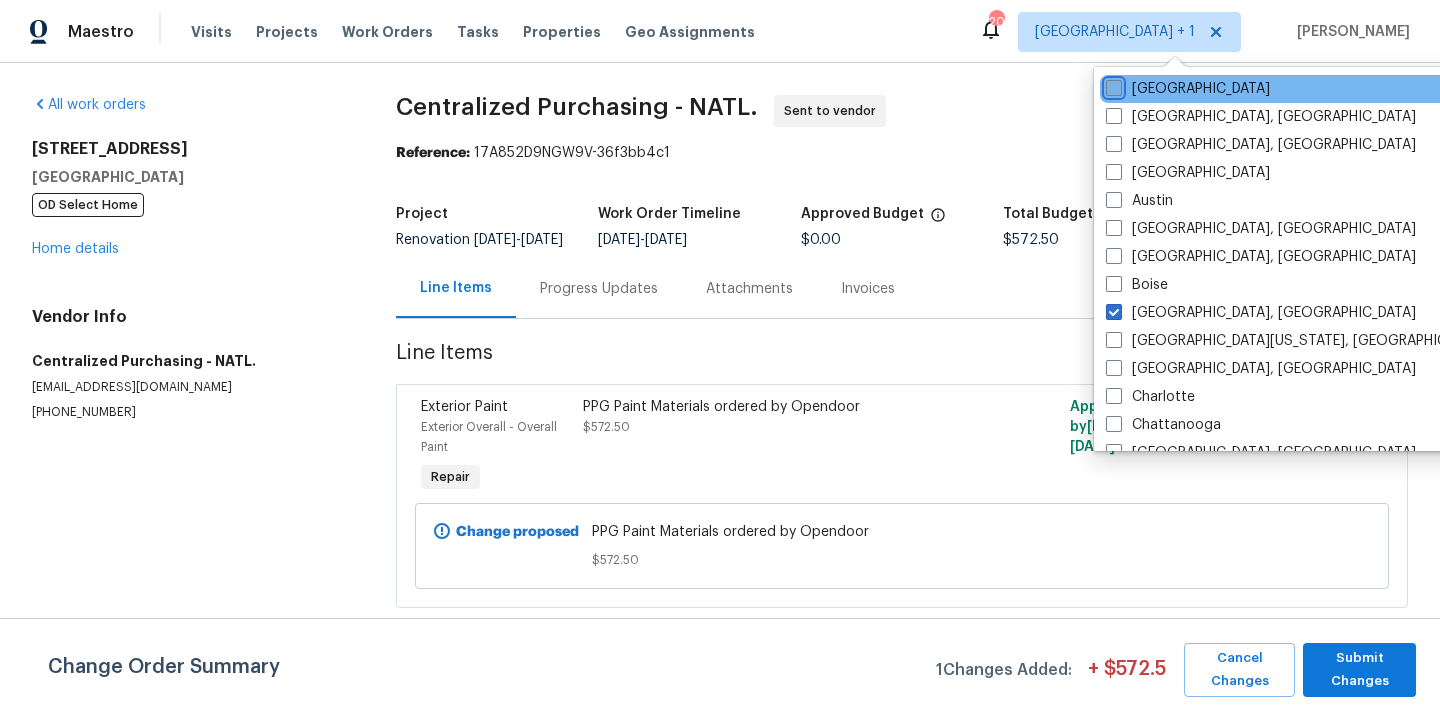 checkbox on "false" 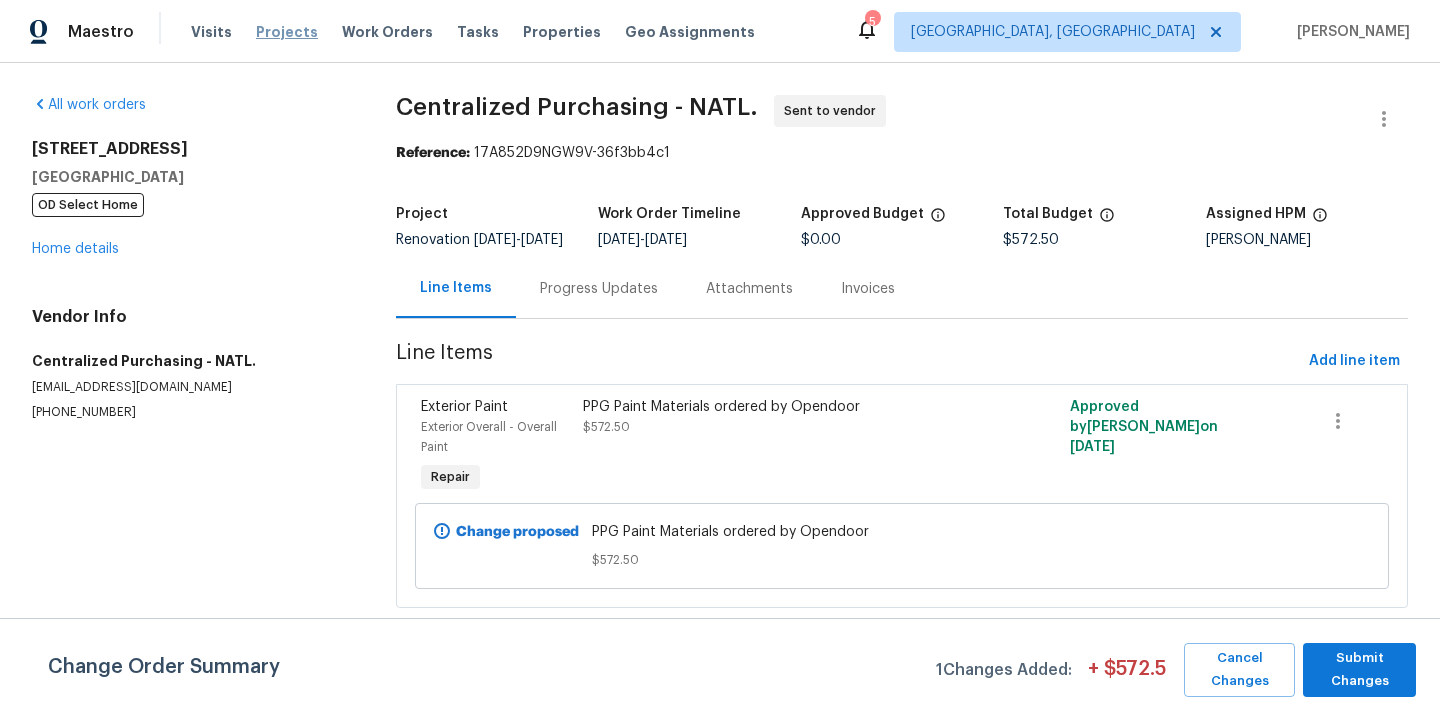 click on "Projects" at bounding box center (287, 32) 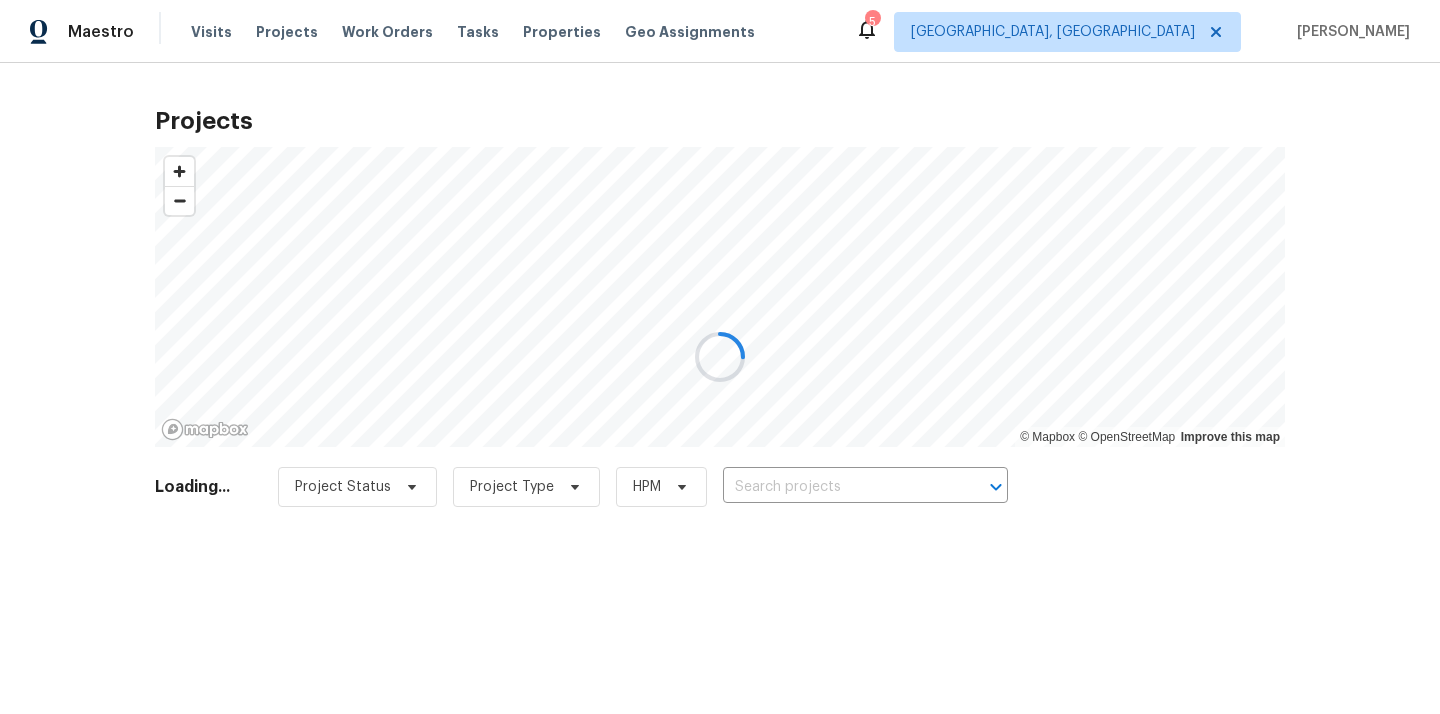 click at bounding box center [720, 357] 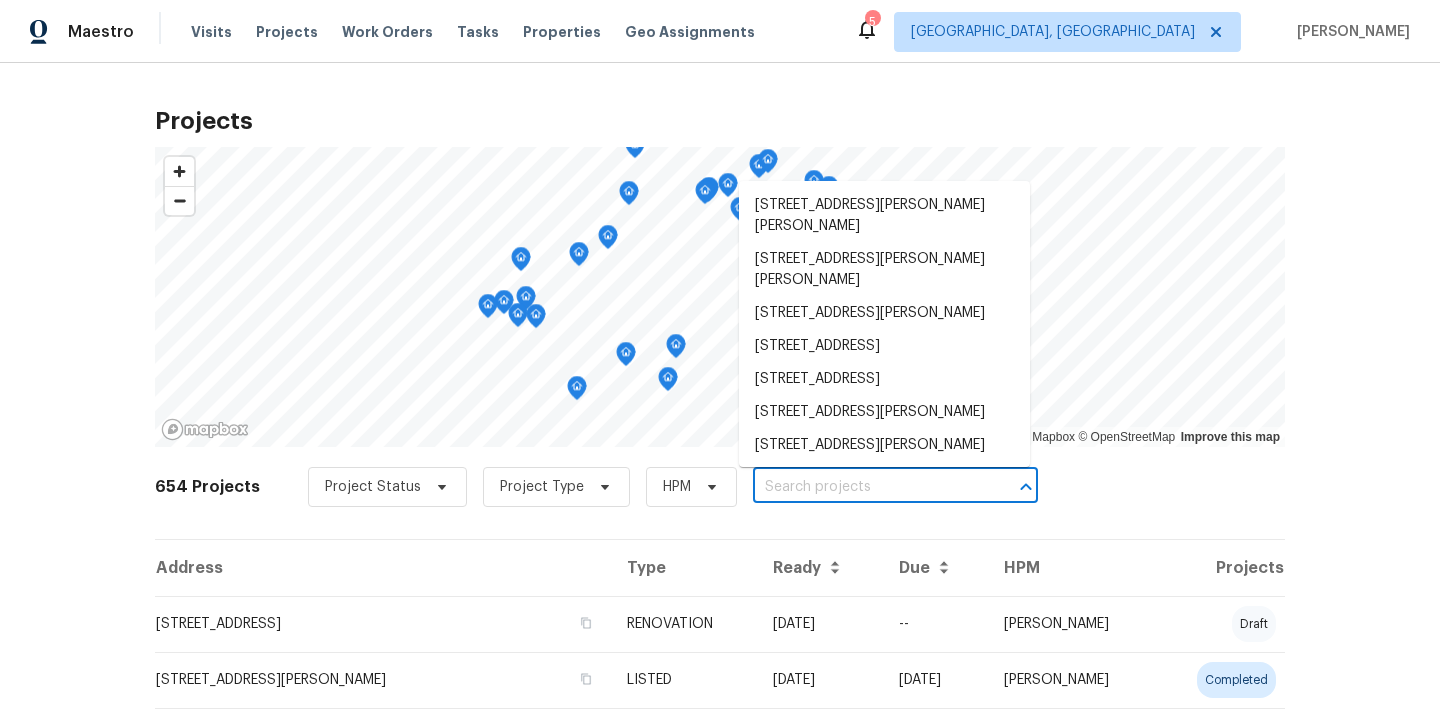 click at bounding box center [867, 487] 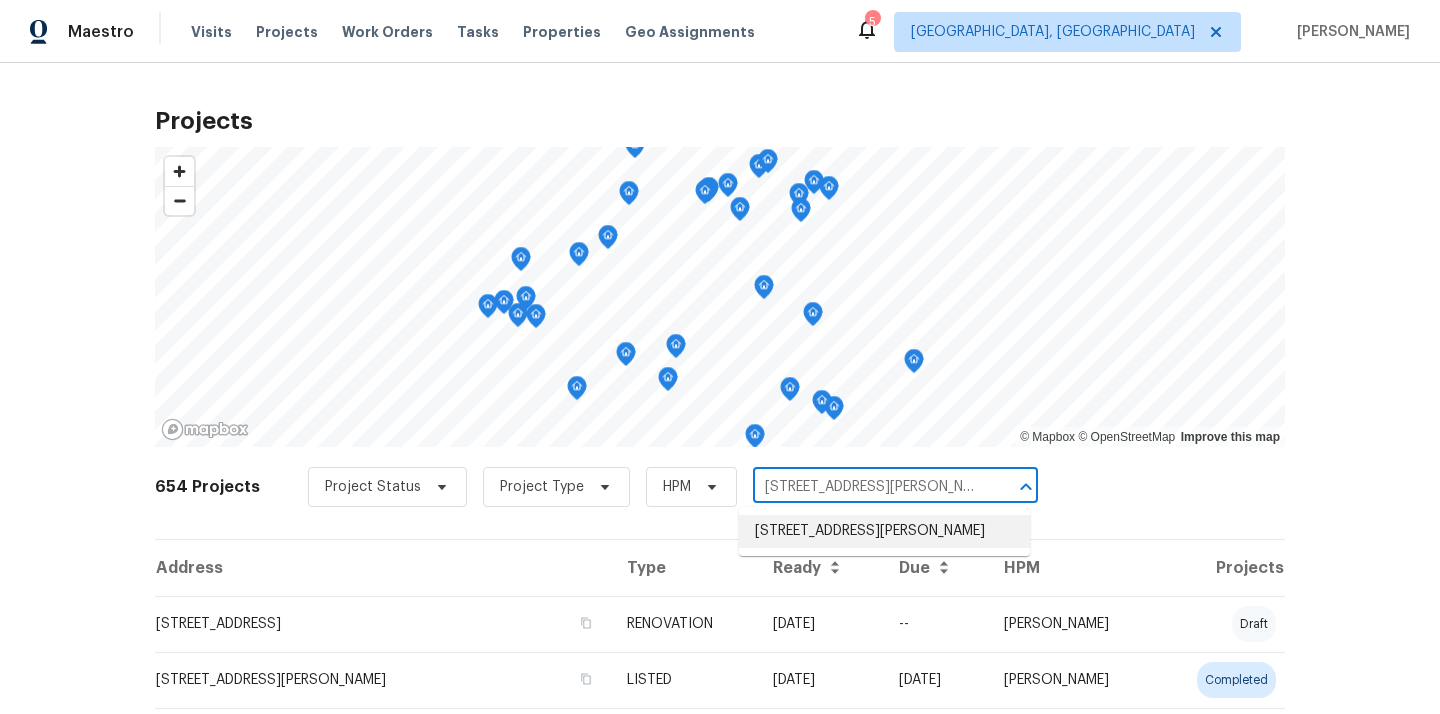 click on "[STREET_ADDRESS][PERSON_NAME]" at bounding box center [884, 531] 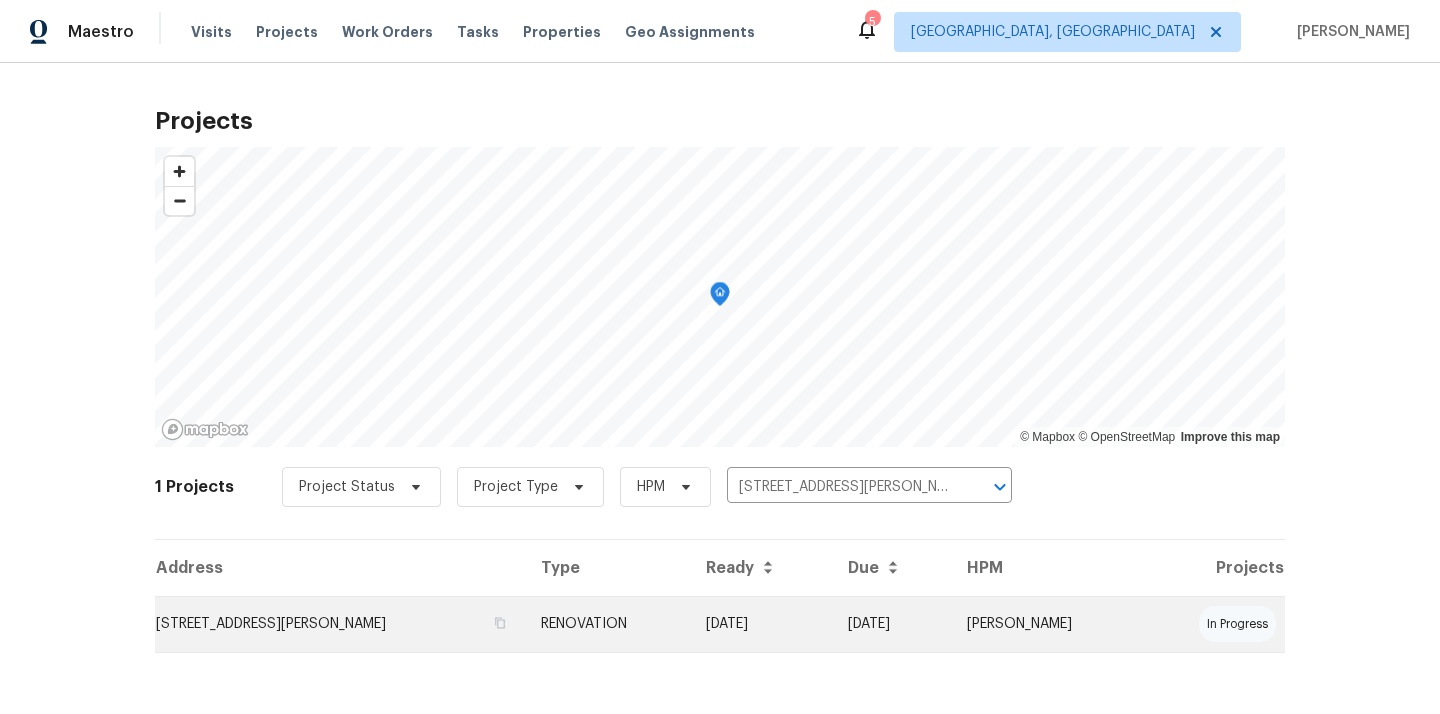 click on "[STREET_ADDRESS][PERSON_NAME]" at bounding box center [340, 624] 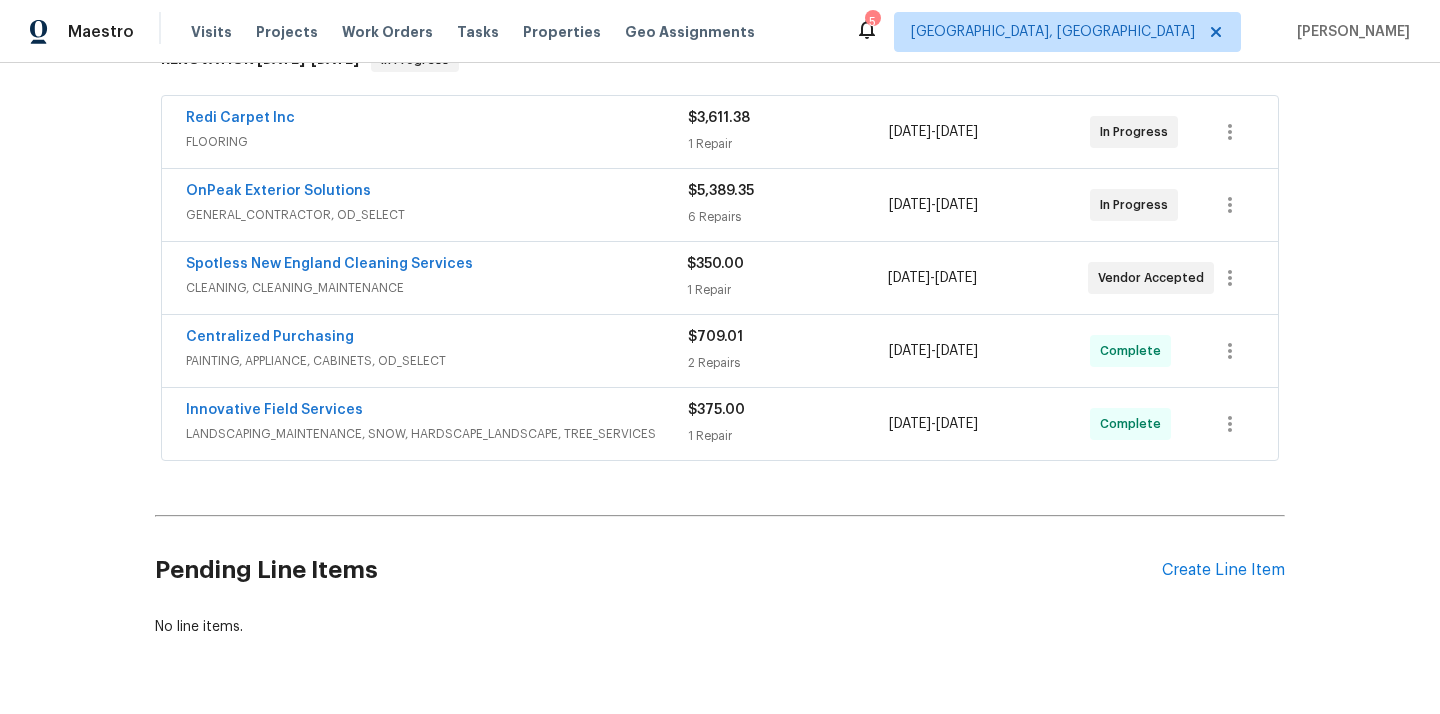 scroll, scrollTop: 356, scrollLeft: 0, axis: vertical 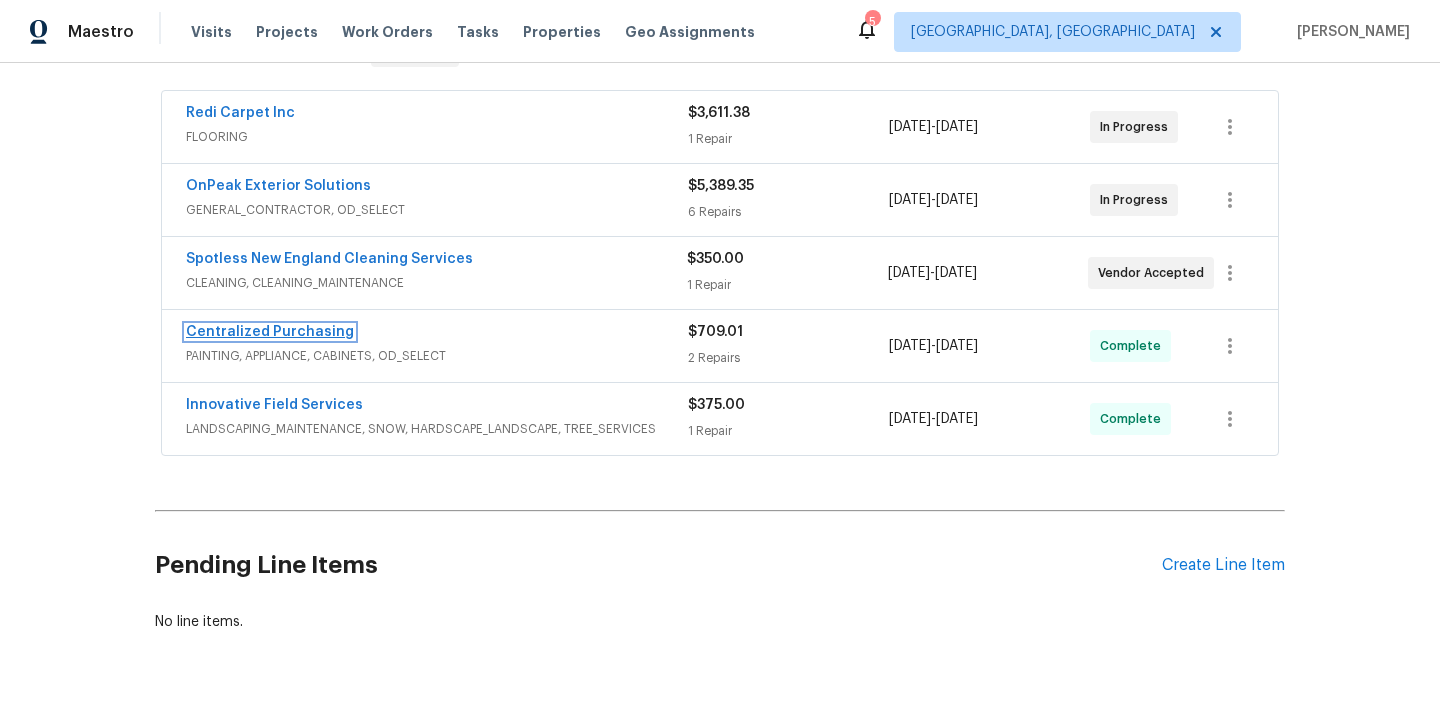 click on "Centralized Purchasing" at bounding box center [270, 332] 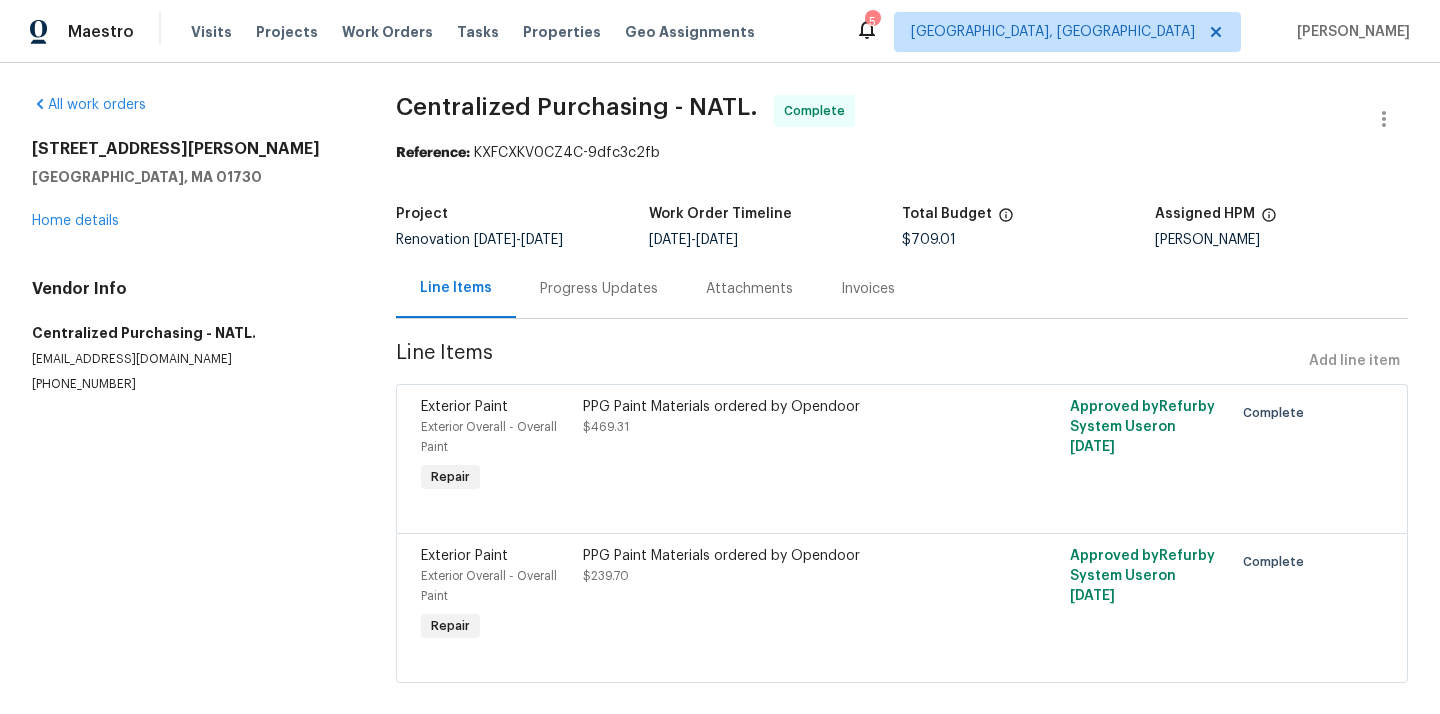click on "All work orders [STREET_ADDRESS][PERSON_NAME] Home details Vendor Info Centralized Purchasing - NATL. [EMAIL_ADDRESS][DOMAIN_NAME] [PHONE_NUMBER]" at bounding box center [190, 244] 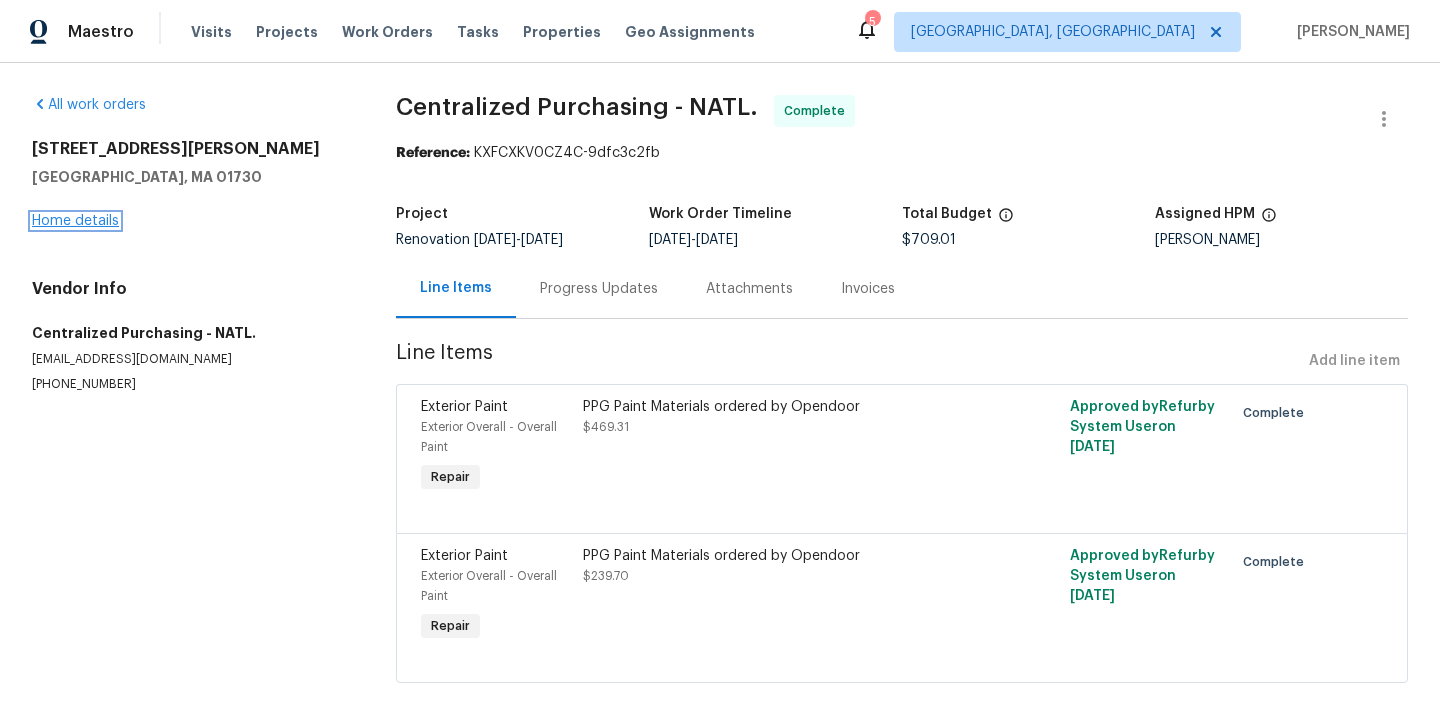 click on "Home details" at bounding box center [75, 221] 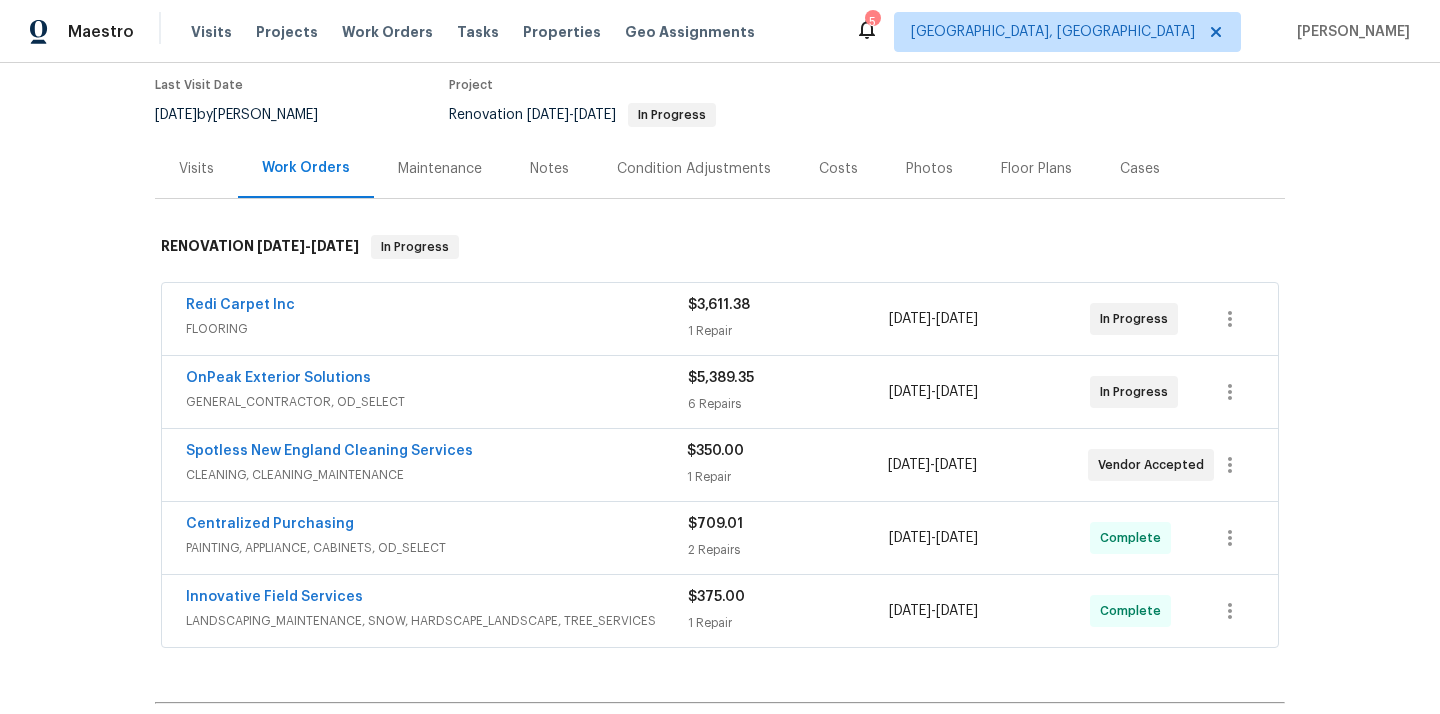 scroll, scrollTop: 348, scrollLeft: 0, axis: vertical 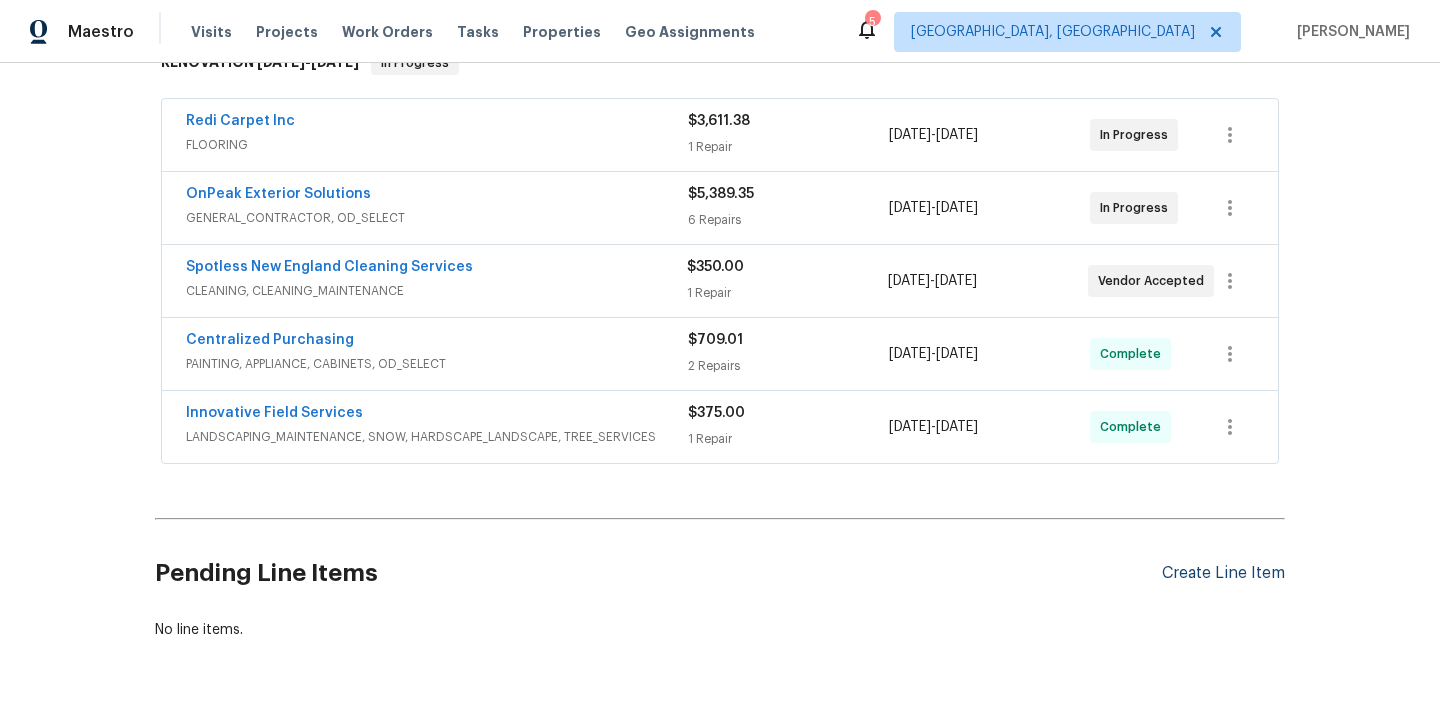 click on "Create Line Item" at bounding box center [1223, 573] 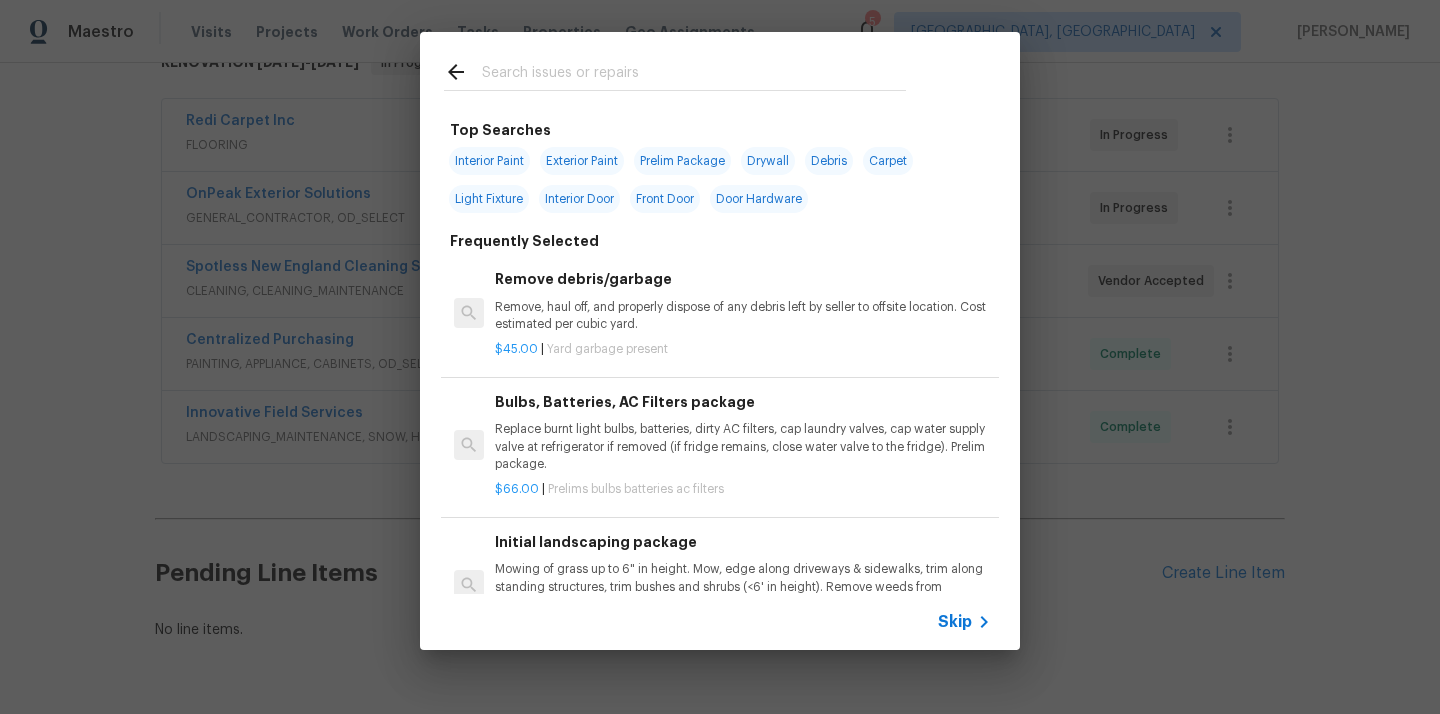 click at bounding box center [694, 75] 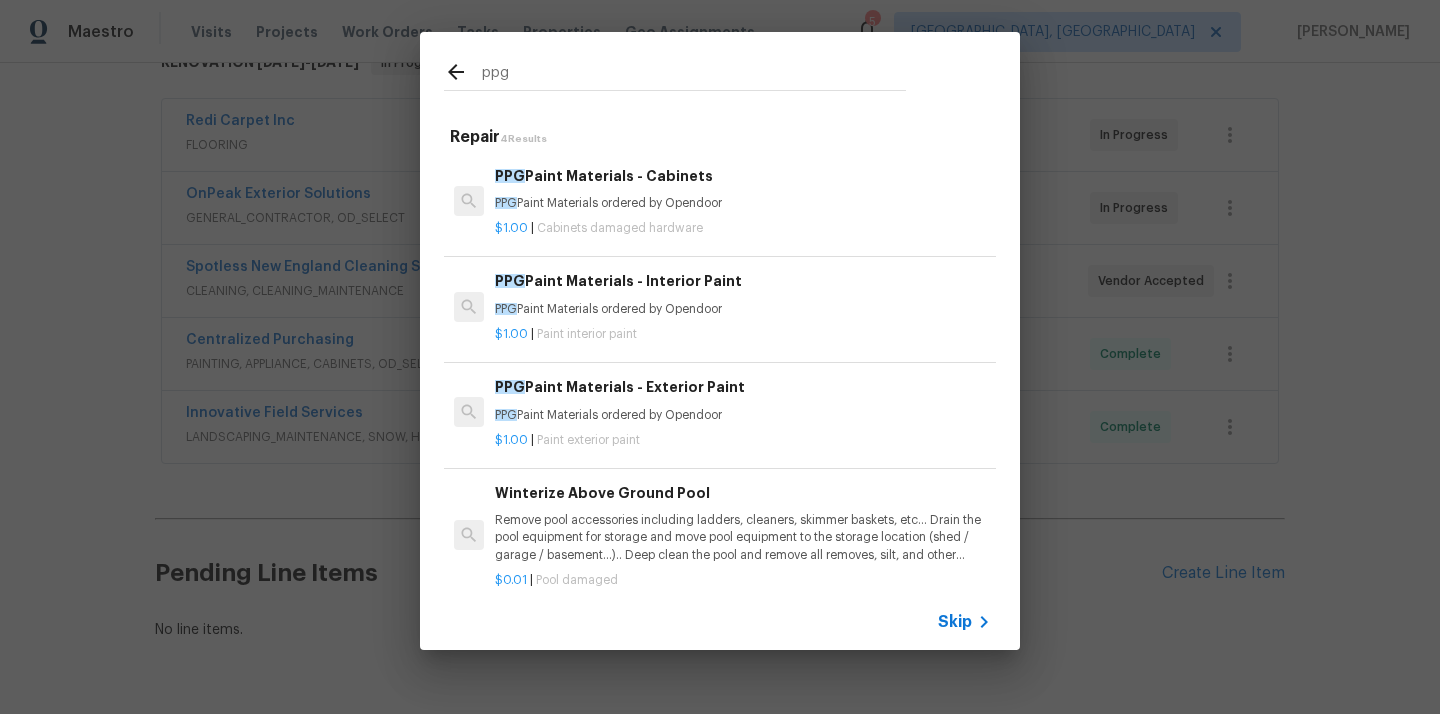 type on "ppg" 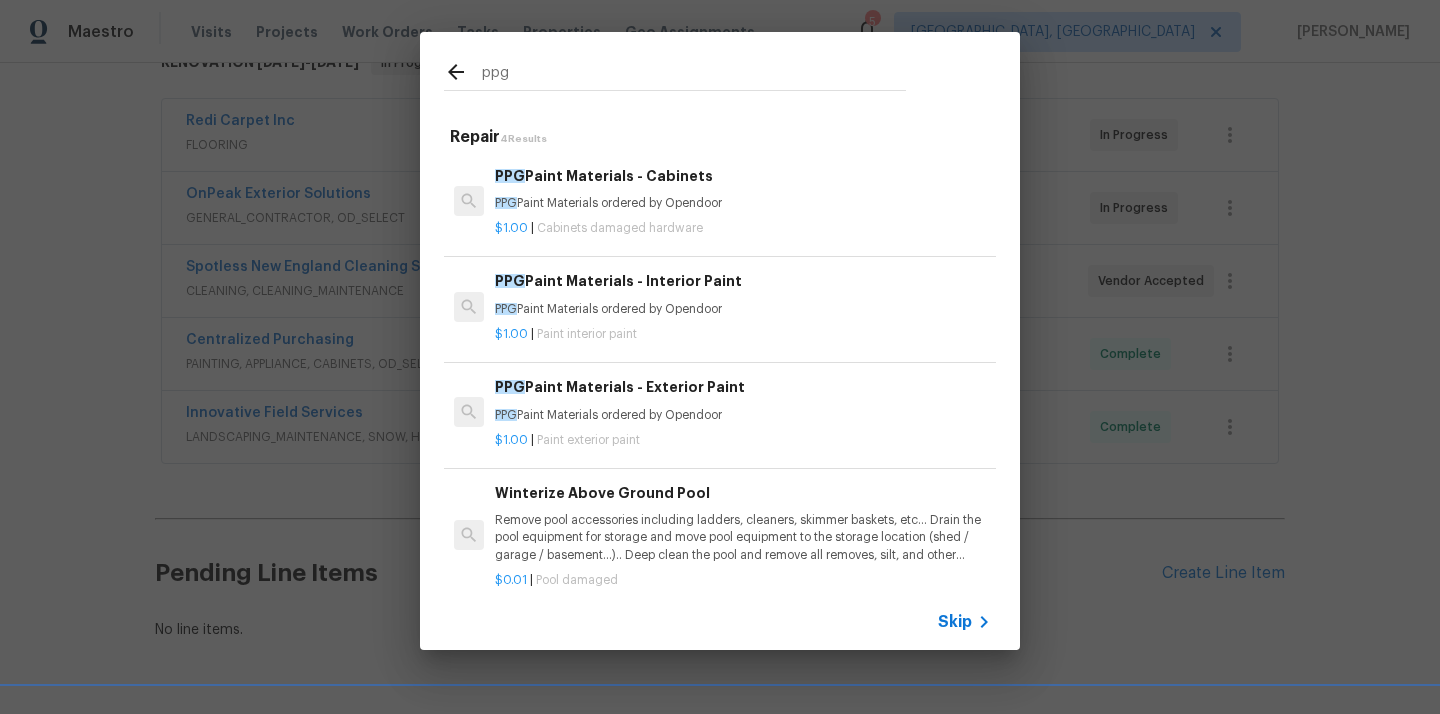 click on "PPG  Paint Materials - Exterior Paint" at bounding box center (743, 387) 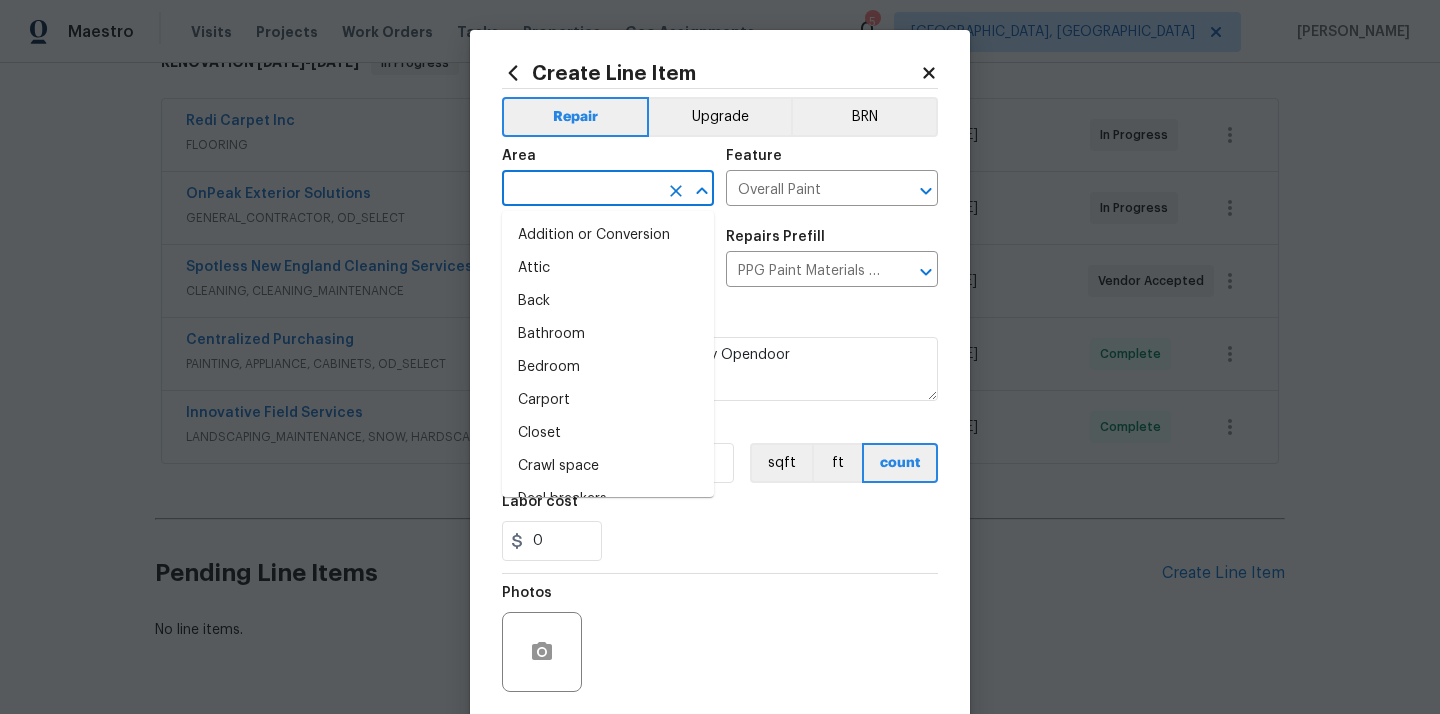 click at bounding box center (580, 190) 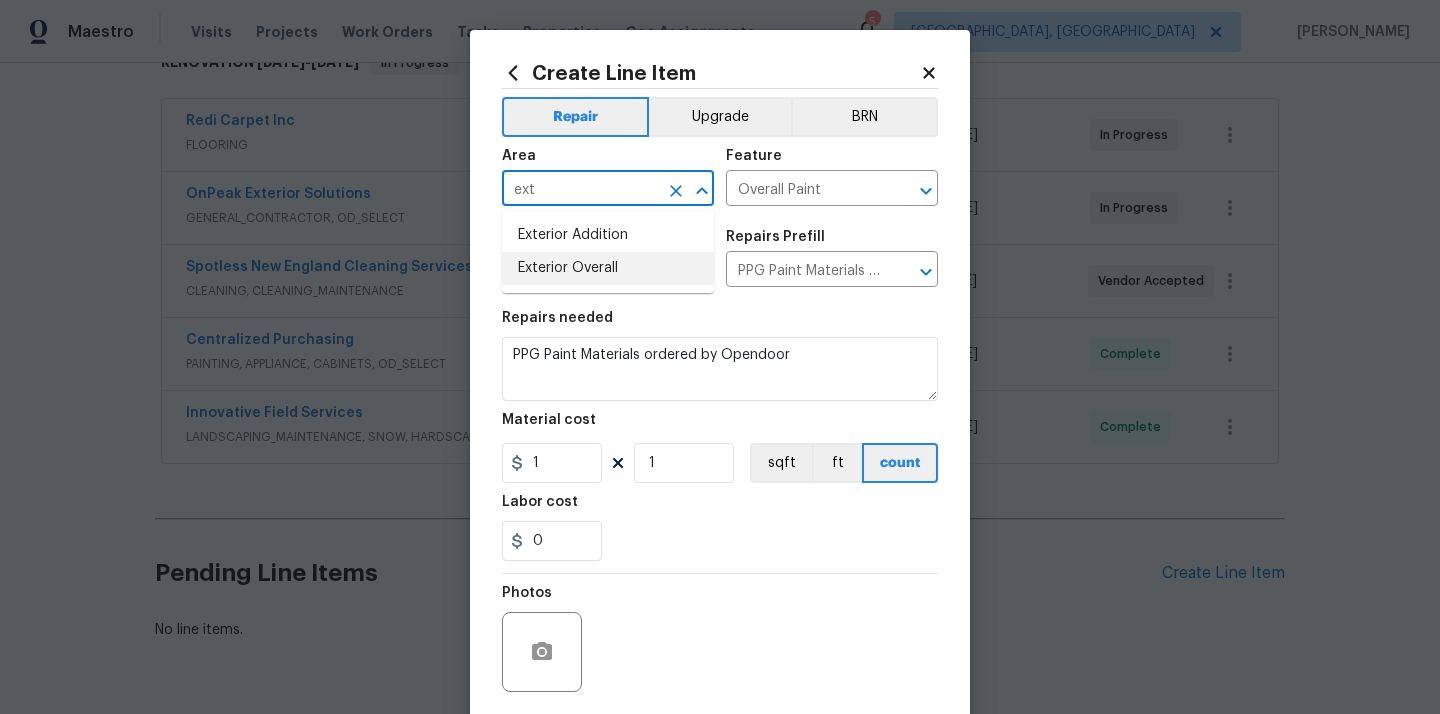 click on "Exterior Overall" at bounding box center (608, 268) 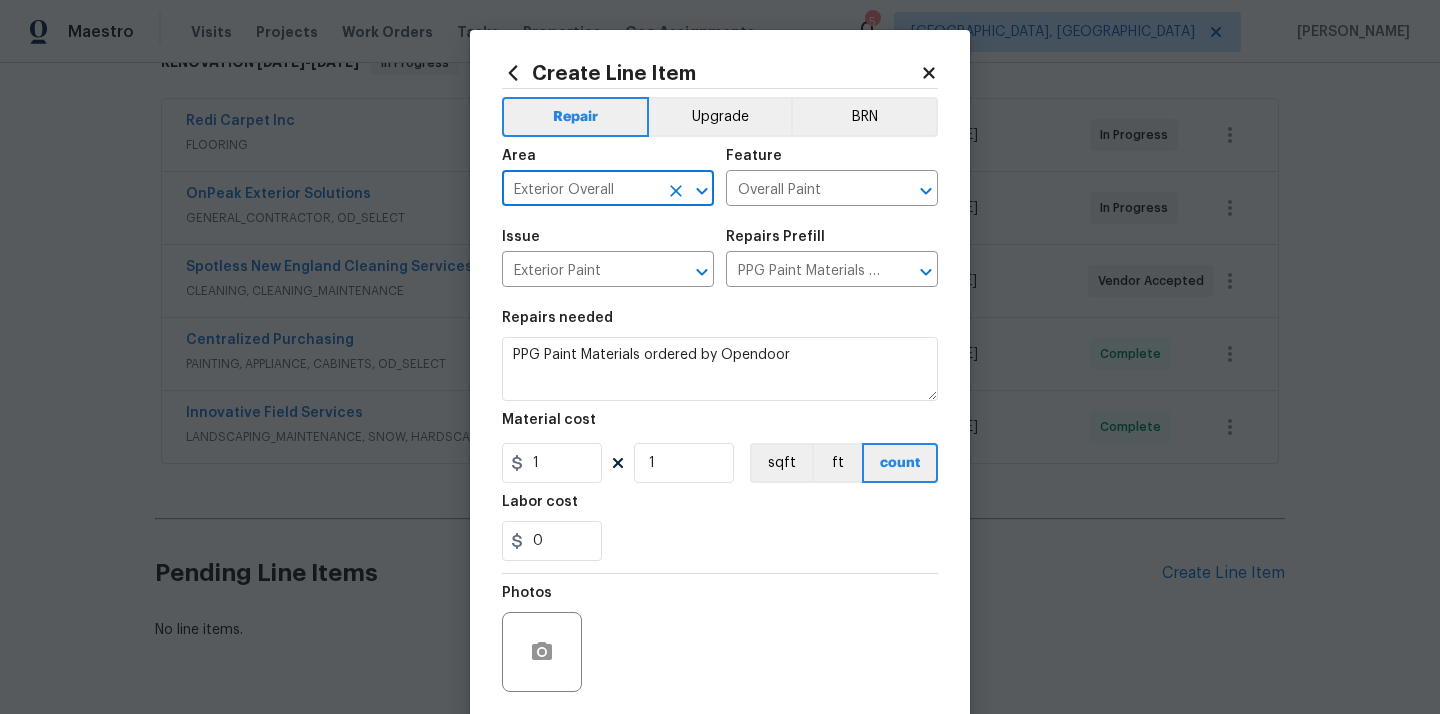 type on "Exterior Overall" 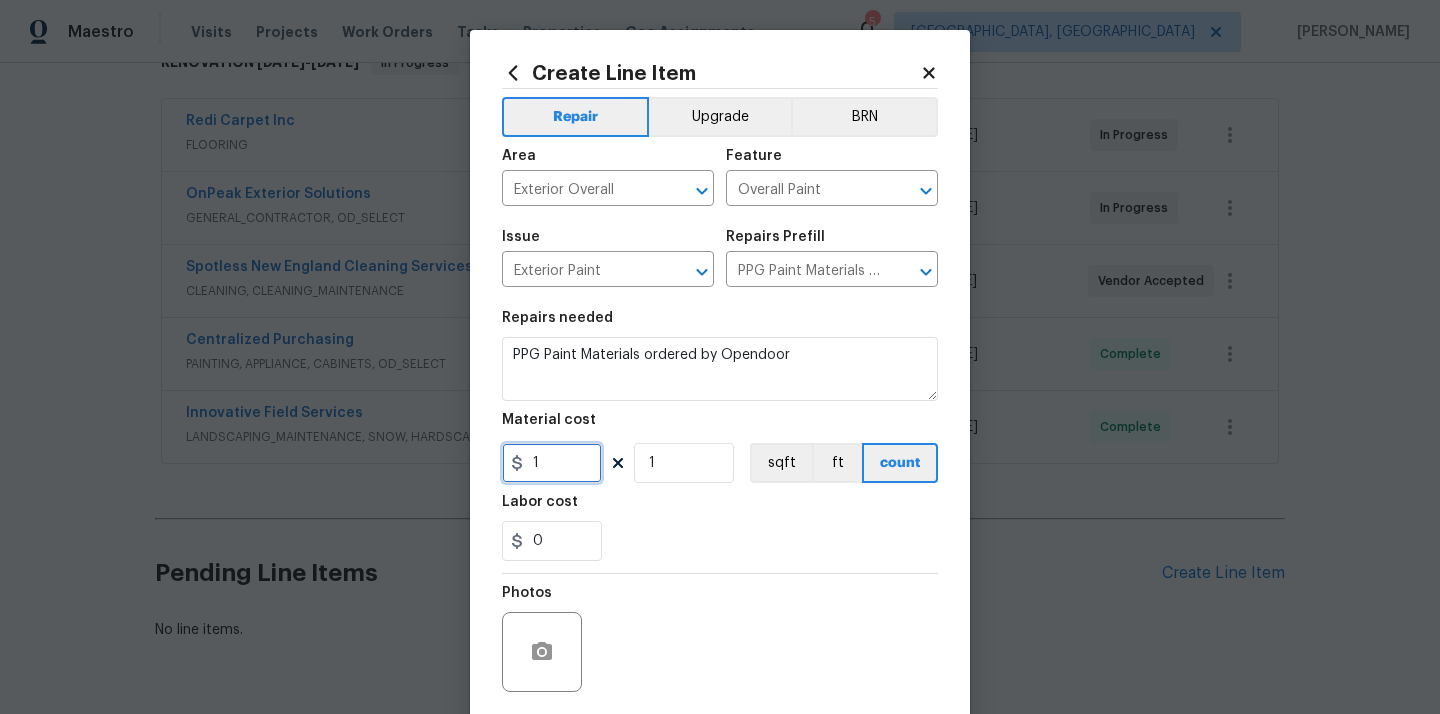drag, startPoint x: 552, startPoint y: 456, endPoint x: 489, endPoint y: 456, distance: 63 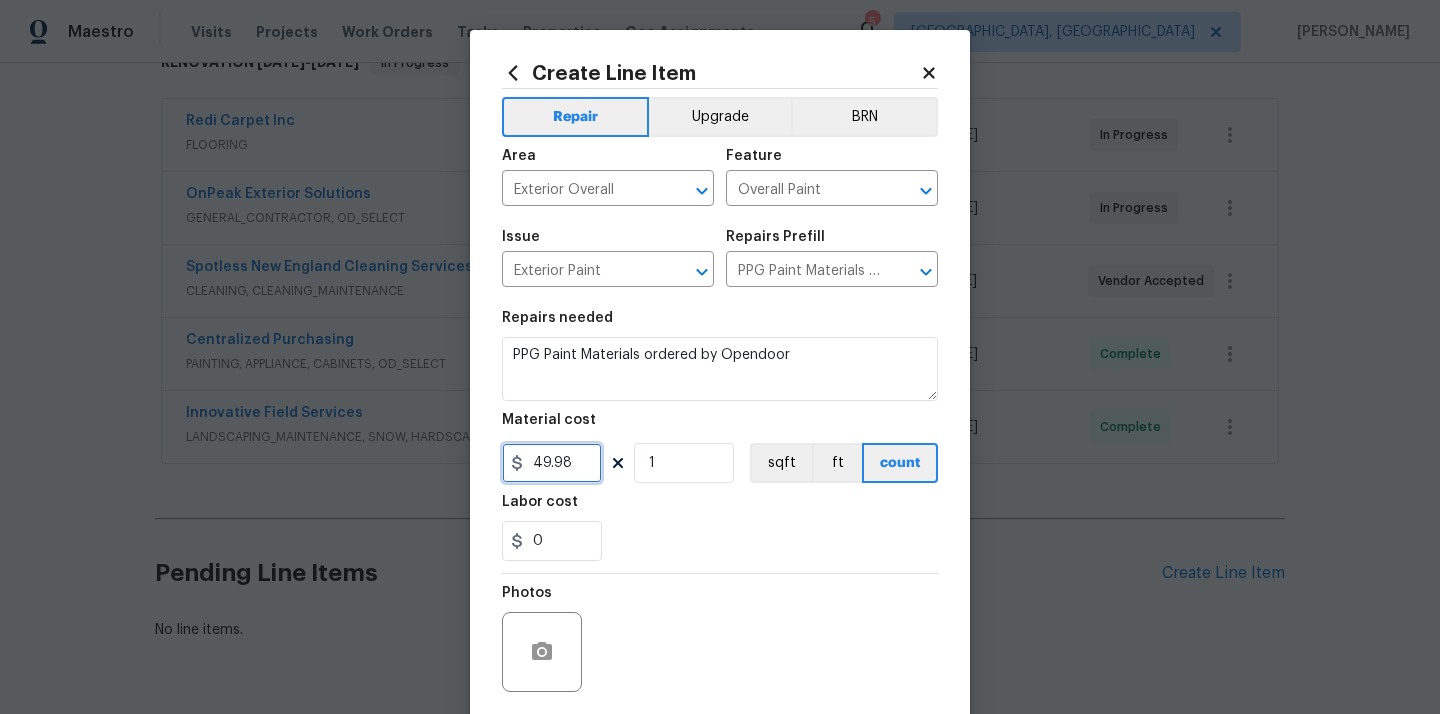 type on "49.98" 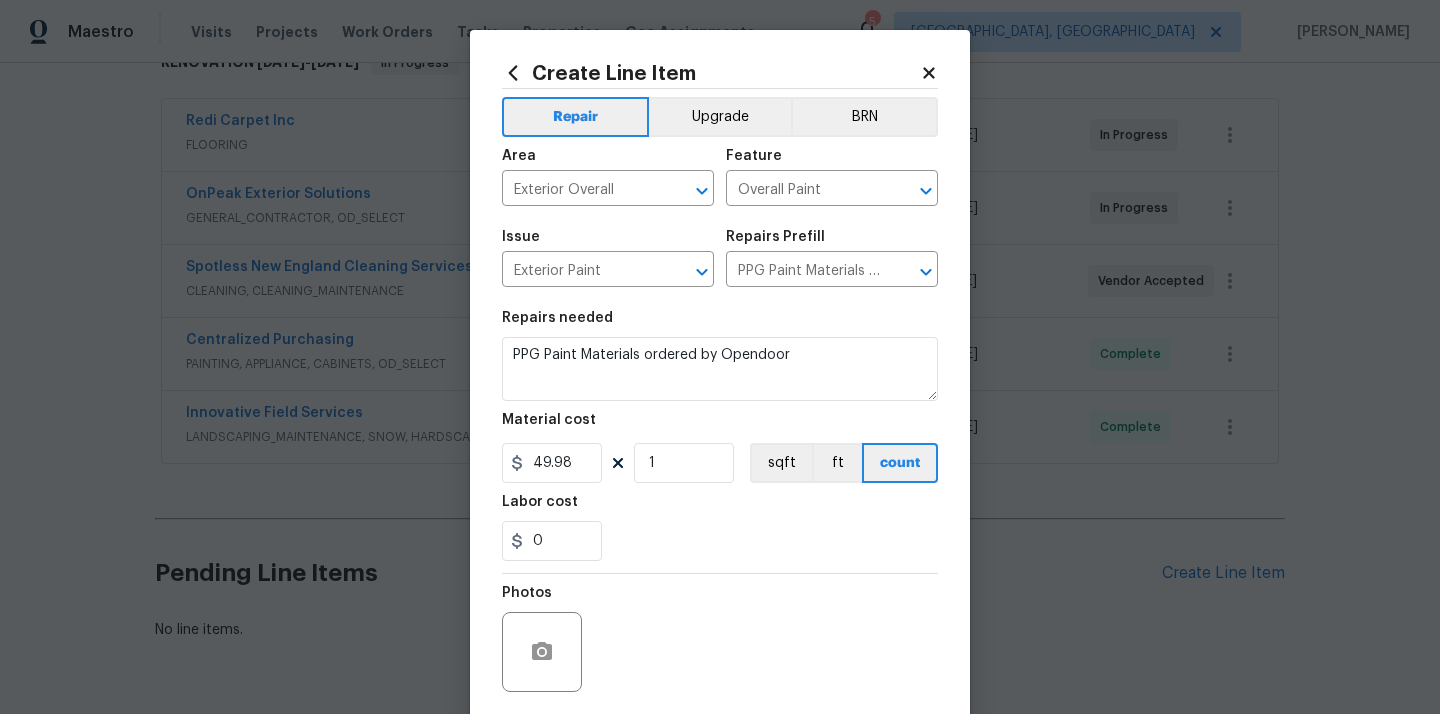 click on "Labor cost" at bounding box center [720, 508] 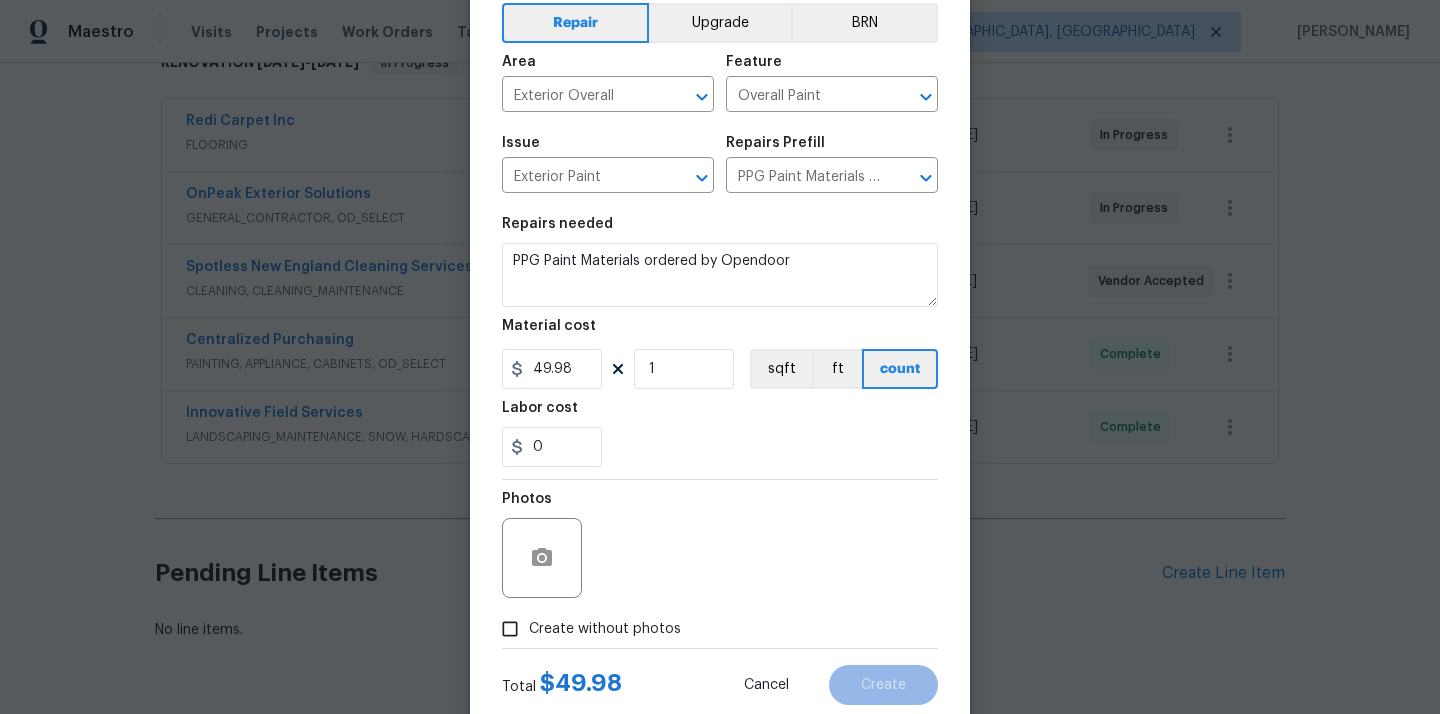 scroll, scrollTop: 148, scrollLeft: 0, axis: vertical 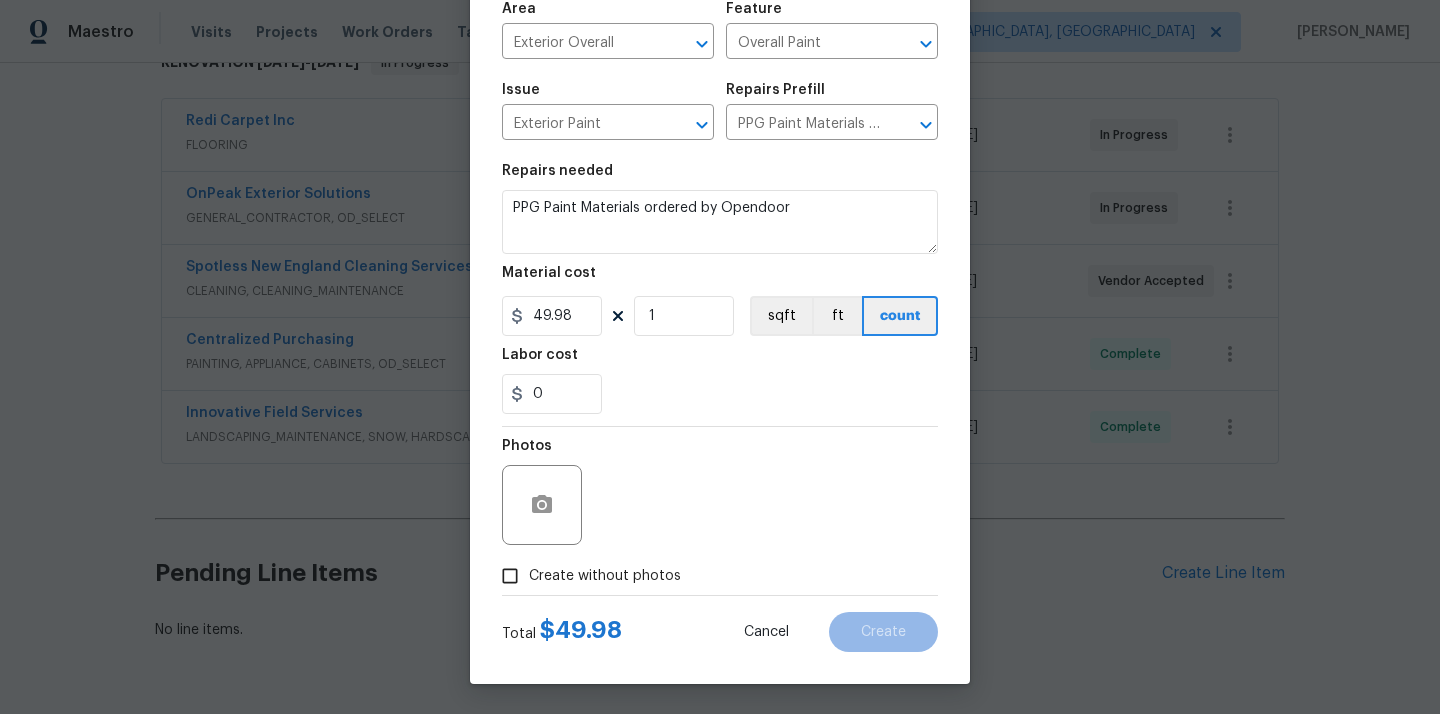 click on "Create without photos" at bounding box center (605, 576) 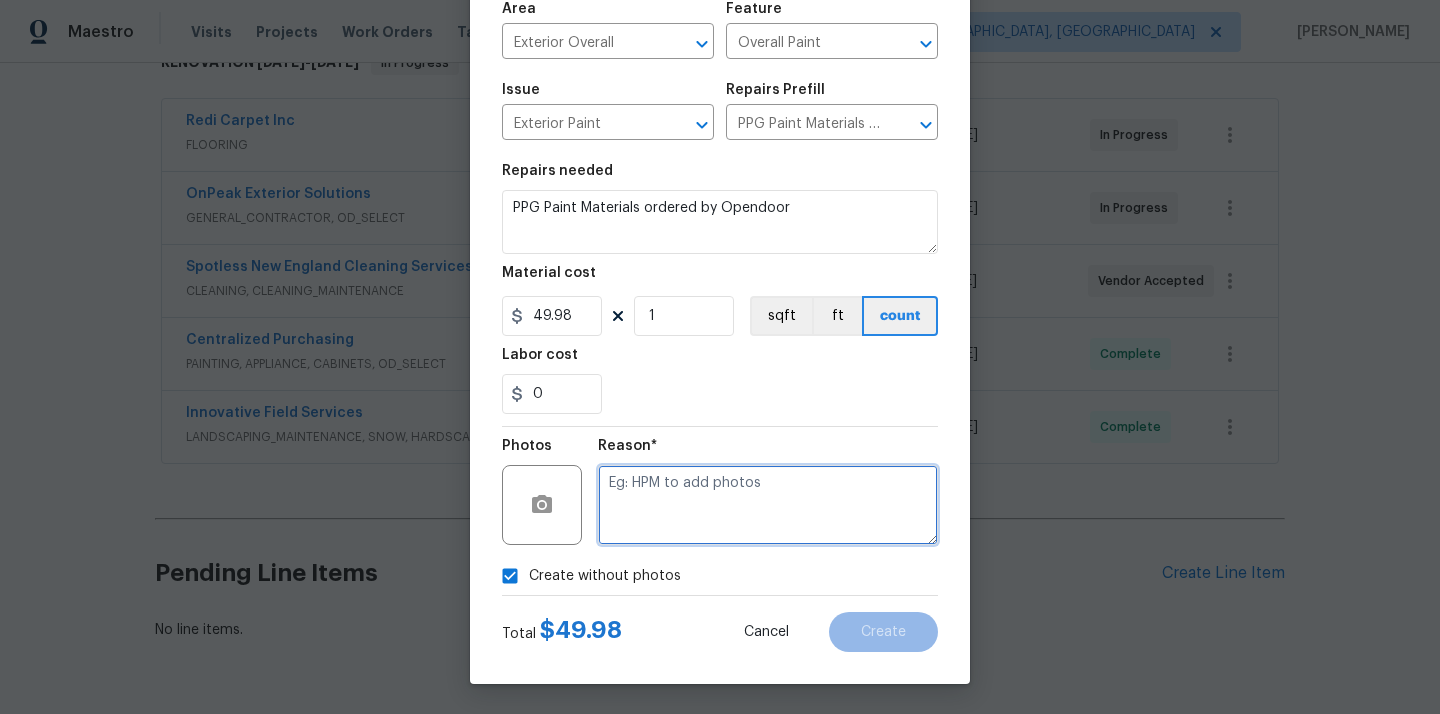 click at bounding box center (768, 505) 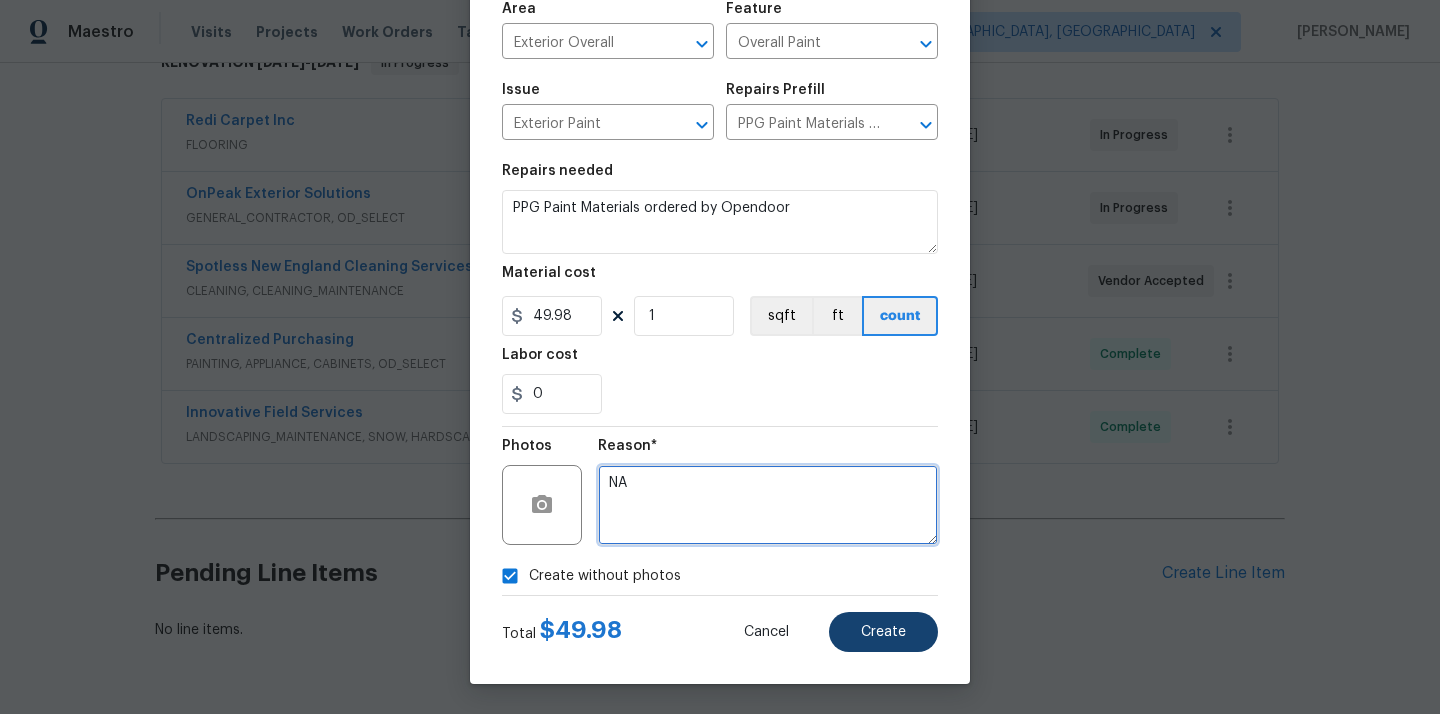 type on "NA" 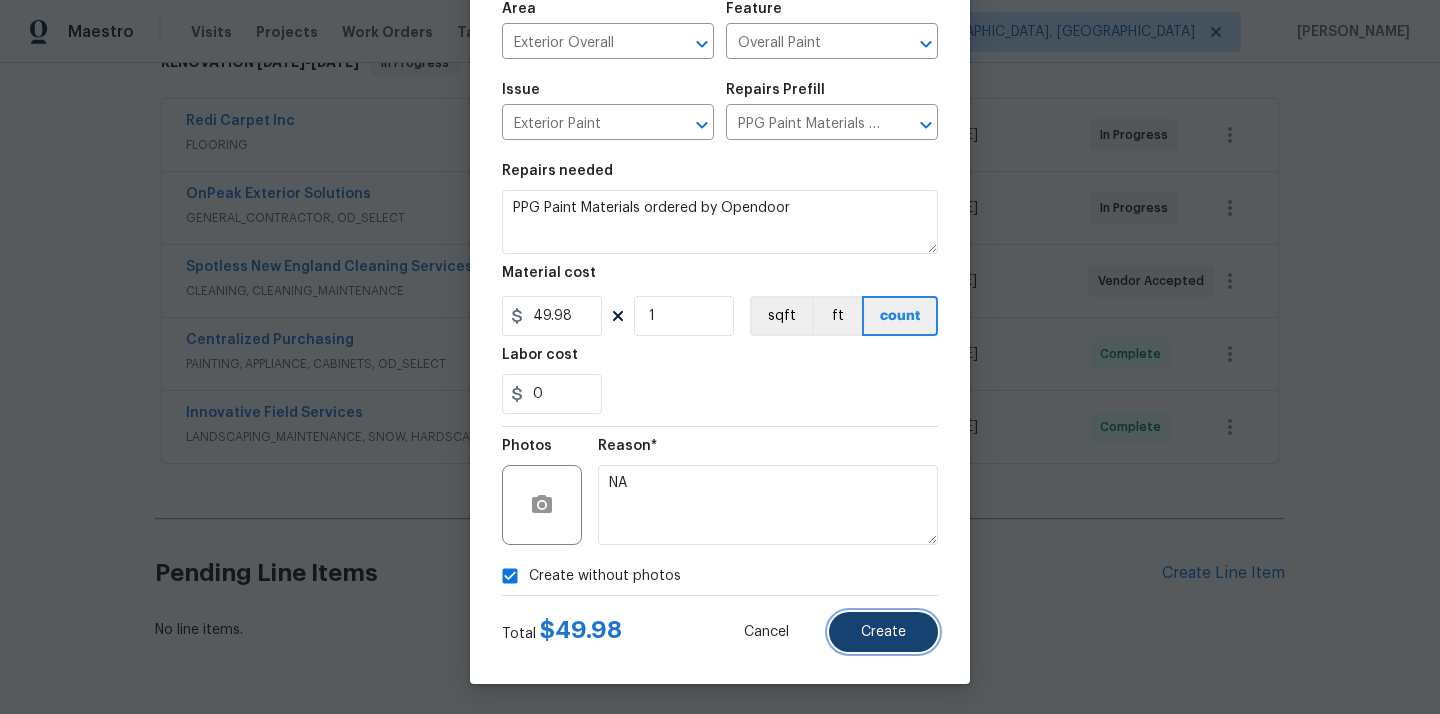 click on "Create" at bounding box center (883, 632) 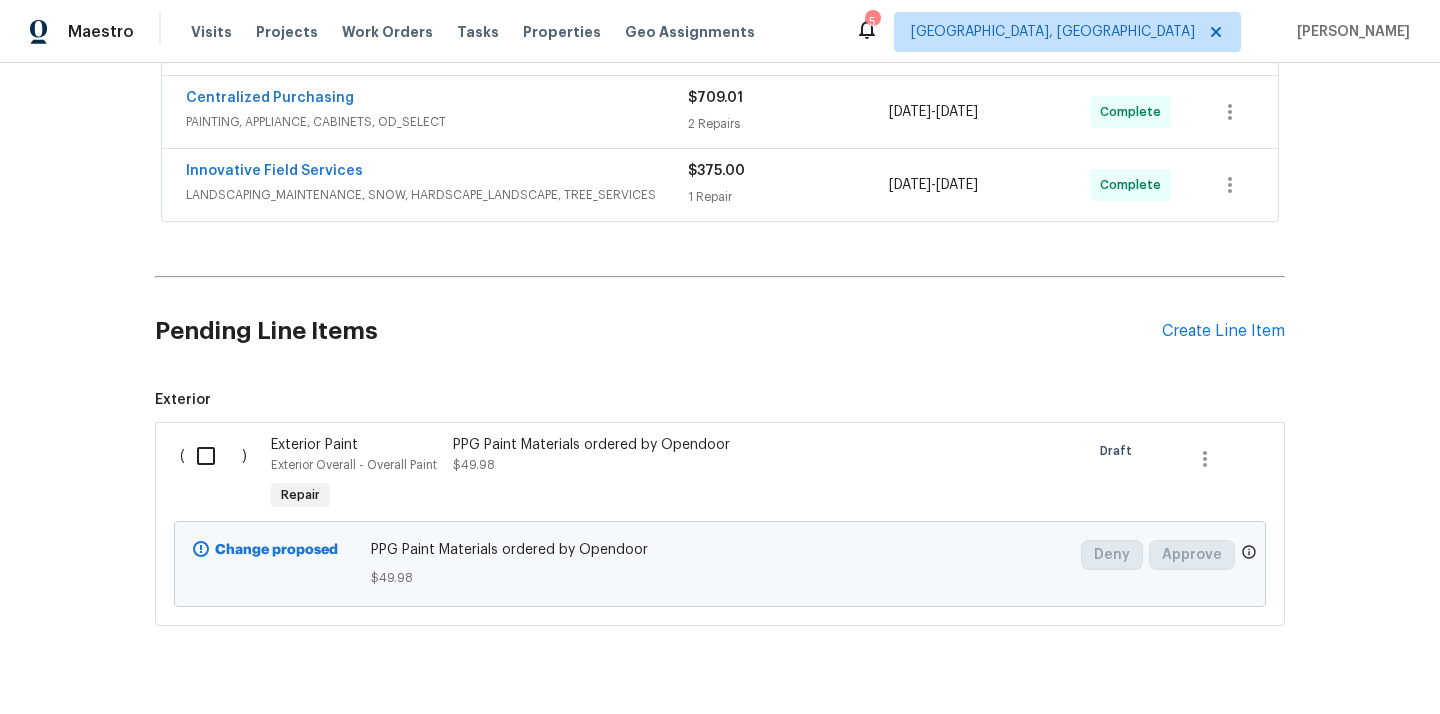 scroll, scrollTop: 610, scrollLeft: 0, axis: vertical 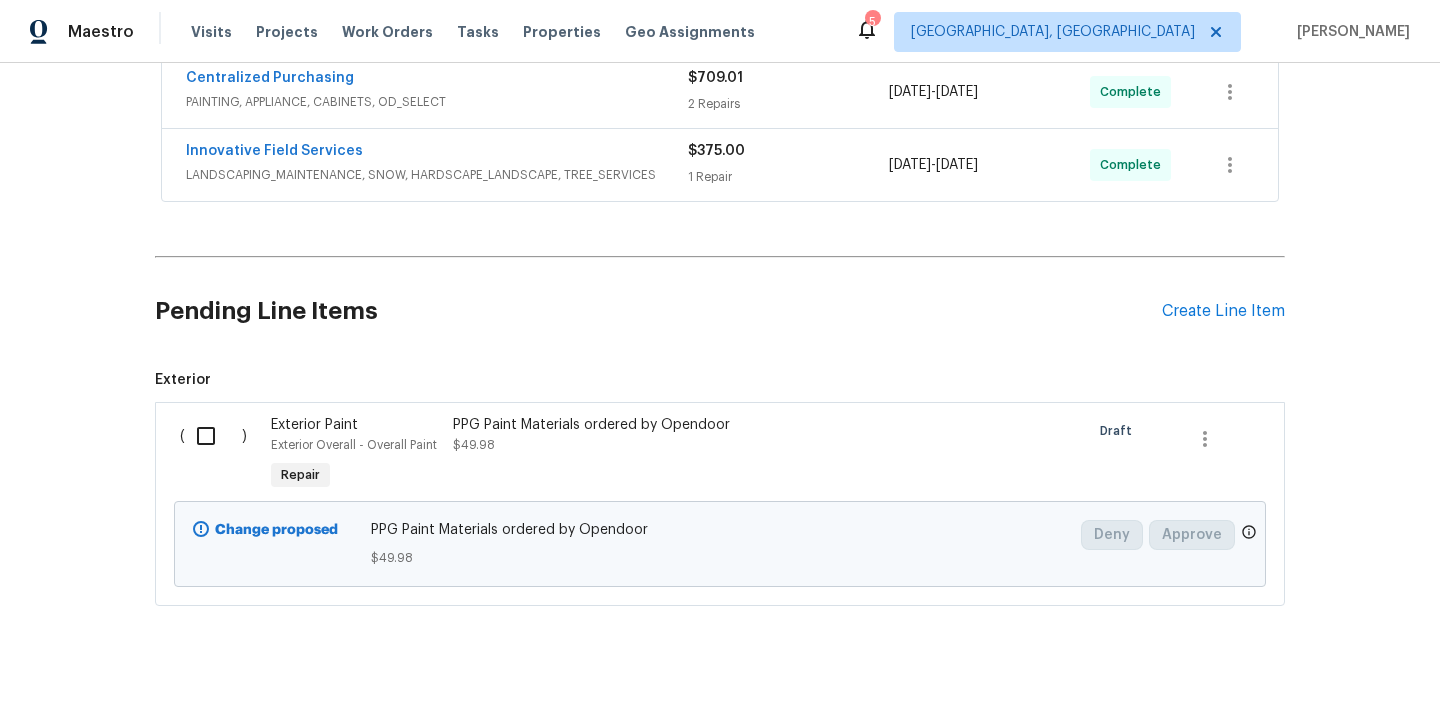 click at bounding box center (213, 436) 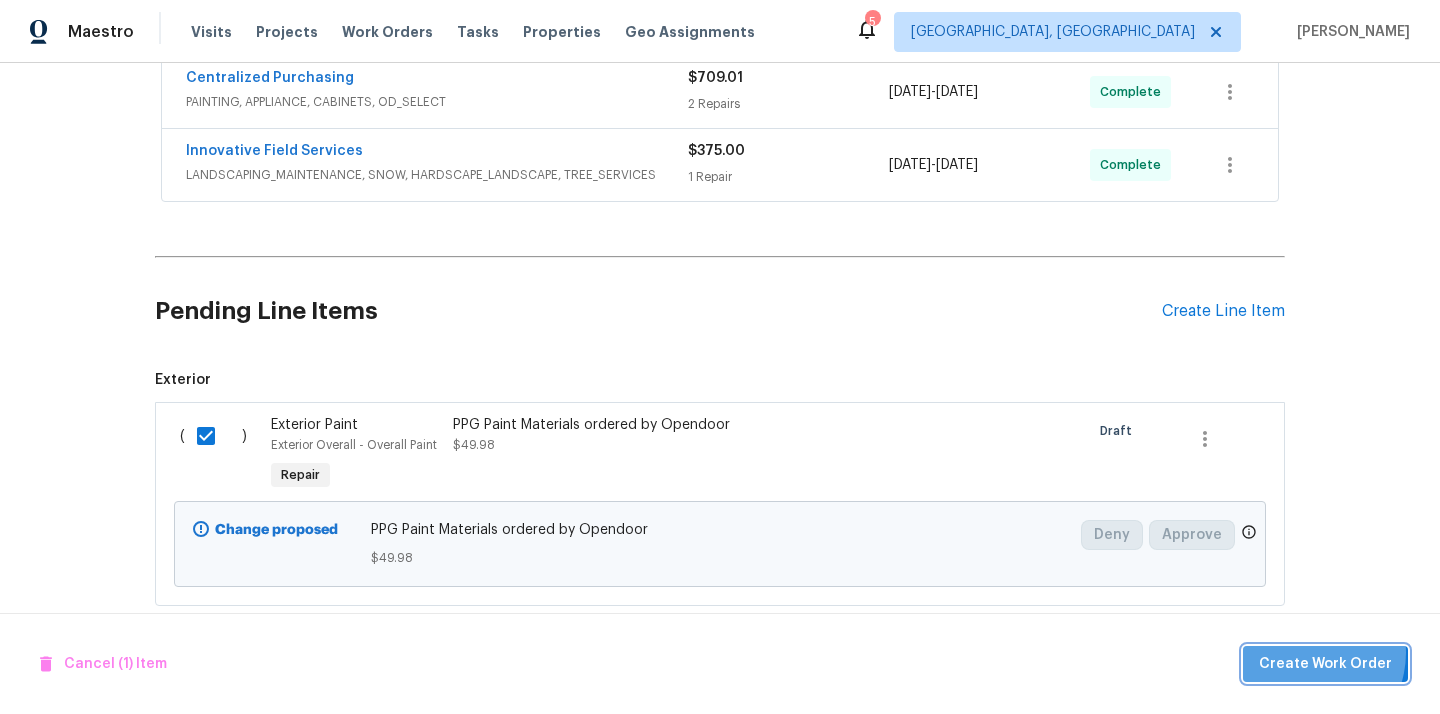 click on "Create Work Order" at bounding box center [1325, 664] 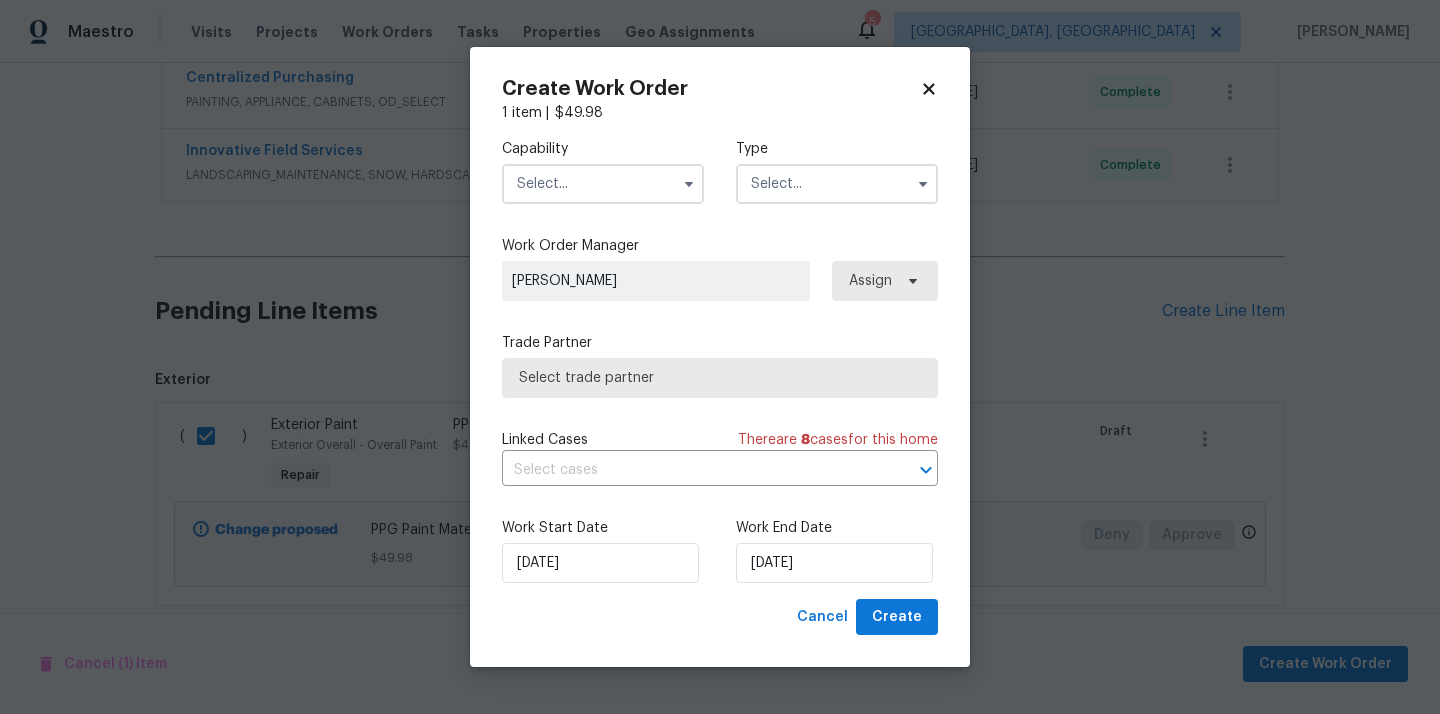 click at bounding box center [603, 184] 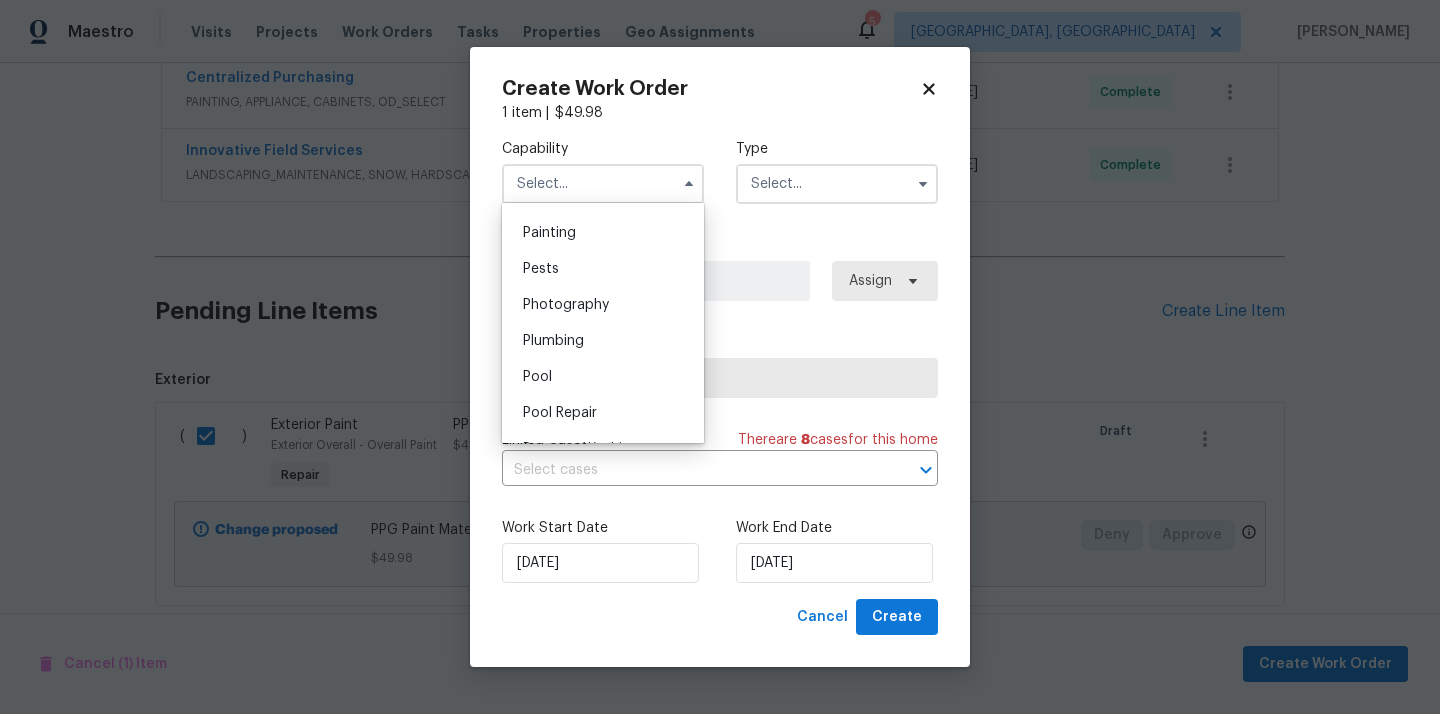 scroll, scrollTop: 1679, scrollLeft: 0, axis: vertical 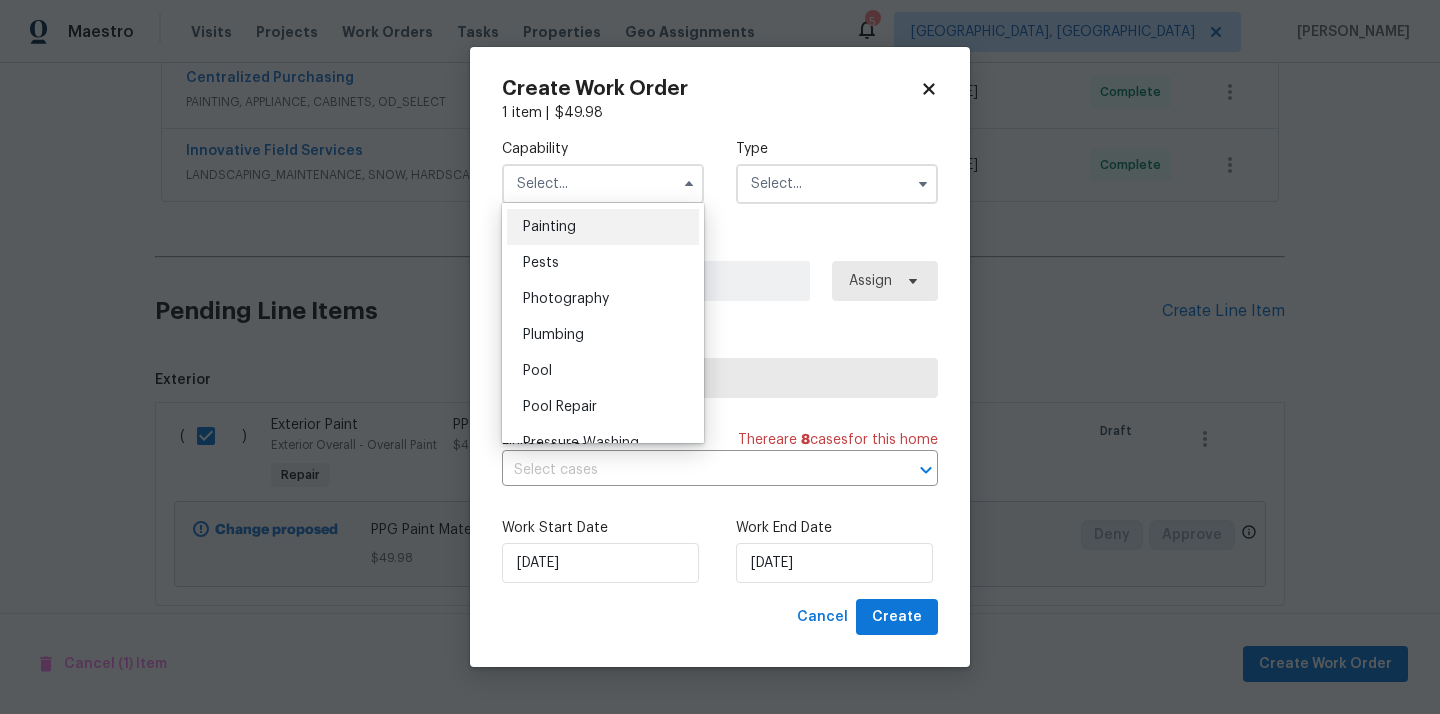 click on "Painting" at bounding box center (603, 227) 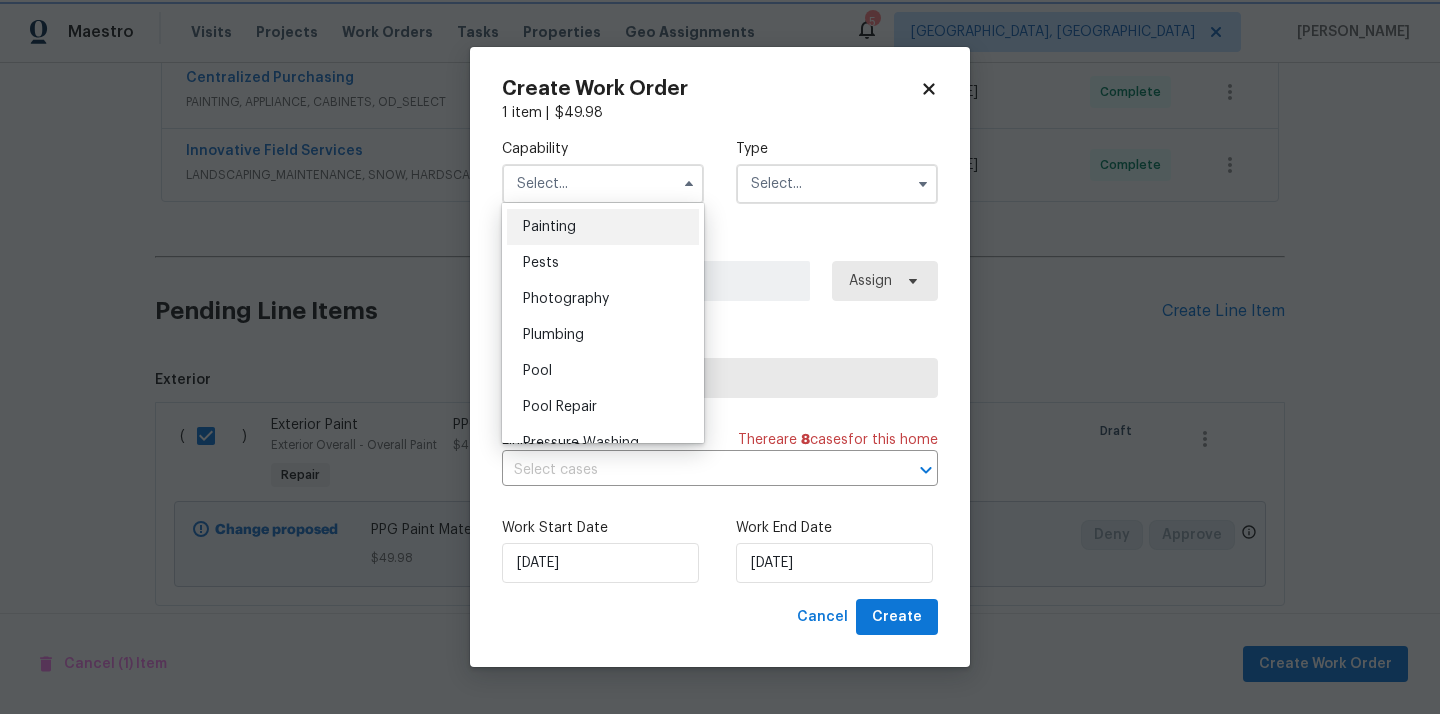 type on "Painting" 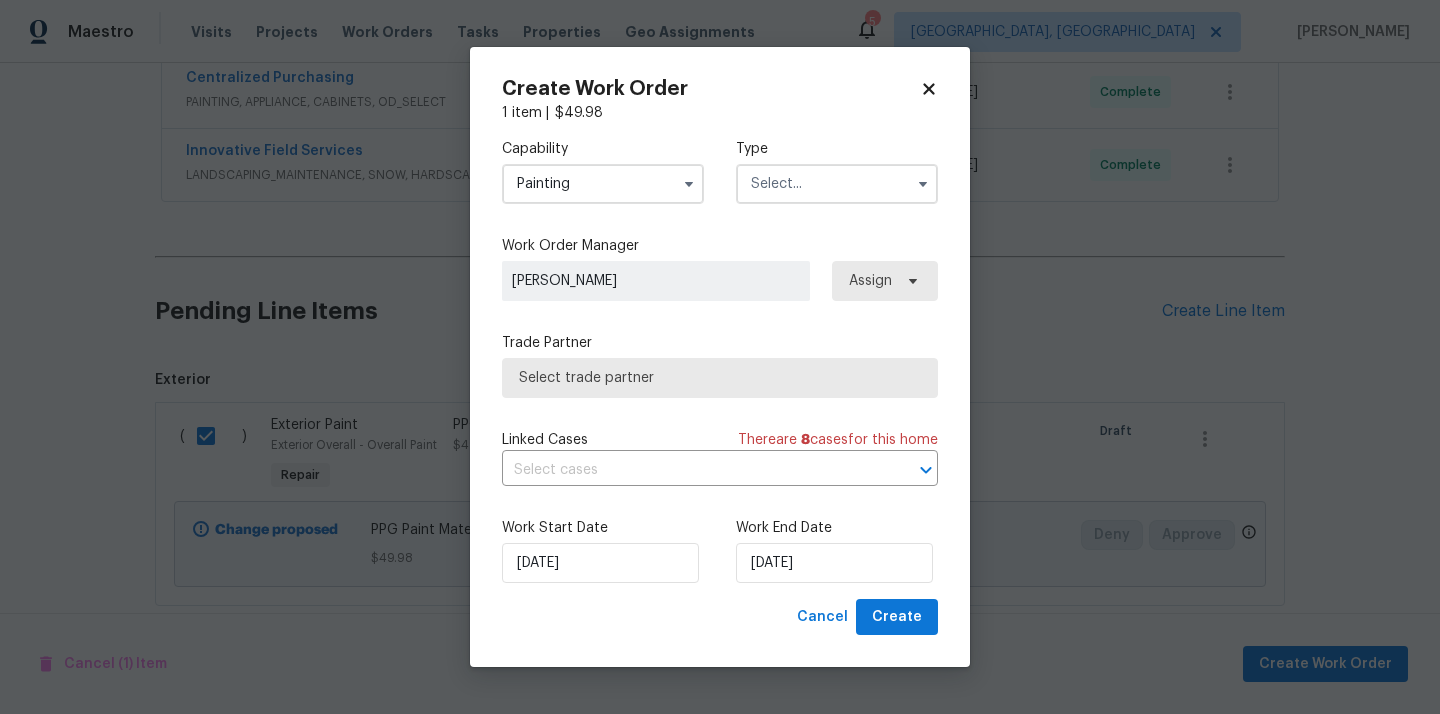 click at bounding box center (837, 184) 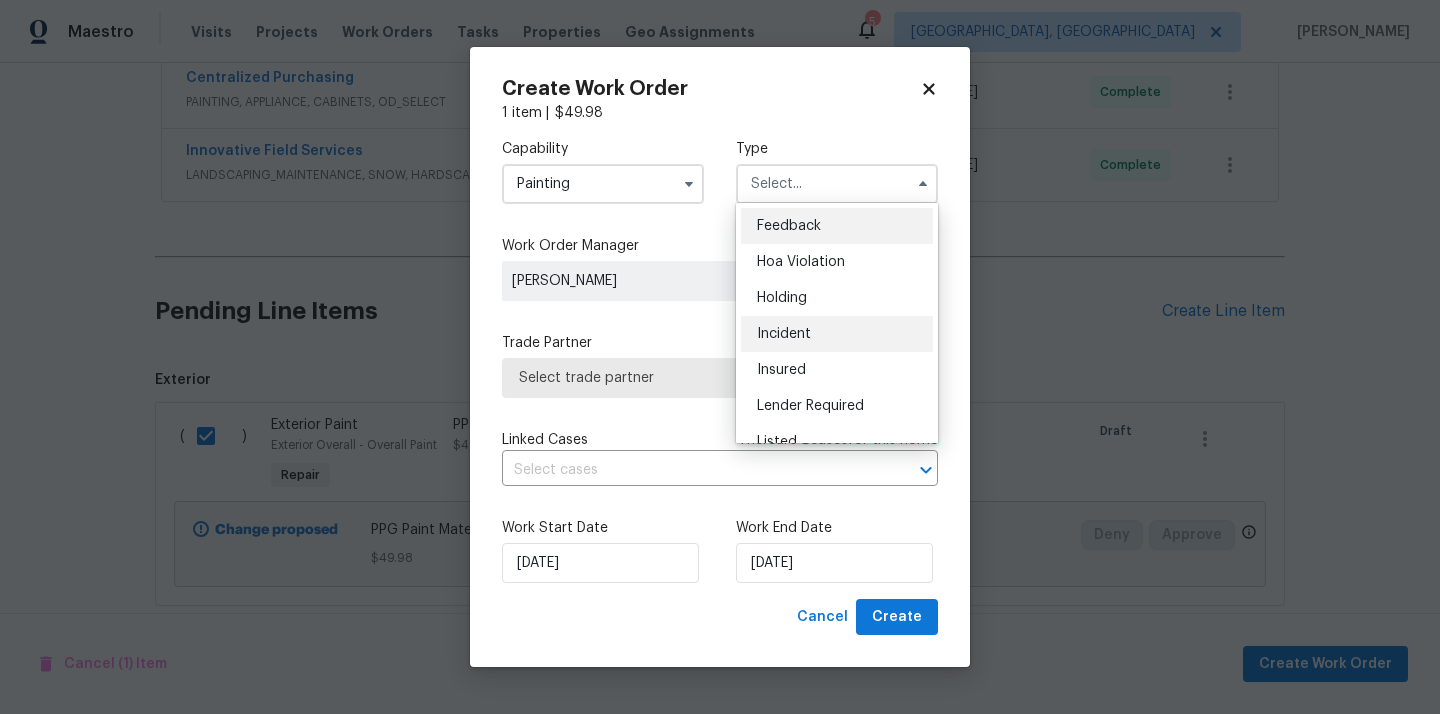 scroll, scrollTop: 454, scrollLeft: 0, axis: vertical 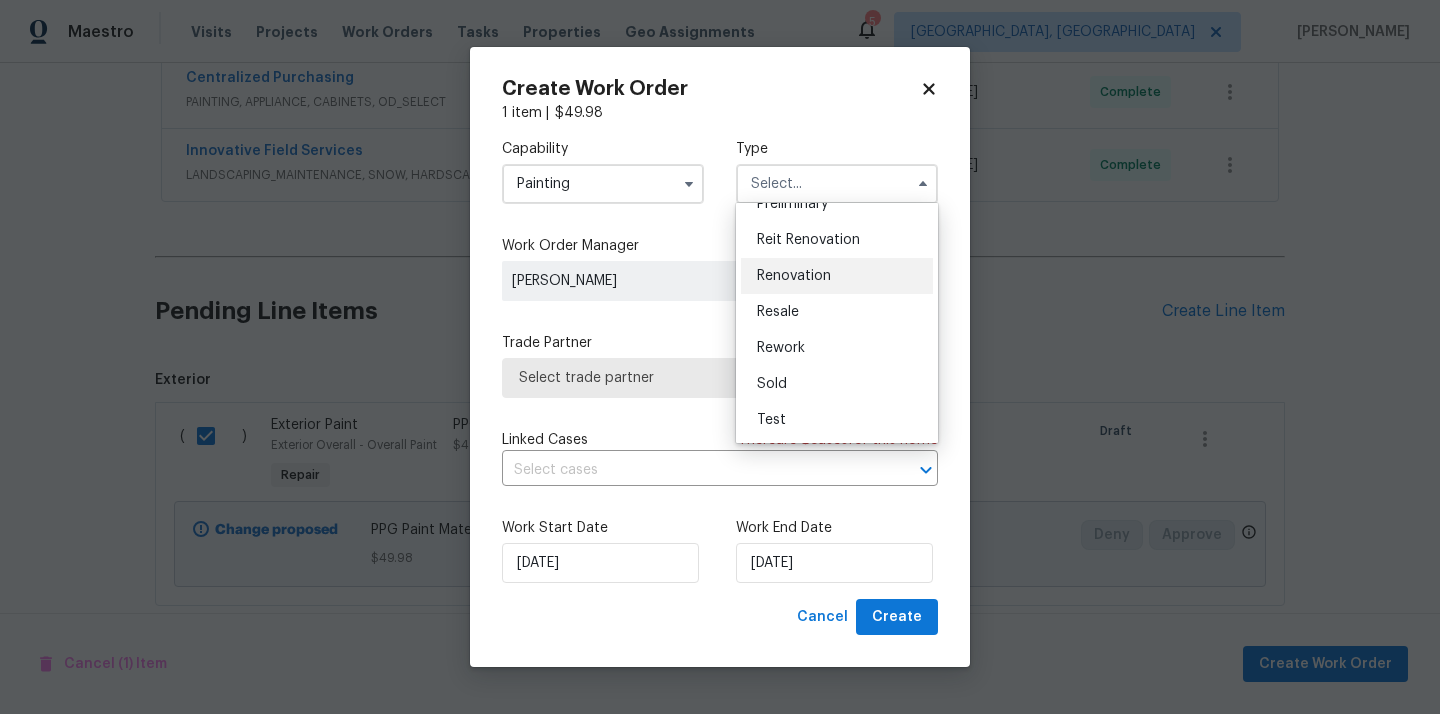click on "Renovation" at bounding box center (837, 276) 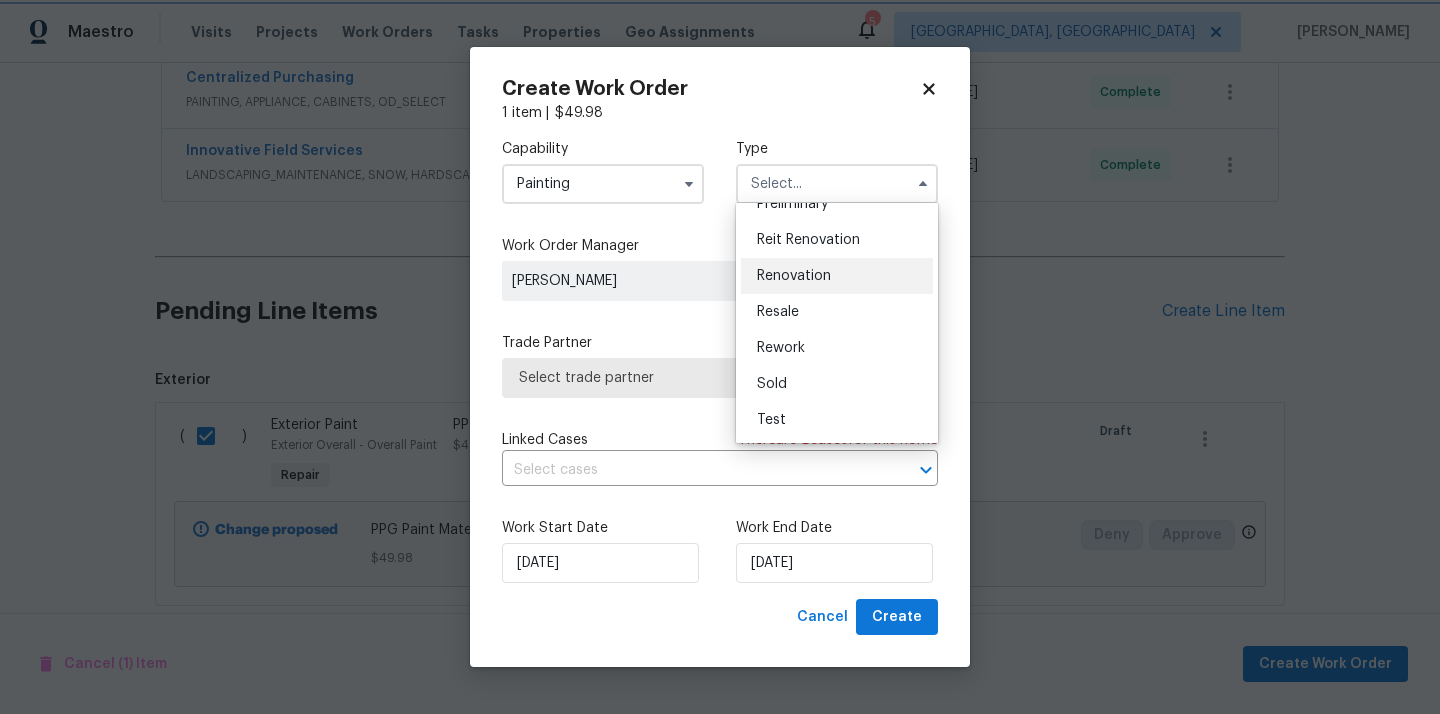 type on "Renovation" 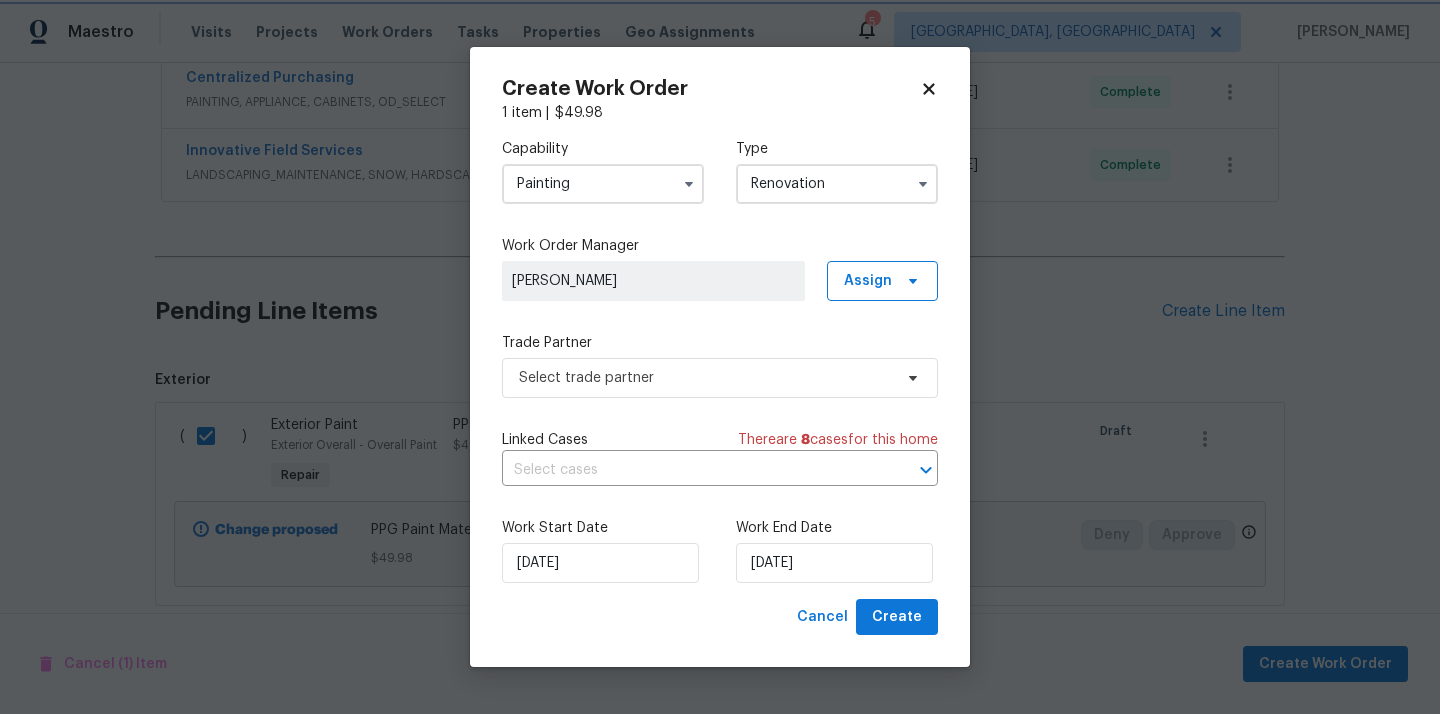 scroll, scrollTop: 0, scrollLeft: 0, axis: both 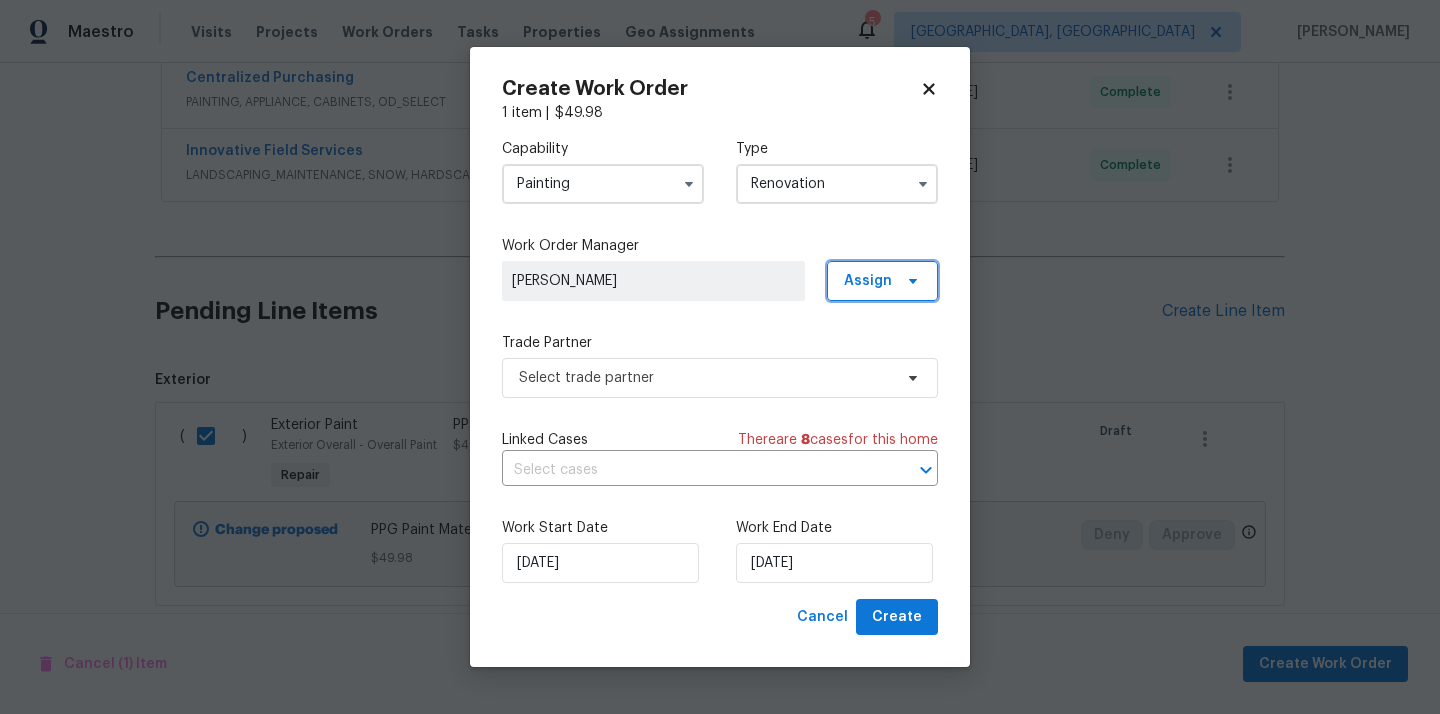 click on "Assign" at bounding box center [868, 281] 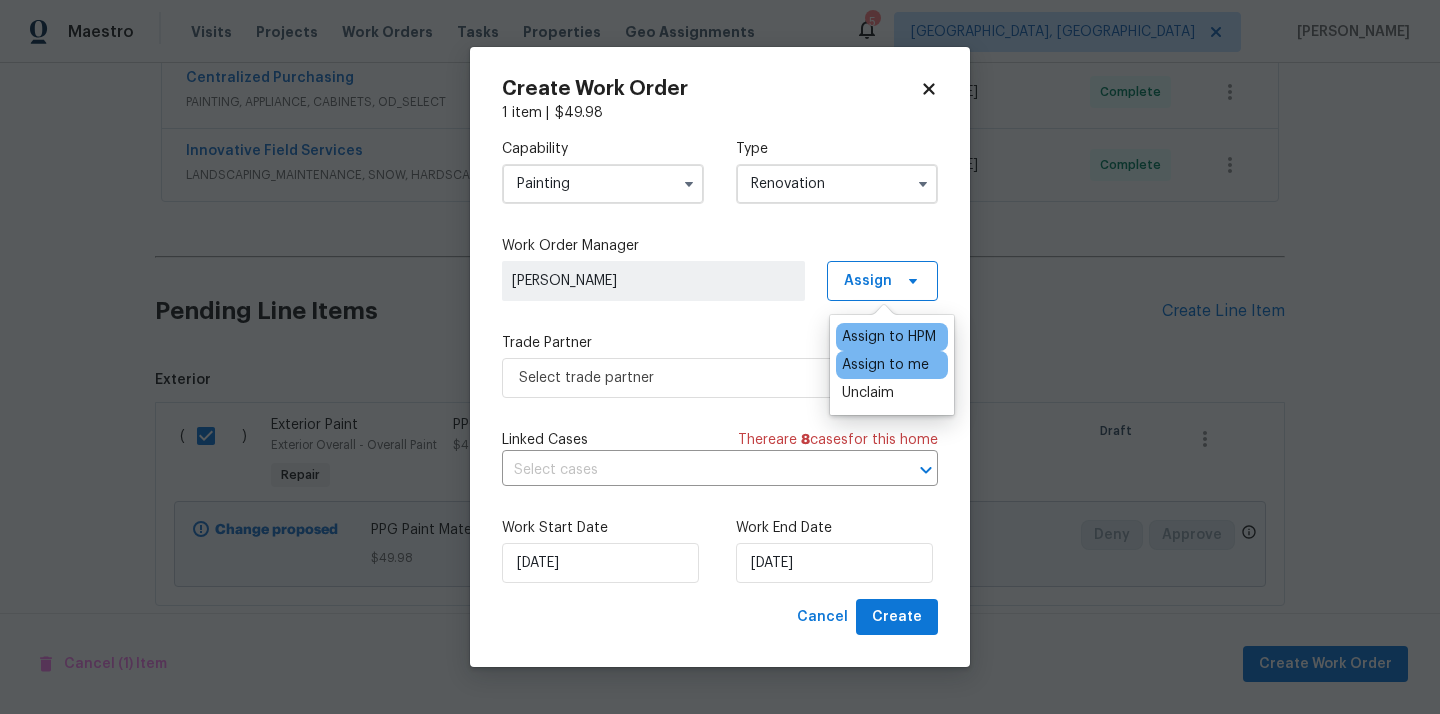 click on "Assign to me" at bounding box center [885, 365] 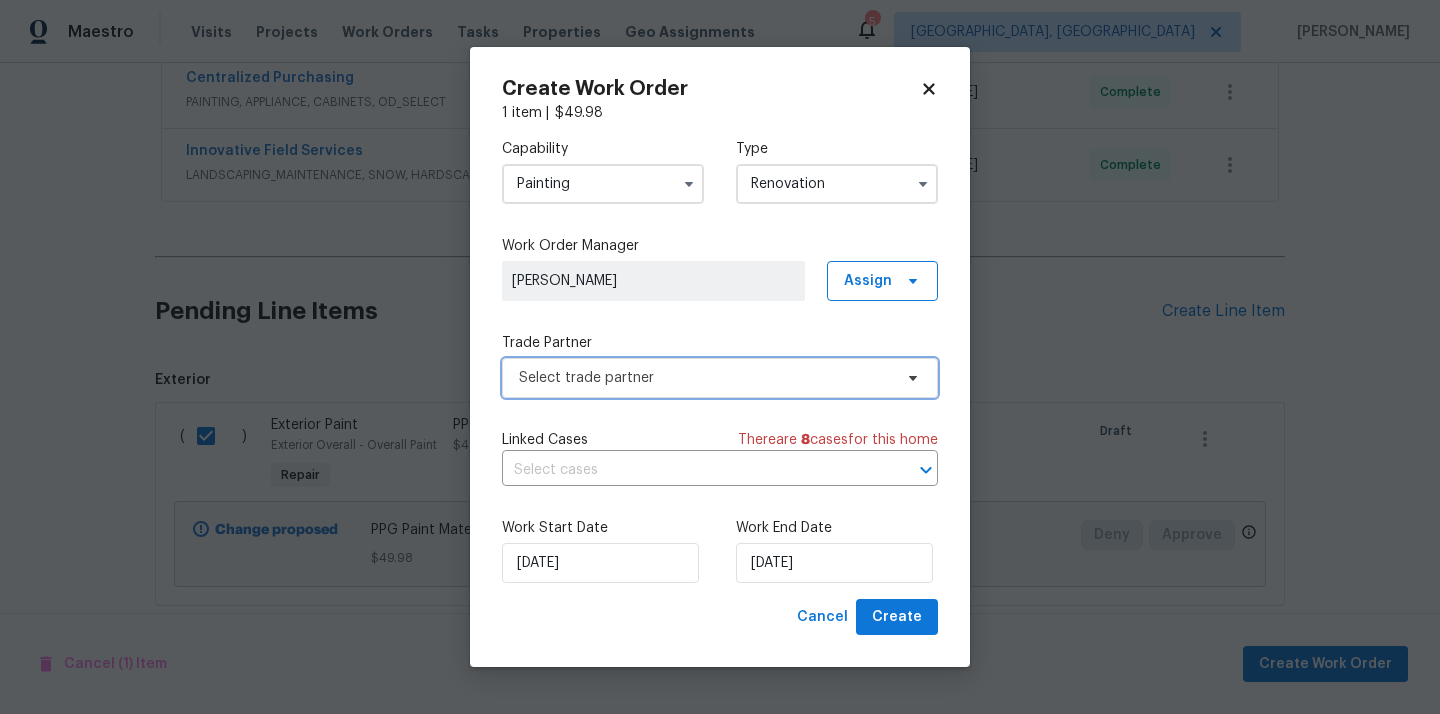 click on "Select trade partner" at bounding box center (705, 378) 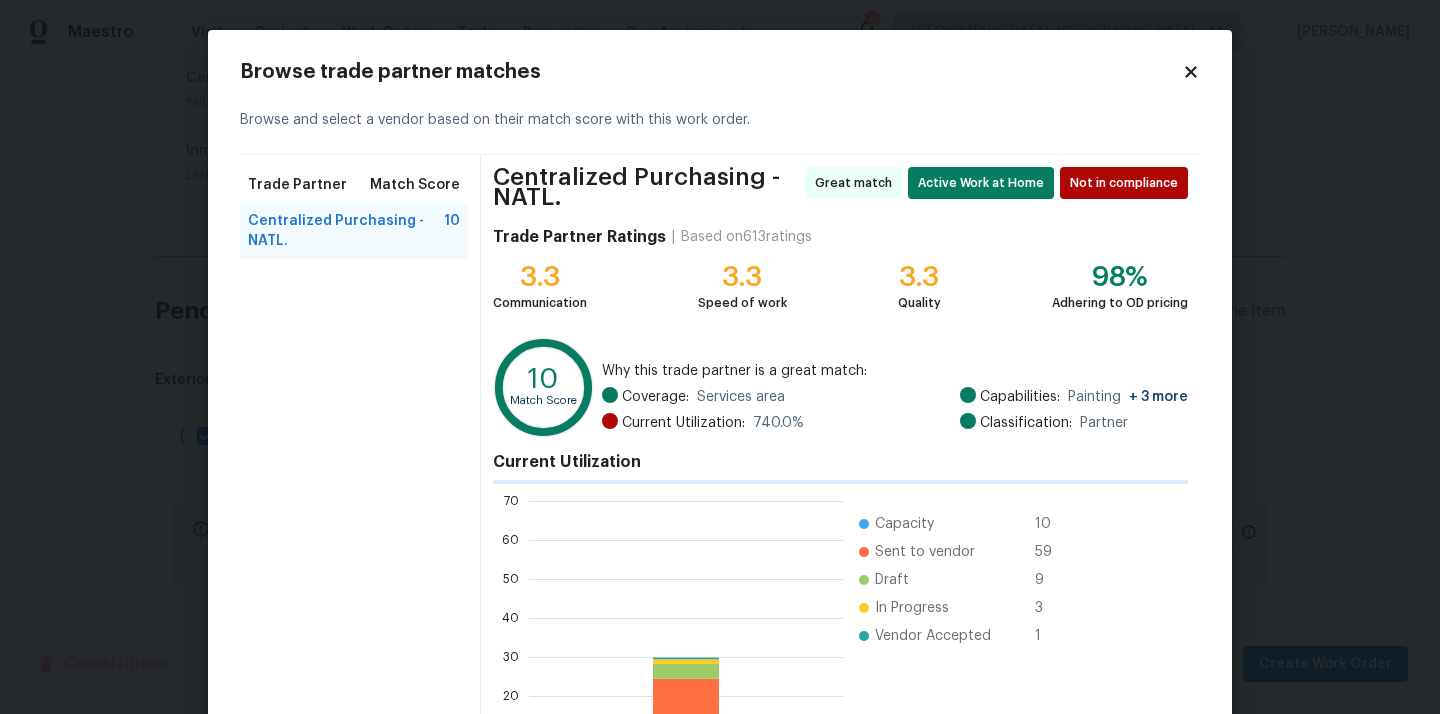 scroll, scrollTop: 2, scrollLeft: 1, axis: both 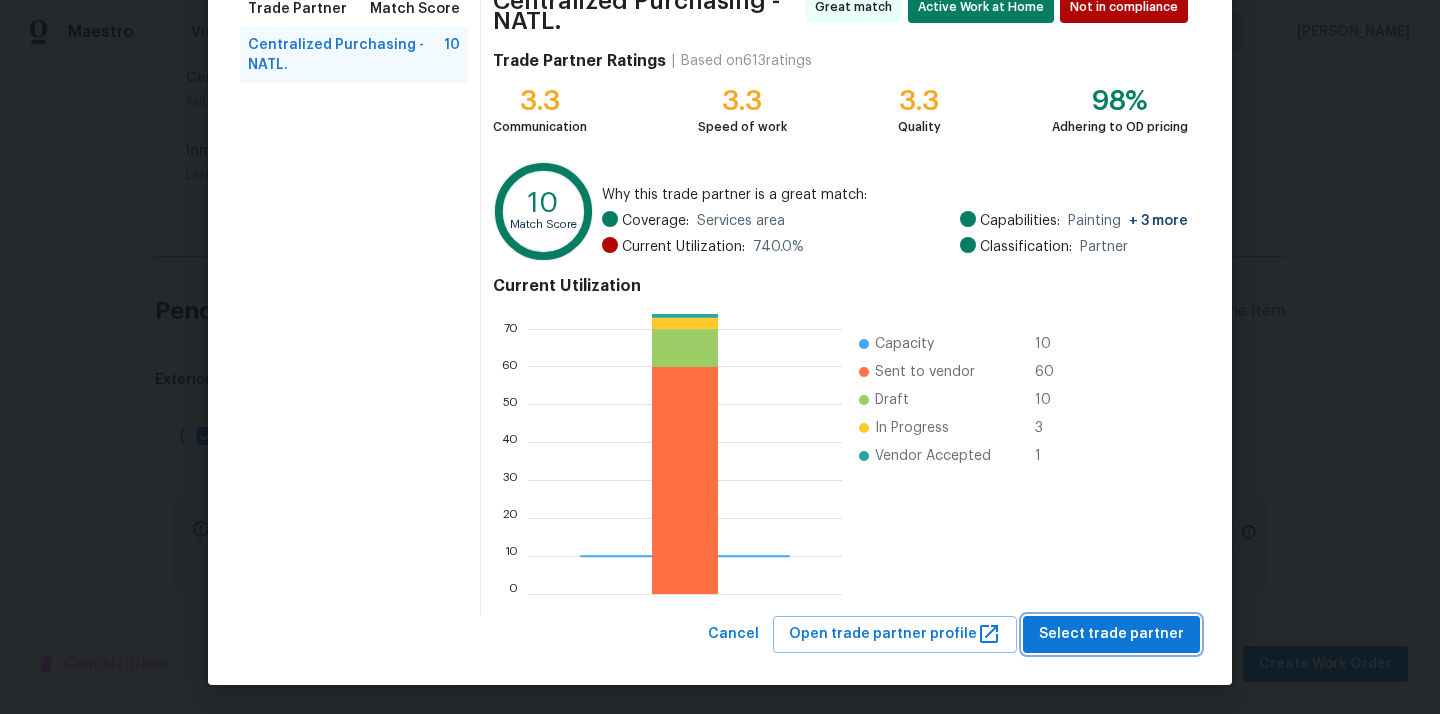 click on "Select trade partner" at bounding box center (1111, 634) 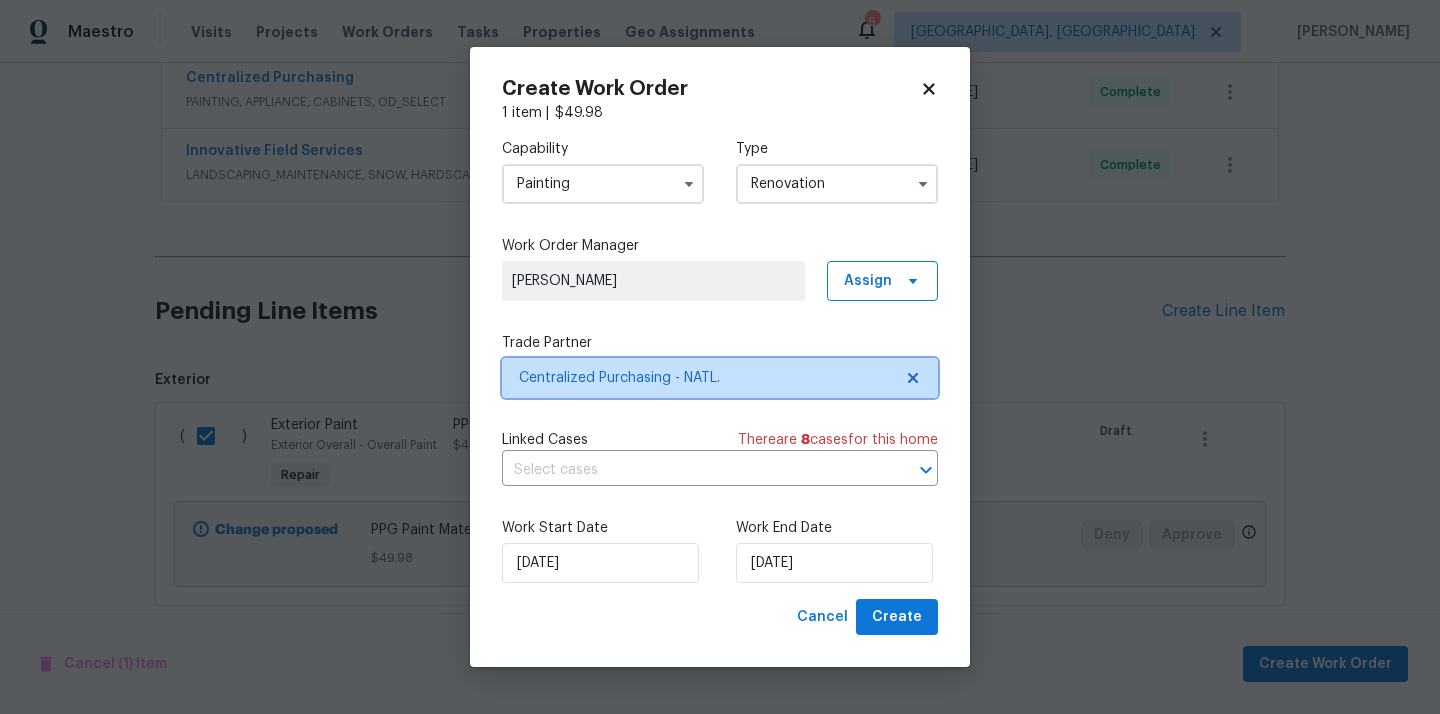 scroll, scrollTop: 0, scrollLeft: 0, axis: both 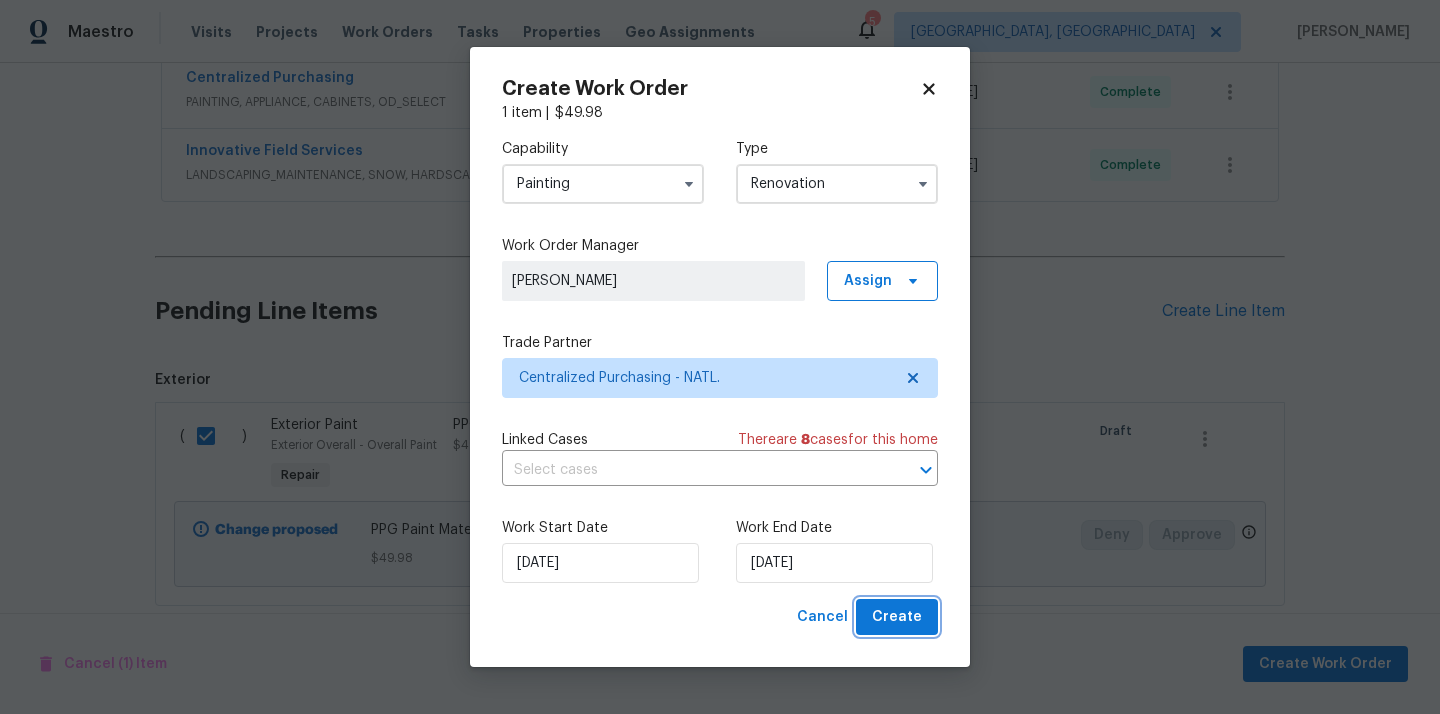 click on "Create" at bounding box center (897, 617) 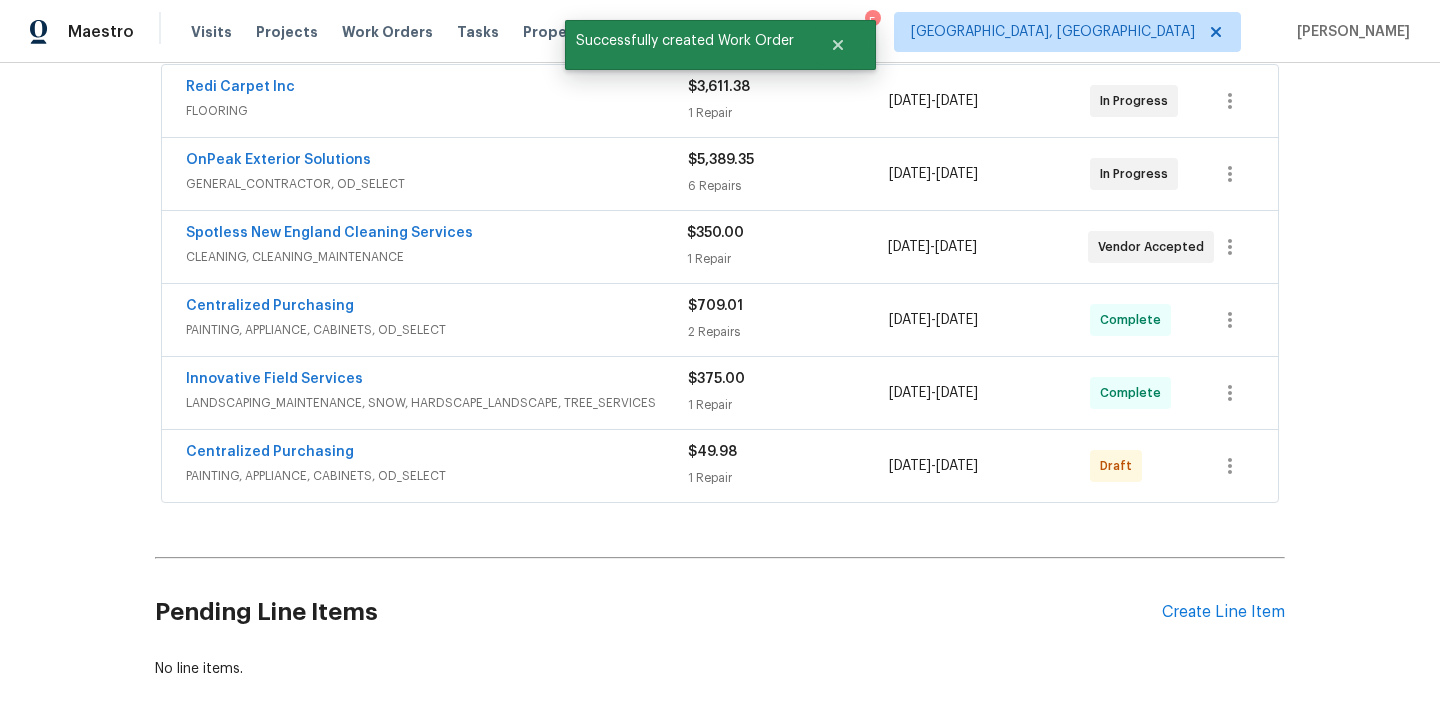 scroll, scrollTop: 434, scrollLeft: 0, axis: vertical 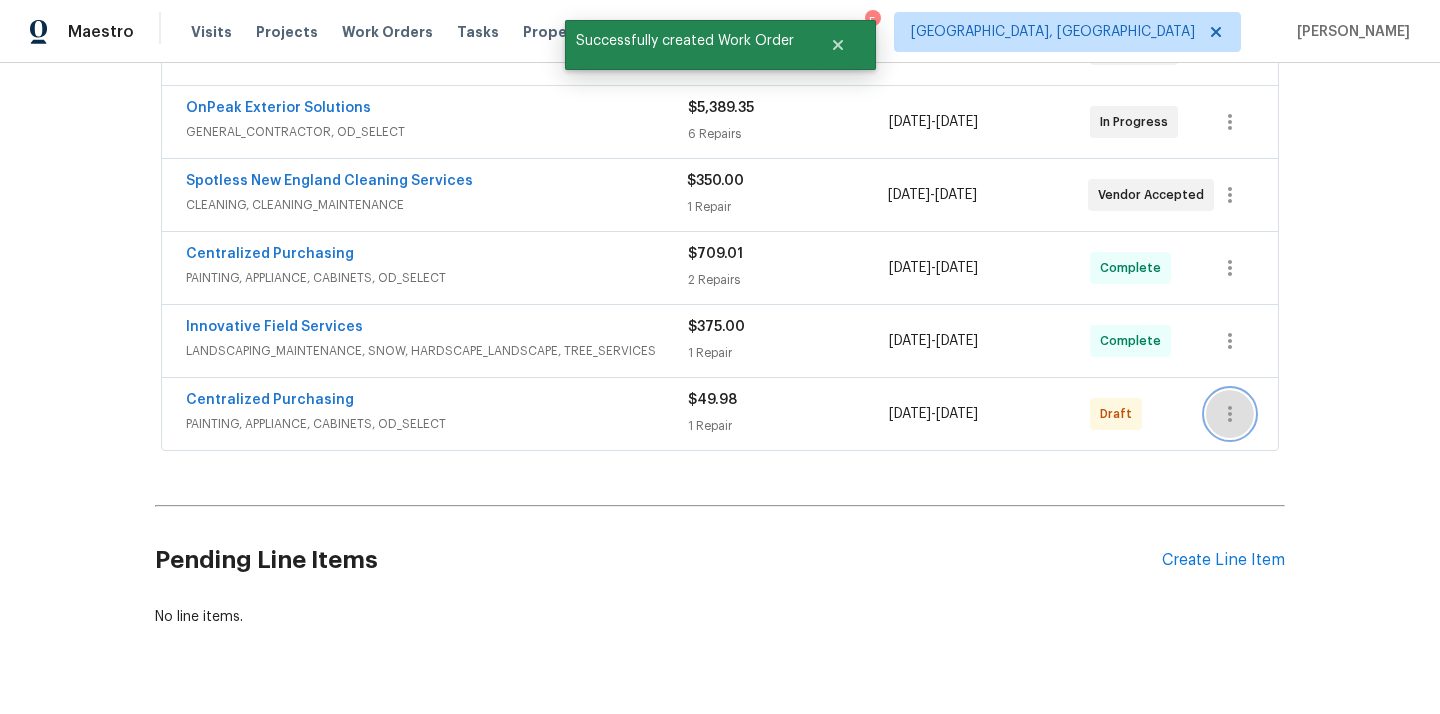 click 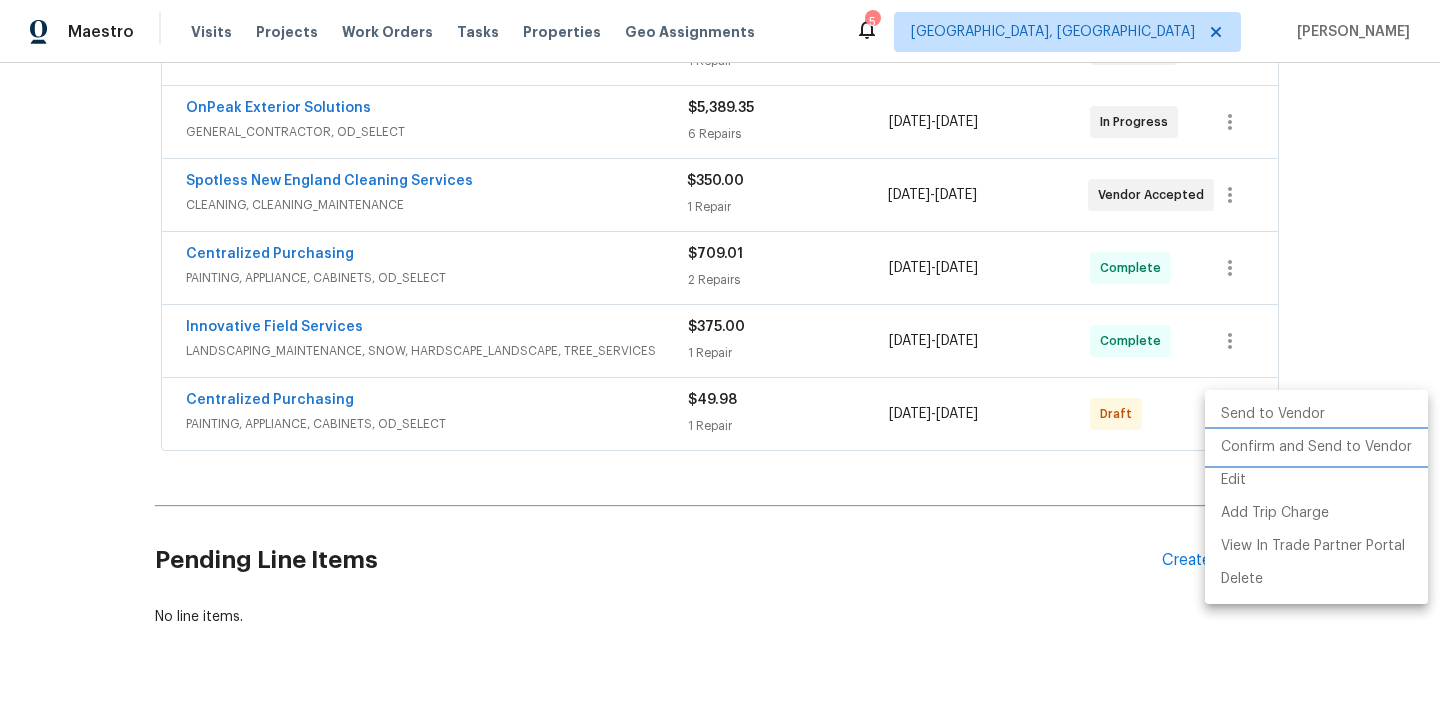 click on "Confirm and Send to Vendor" at bounding box center [1316, 447] 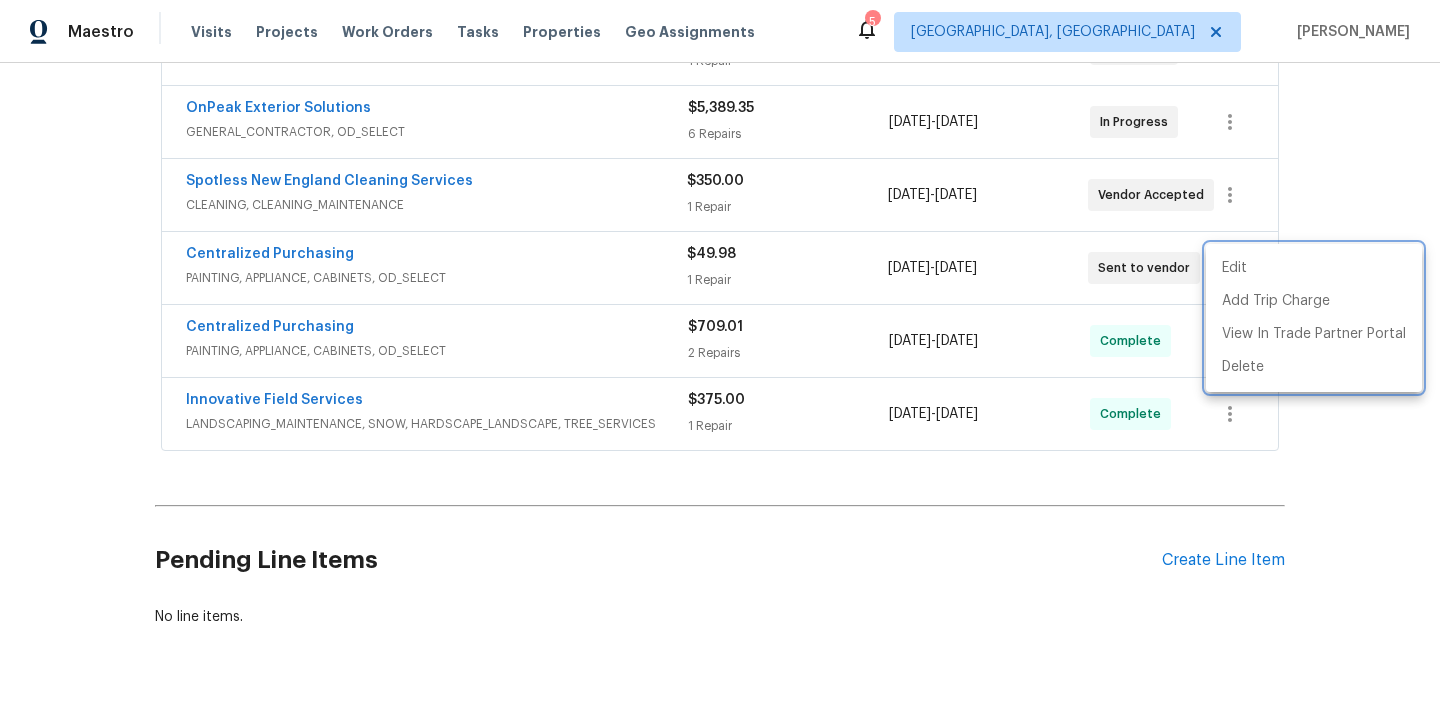 click at bounding box center [720, 357] 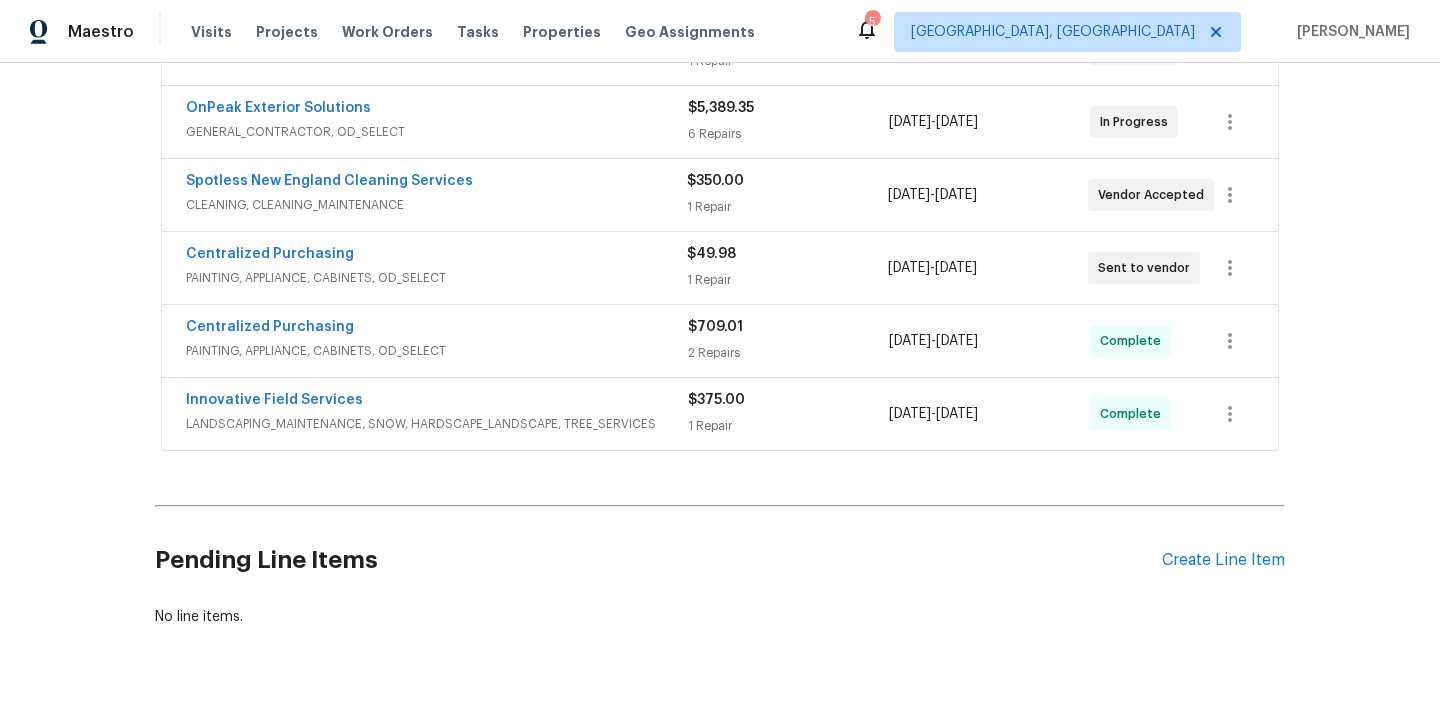 click on "Centralized Purchasing" at bounding box center [436, 256] 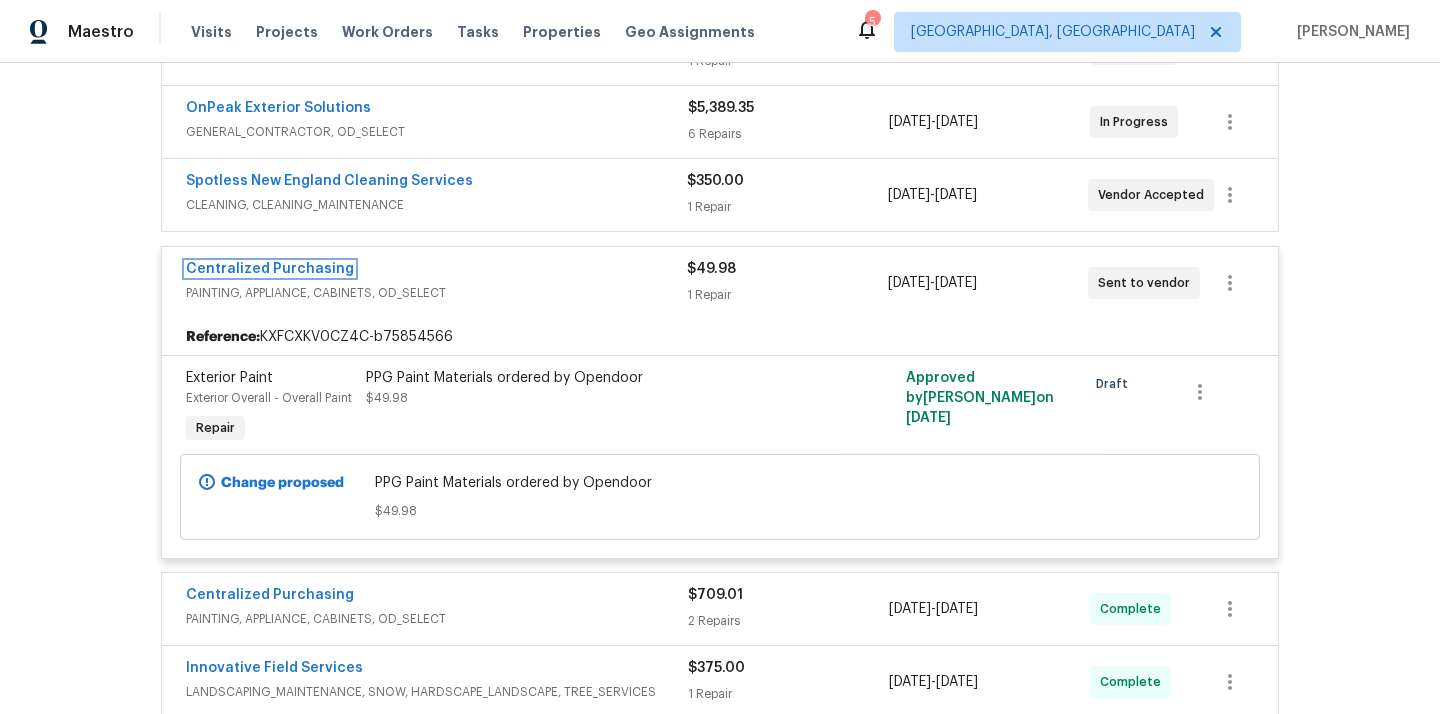 click on "Centralized Purchasing" at bounding box center (270, 269) 